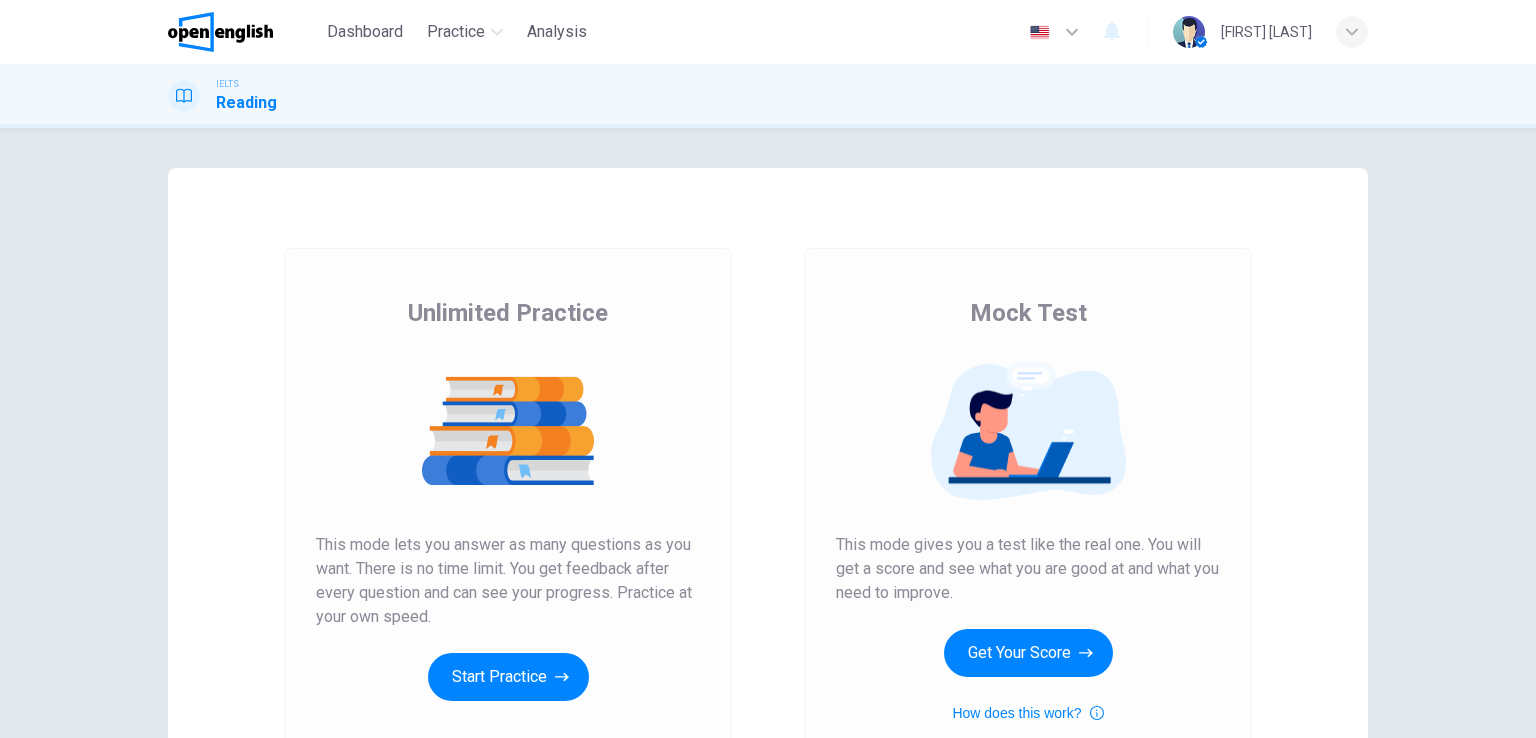 scroll, scrollTop: 0, scrollLeft: 0, axis: both 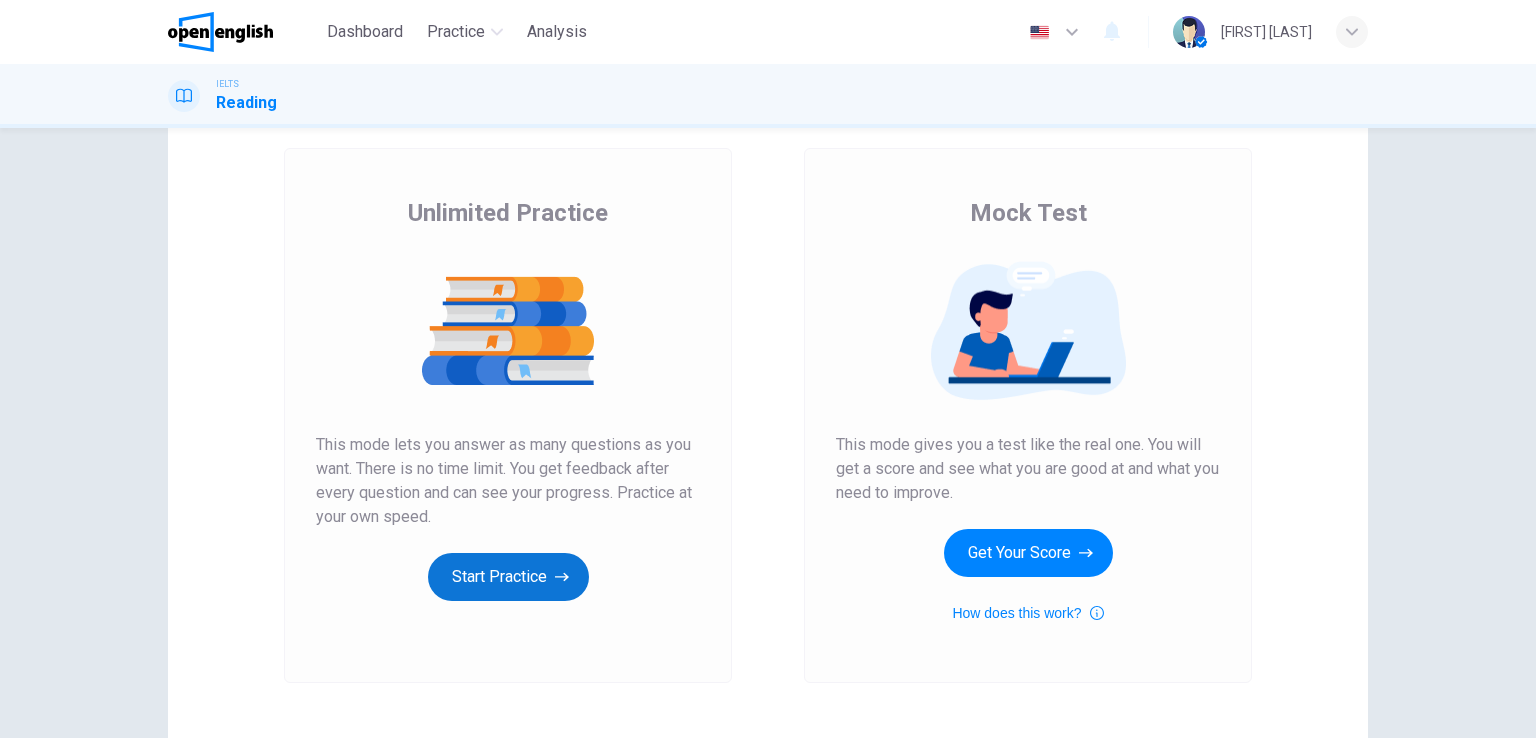 click on "Start Practice" at bounding box center [508, 577] 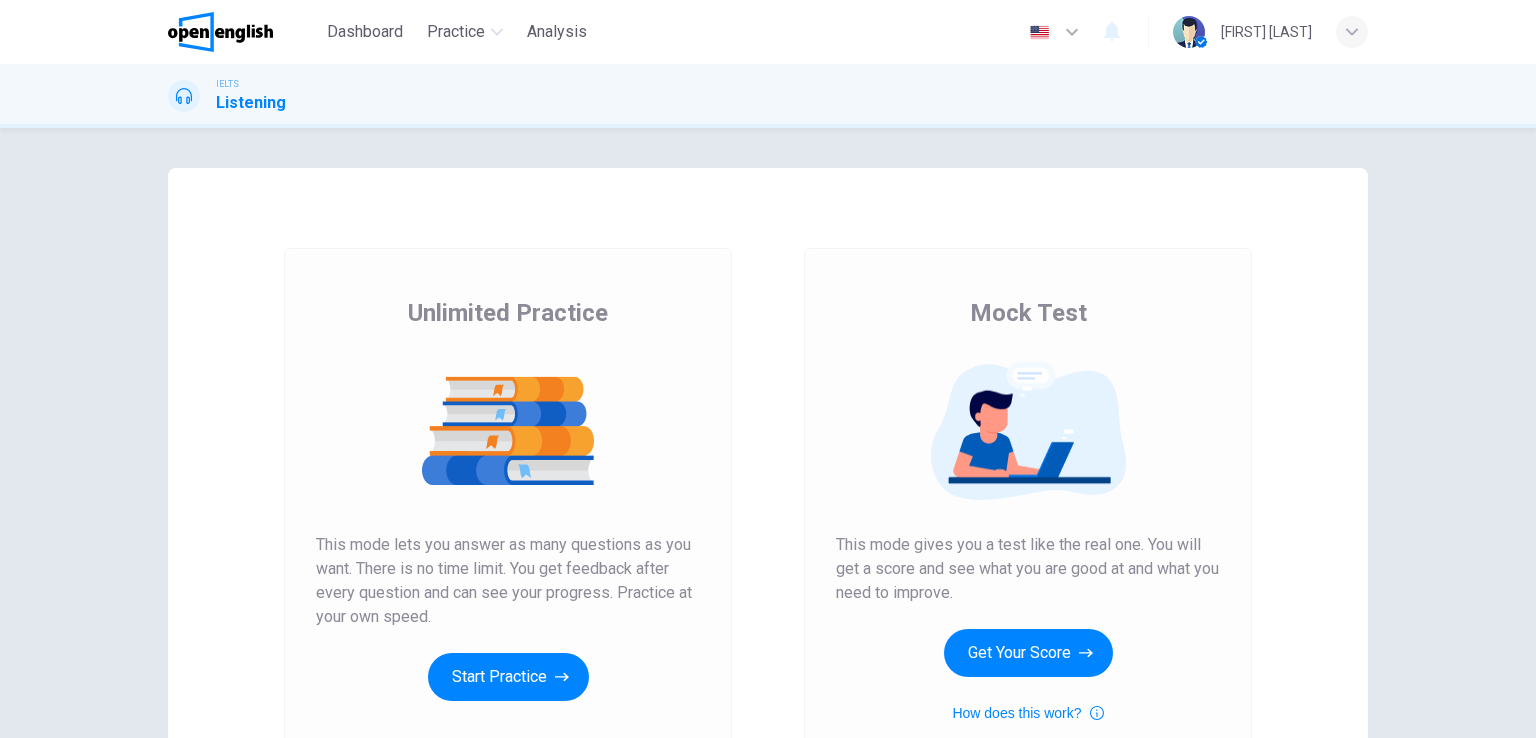 scroll, scrollTop: 0, scrollLeft: 0, axis: both 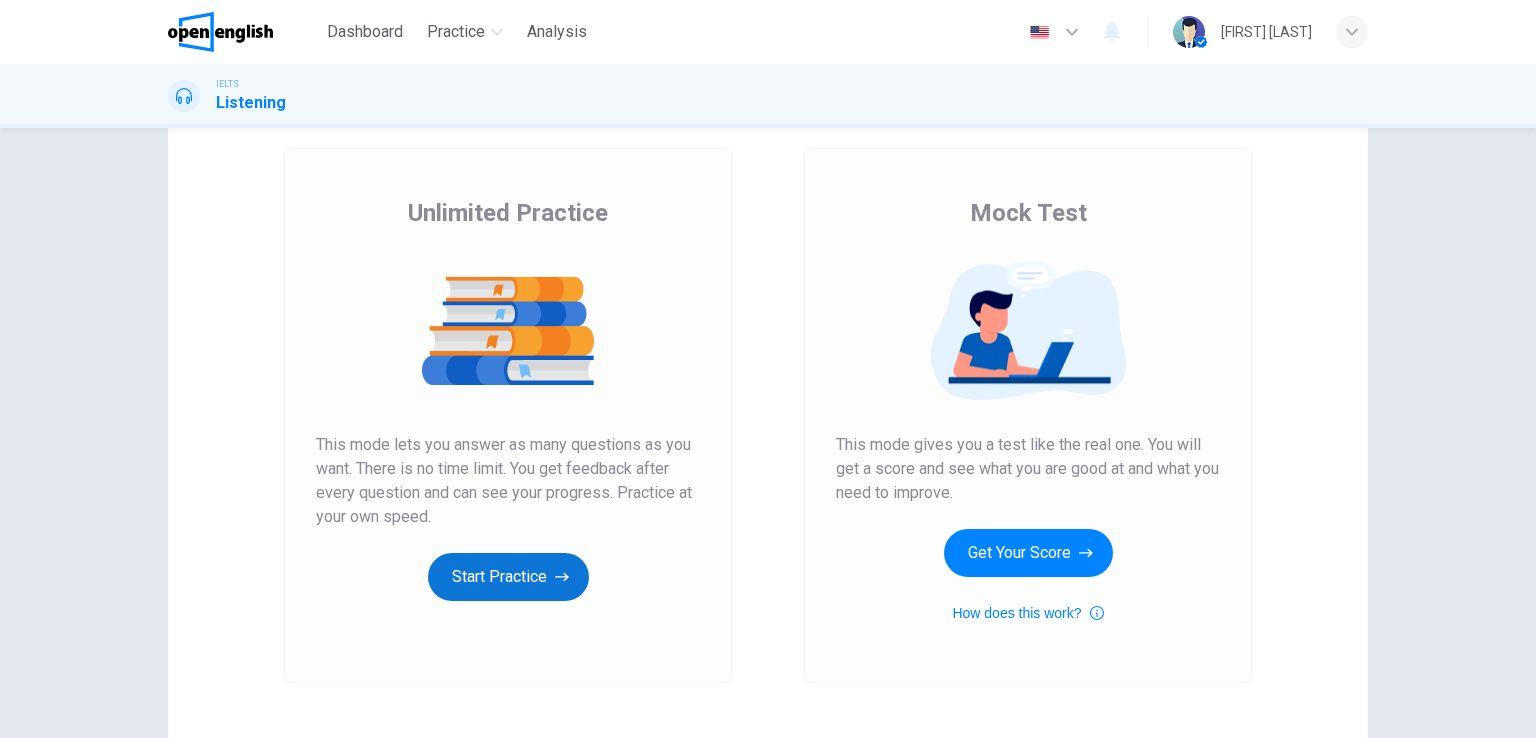 click on "Start Practice" at bounding box center [508, 577] 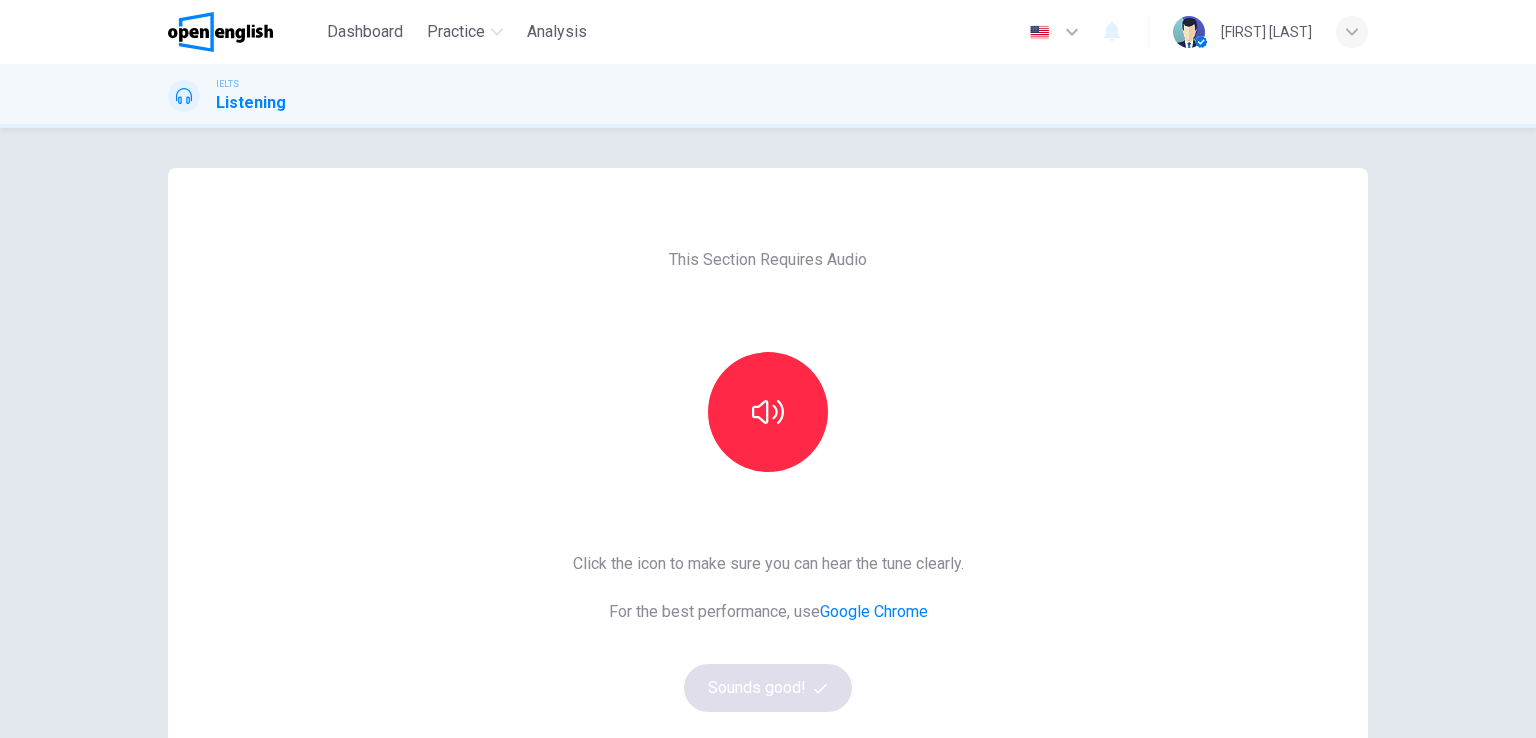 scroll, scrollTop: 100, scrollLeft: 0, axis: vertical 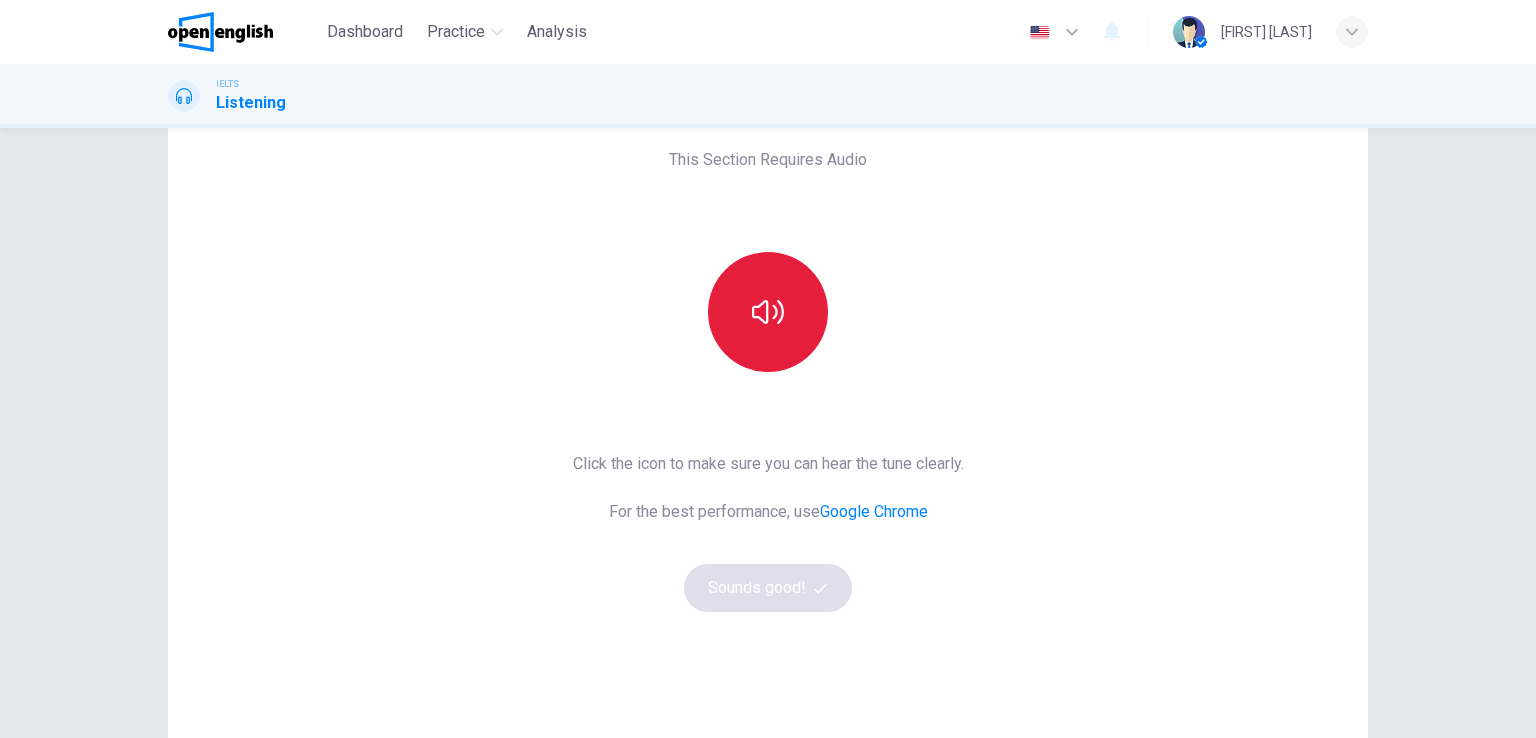 click at bounding box center [768, 312] 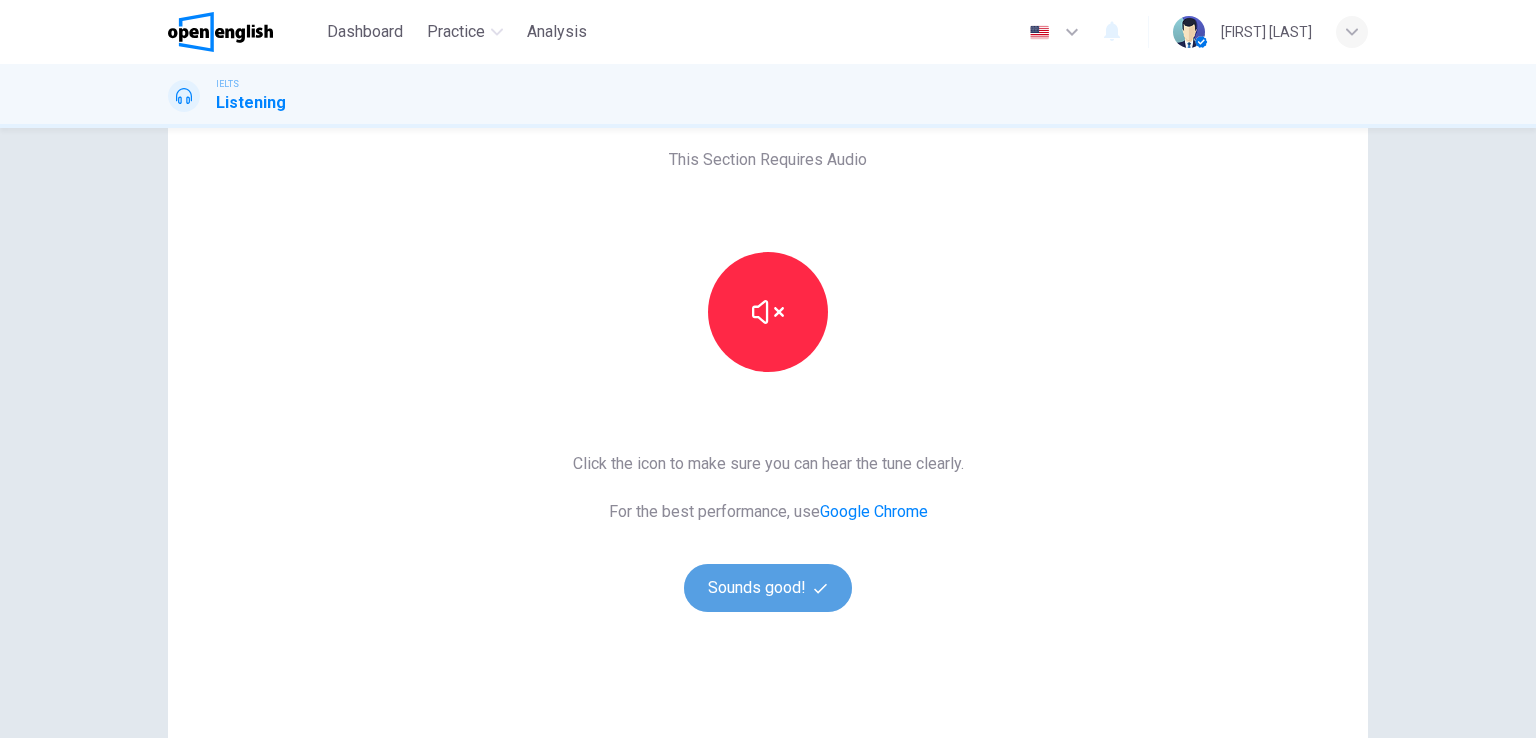 click on "Sounds good!" at bounding box center (768, 588) 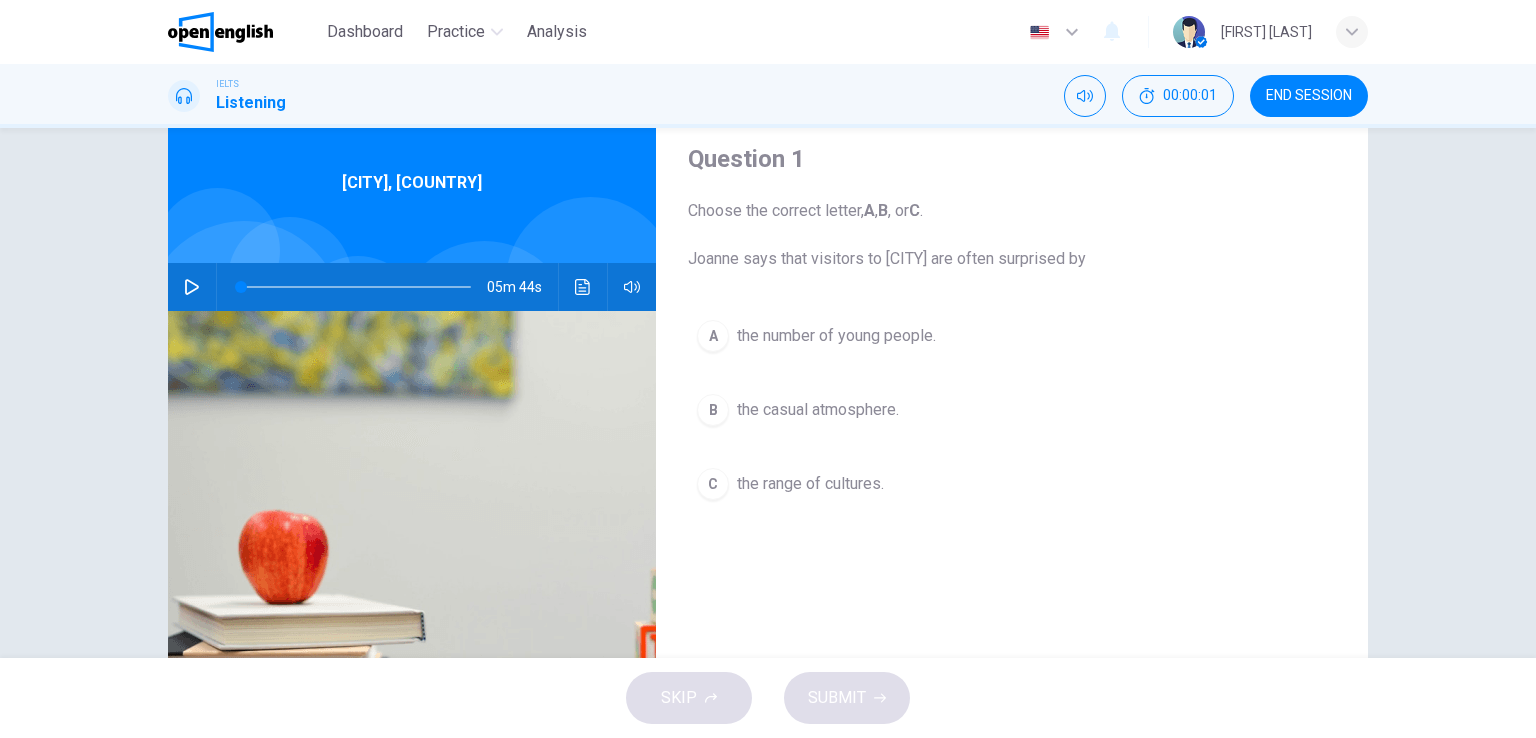 scroll, scrollTop: 100, scrollLeft: 0, axis: vertical 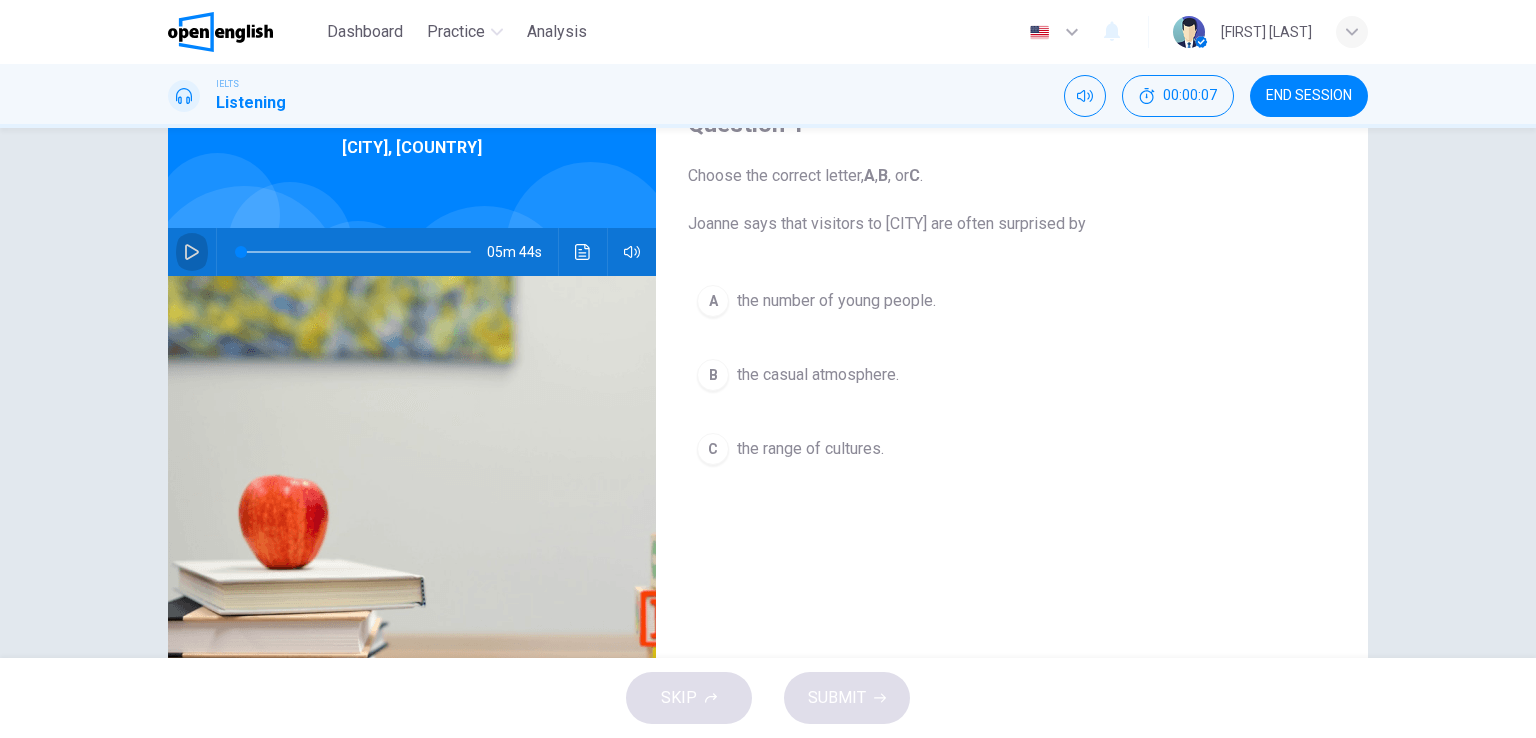 click at bounding box center (192, 252) 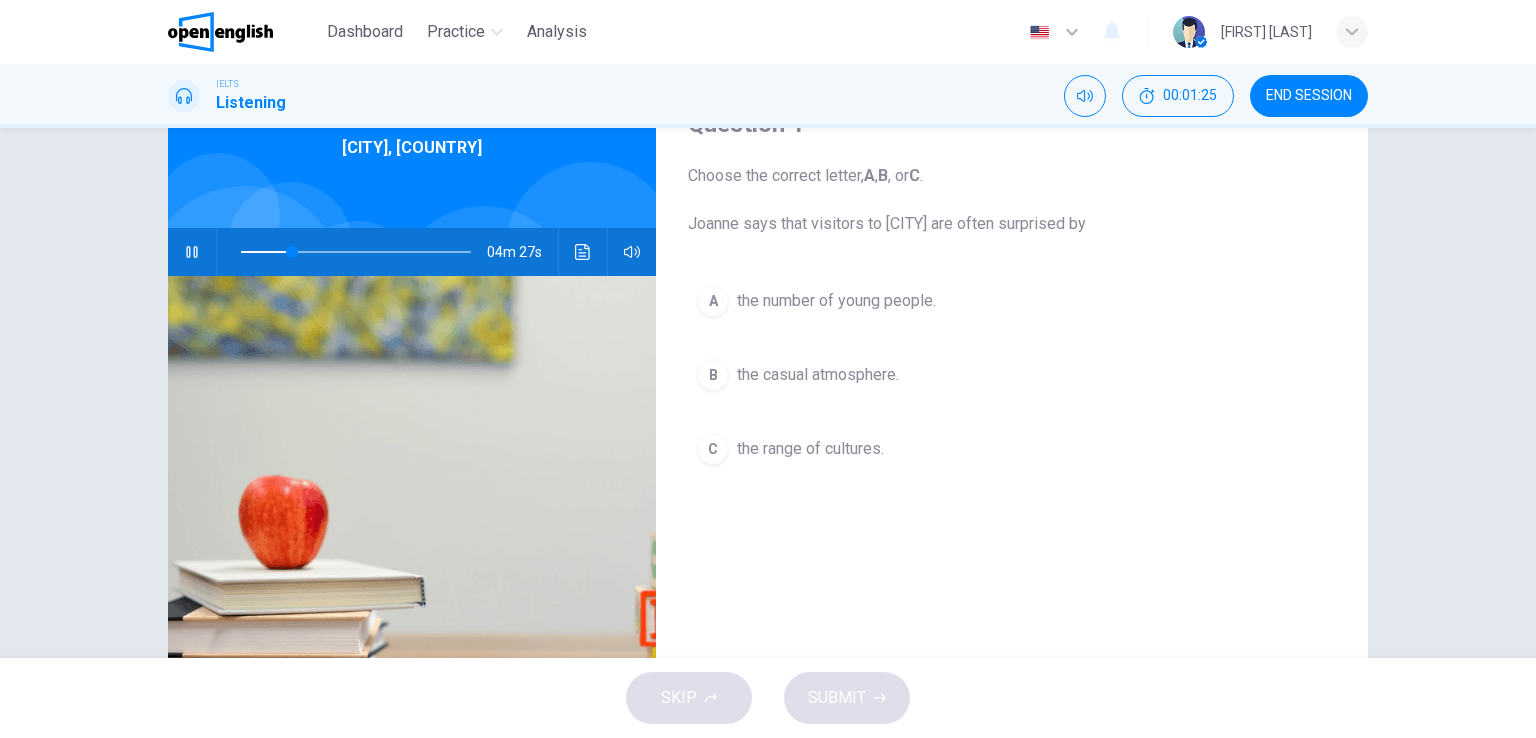 click on "A" at bounding box center [713, 301] 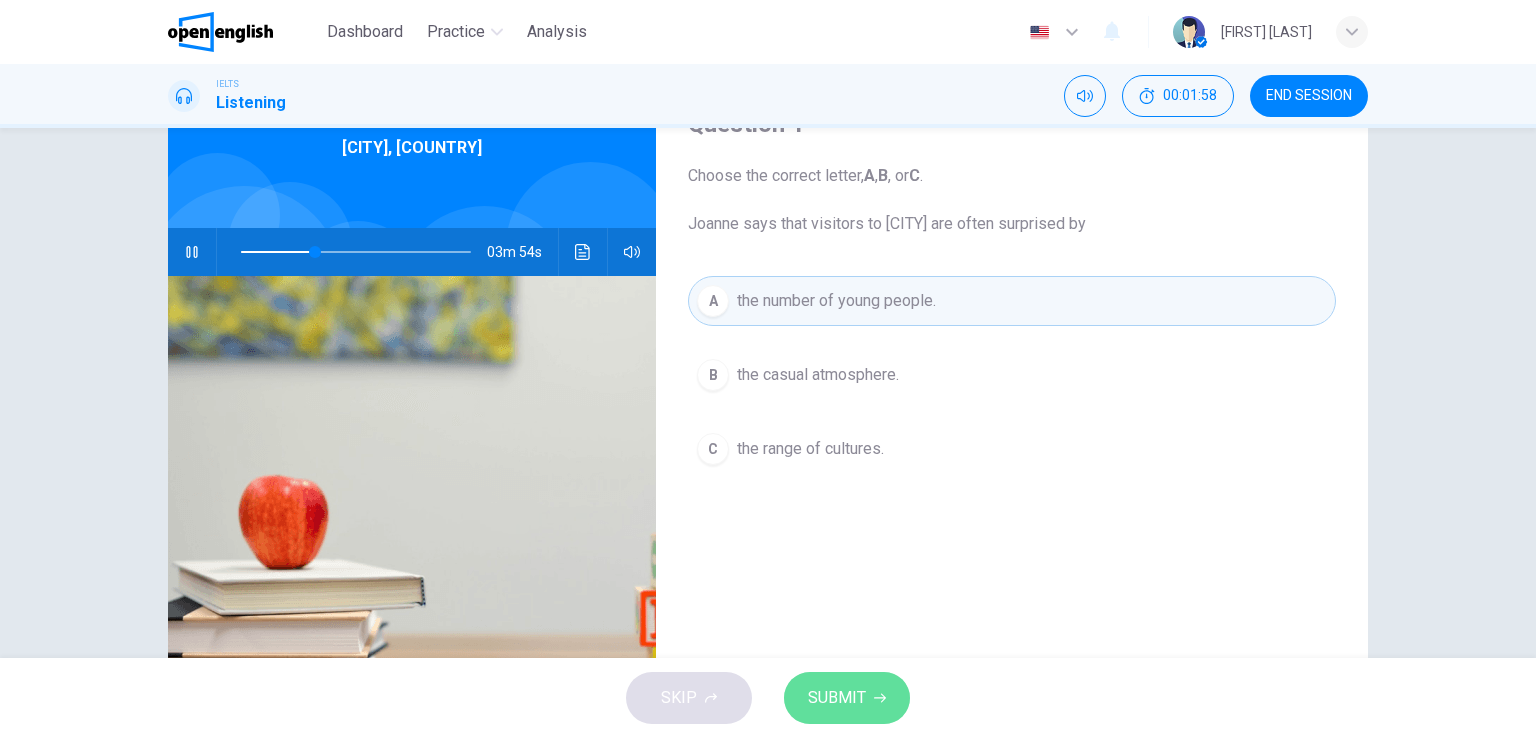 click on "SUBMIT" at bounding box center (847, 698) 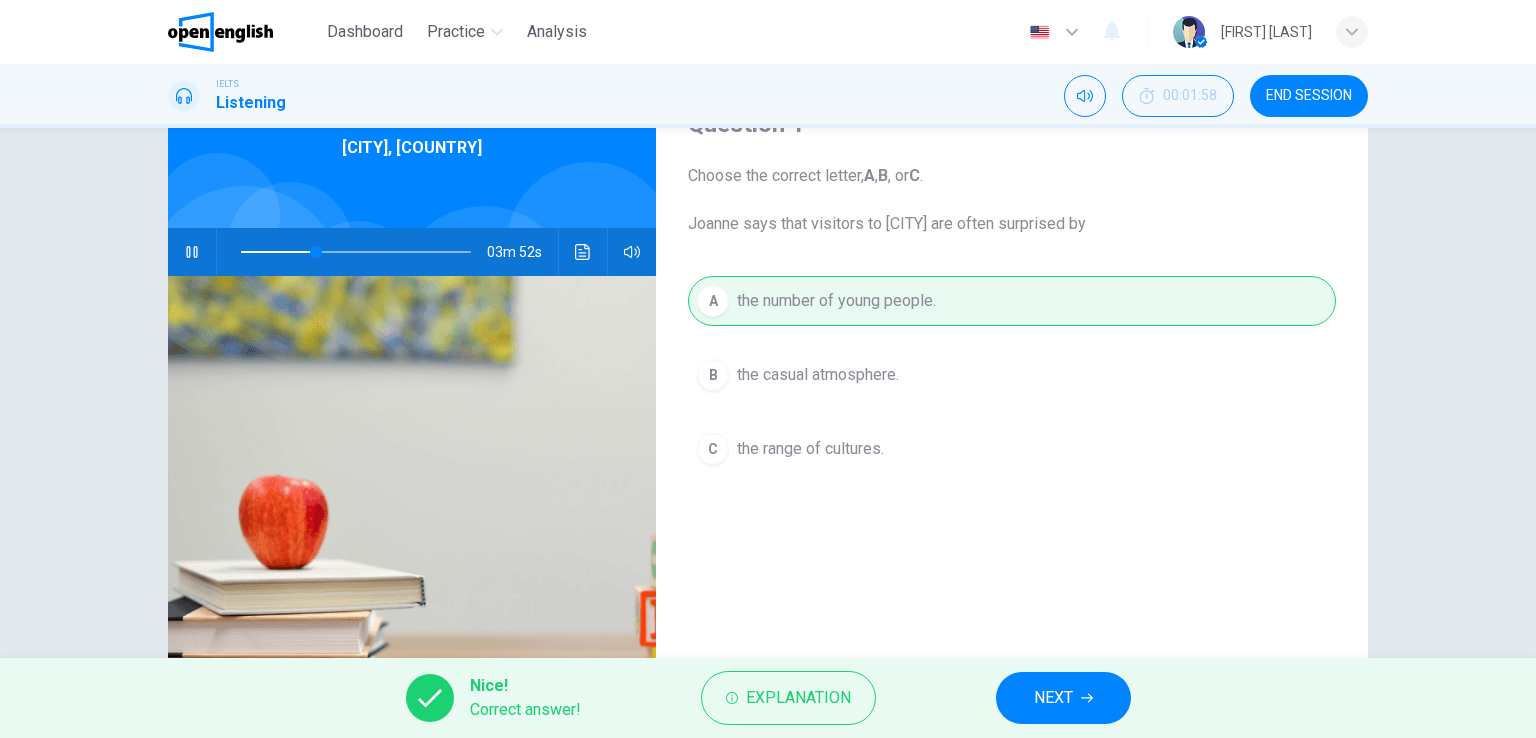 click on "NEXT" at bounding box center [1063, 698] 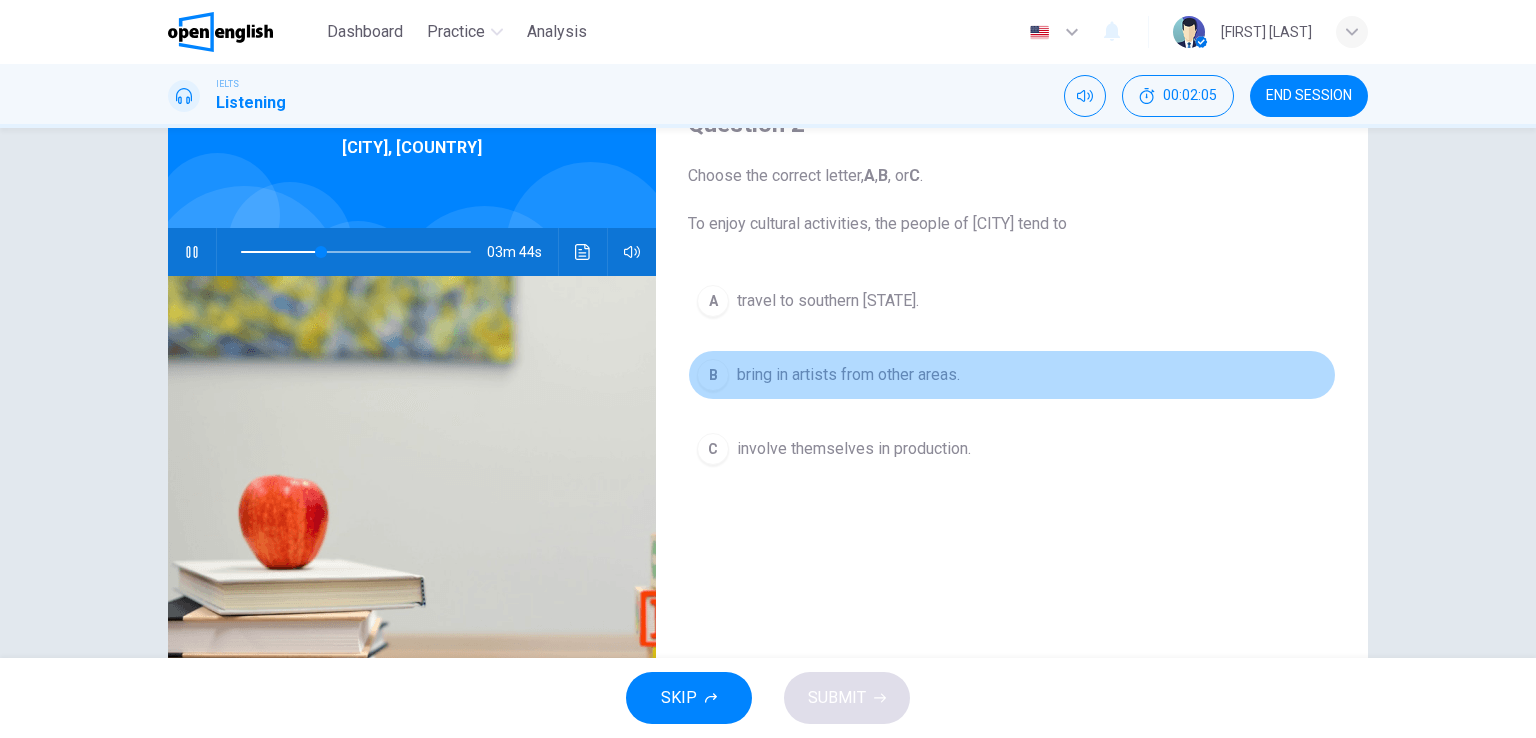 click on "bring in artists from other areas." at bounding box center (828, 301) 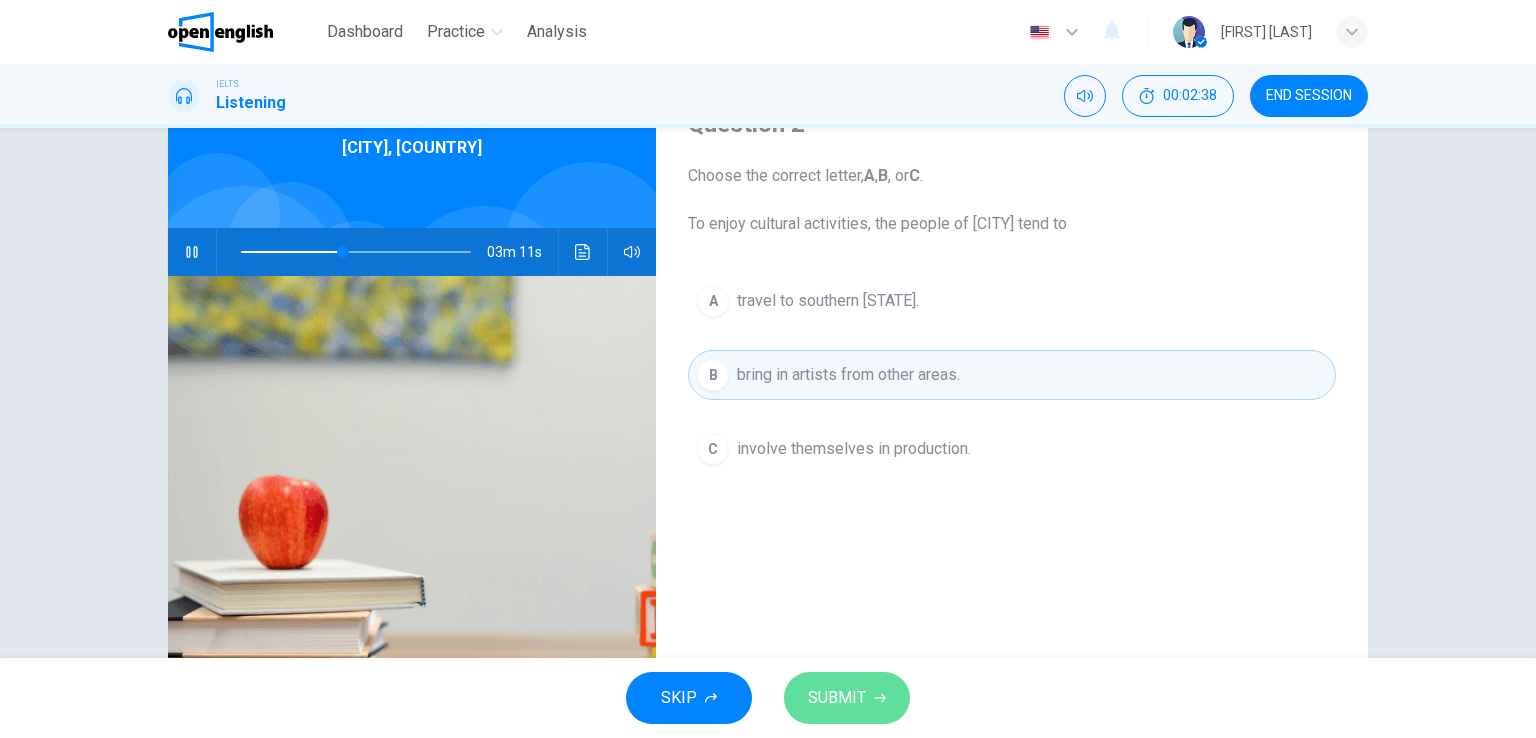 click on "SUBMIT" at bounding box center [837, 698] 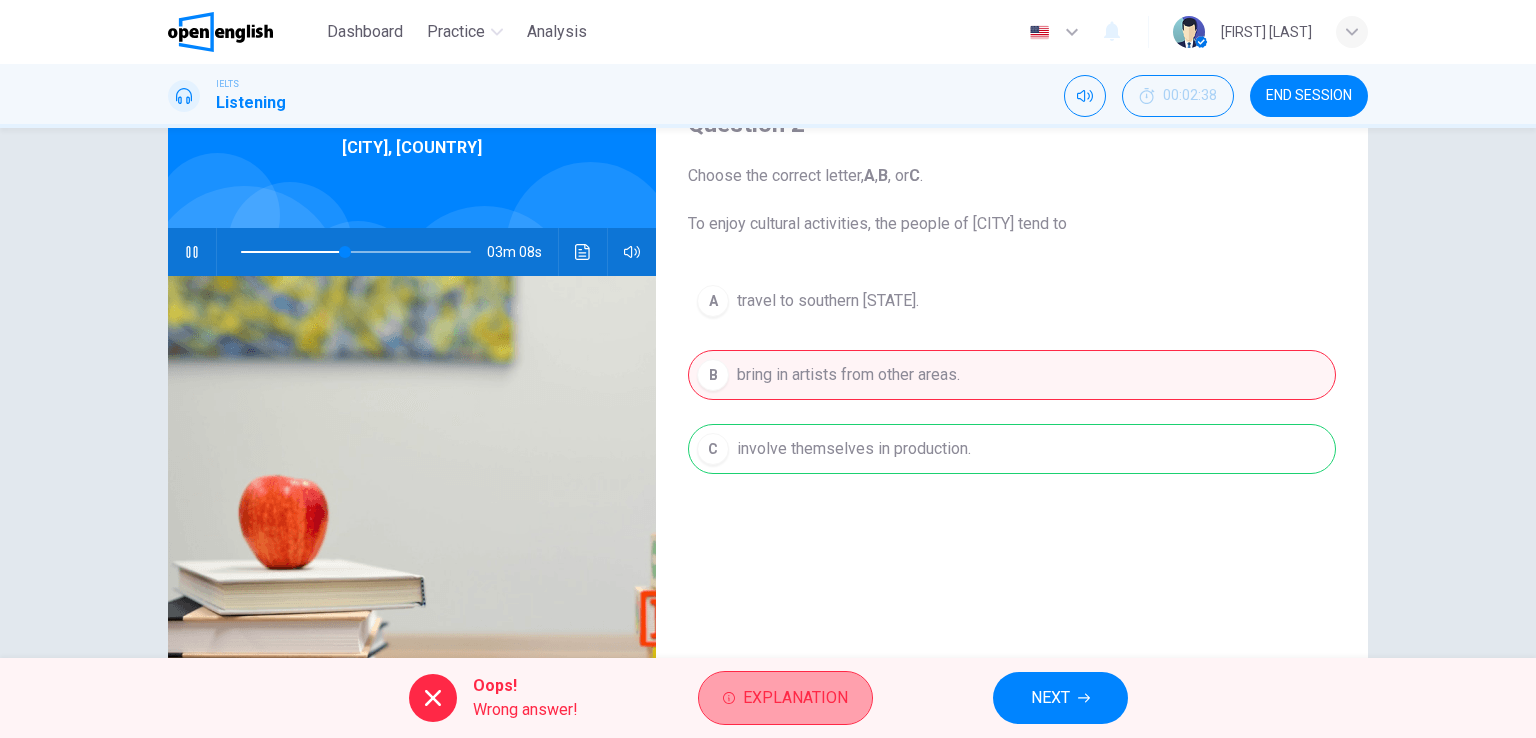 click on "Explanation" at bounding box center [795, 698] 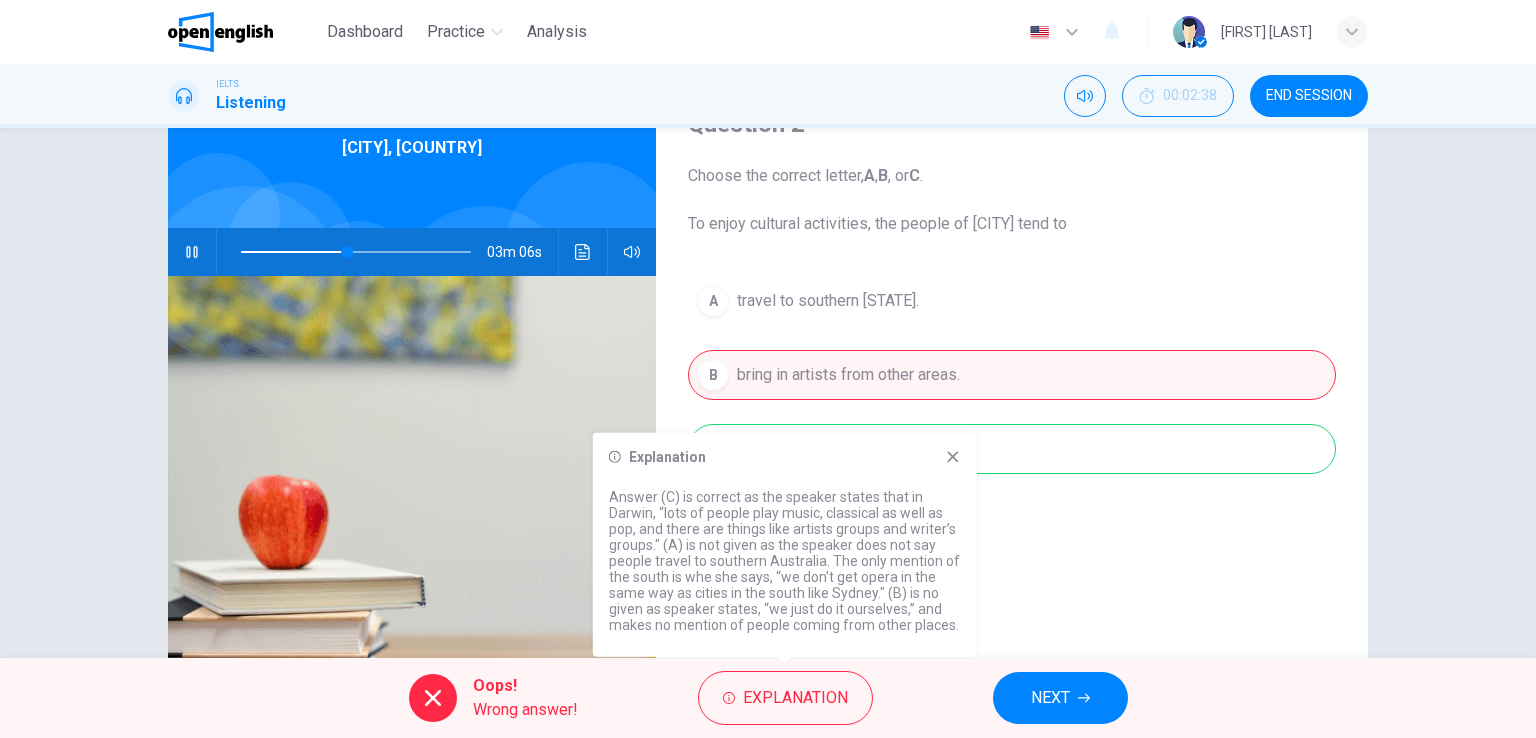 click at bounding box center (953, 457) 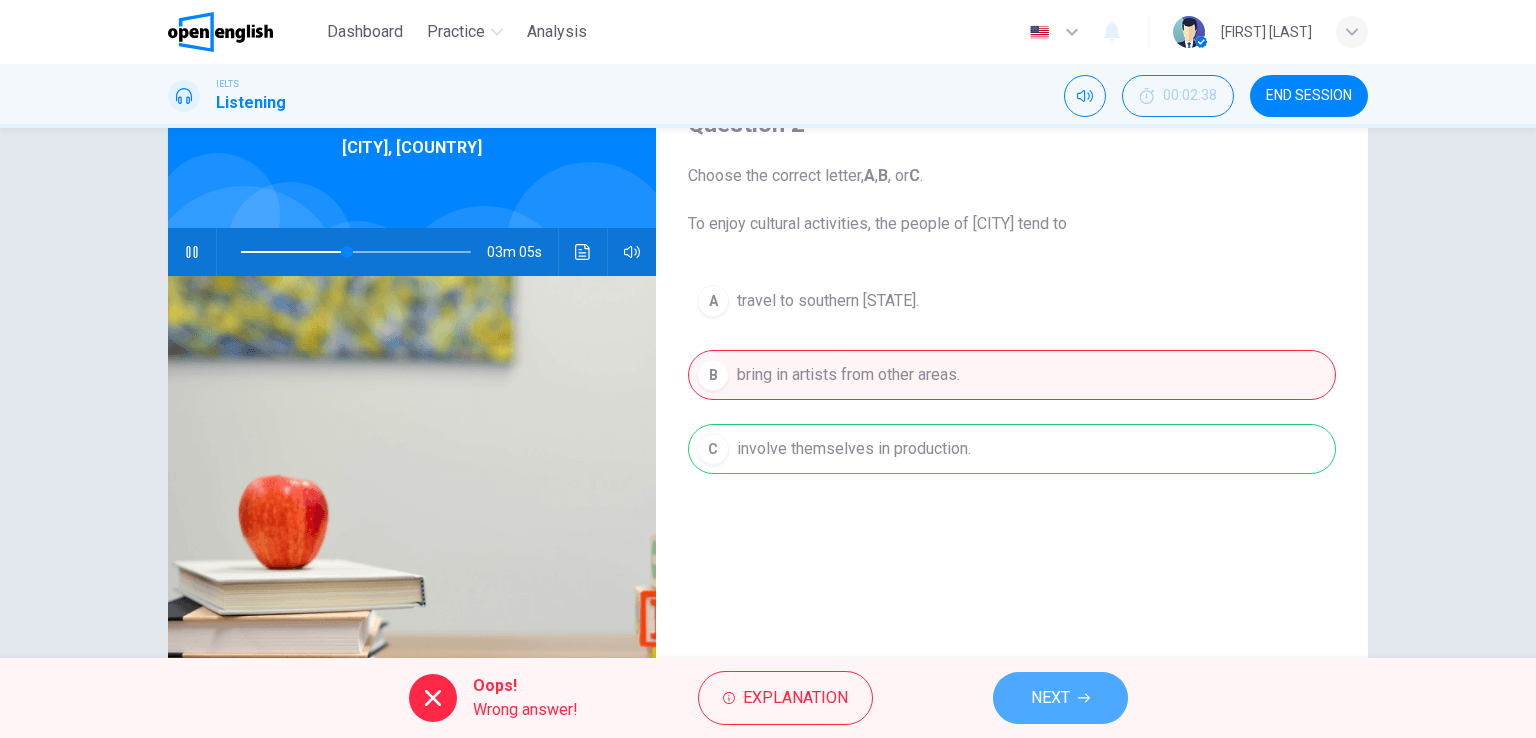 click on "NEXT" at bounding box center (1050, 698) 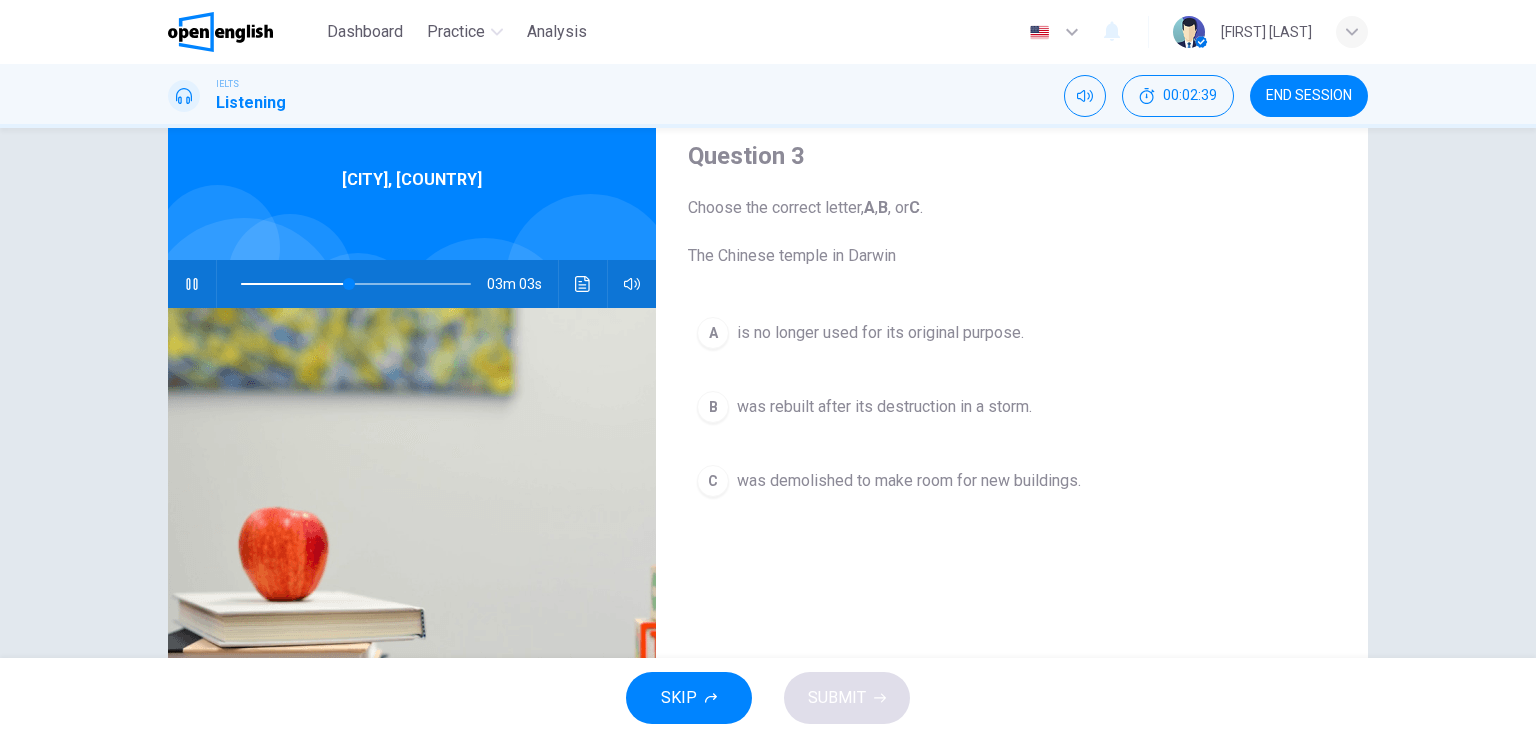 scroll, scrollTop: 100, scrollLeft: 0, axis: vertical 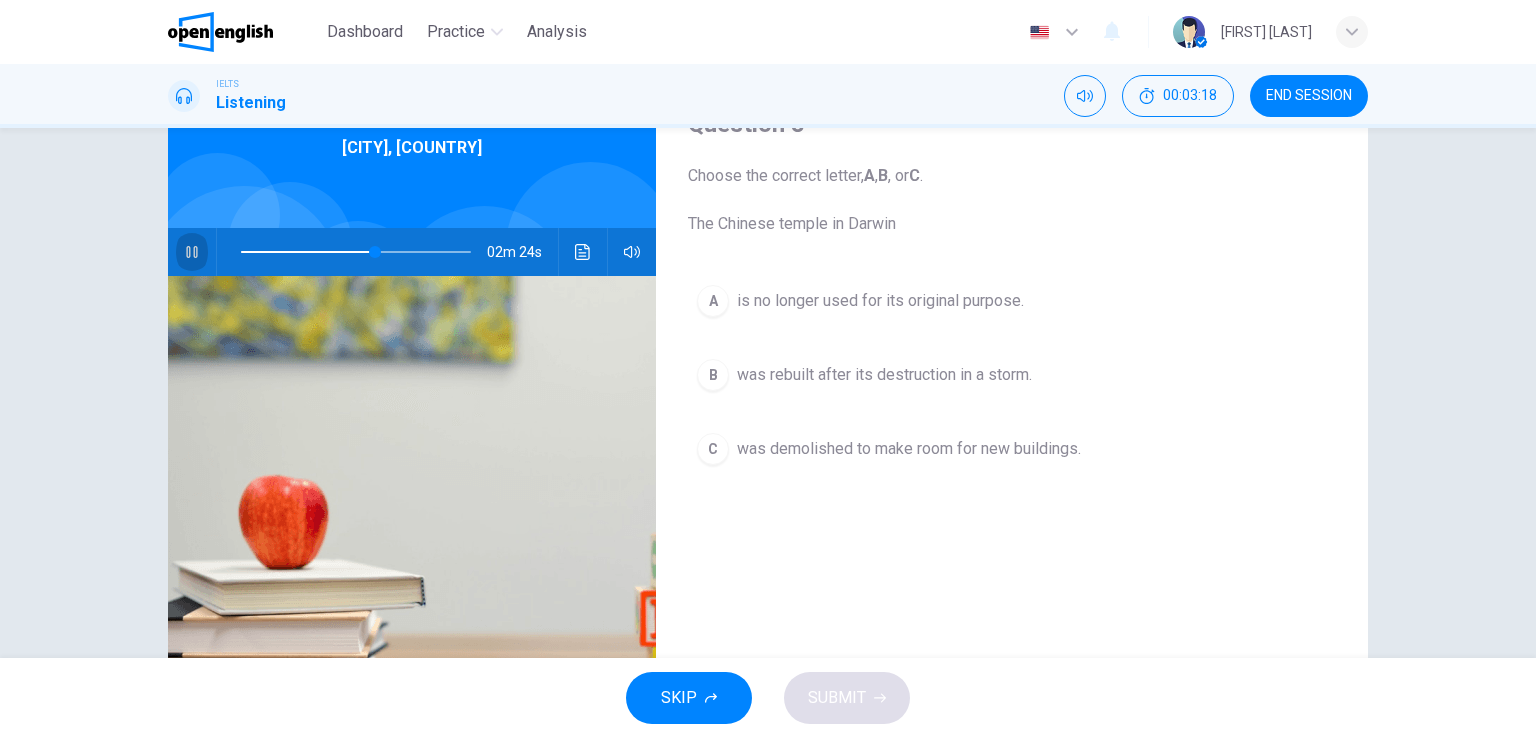 click at bounding box center (192, 252) 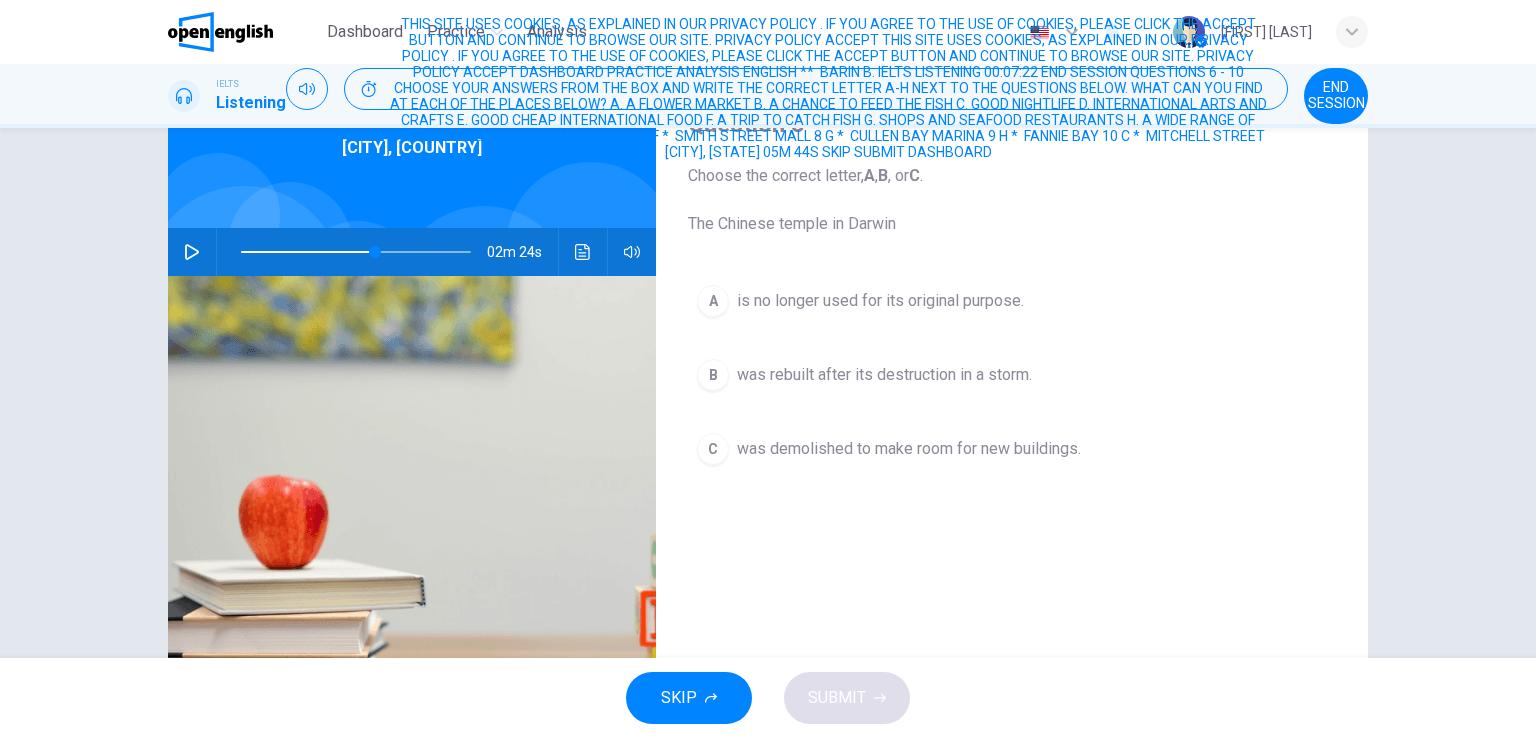 click at bounding box center [192, 252] 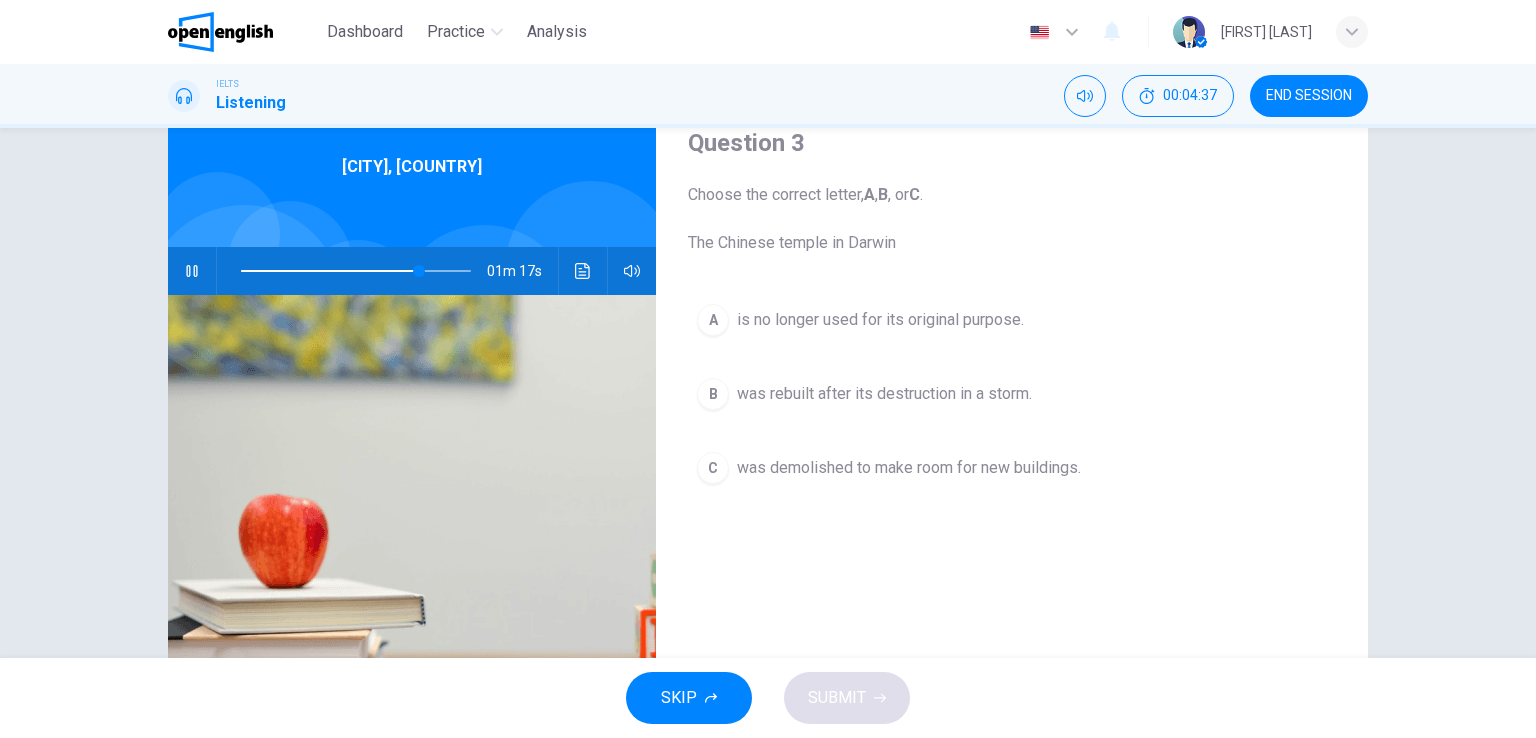 scroll, scrollTop: 100, scrollLeft: 0, axis: vertical 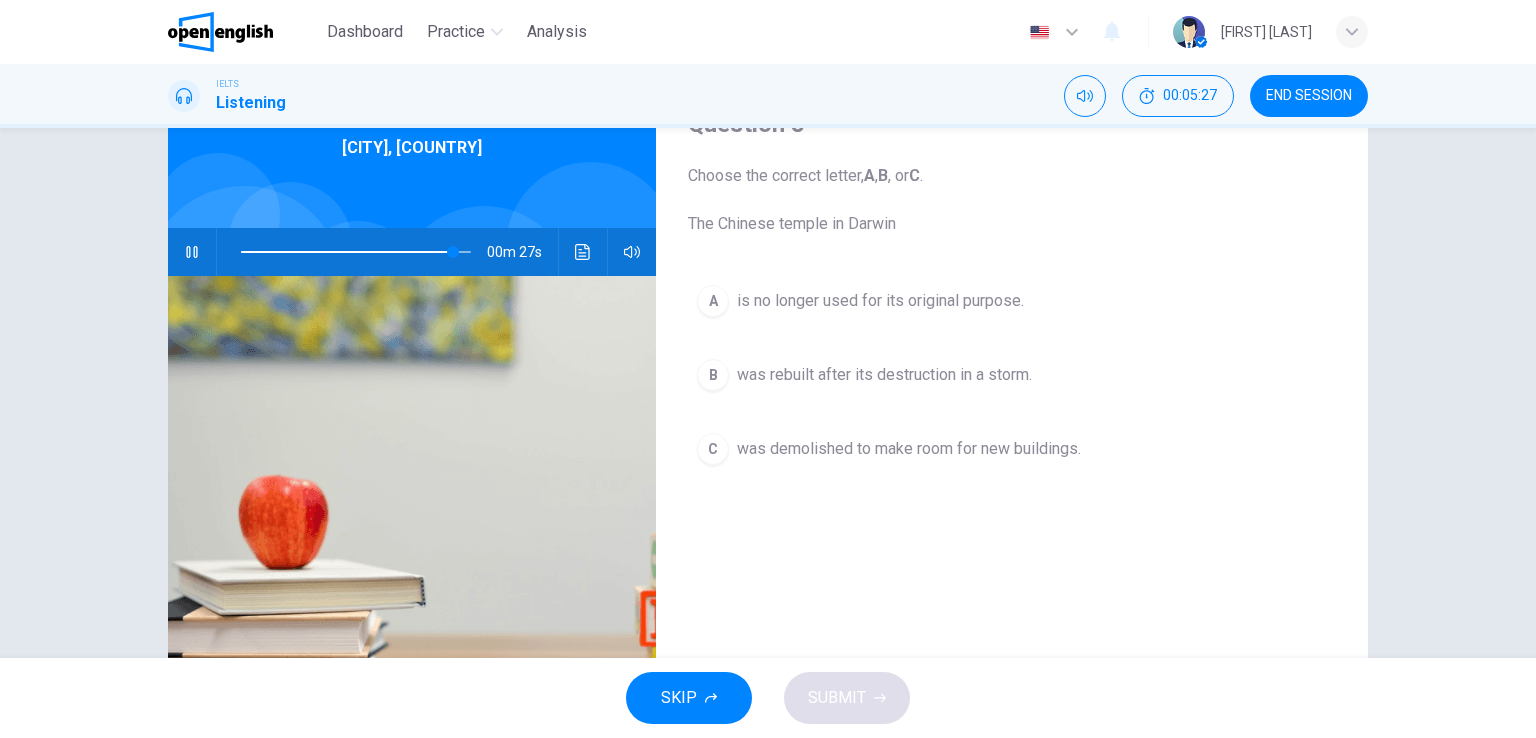 click on "B" at bounding box center [713, 301] 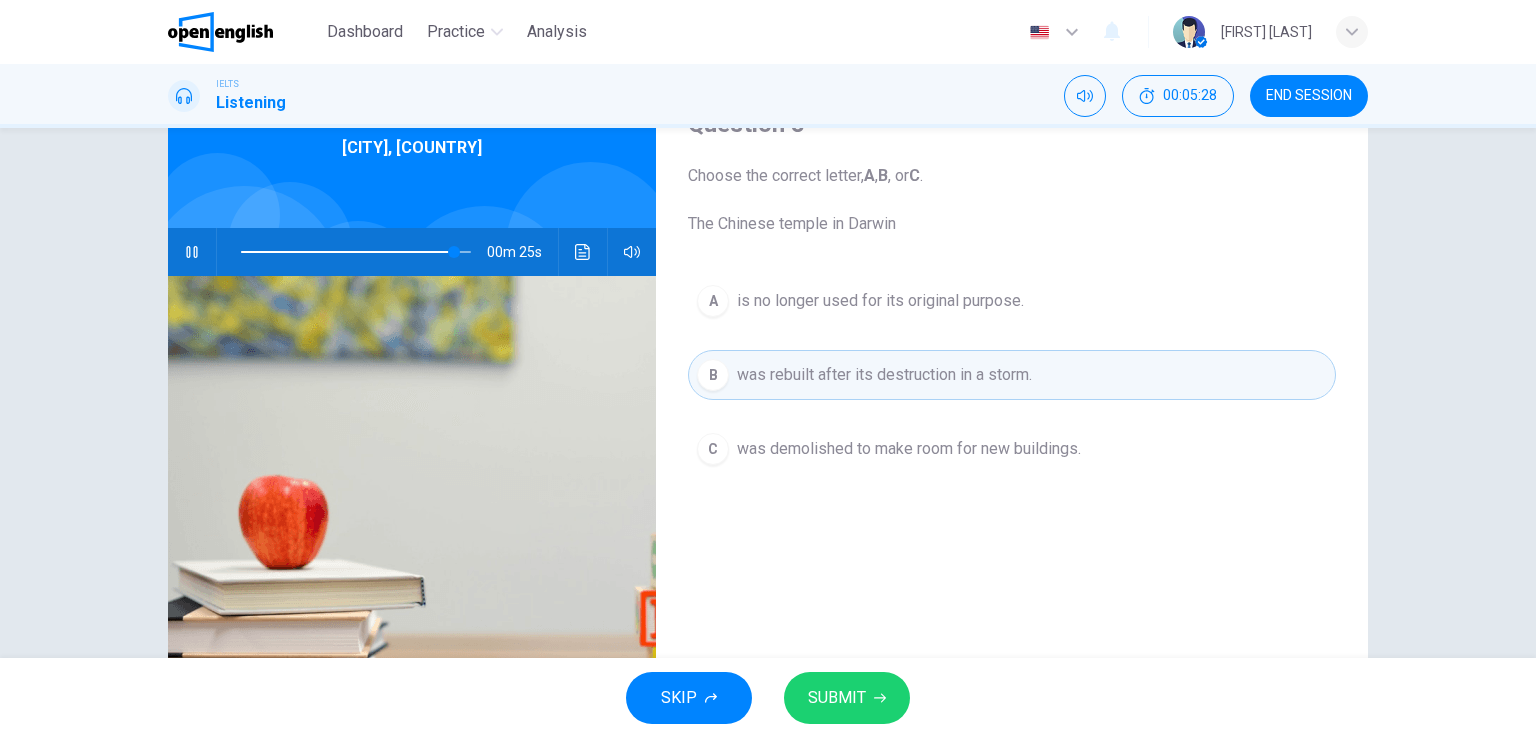 click on "SUBMIT" at bounding box center (837, 698) 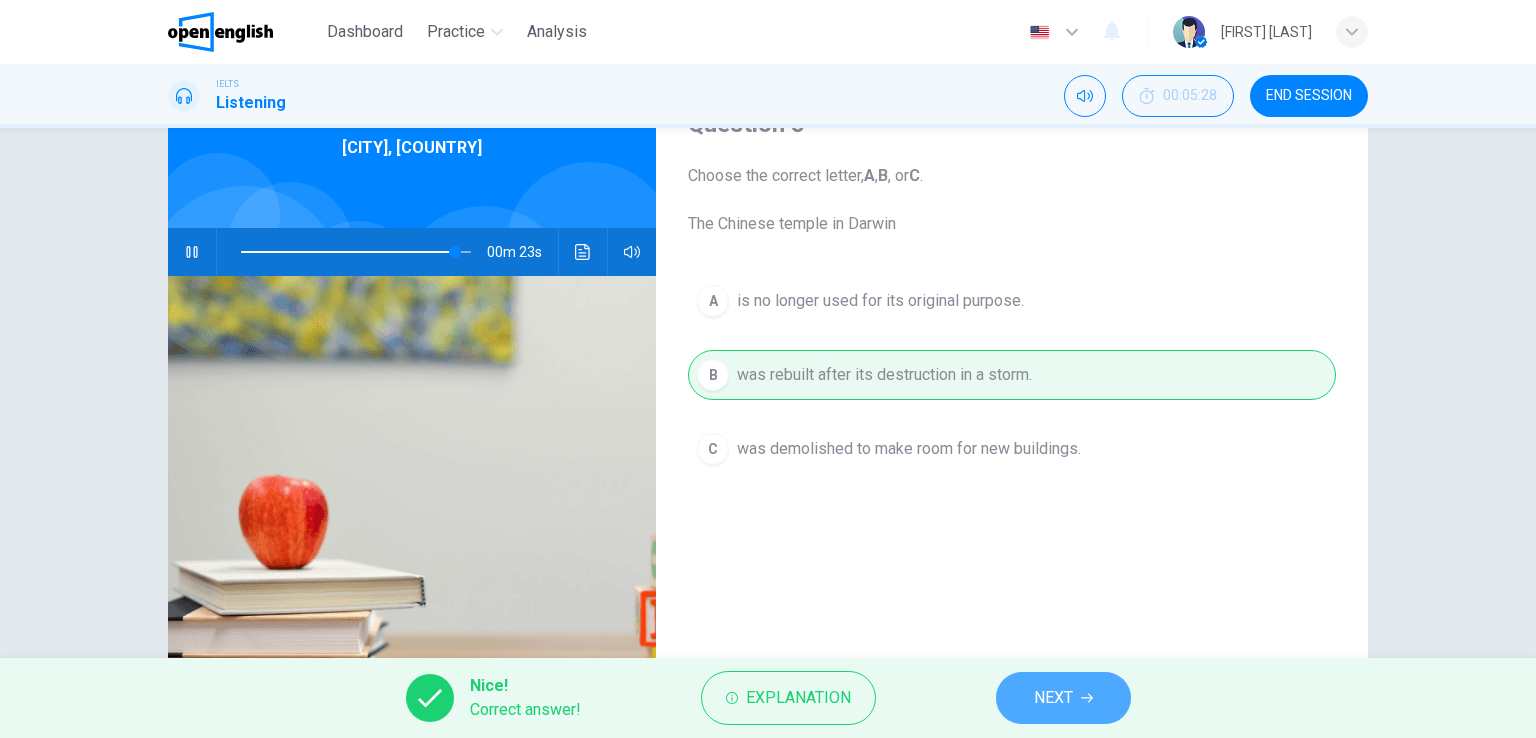 click on "NEXT" at bounding box center [1053, 698] 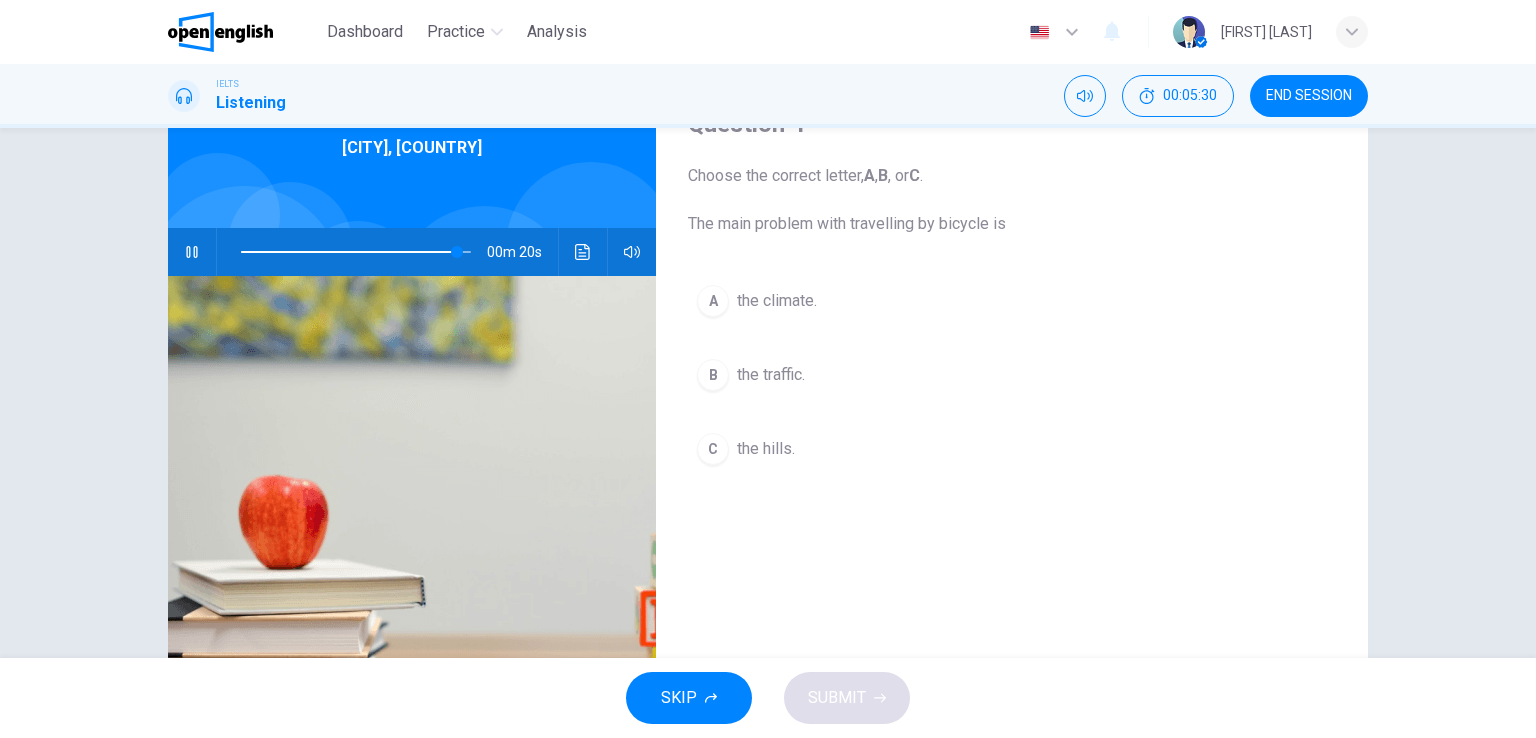 click on "C" at bounding box center (713, 301) 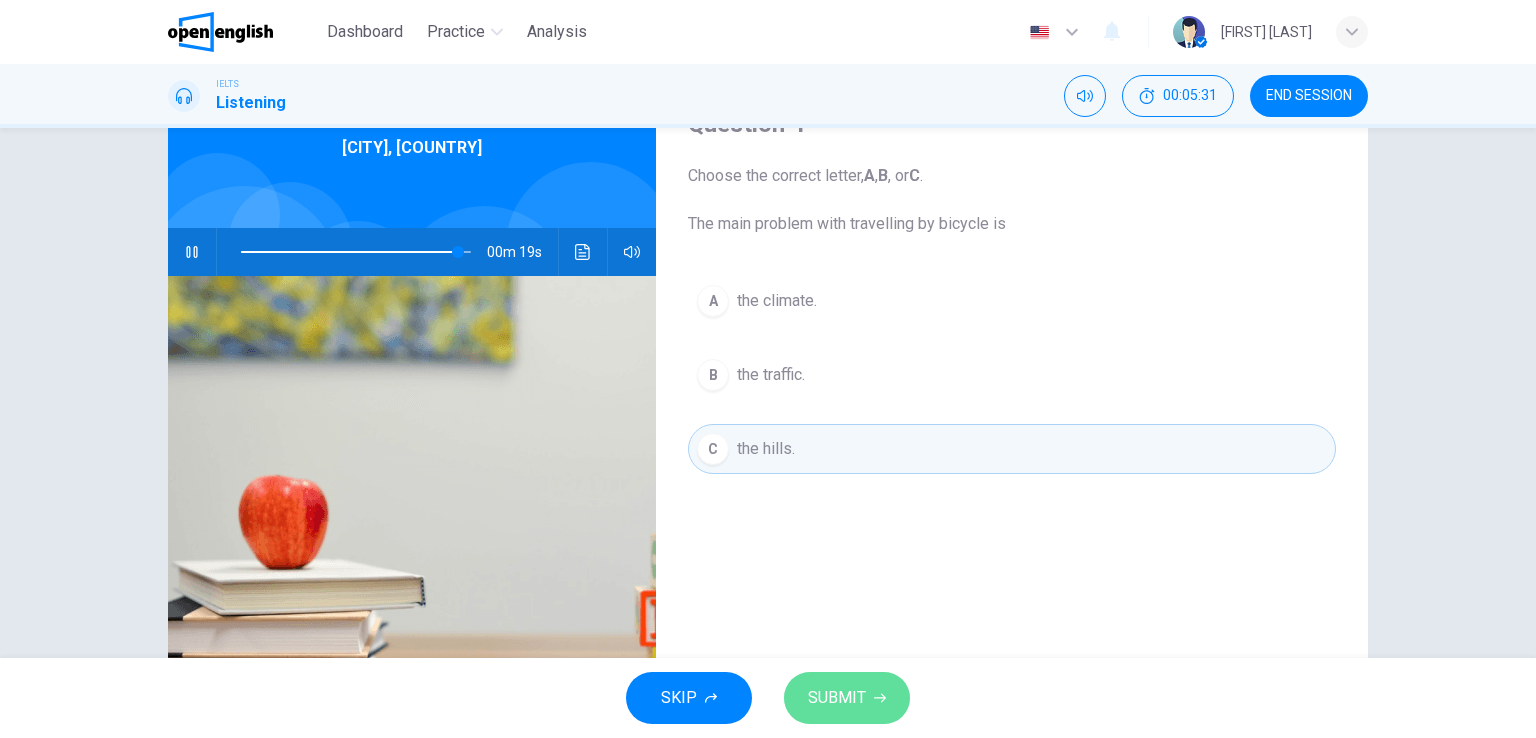 click at bounding box center (880, 698) 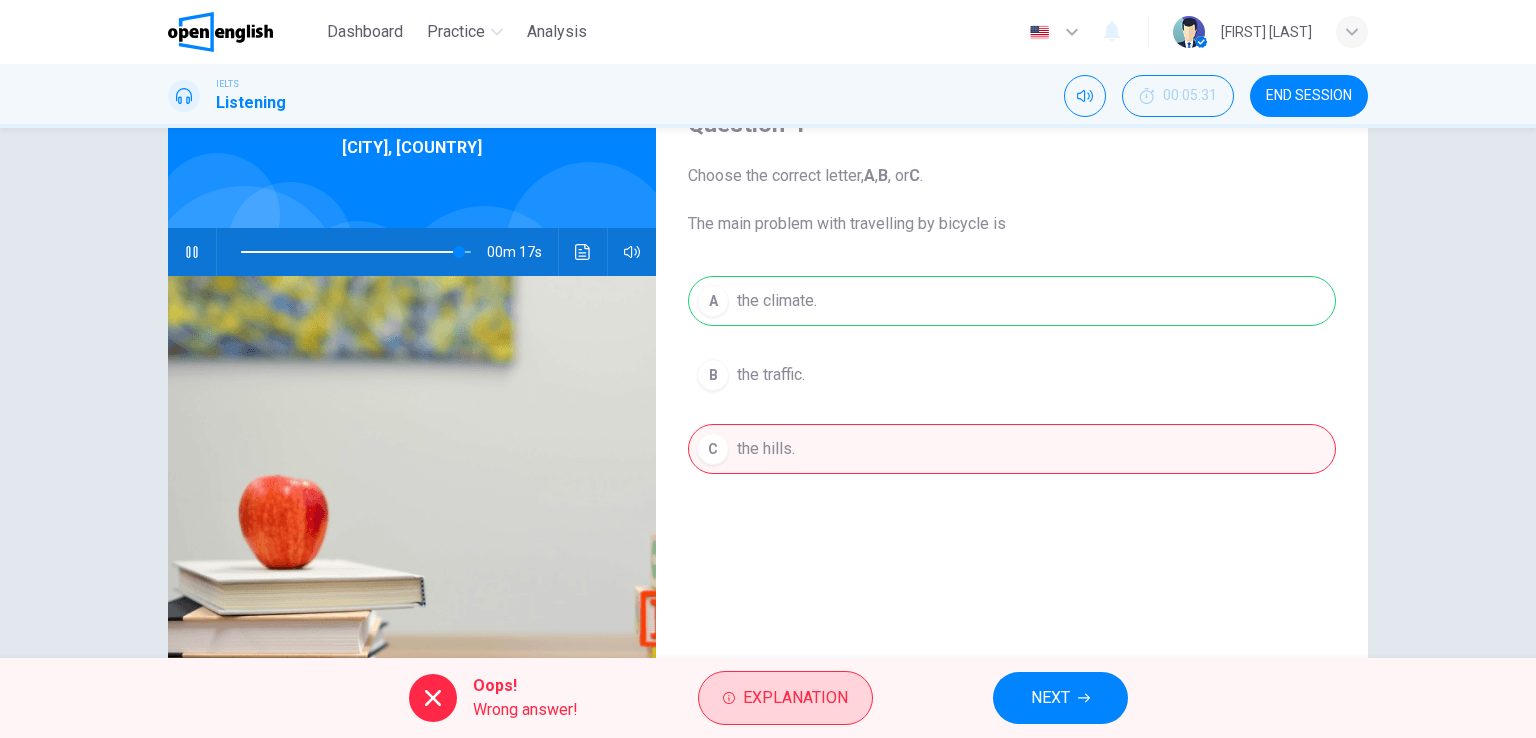click on "Explanation" at bounding box center (785, 698) 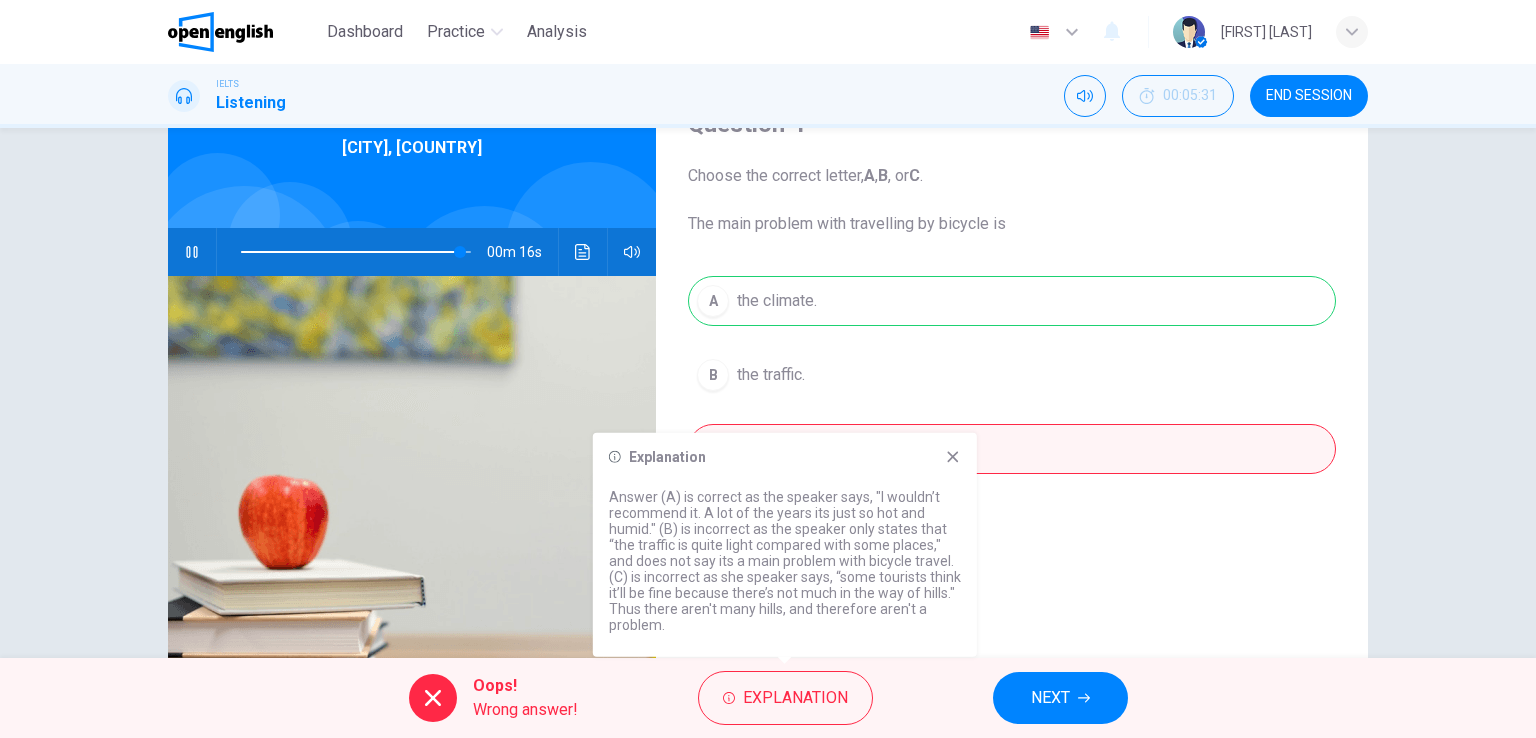 click at bounding box center (953, 457) 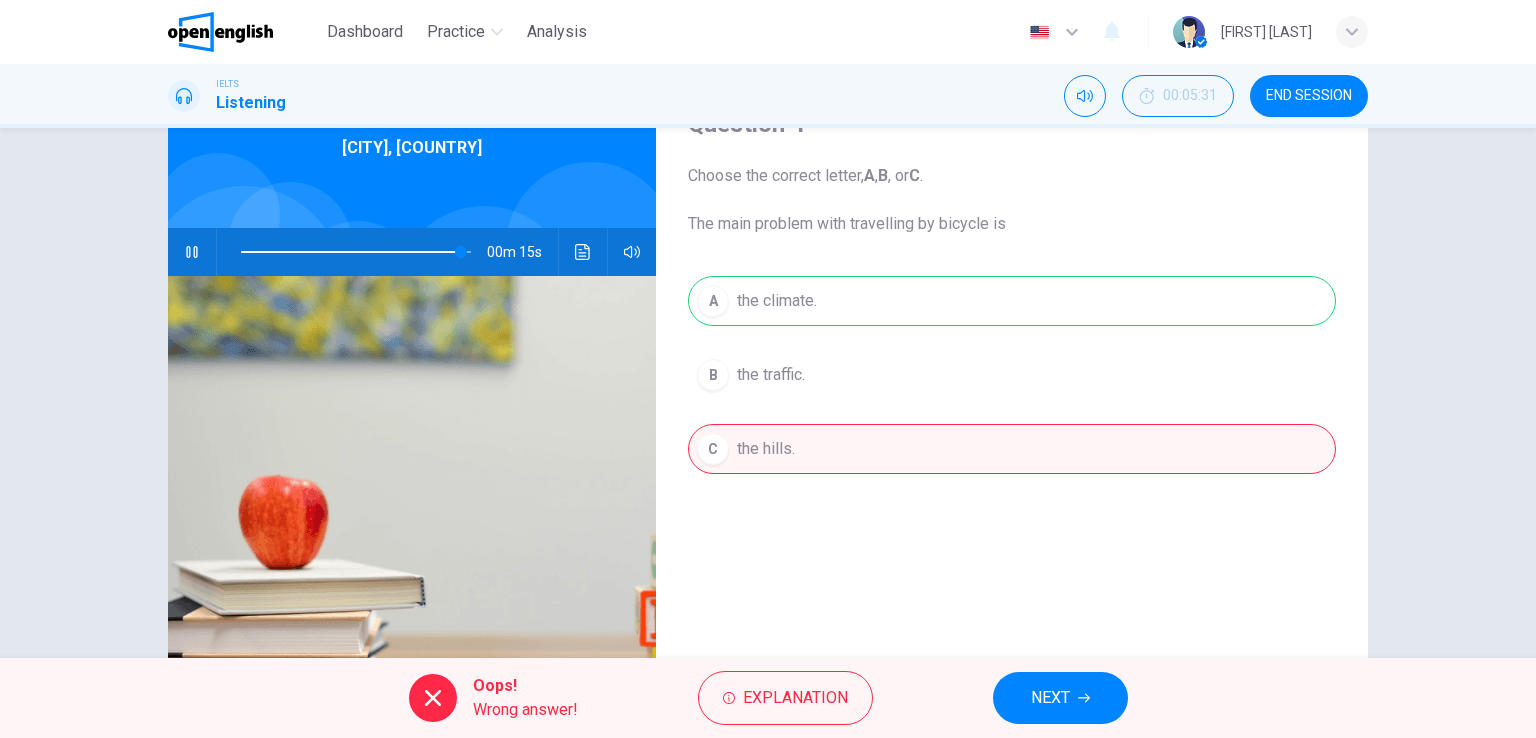 click on "NEXT" at bounding box center [1060, 698] 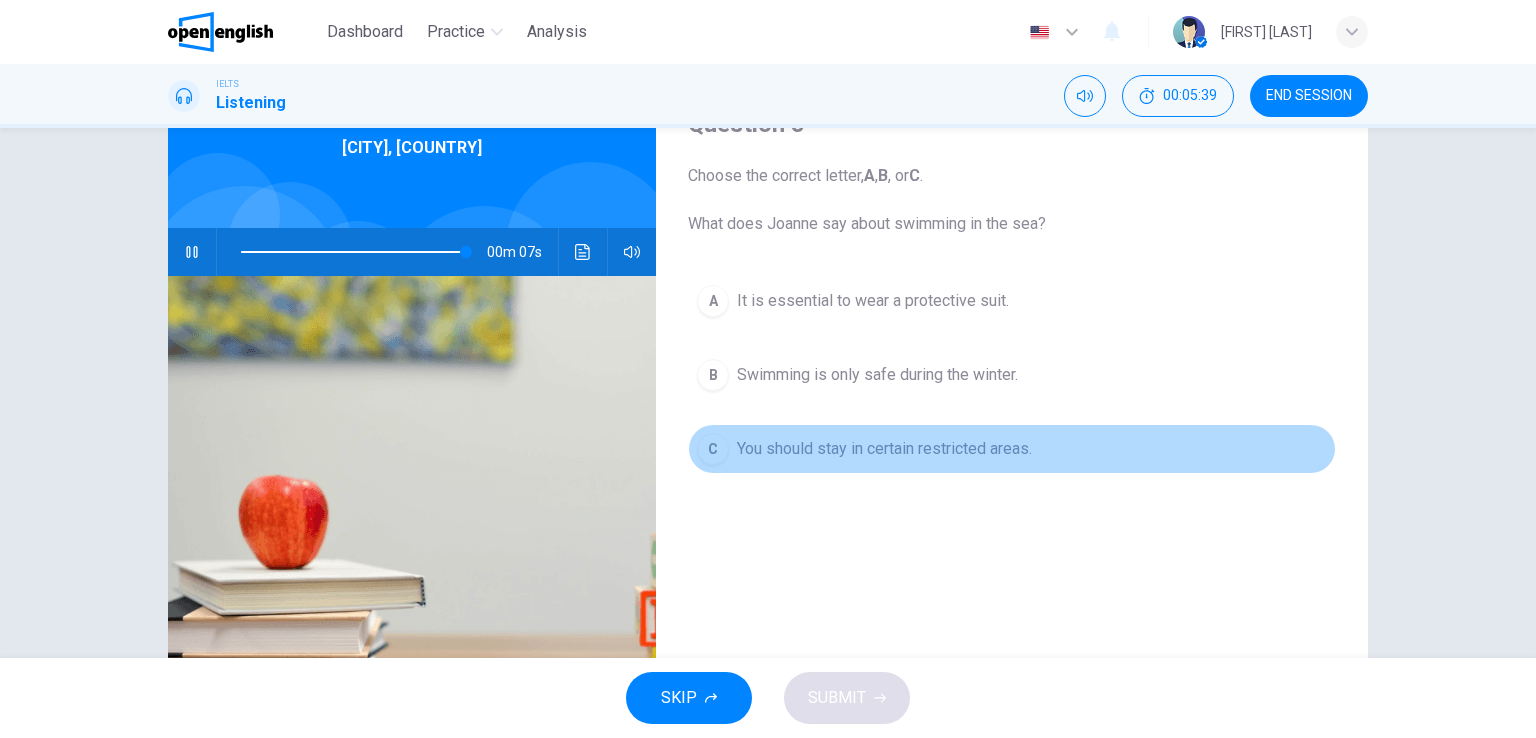 click on "C" at bounding box center [713, 301] 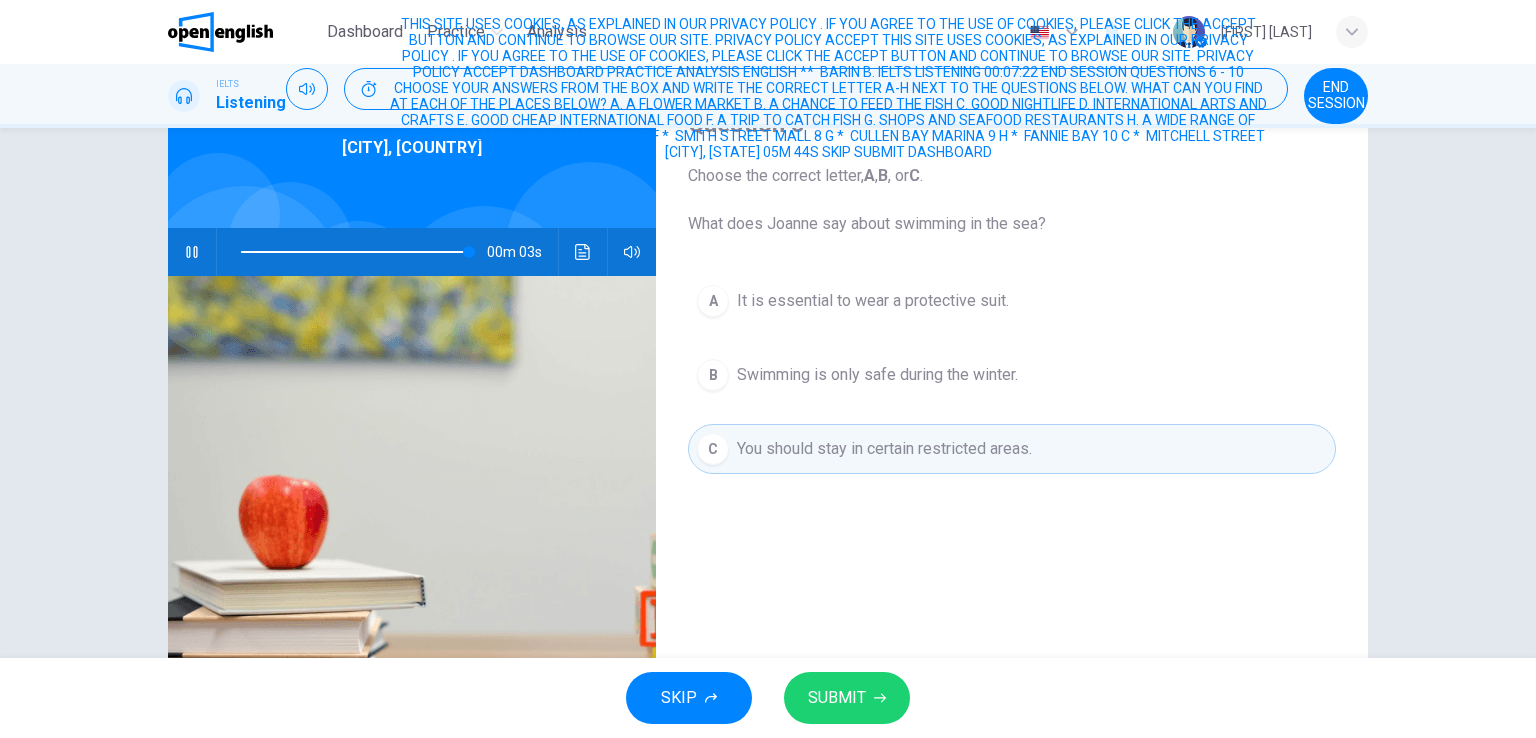 click on "A It is essential to wear a protective suit." at bounding box center (1012, 301) 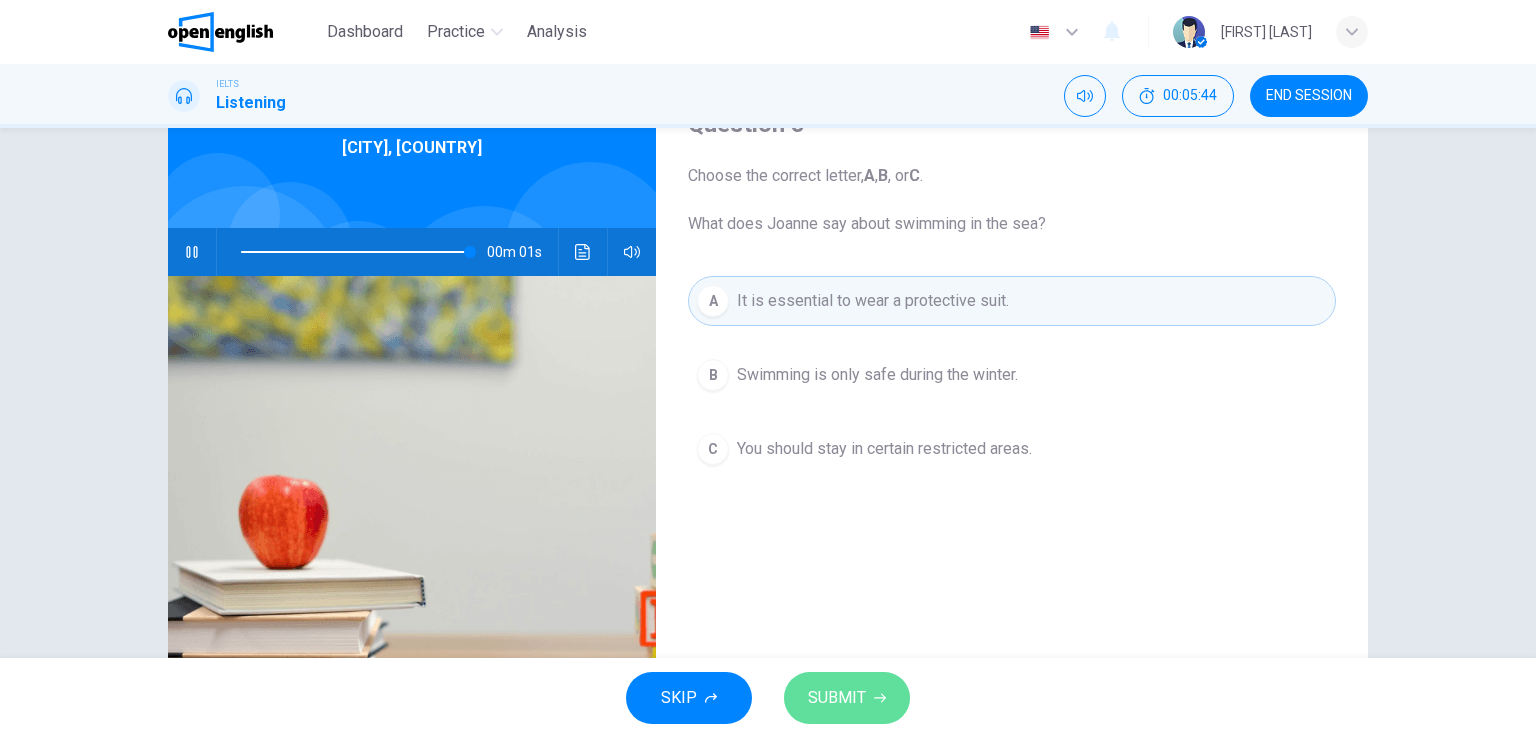 click on "SUBMIT" at bounding box center (837, 698) 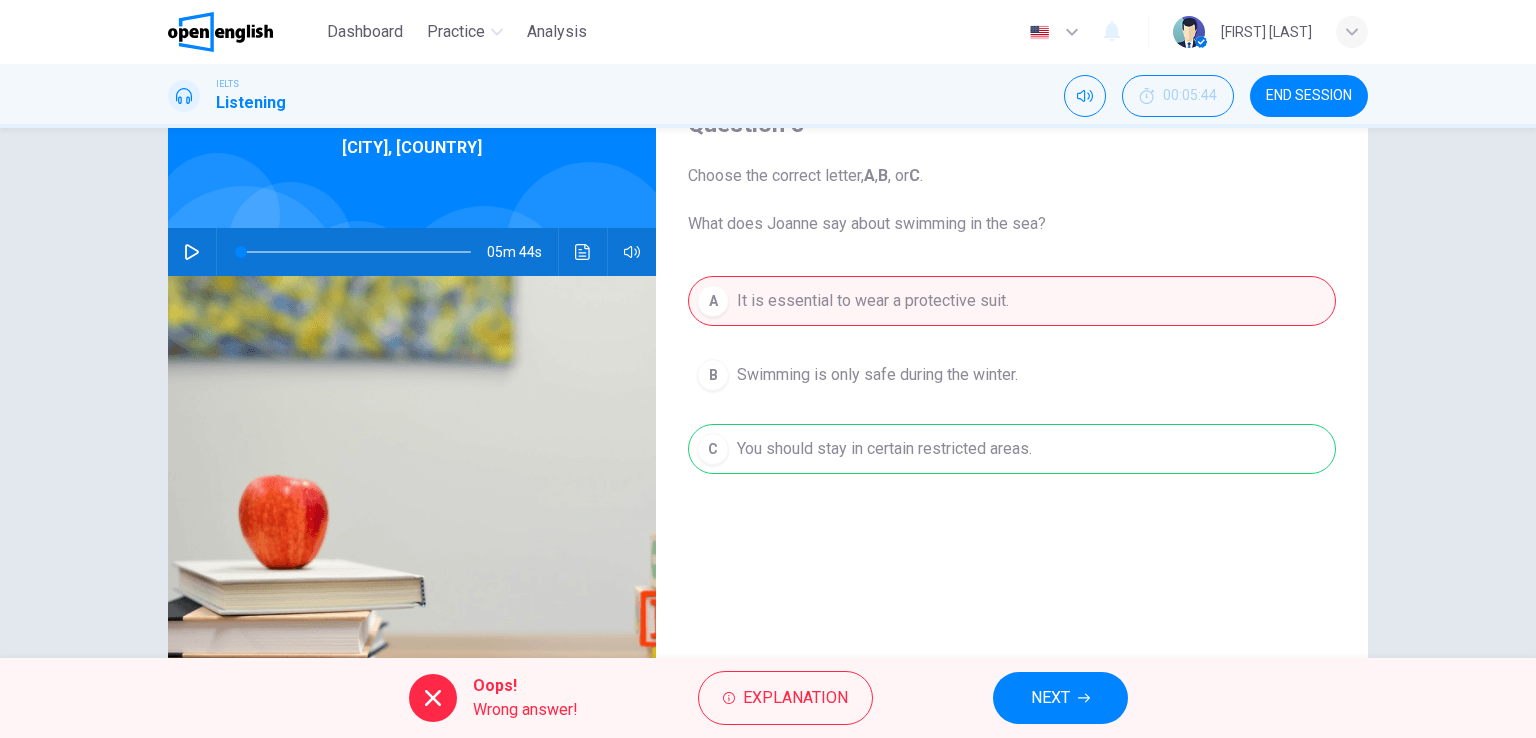 click on "Explanation" at bounding box center (785, 698) 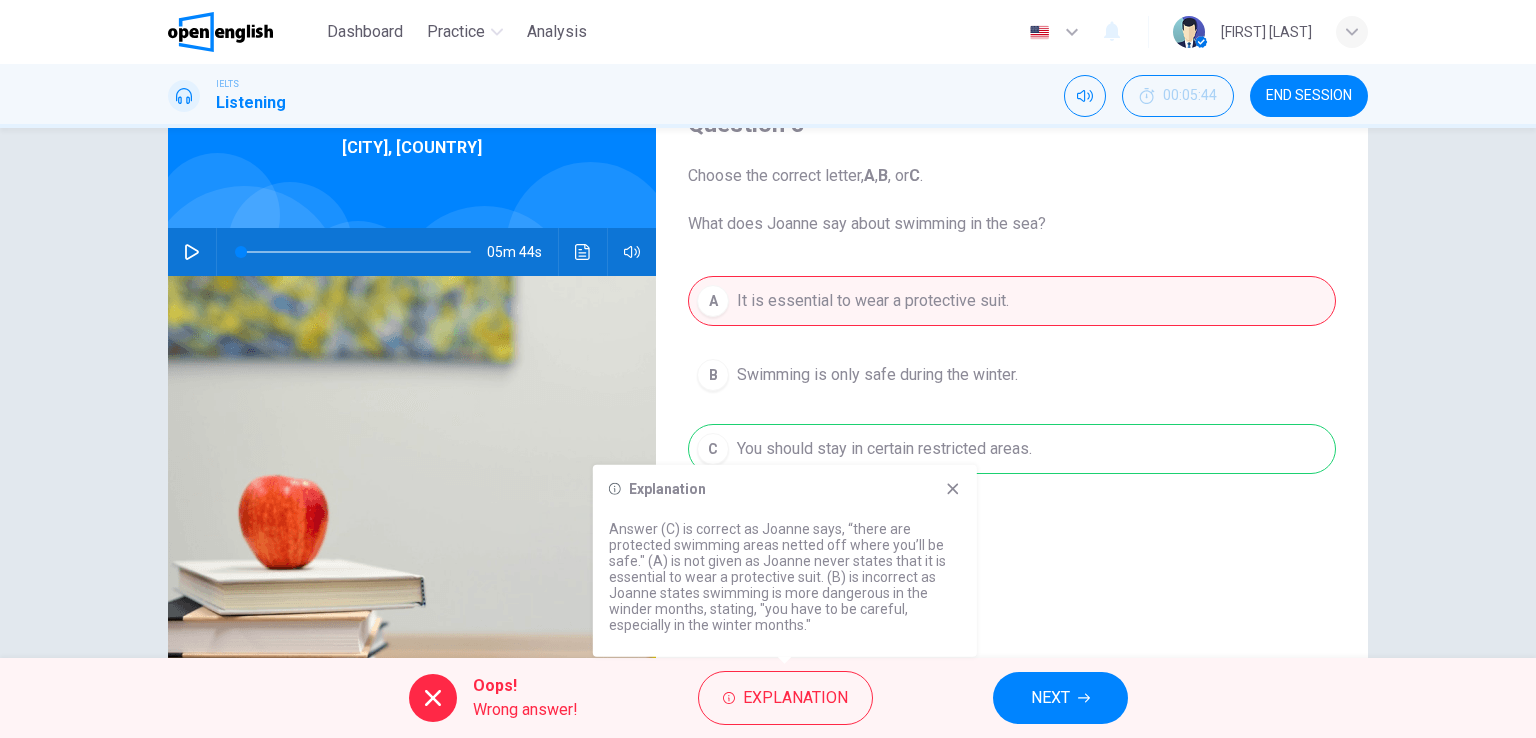 click on "NEXT" at bounding box center (1050, 698) 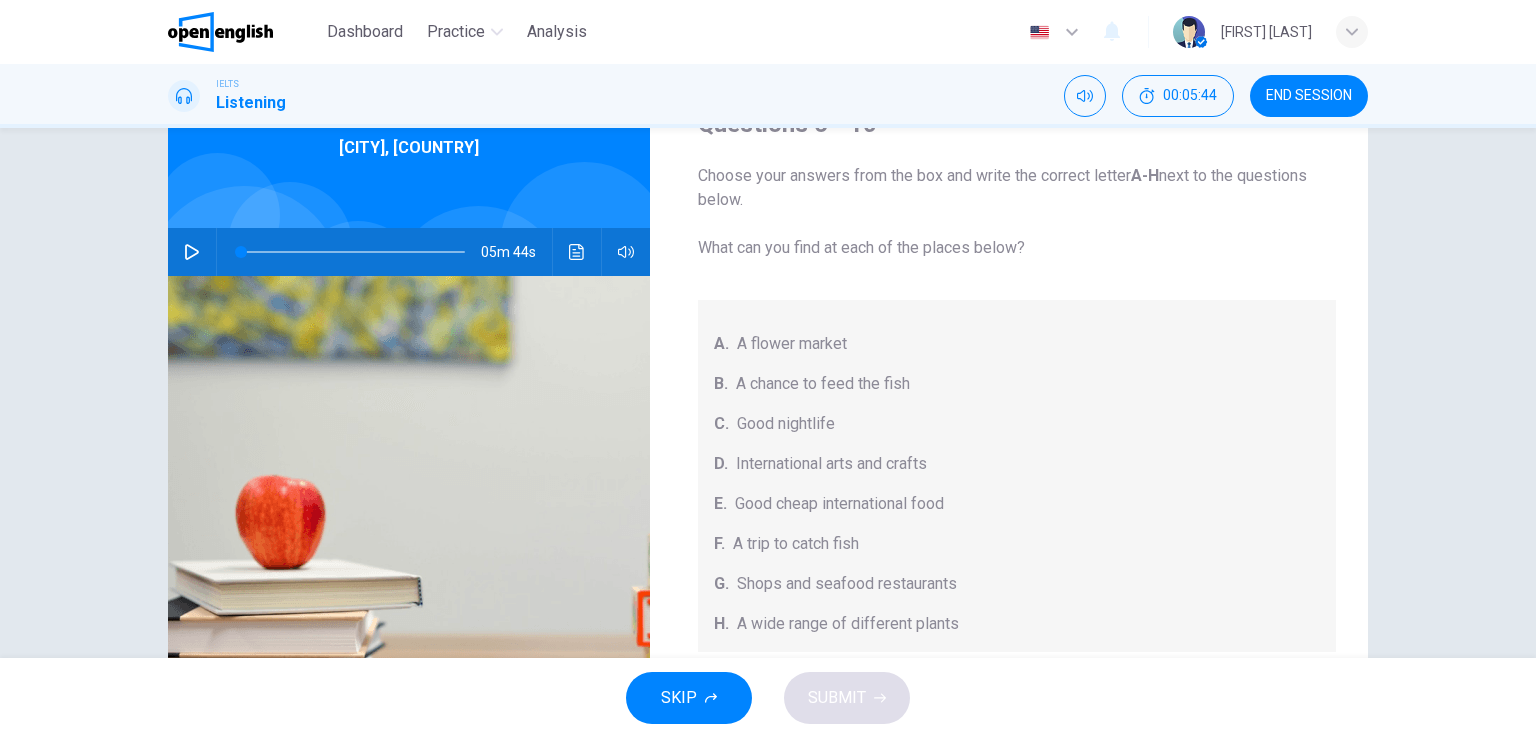scroll, scrollTop: 0, scrollLeft: 0, axis: both 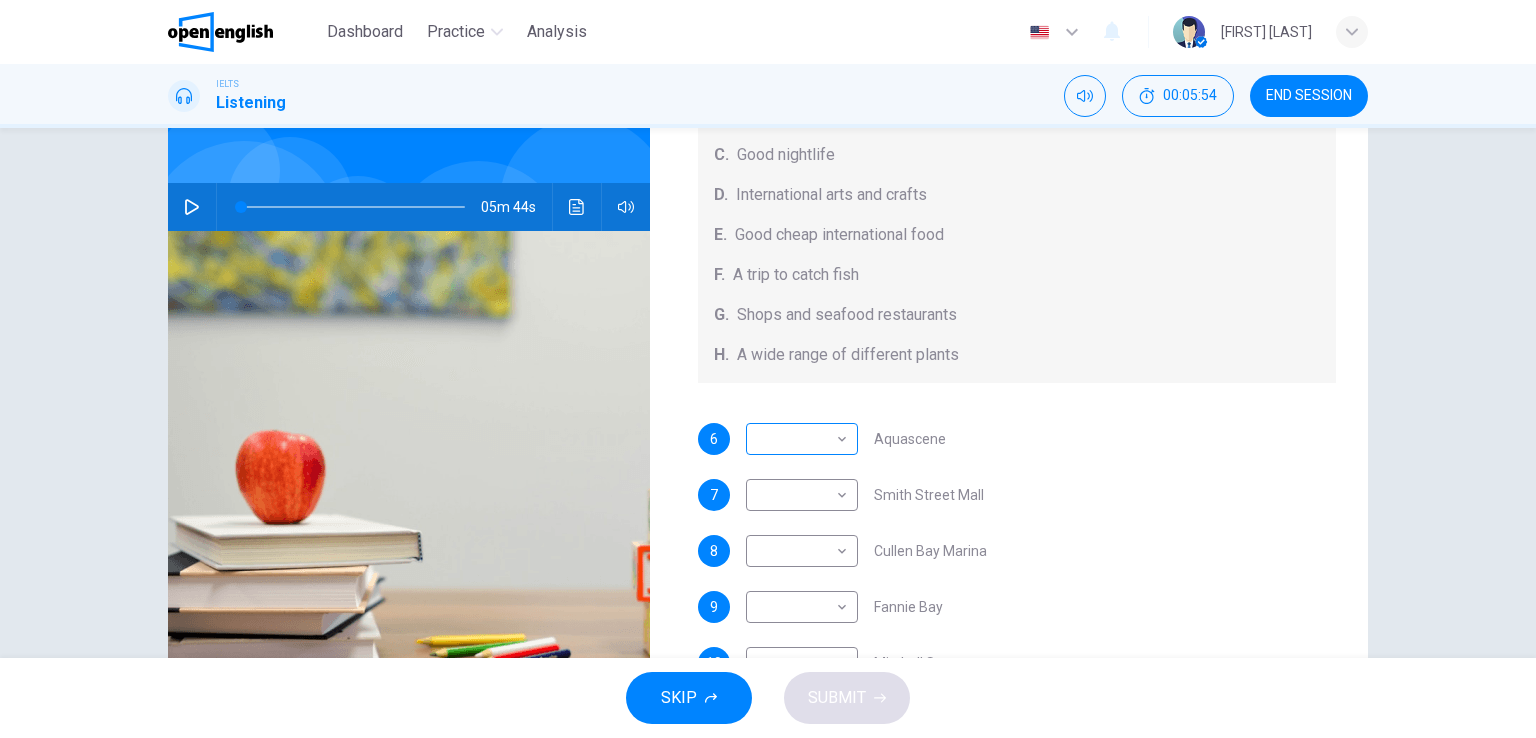 click on "This site uses cookies, as explained in our Privacy Policy . If you agree to the use of cookies, please click the Accept button and continue to browse our site. Privacy Policy Accept This site uses cookies, as explained in our Privacy Policy . If you agree to the use of cookies, please click the Accept button and continue to browse our site. Privacy Policy Accept Dashboard Practice Analysis English ** ​ barin b. IELTS Listening 00:05:54 END SESSION Questions 6 - 10 Choose your answers from the box and write the correct letter A-H next to the questions below.
What can you find at each of the places below? A. A flower market B. A chance to feed the fish C. Good nightlife D. International arts and crafts E. Good cheap international food F. A trip to catch fish G. Shops and seafood restaurants H. A wide range of different plants 6 ​ ​ Aquascene 7 ​ ​ Smith Street Mall 8 ​ ​ Cullen Bay Marina 9 ​ ​ Fannie Bay 10 ​ ​ Mitchell Street [CITY], [STATE] 05m 44s SKIP SUBMIT Dashboard" at bounding box center (768, 369) 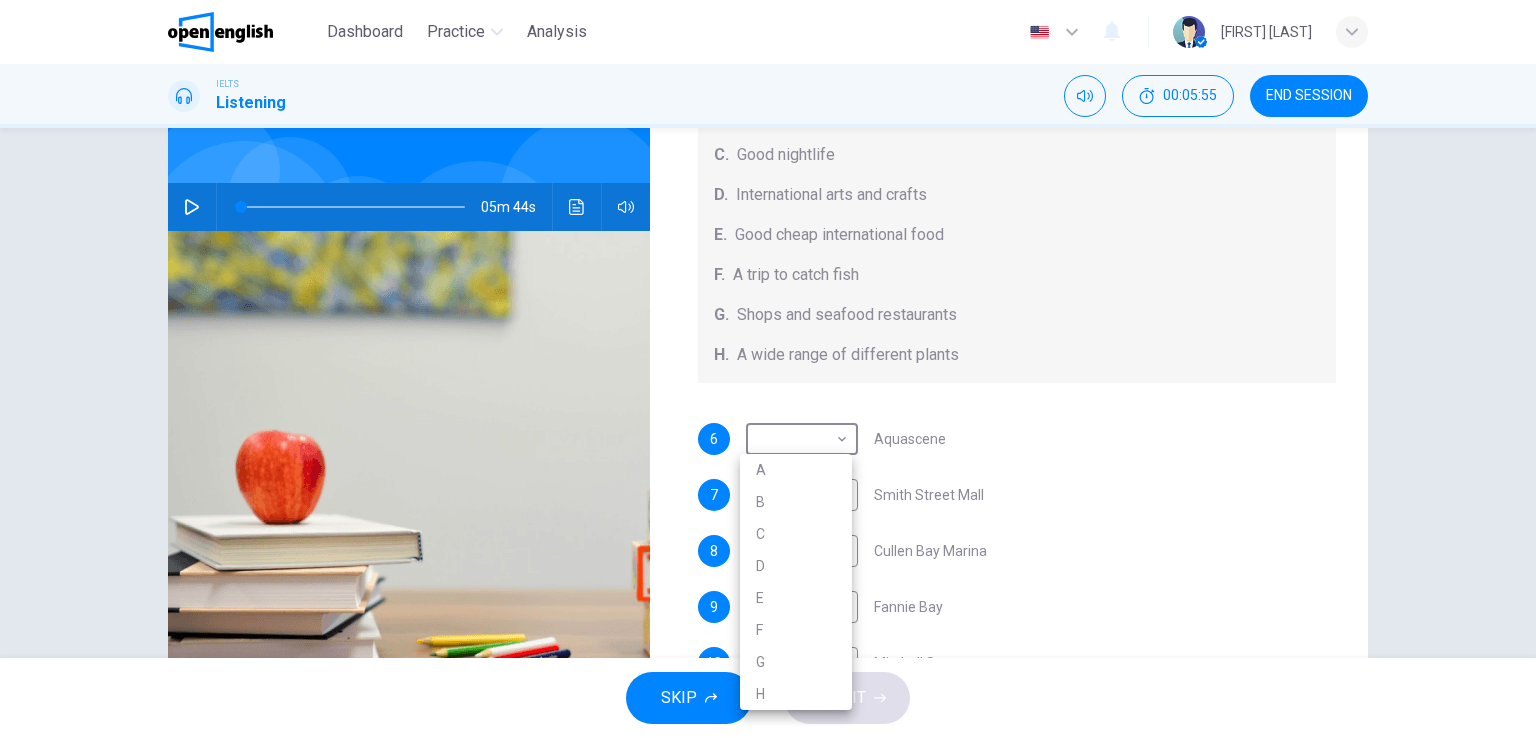 click at bounding box center (768, 369) 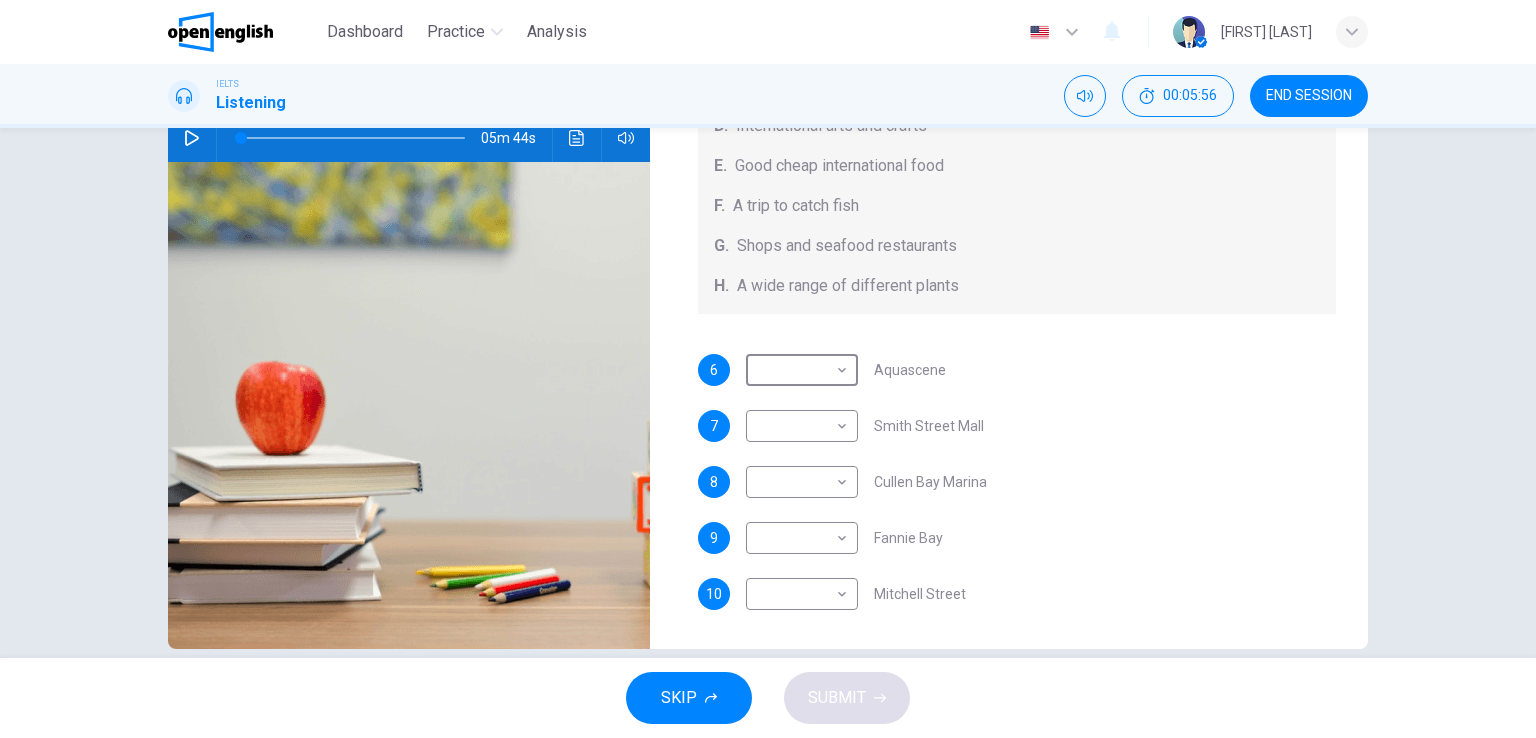 scroll, scrollTop: 245, scrollLeft: 0, axis: vertical 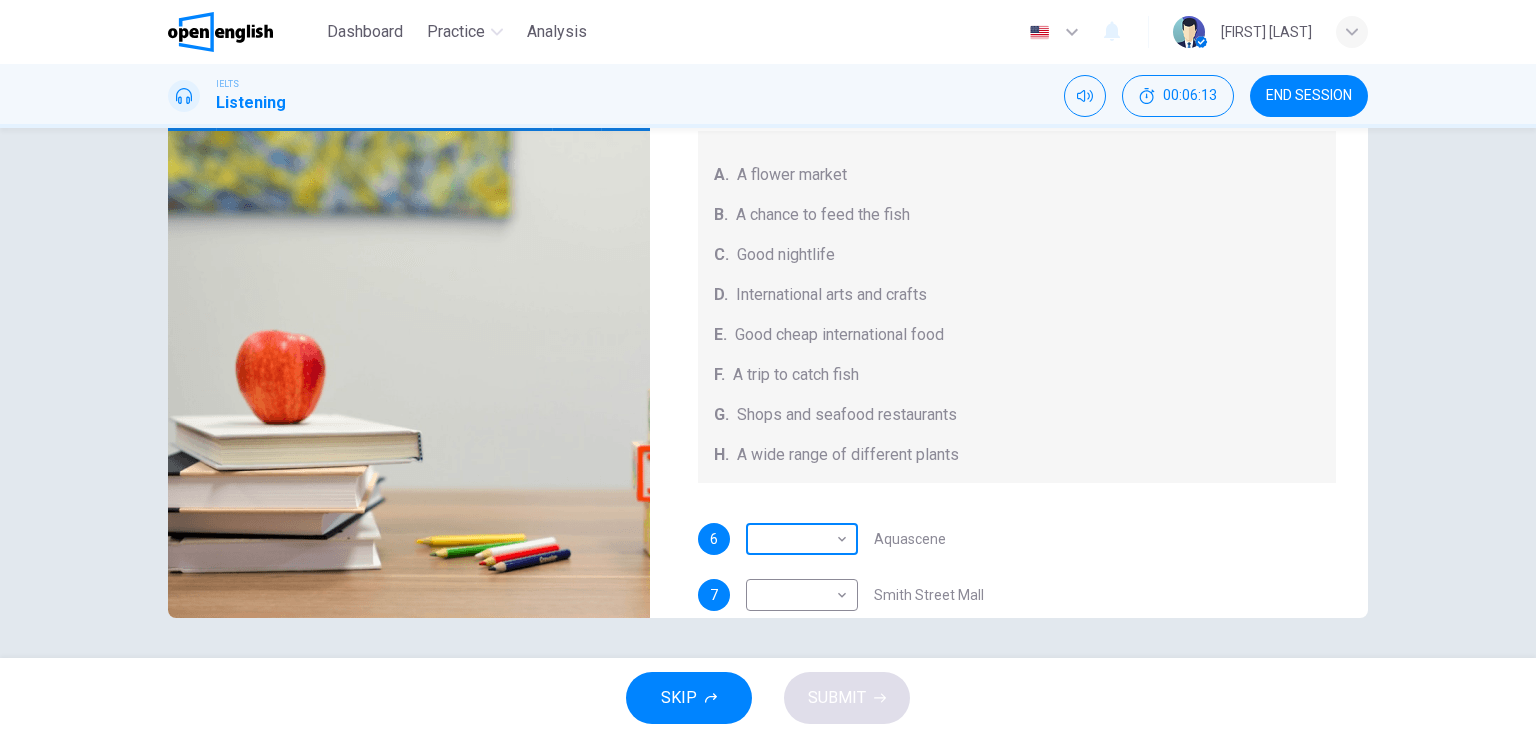 click on "This site uses cookies, as explained in our  Privacy Policy . If you agree to the use of cookies, please click the Accept button and continue to browse our site.   Privacy Policy Accept This site uses cookies, as explained in our  Privacy Policy . If you agree to the use of cookies, please click the Accept button and continue to browse our site.   Privacy Policy Accept Dashboard Practice Analysis English ** ​ barin b. IELTS Listening 00:06:13 END SESSION Questions 6 - 10 Choose your answers from the box and write the correct letter  A-H  next to the questions below.
What can you find at each of the places below? A. A flower market B. A chance to feed the fish C. Good nightlife D. International arts and crafts E. Good cheap international food F. A trip to catch fish G. Shops and seafood restaurants H. A wide range of different plants 6 ​ ​ Aquascene 7 ​ ​ Smith Street Mall 8 ​ ​ Cullen Bay Marina 9 ​ ​ Fannie Bay 10 ​ ​ Mitchell Street [CITY], [STATE] 05m 44s SKIP SUBMIT Dashboard" at bounding box center (768, 369) 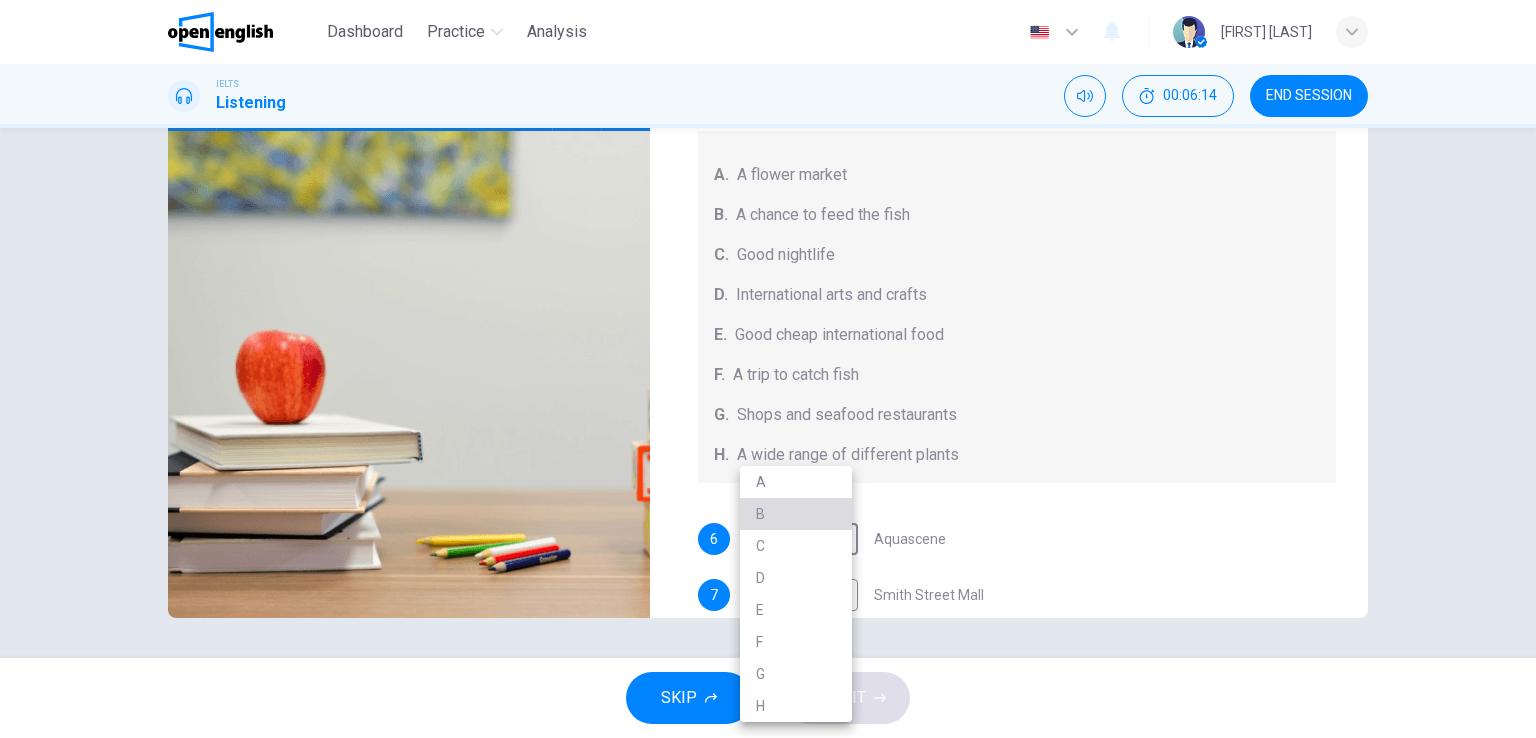 click on "B" at bounding box center (796, 514) 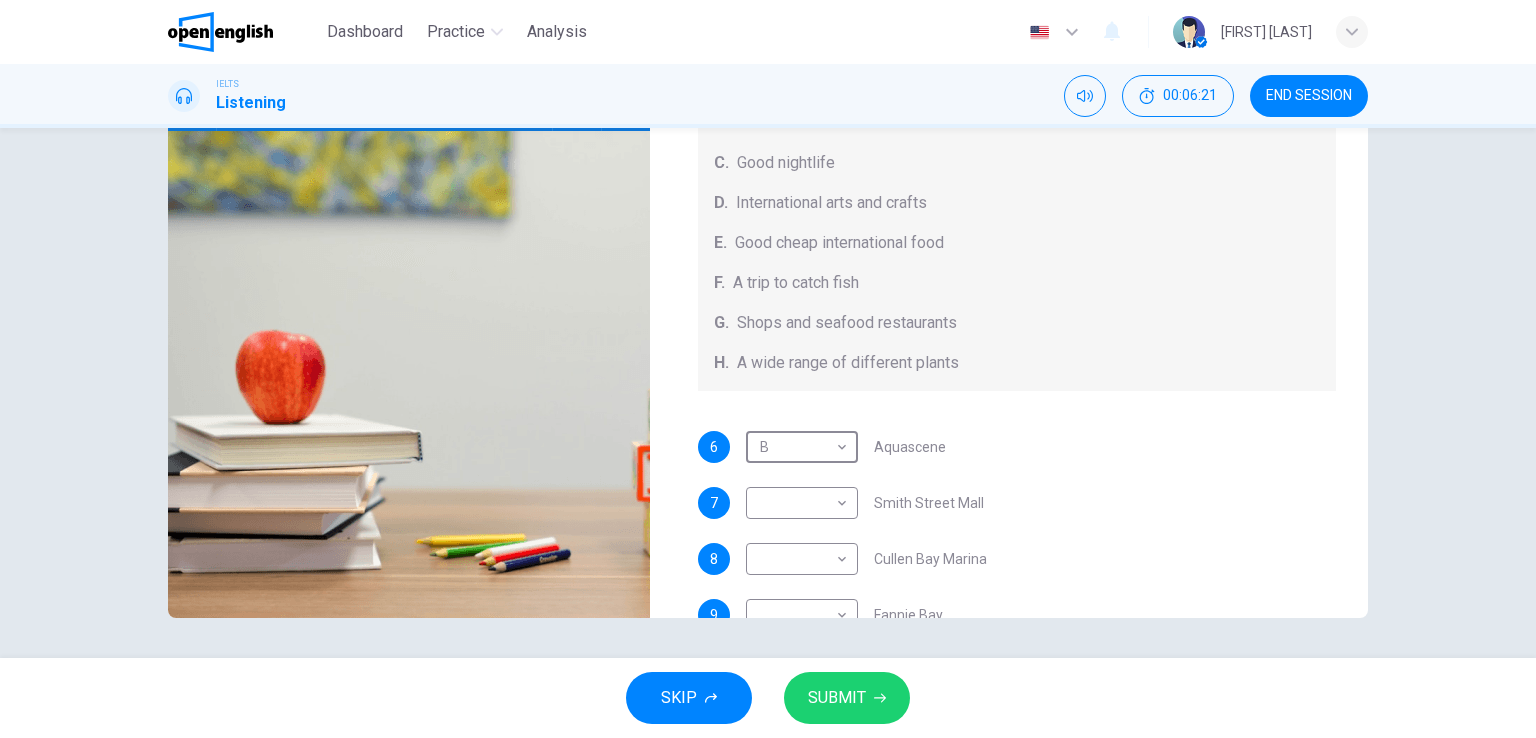 scroll, scrollTop: 224, scrollLeft: 0, axis: vertical 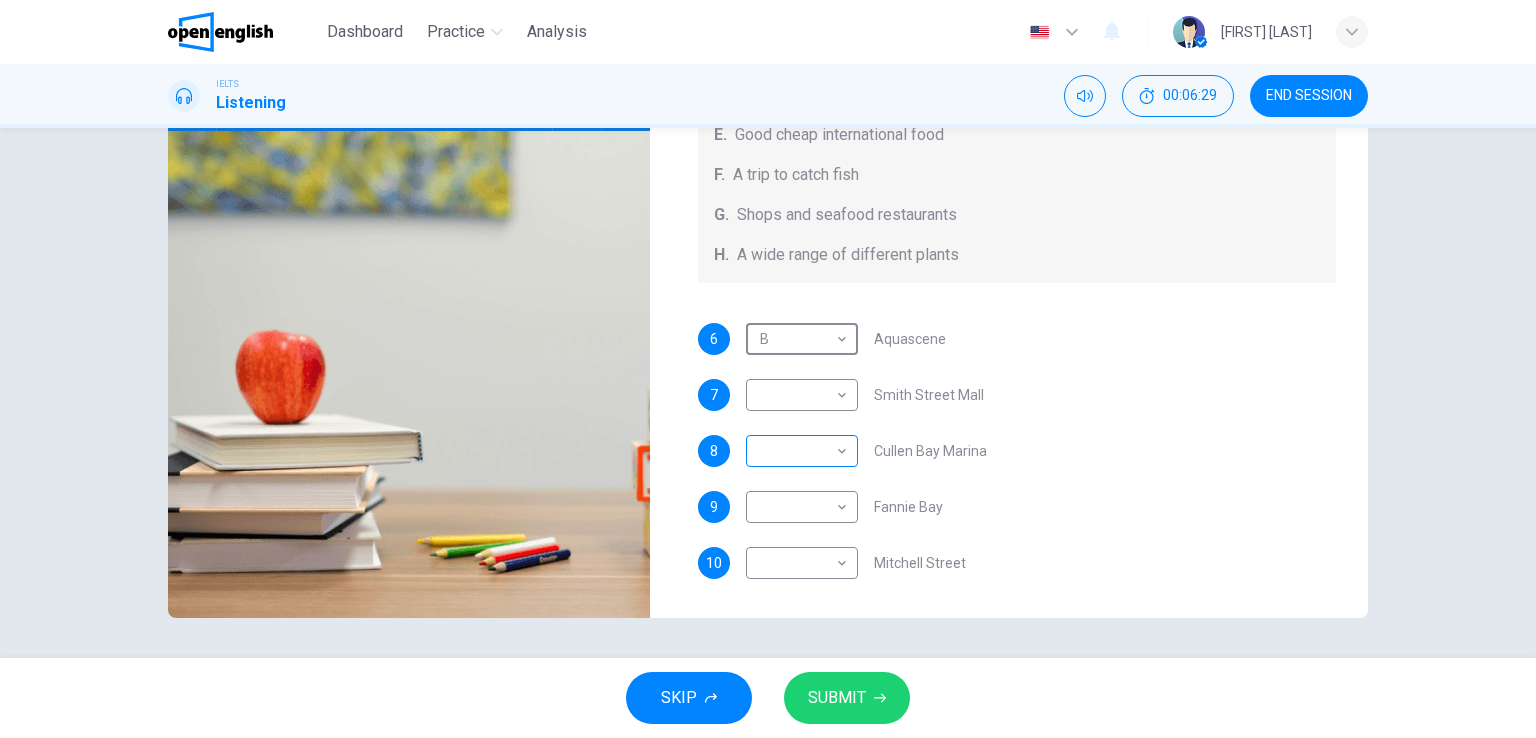 click on "This site uses cookies, as explained in our  Privacy Policy . If you agree to the use of cookies, please click the Accept button and continue to browse our site.   Privacy Policy Accept This site uses cookies, as explained in our  Privacy Policy . If you agree to the use of cookies, please click the Accept button and continue to browse our site.   Privacy Policy Accept Dashboard Practice Analysis English ** ​ barin b. IELTS Listening 00:06:29 END SESSION Questions 6 - 10 Choose your answers from the box and write the correct letter  A-H  next to the questions below.
What can you find at each of the places below? A. A flower market B. A chance to feed the fish C. Good nightlife D. International arts and crafts E. Good cheap international food F. A trip to catch fish G. Shops and seafood restaurants H. A wide range of different plants 6 B * ​ Aquascene 7 ​ ​ Smith Street Mall 8 ​ ​ Cullen Bay Marina 9 ​ ​ Fannie Bay 10 ​ ​ Mitchell Street [CITY], [COUNTRY] 05m 44s SKIP SUBMIT Dashboard" at bounding box center [768, 369] 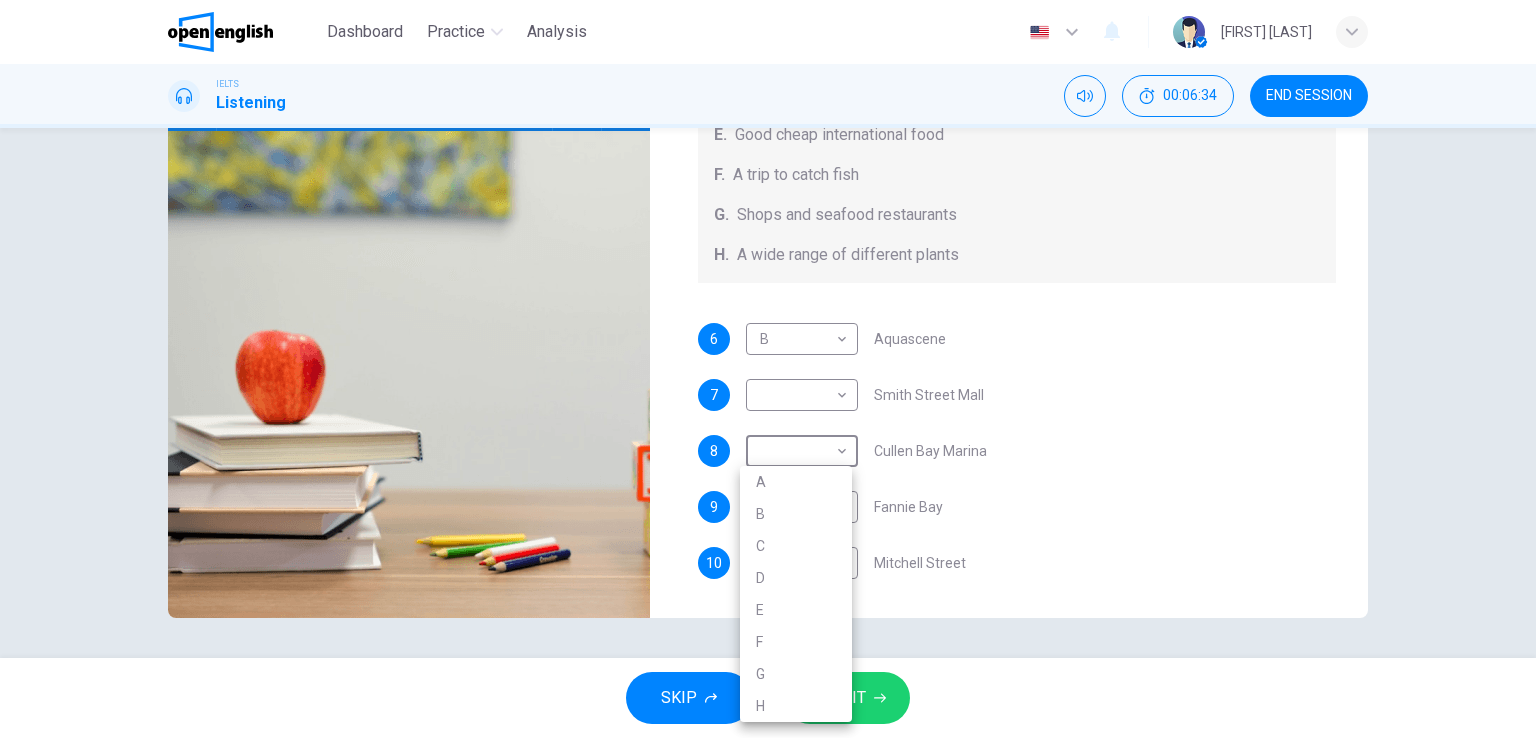 click on "G" at bounding box center [796, 674] 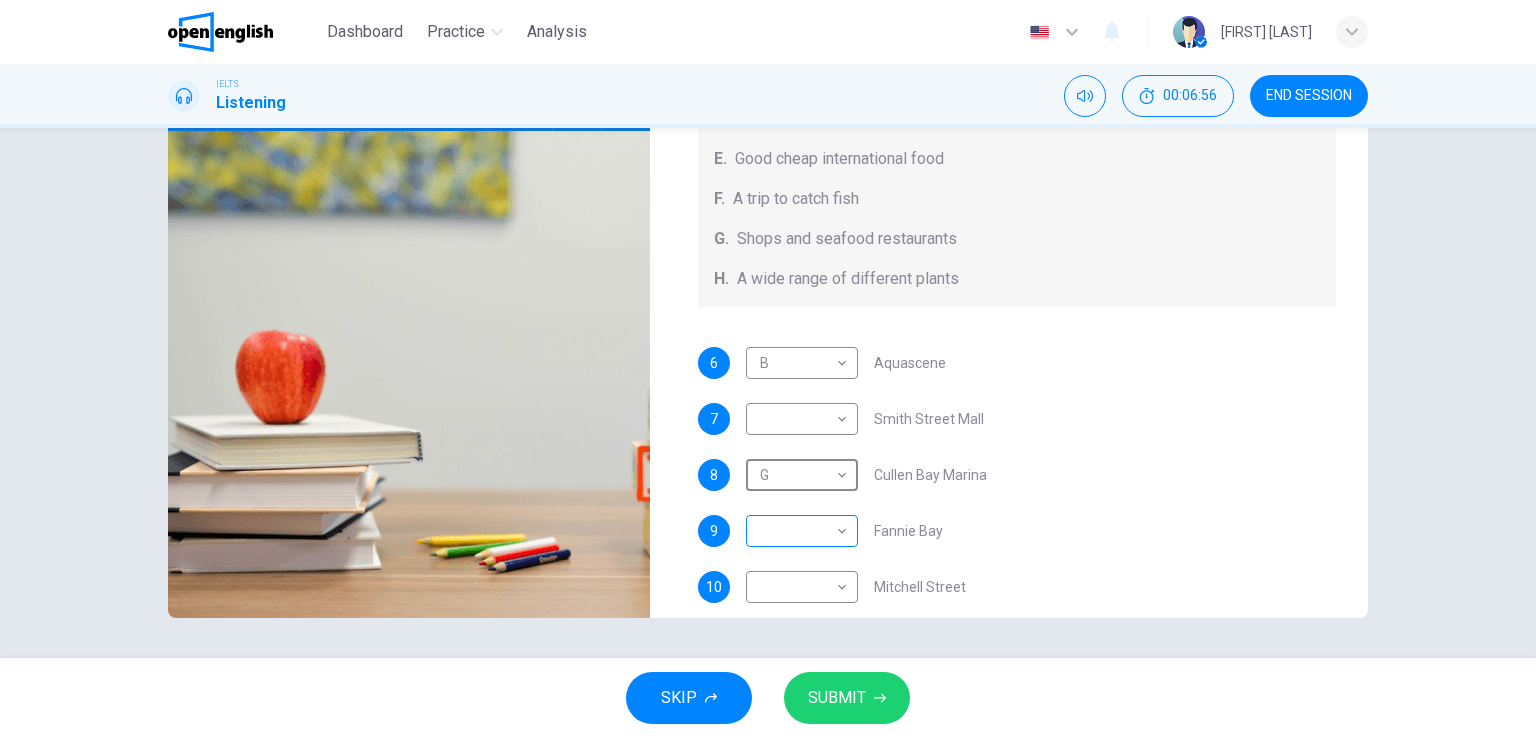 scroll, scrollTop: 224, scrollLeft: 0, axis: vertical 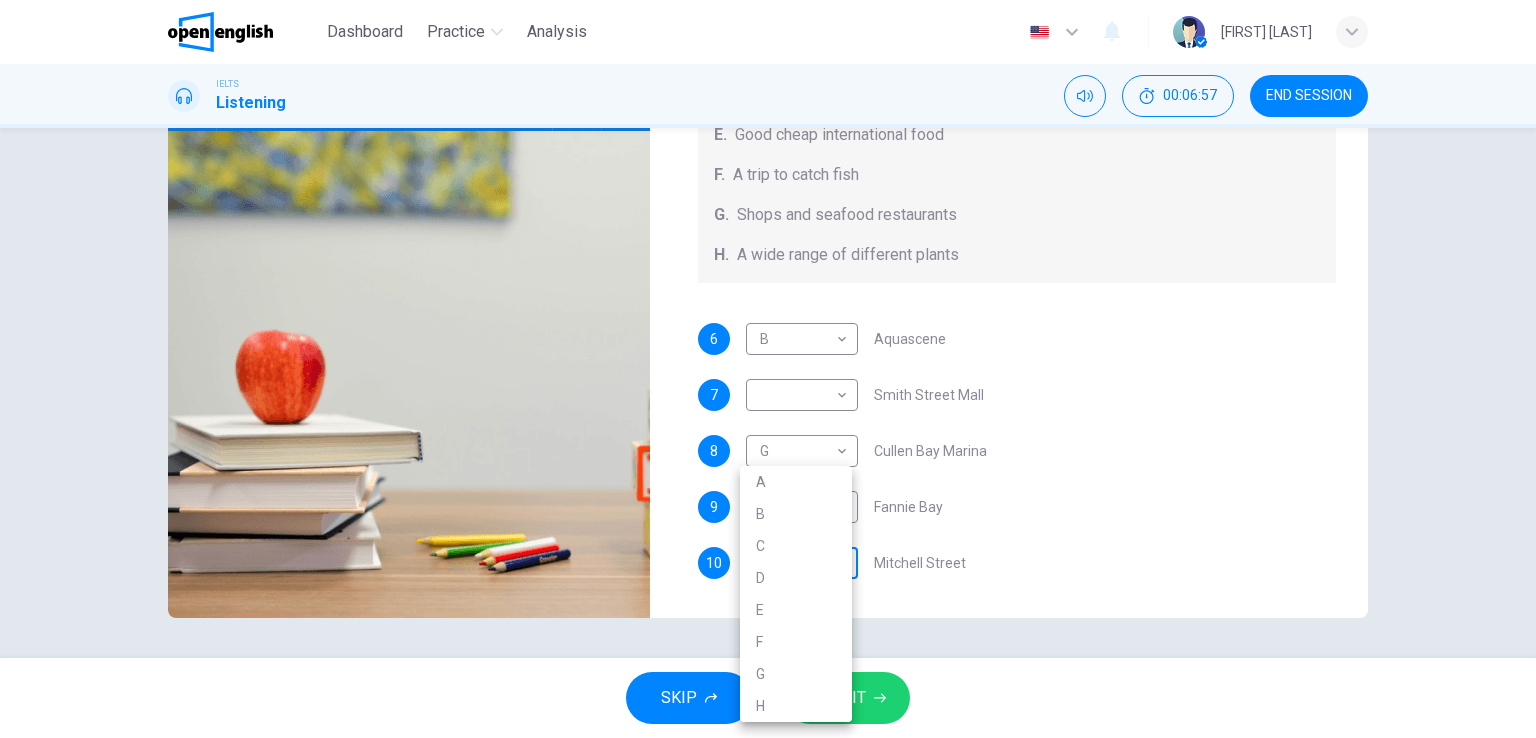 click on "Dashboard Practice Analysis English ​ barin b. IELTS Listening END SESSION Questions 6 - 10 Choose your answers from the box and write the correct letter A-H next to the questions below. What can you find at each of the places below? A. A flower market B. A chance to feed the fish C. Good nightlife D. International arts and crafts E. Good cheap international food F. A trip to catch fish G. Shops and seafood restaurants H. A wide range of different plants 6 B * Aquascene 7 Smith Street Mall 8 G * Cullen Bay Marina 9 Fannie Bay 10 Mitchell Street Darwin, Australia SKIP SUBMIT Dashboard A B" at bounding box center (768, 369) 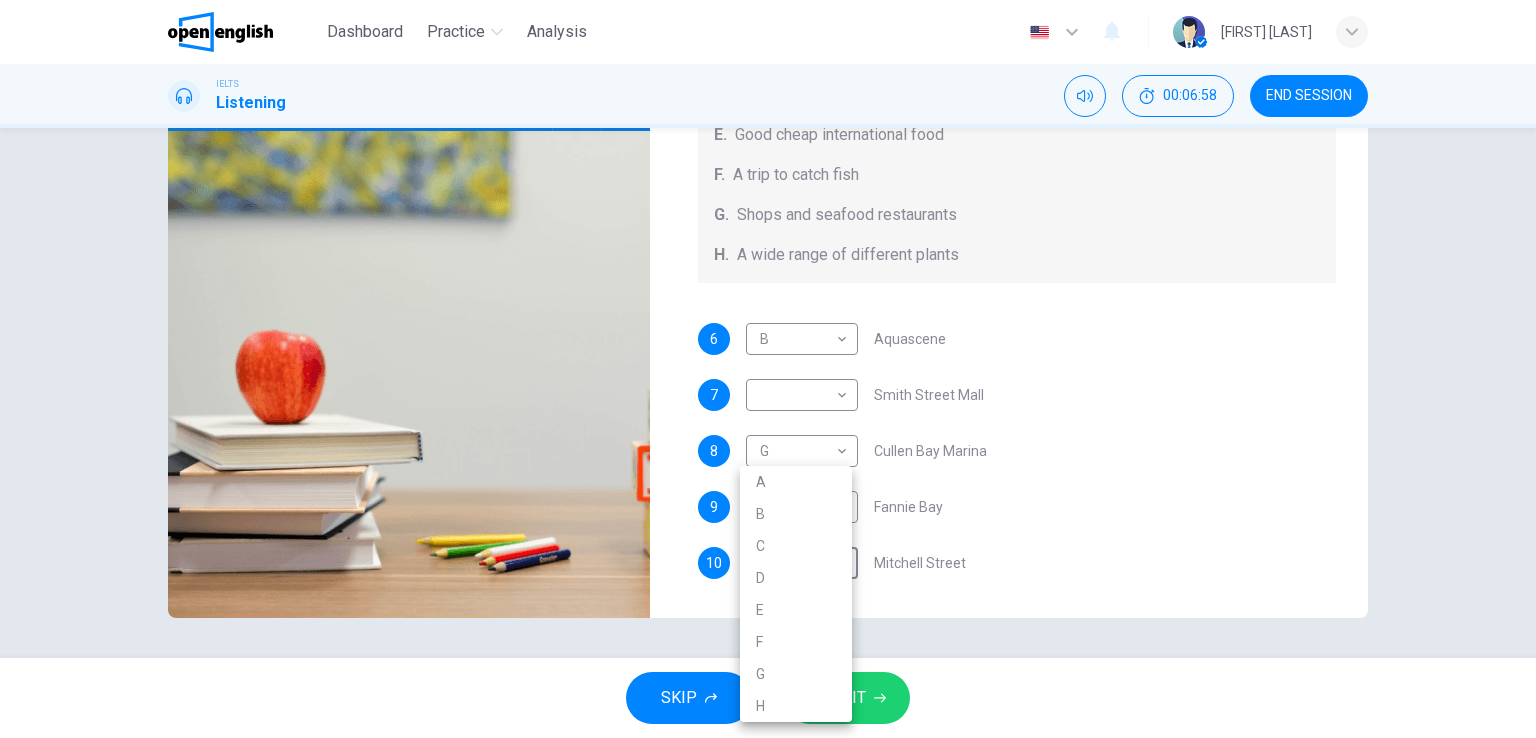 click at bounding box center (768, 369) 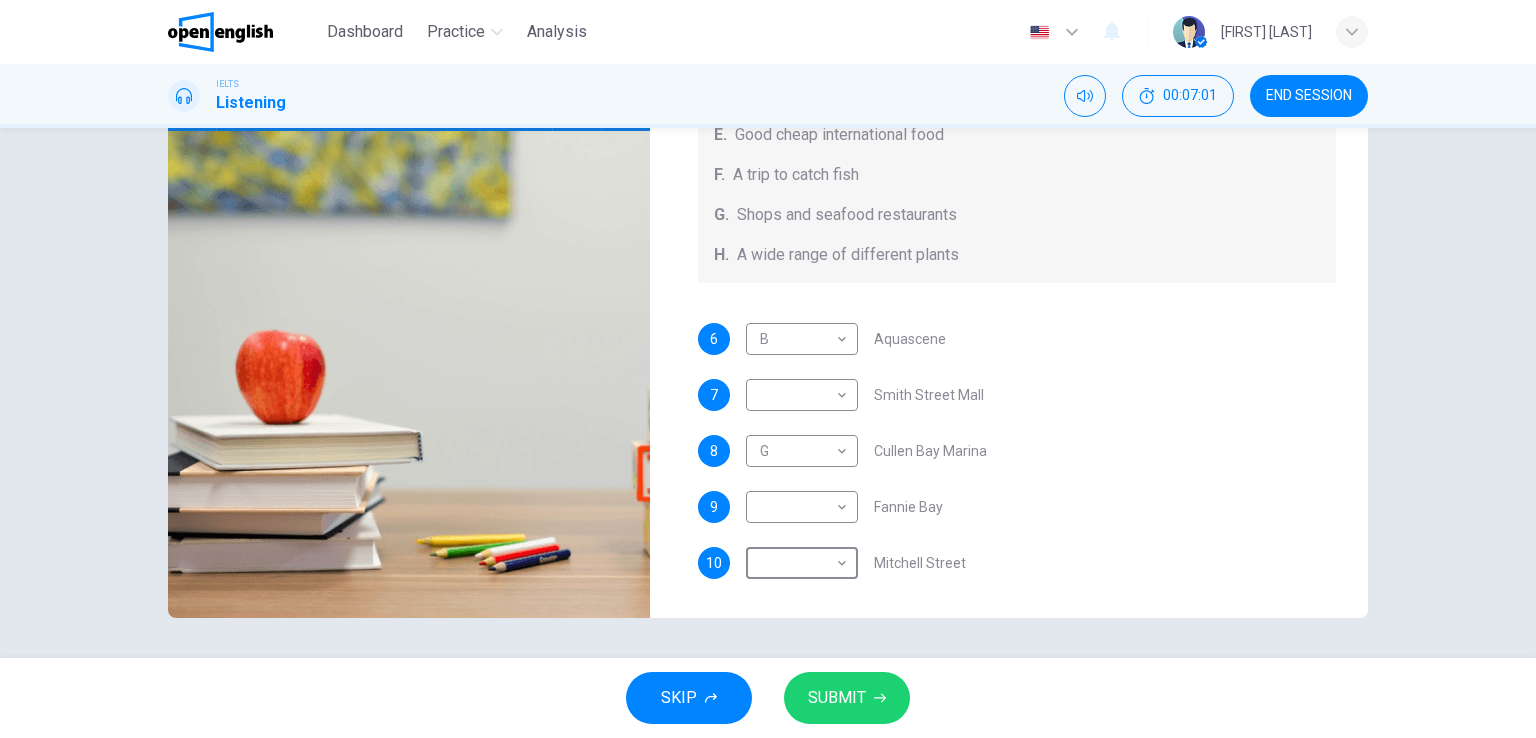 scroll, scrollTop: 224, scrollLeft: 0, axis: vertical 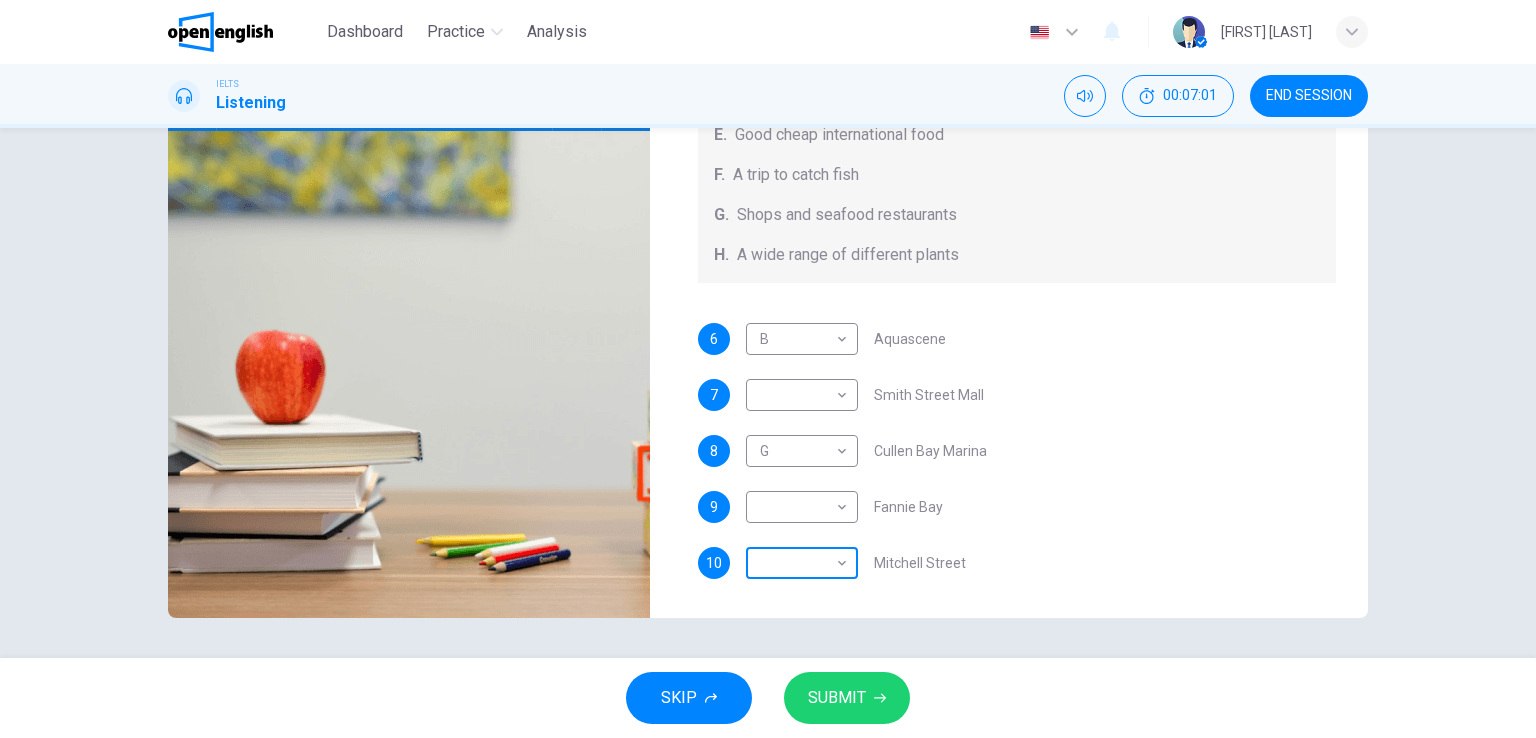 click on "This site uses cookies, as explained in our  Privacy Policy . If you agree to the use of cookies, please click the Accept button and continue to browse our site.   Privacy Policy Accept This site uses cookies, as explained in our  Privacy Policy . If you agree to the use of cookies, please click the Accept button and continue to browse our site.   Privacy Policy Accept Dashboard Practice Analysis English ** ​ barin b. IELTS Listening 00:07:01 END SESSION Questions 6 - 10 Choose your answers from the box and write the correct letter  A-H  next to the questions below.
What can you find at each of the places below? A. A flower market B. A chance to feed the fish C. Good nightlife D. International arts and crafts E. Good cheap international food F. A trip to catch fish G. Shops and seafood restaurants H. A wide range of different plants 6 B * ​ Aquascene 7 ​ ​ Smith Street Mall 8 G * ​ Cullen Bay Marina 9 ​ ​ Fannie Bay 10 ​ ​ Mitchell Street [CITY], [COUNTRY] 05m 44s SKIP SUBMIT Dashboard" at bounding box center [768, 369] 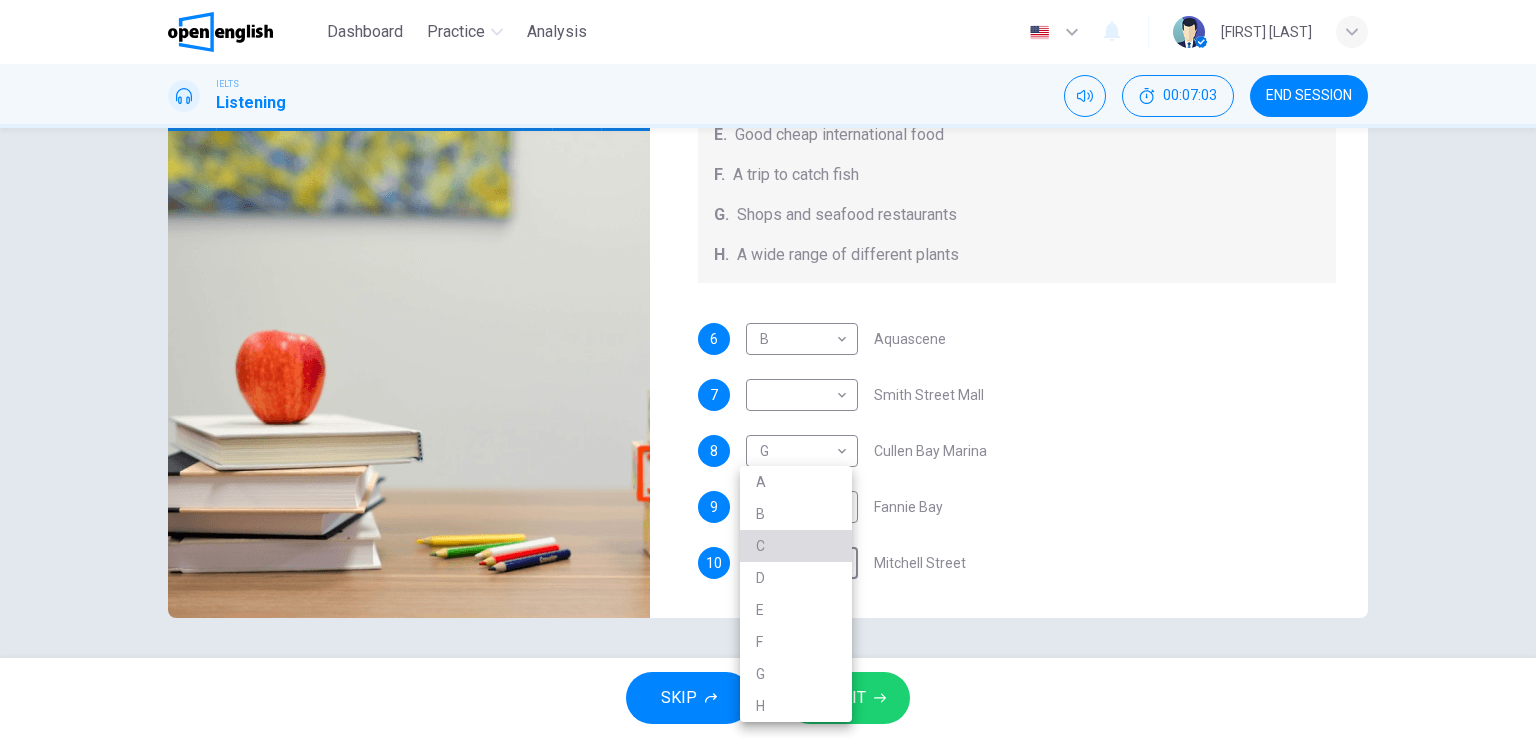 click on "C" at bounding box center [796, 546] 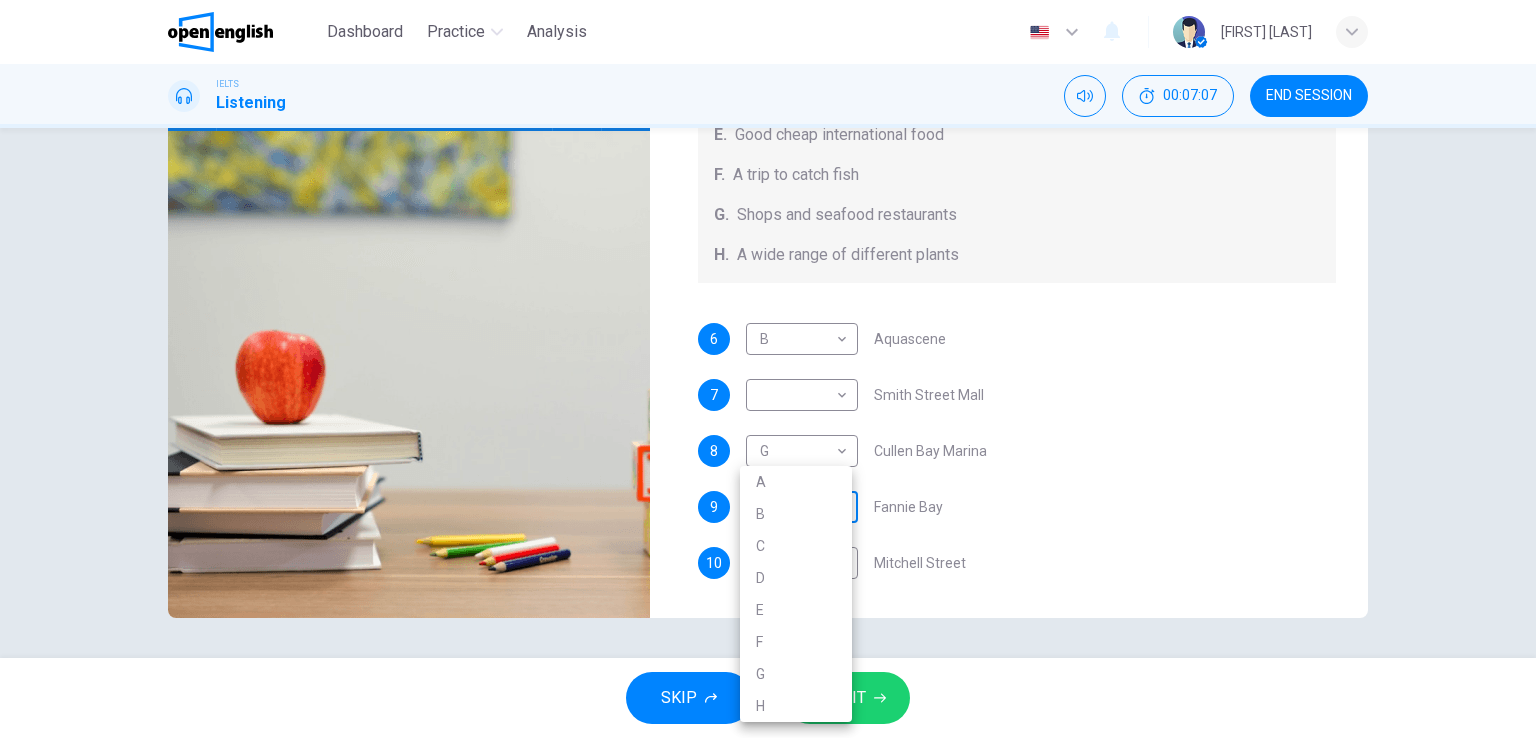 click on "Dashboard Practice Analysis English ** ​ barin b. IELTS Listening 00:07:07 END SESSION Questions 6 - 10 Choose your answers from the box and write the correct letter  A-H  next to the questions below.
What can you find at each of the places below? A. A flower market B. A chance to feed the fish C. Good nightlife D. International arts and crafts E. Good cheap international food F. A trip to catch fish G. Shops and seafood restaurants H. A wide range of different plants 6 B * ​ Aquascene 7 ​ ​ Smith Street Mall 8 G * ​ Cullen Bay Marina 9 ​ ​ Fannie Bay 10 C * ​ Mitchell Street [CITY], [STATE] 05m 44s SKIP SUBMIT Dashboard A B" at bounding box center (768, 369) 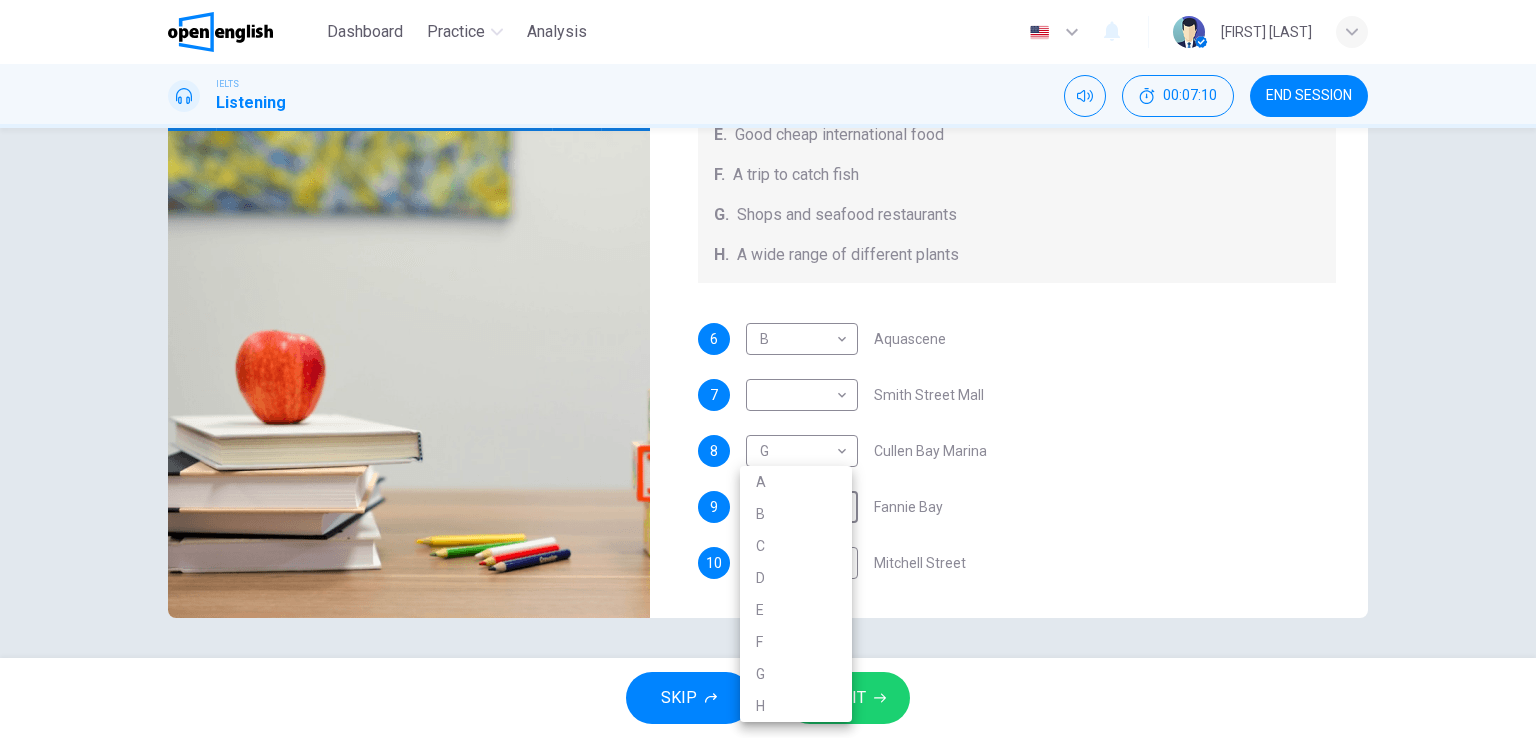 click on "H" at bounding box center [796, 706] 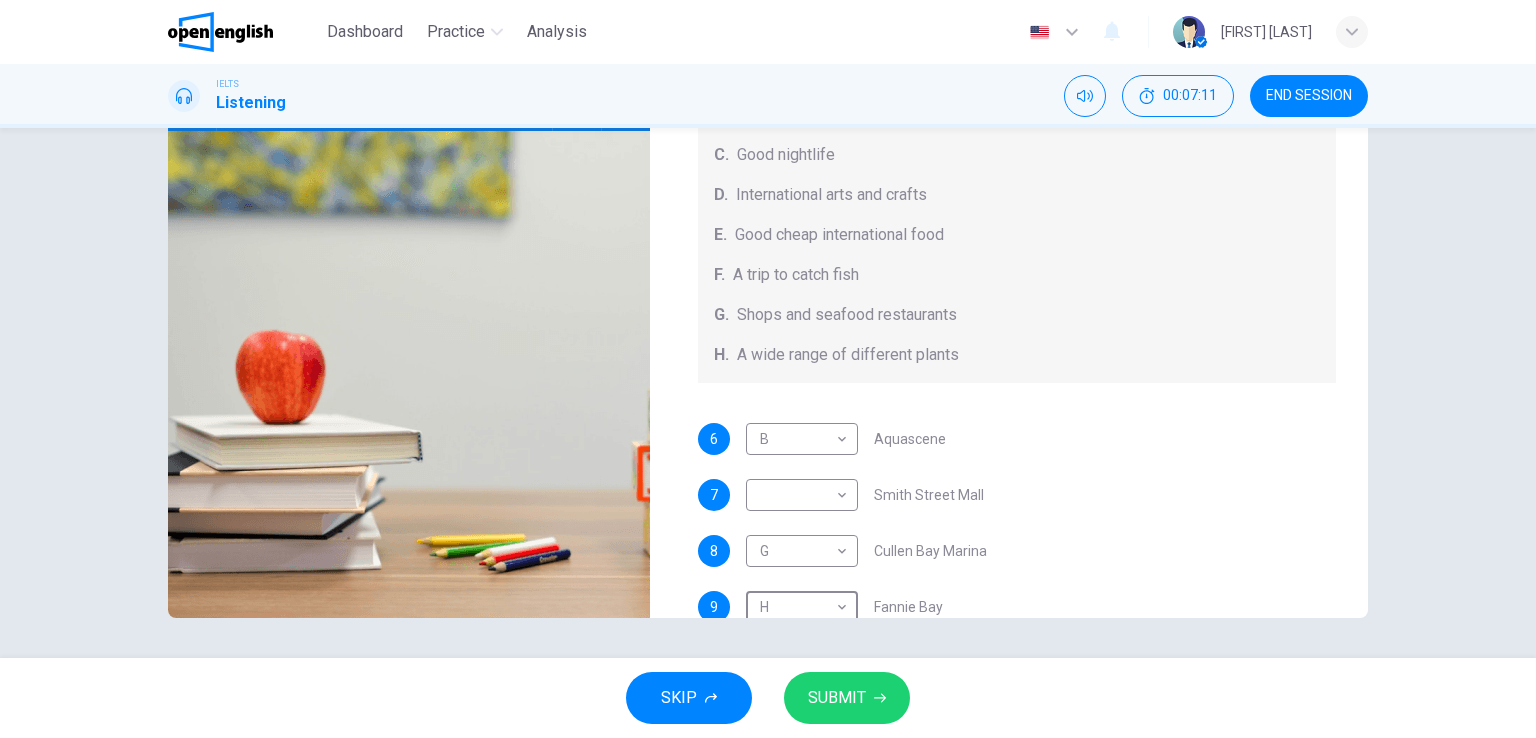 scroll, scrollTop: 24, scrollLeft: 0, axis: vertical 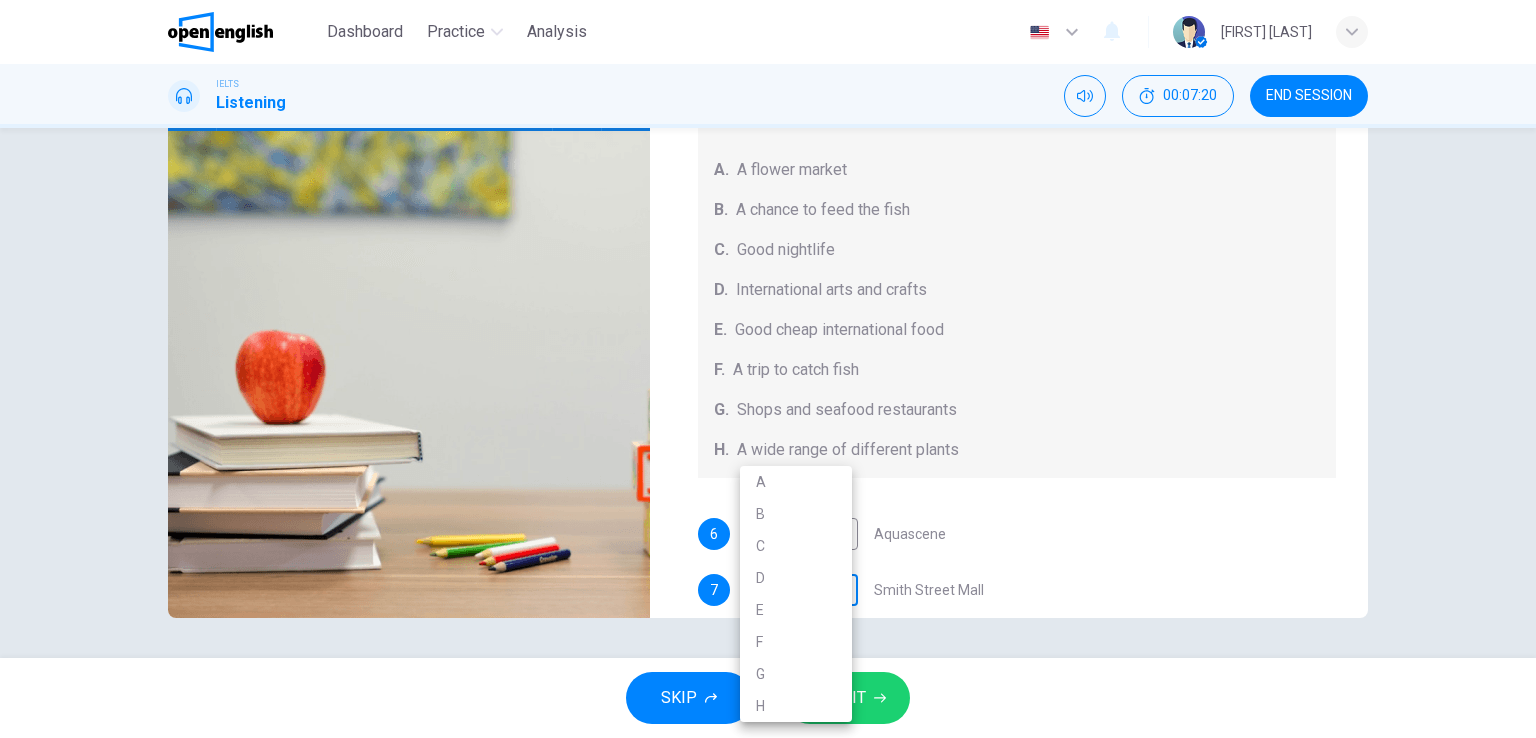click on "This site uses cookies, as explained in our Privacy Policy . If you agree to the use of cookies, please click the Accept button and continue to browse our site. Privacy Policy Accept This site uses cookies, as explained in our Privacy Policy . If you agree to the use of cookies, please click the Accept button and continue to browse our site. Privacy Policy Accept Dashboard Practice Analysis English ** ​ barin b. IELTS Listening 00:07:20 END SESSION Questions 6 - 10 Choose your answers from the box and write the correct letter A-H next to the questions below.
What can you find at each of the places below? A. A flower market B. A chance to feed the fish C. Good nightlife D. International arts and crafts E. Good cheap international food F. A trip to catch fish G. Shops and seafood restaurants H. A wide range of different plants 6 B * ​ Aquascene 7 ​ ​ Smith Street Mall 8 G * ​ Cullen Bay Marina 9 H * ​ Fannie Bay 10 C * ​ Mitchell Street [CITY], [STATE] 05m 44s SKIP SUBMIT Dashboard A B" at bounding box center (768, 369) 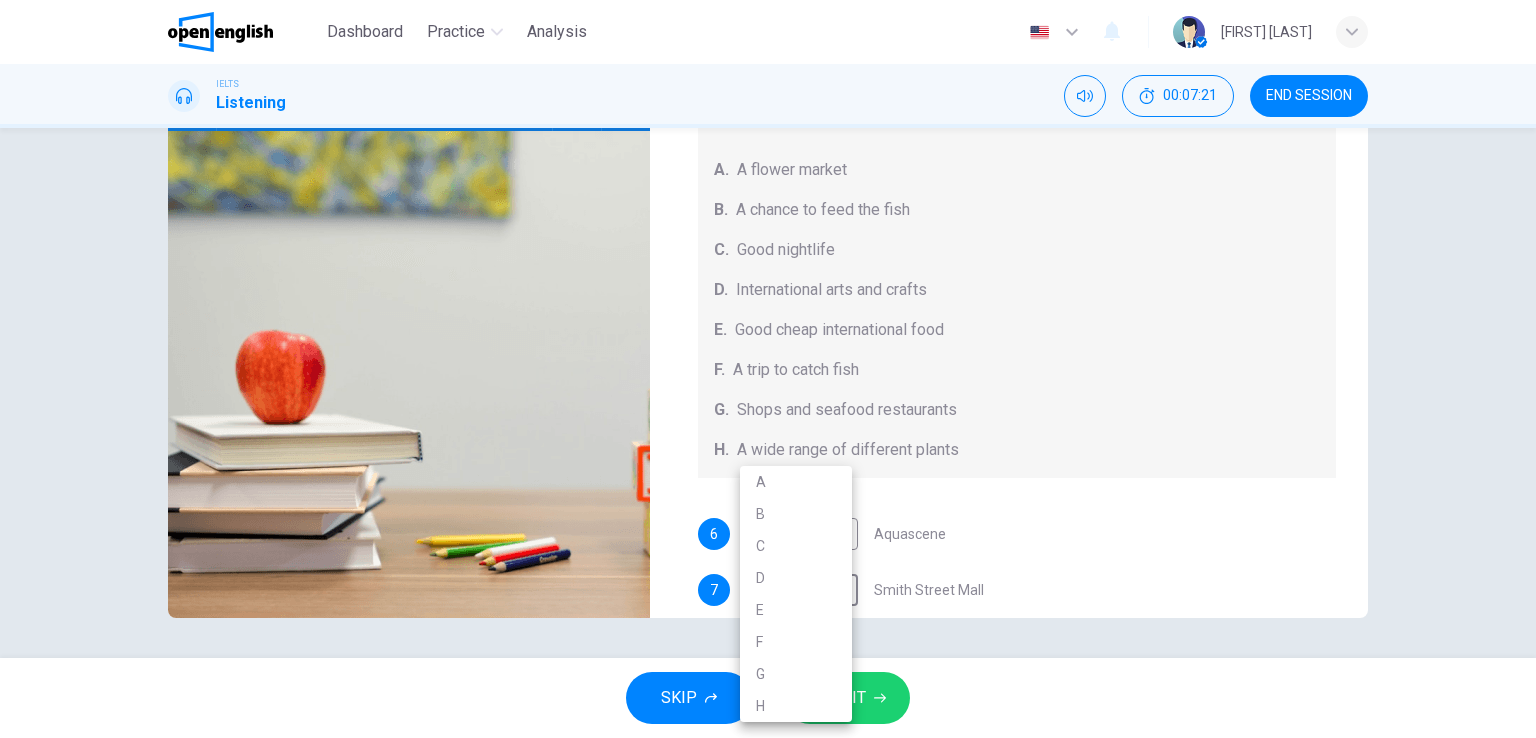 click on "F" at bounding box center (796, 642) 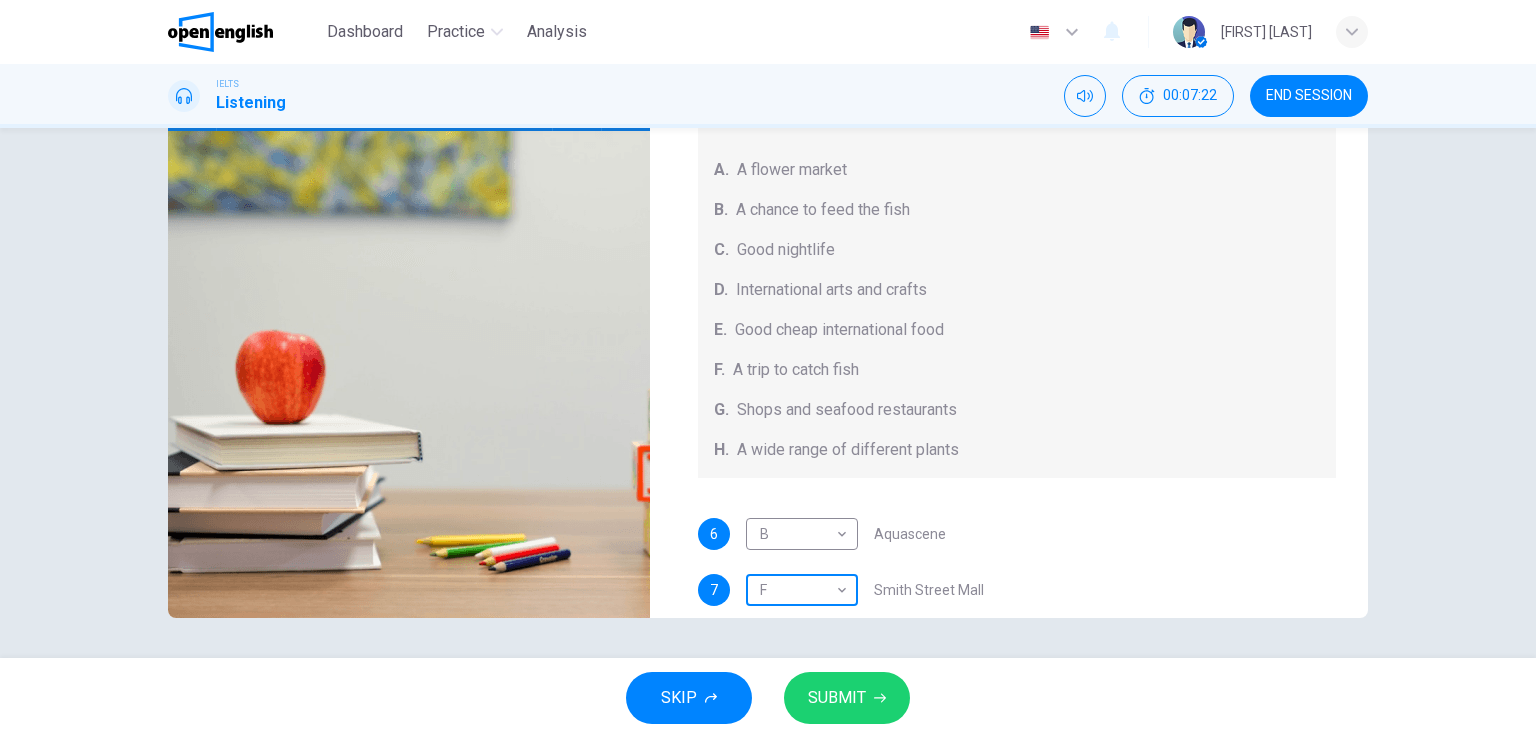 click on "This site uses cookies, as explained in our  Privacy Policy . If you agree to the use of cookies, please click the Accept button and continue to browse our site.   Privacy Policy Accept This site uses cookies, as explained in our  Privacy Policy . If you agree to the use of cookies, please click the Accept button and continue to browse our site.   Privacy Policy Accept Dashboard Practice Analysis English ** ​ barin b. IELTS Listening 00:07:22 END SESSION Questions 6 - 10 Choose your answers from the box and write the correct letter  A-H  next to the questions below.
What can you find at each of the places below? A. A flower market B. A chance to feed the fish C. Good nightlife D. International arts and crafts E. Good cheap international food F. A trip to catch fish G. Shops and seafood restaurants H. A wide range of different plants 6 B * ​ Aquascene 7 F * ​ Smith Street Mall 8 G * ​ Cullen Bay Marina 9 H * ​ Fannie Bay 10 C * ​ Mitchell Street Darwin, Australia 05m 44s SKIP SUBMIT Dashboard" at bounding box center (768, 369) 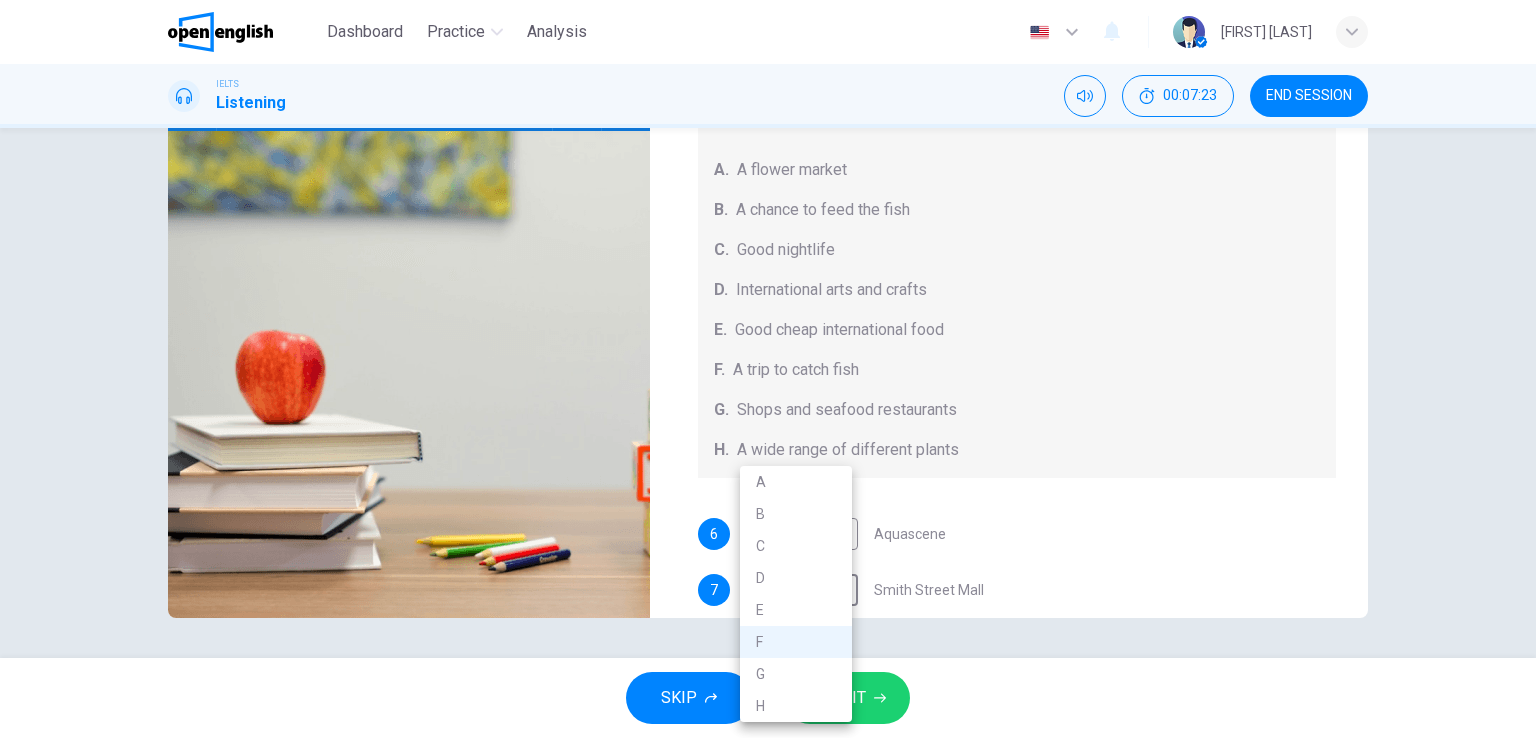 click on "E" at bounding box center (796, 610) 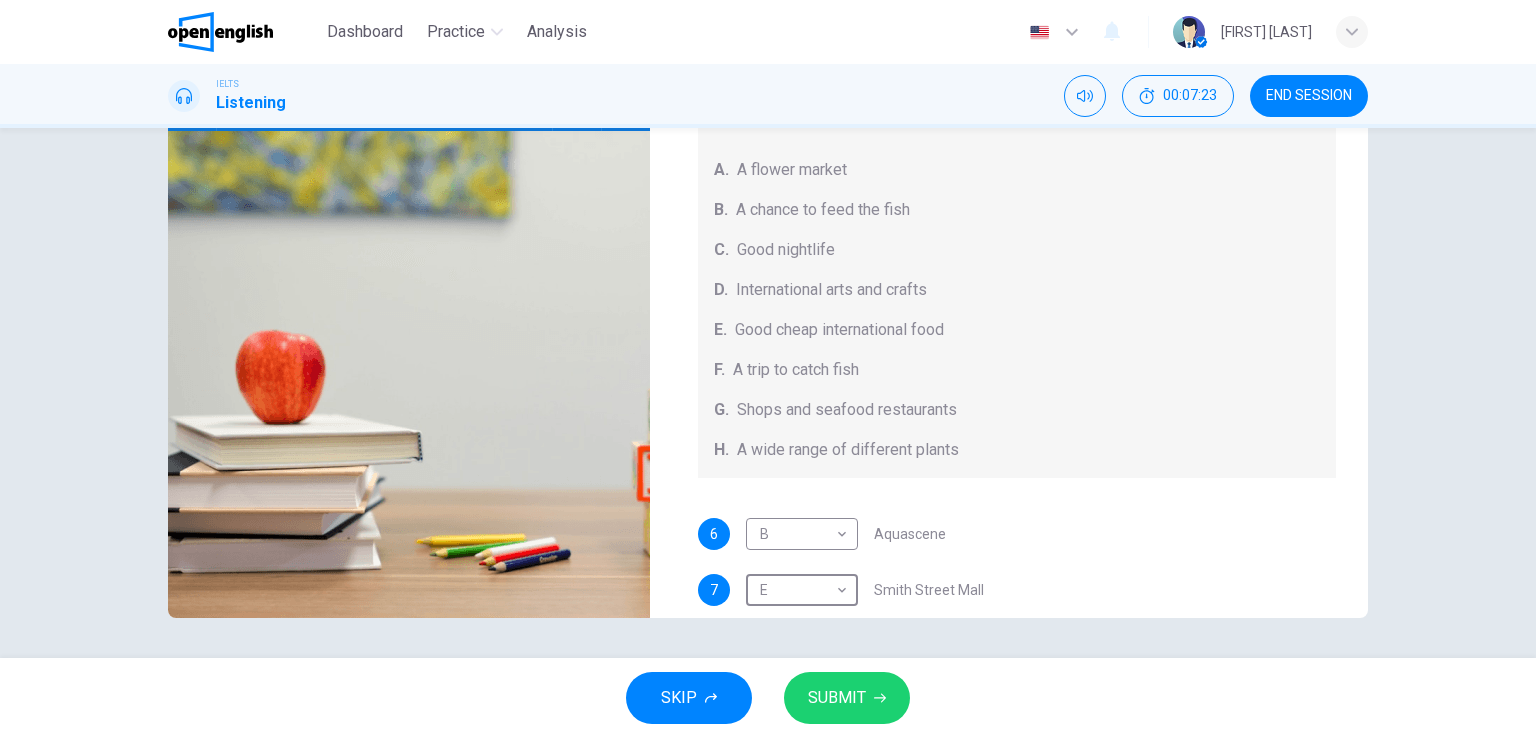 click on "SUBMIT" at bounding box center [837, 698] 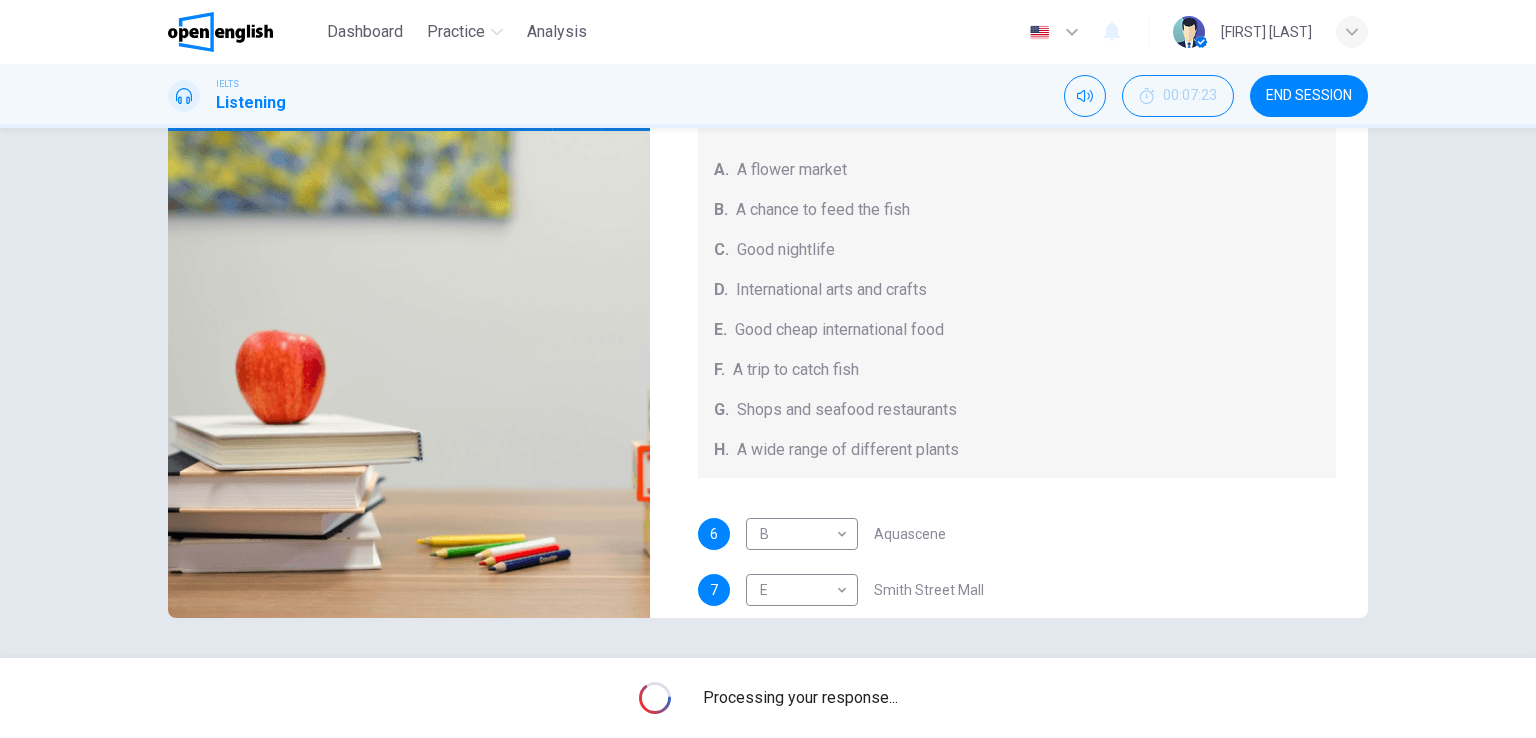 scroll, scrollTop: 224, scrollLeft: 0, axis: vertical 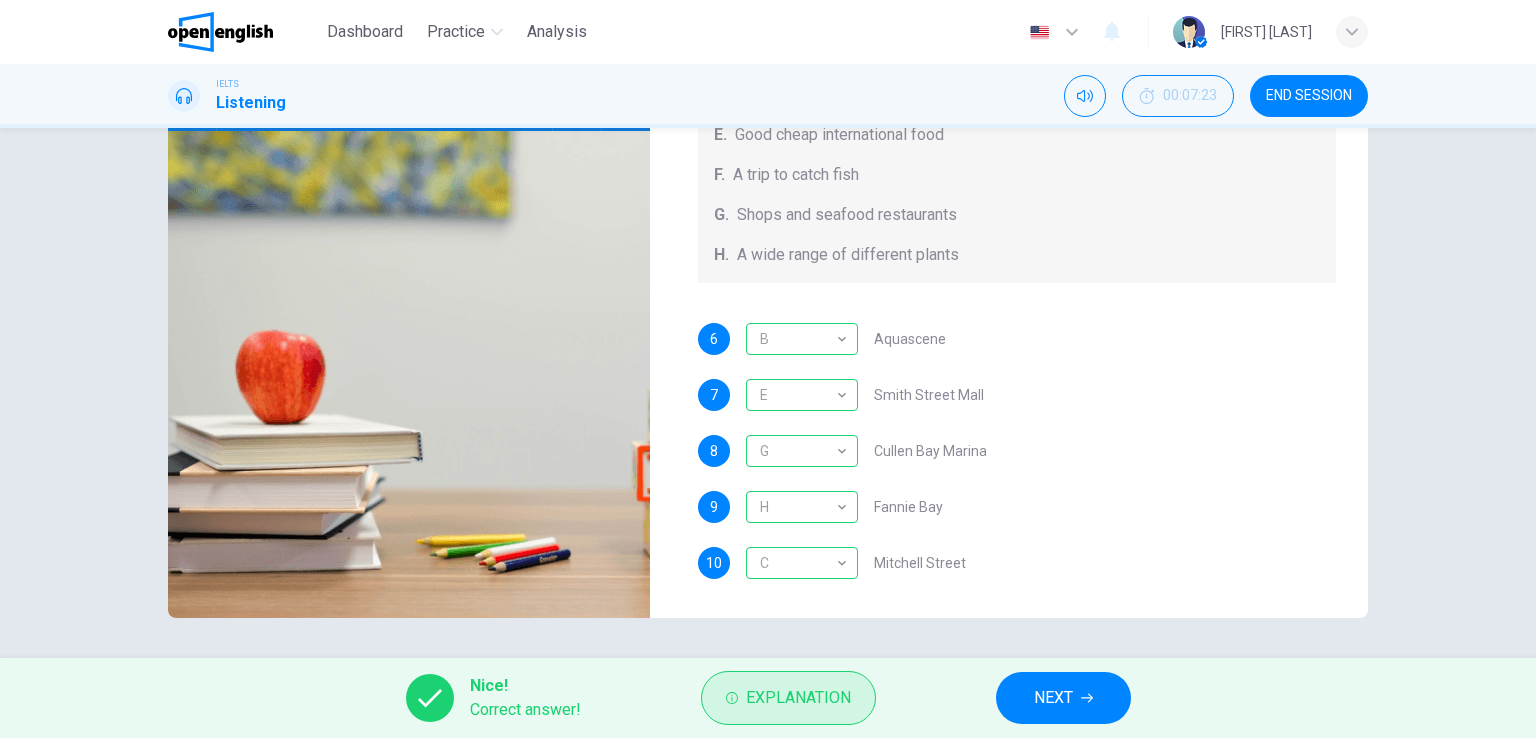 click on "Explanation" at bounding box center (798, 698) 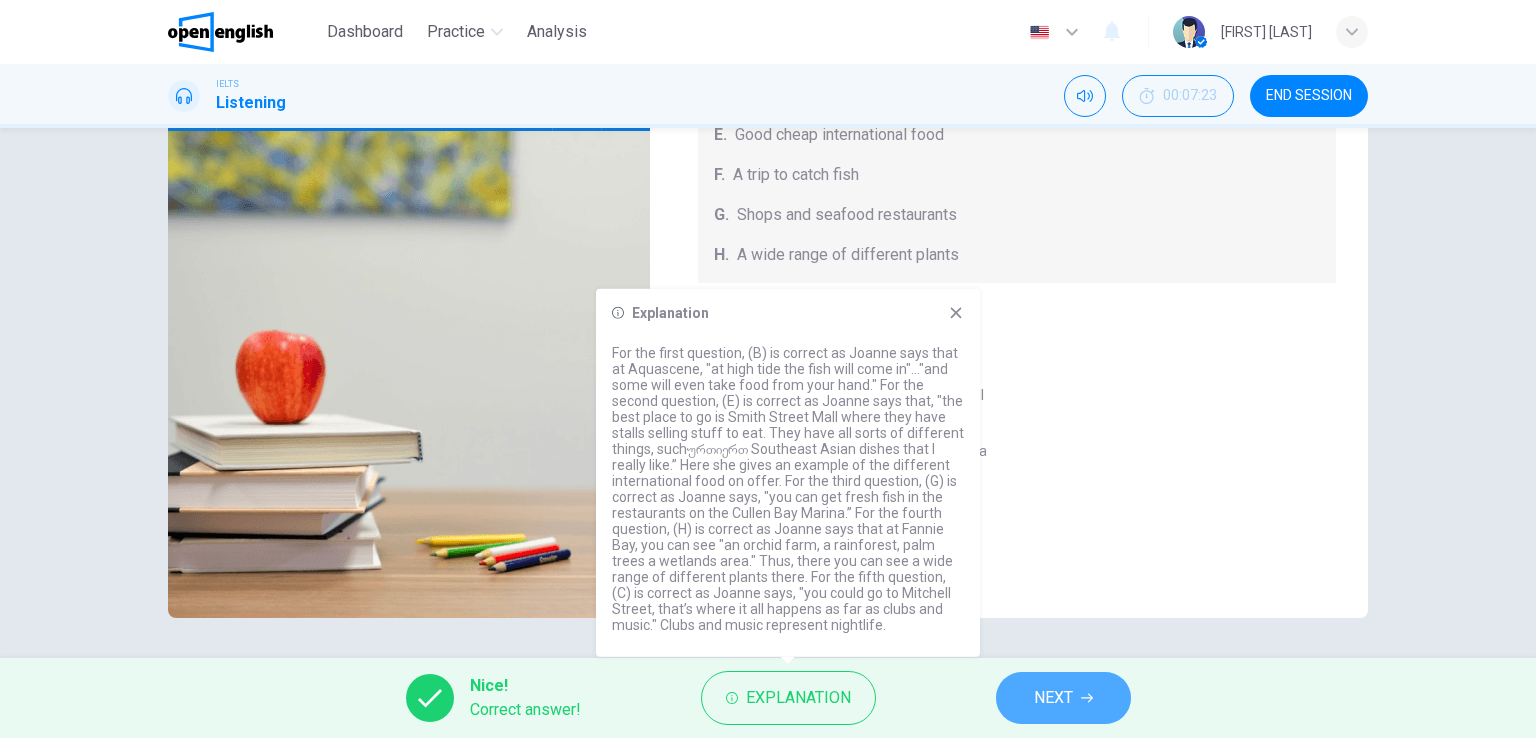 click on "NEXT" at bounding box center [1063, 698] 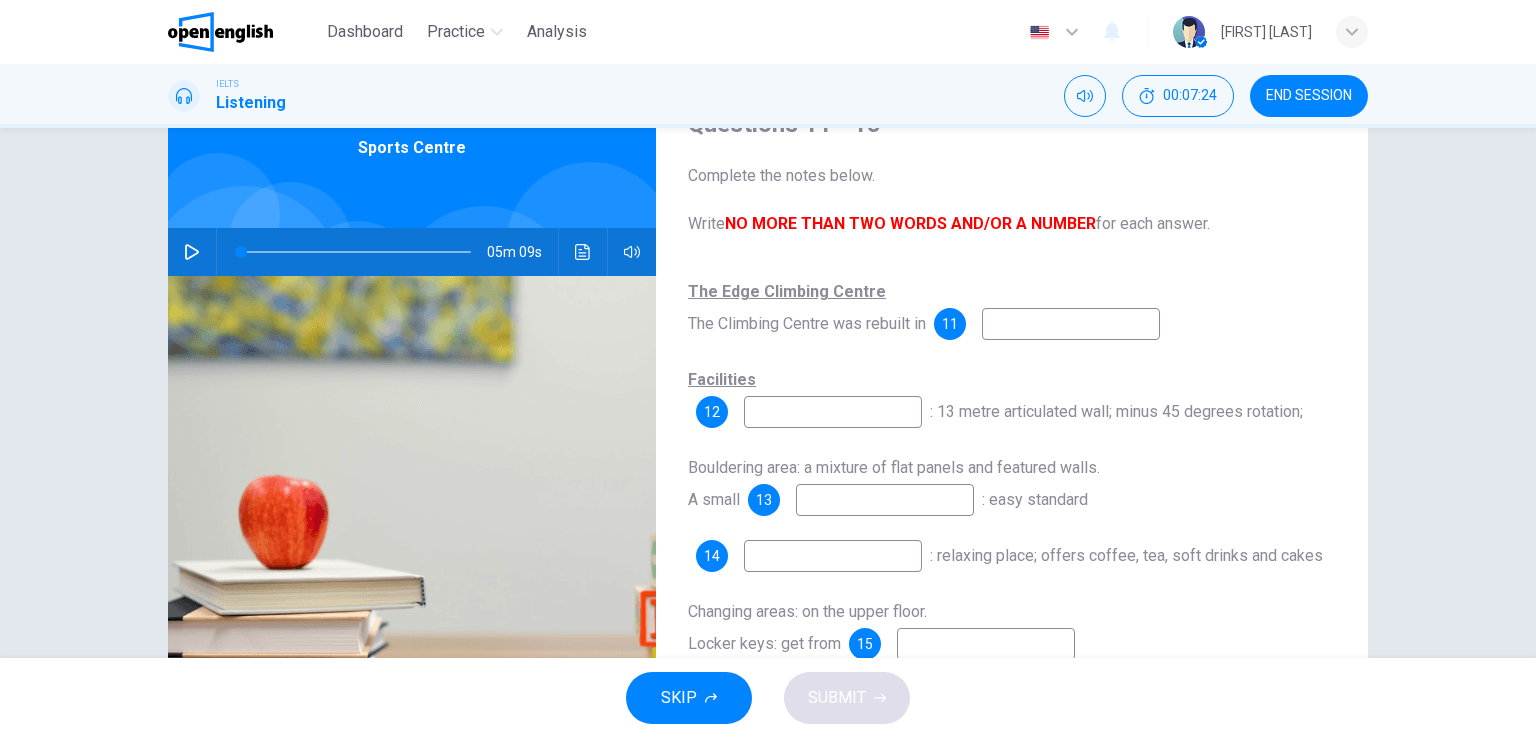 scroll, scrollTop: 0, scrollLeft: 0, axis: both 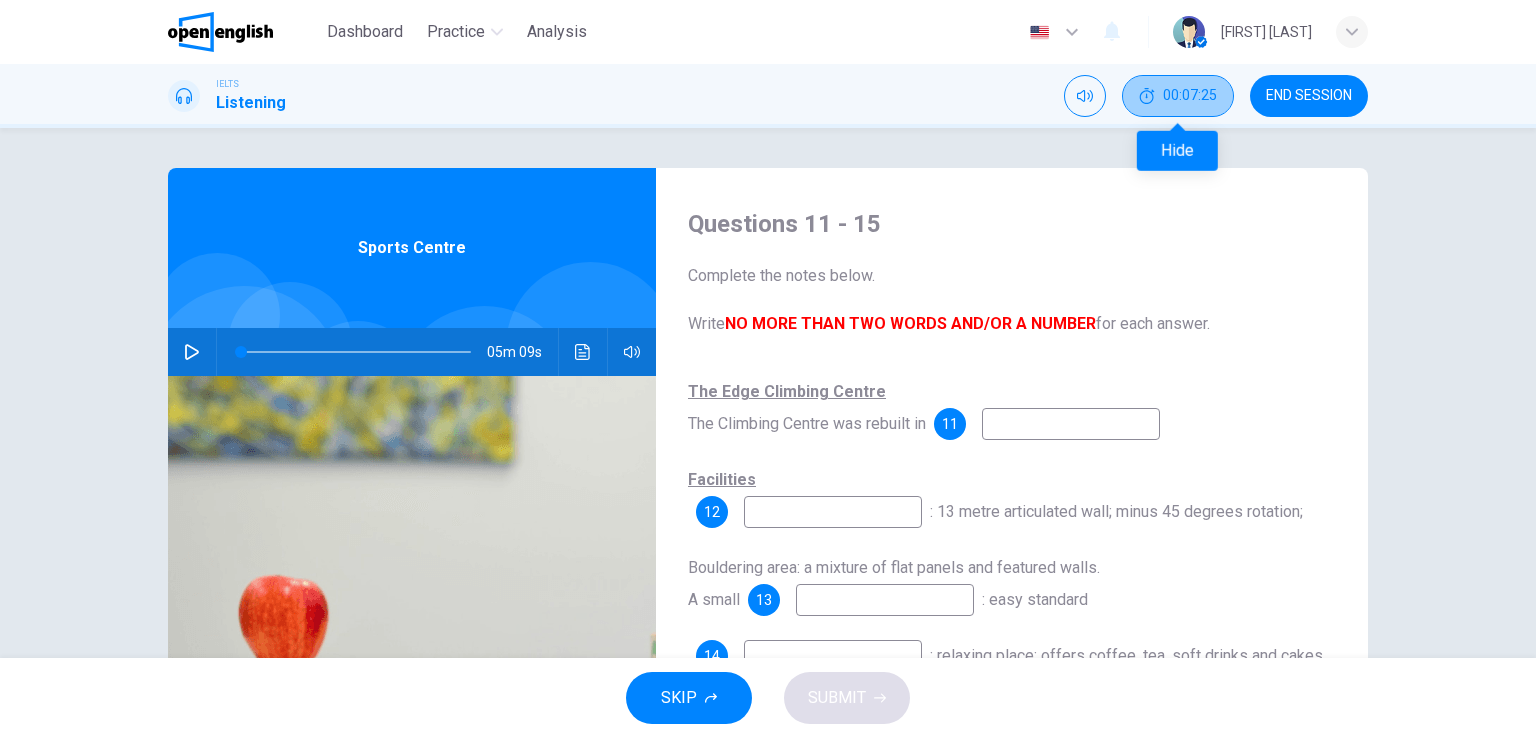 click on "00:07:25" at bounding box center [1178, 96] 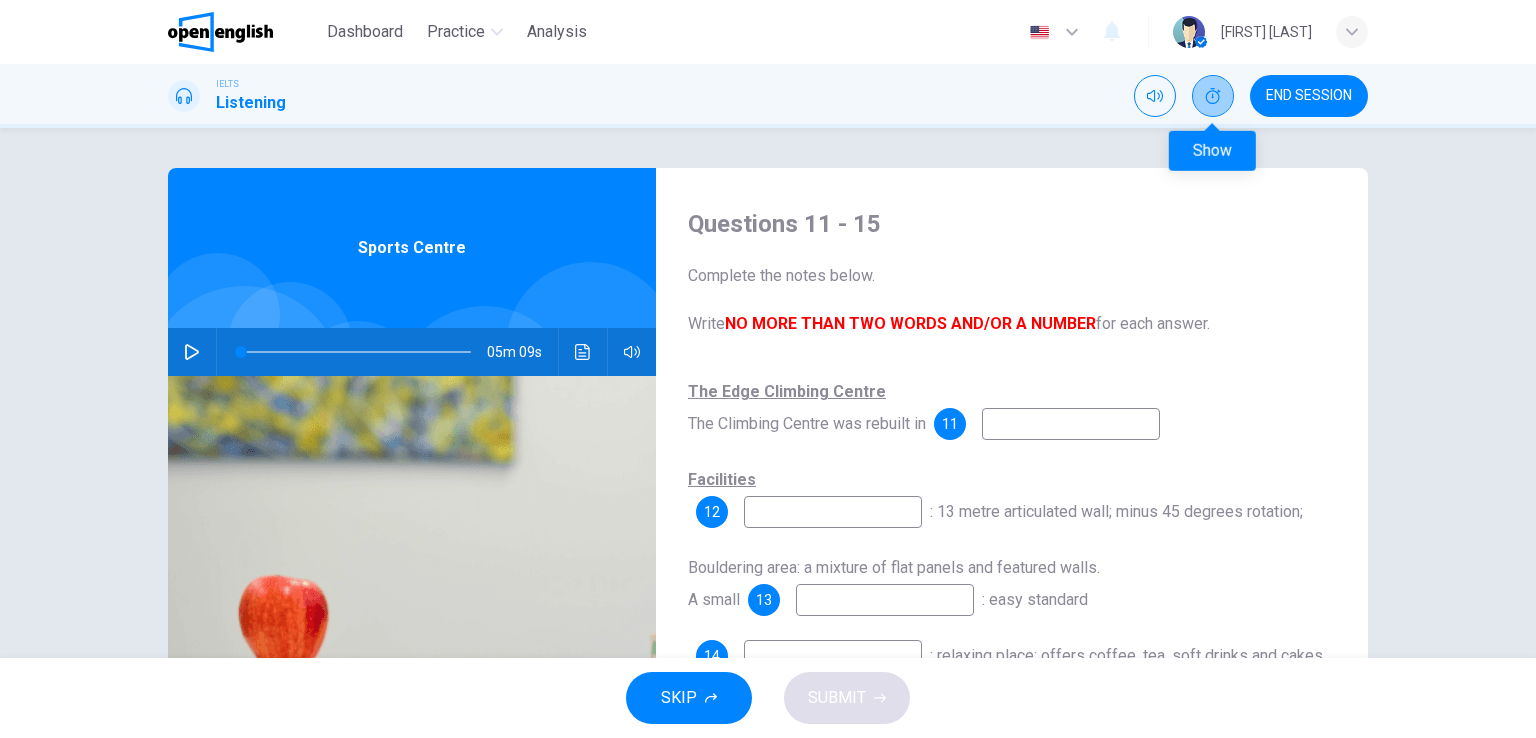 click at bounding box center (1213, 96) 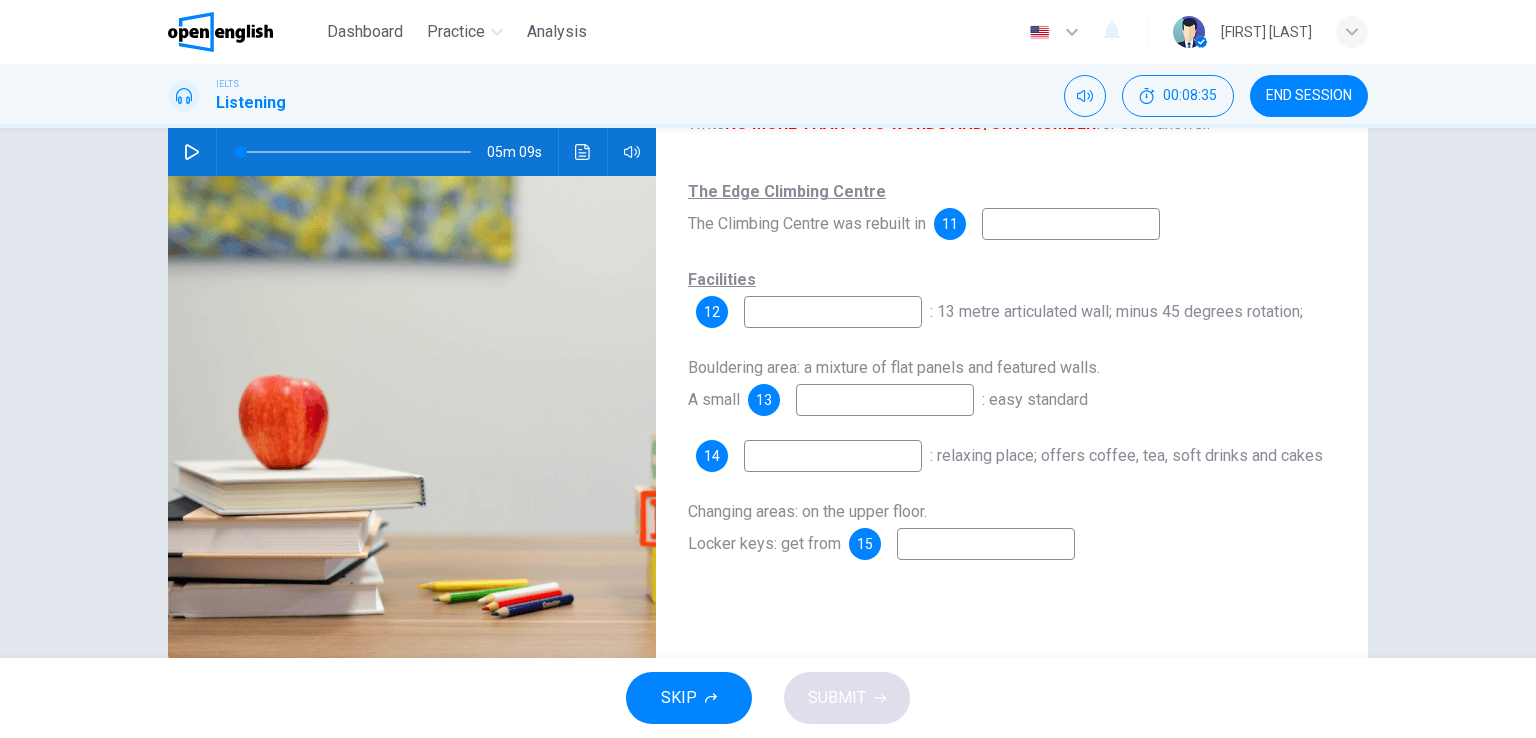 scroll, scrollTop: 100, scrollLeft: 0, axis: vertical 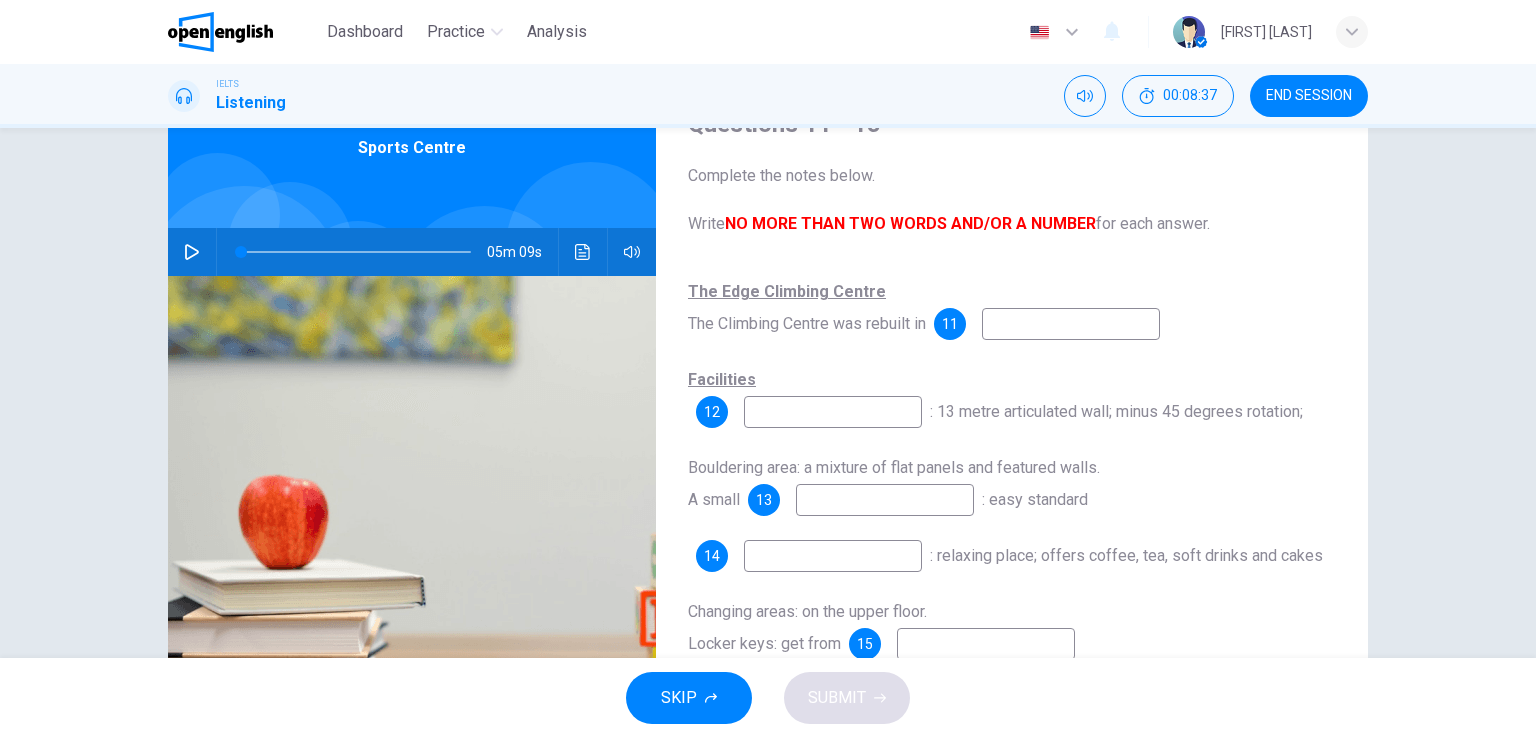 click at bounding box center (1071, 324) 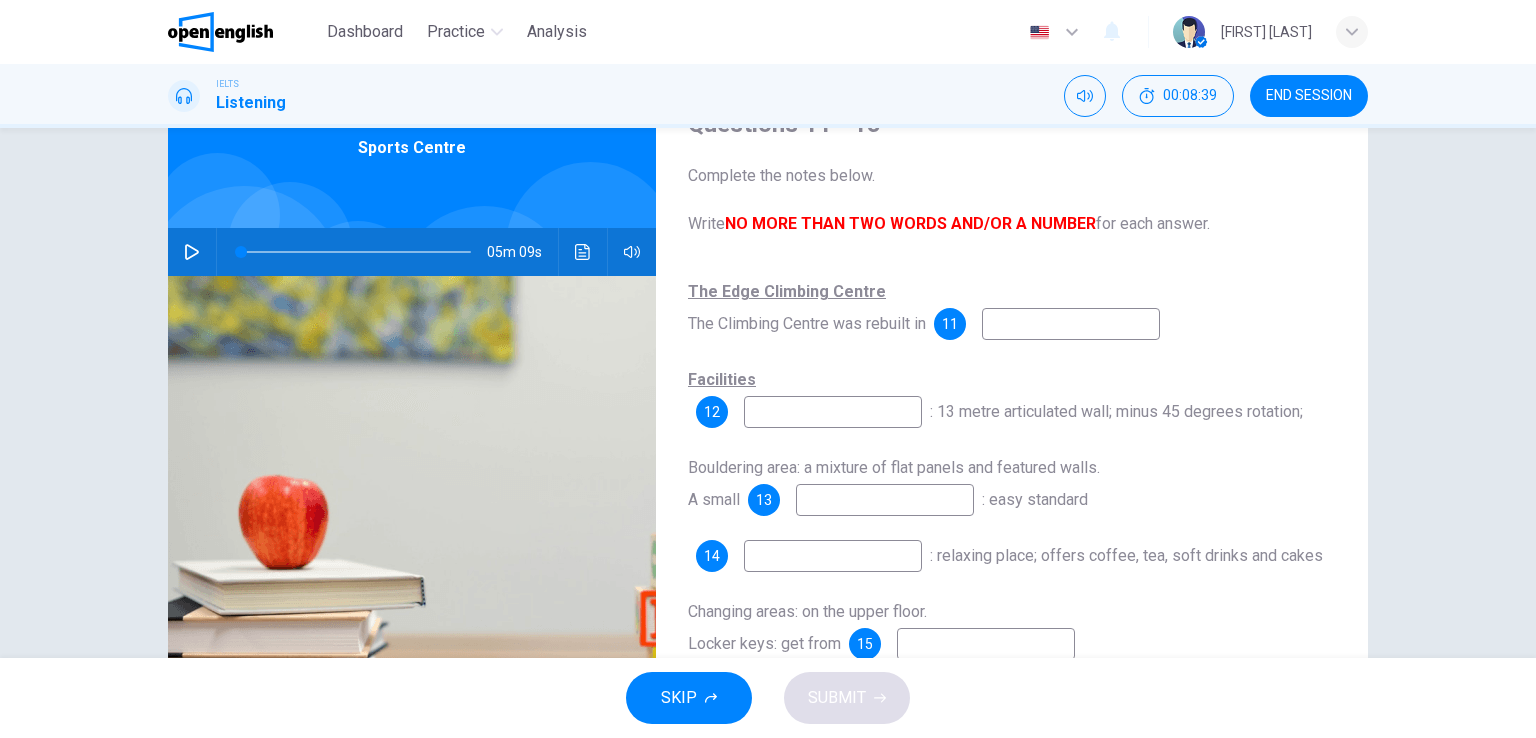scroll, scrollTop: 200, scrollLeft: 0, axis: vertical 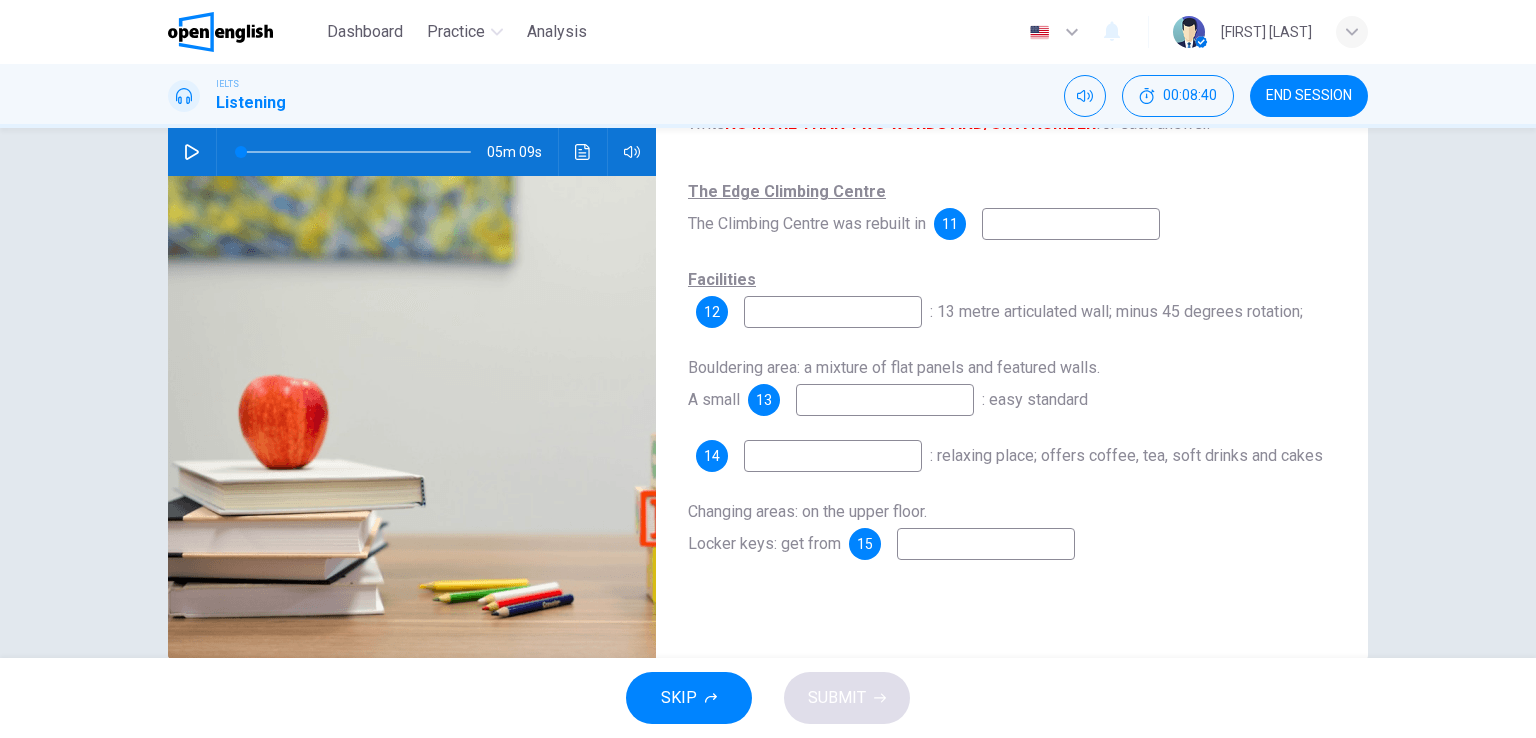 click on "Facilities 12 : 13 metre articulated wall; minus 45 degrees rotation;" at bounding box center [1012, 296] 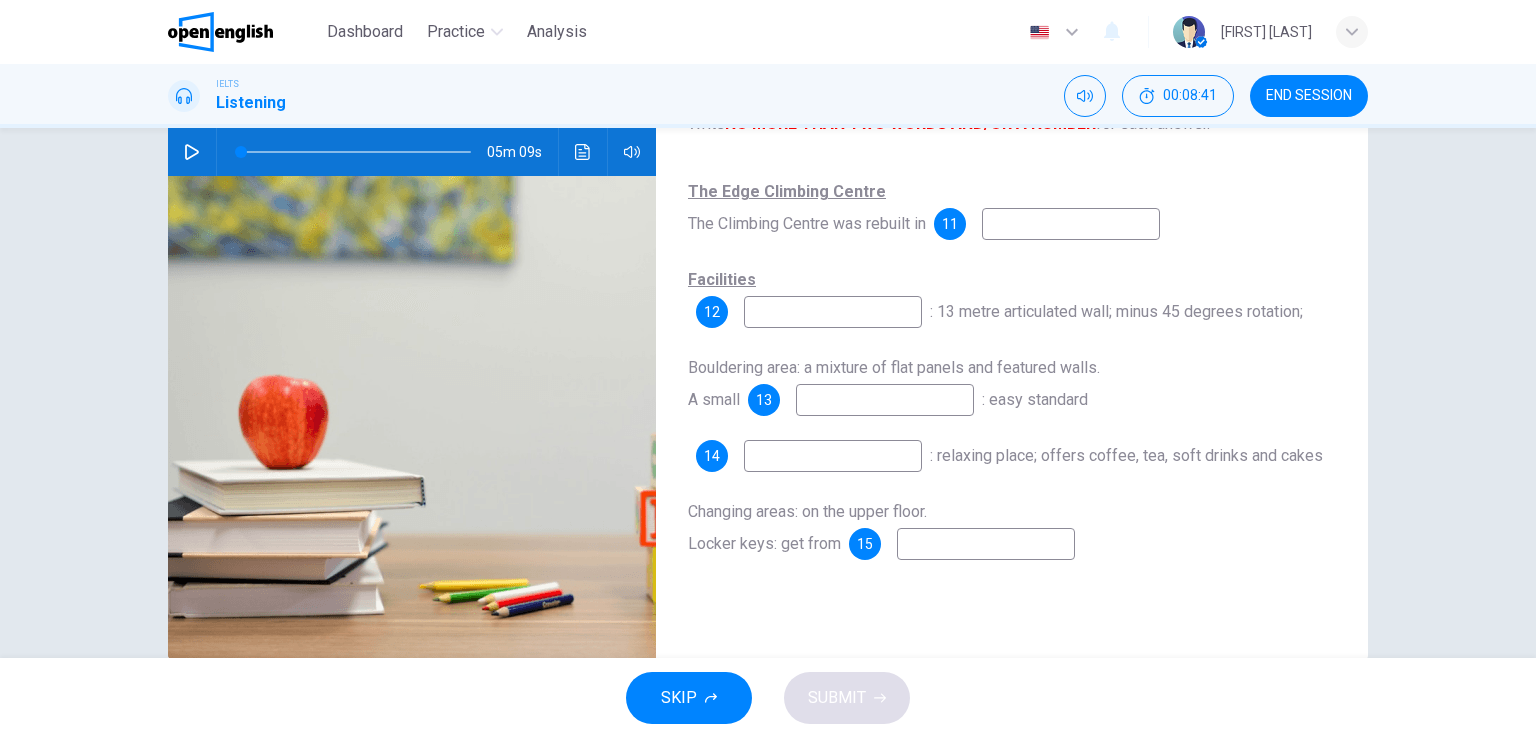 click at bounding box center [192, 152] 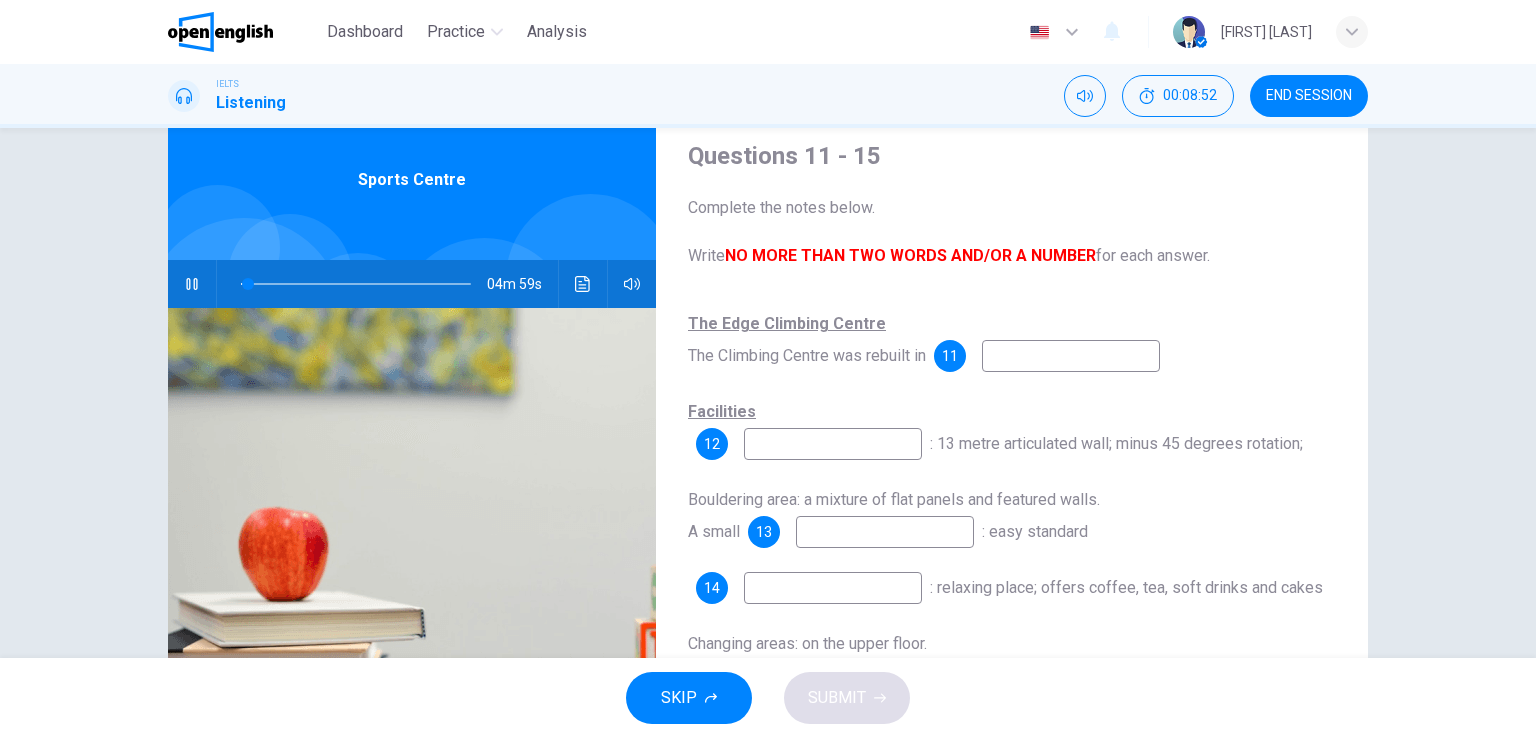 scroll, scrollTop: 100, scrollLeft: 0, axis: vertical 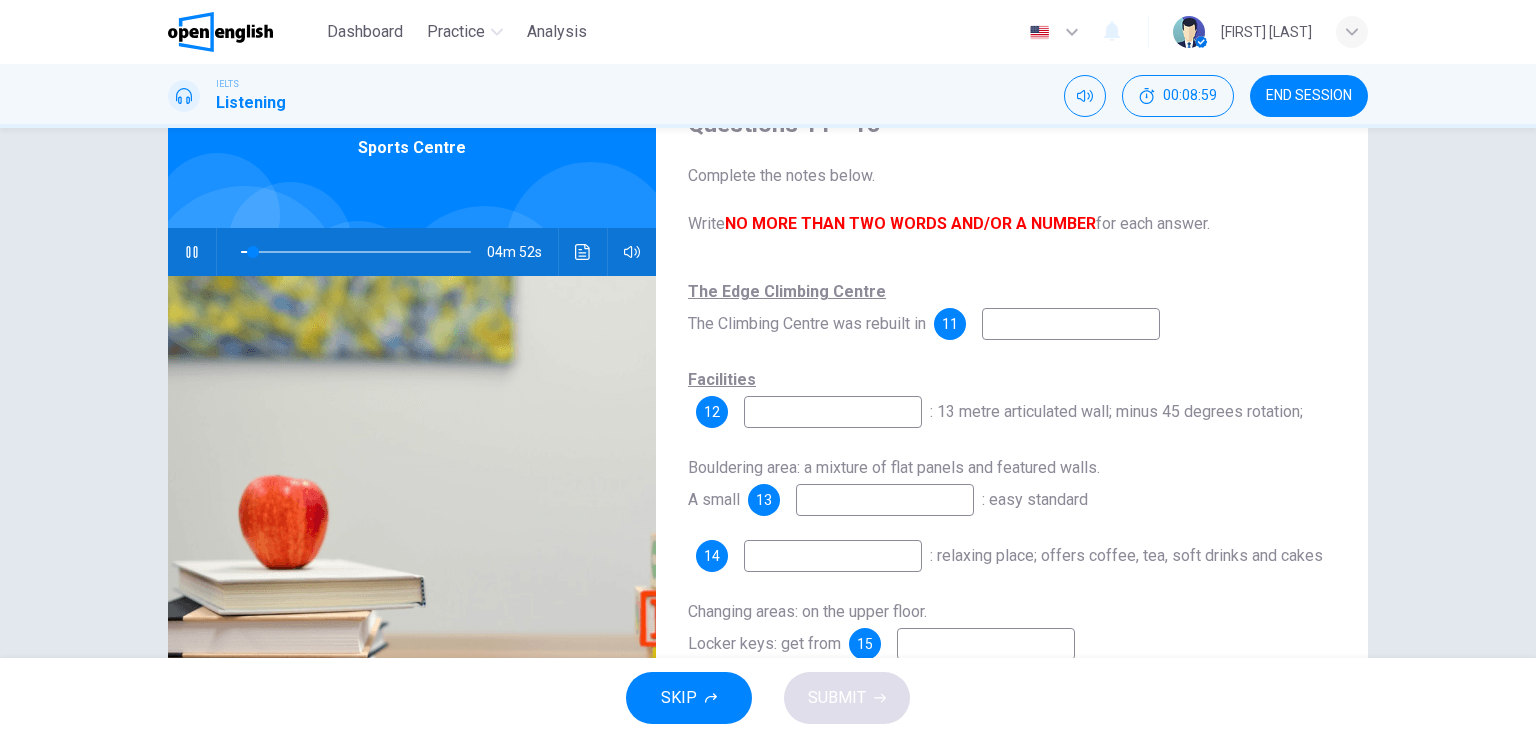 click at bounding box center (1071, 324) 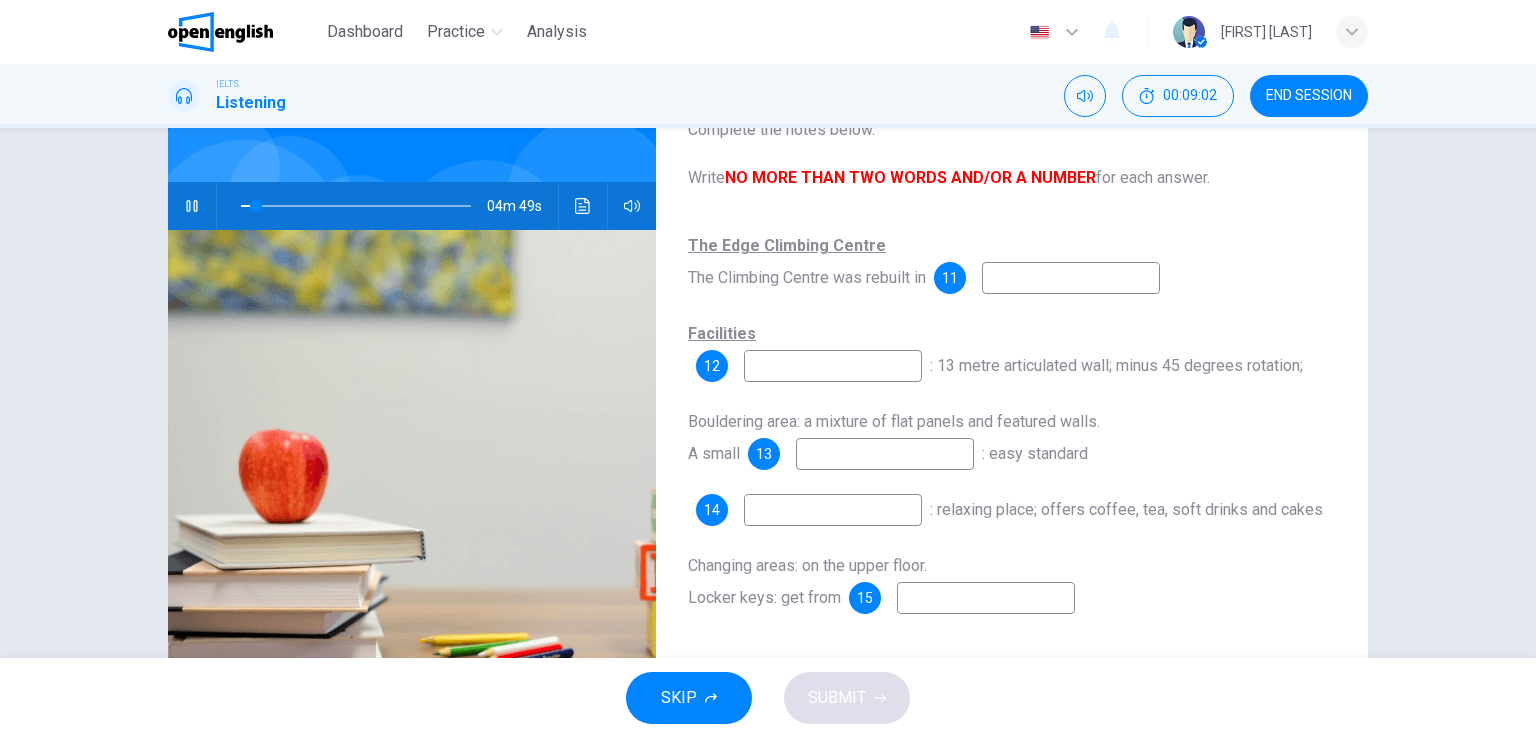 scroll, scrollTop: 100, scrollLeft: 0, axis: vertical 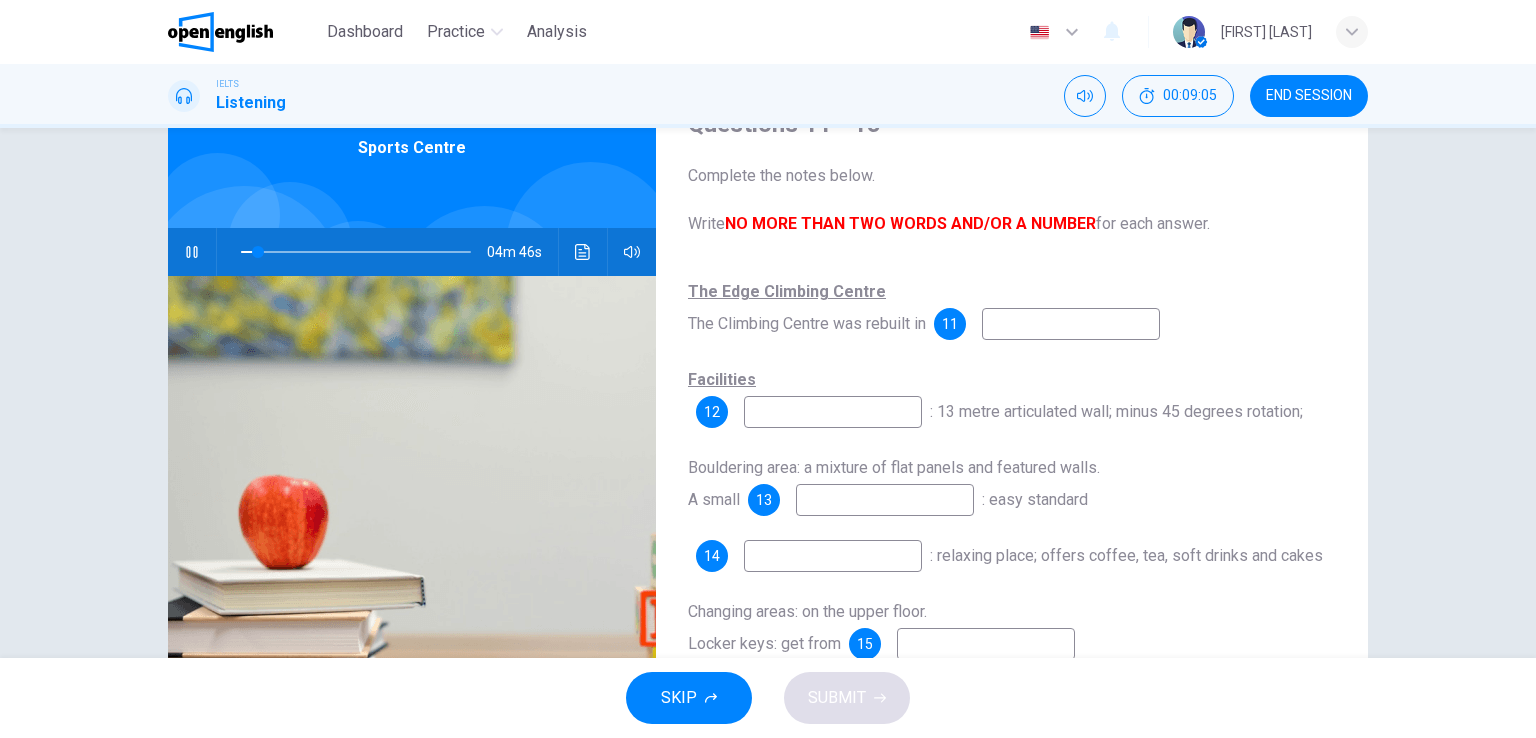 click at bounding box center [1071, 324] 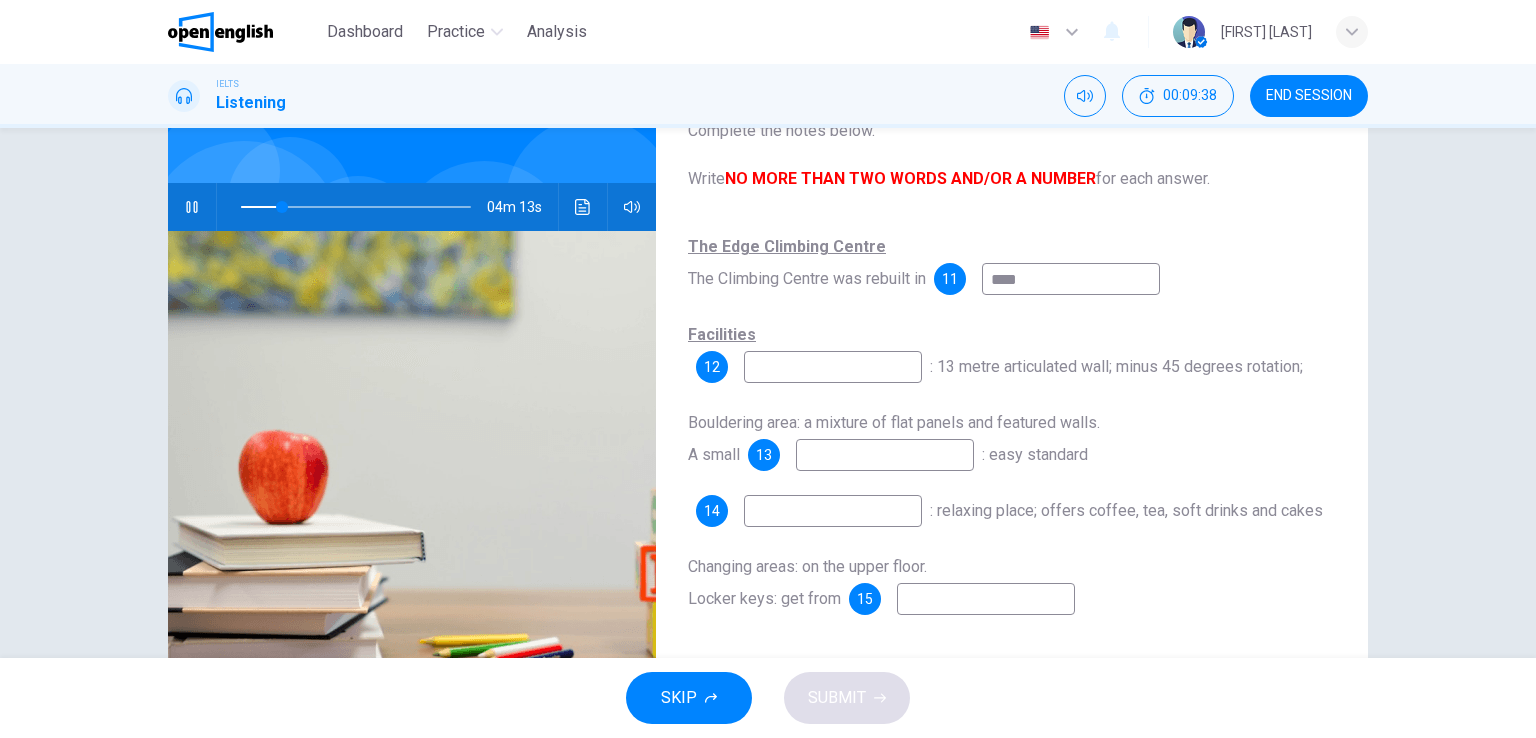 scroll, scrollTop: 245, scrollLeft: 0, axis: vertical 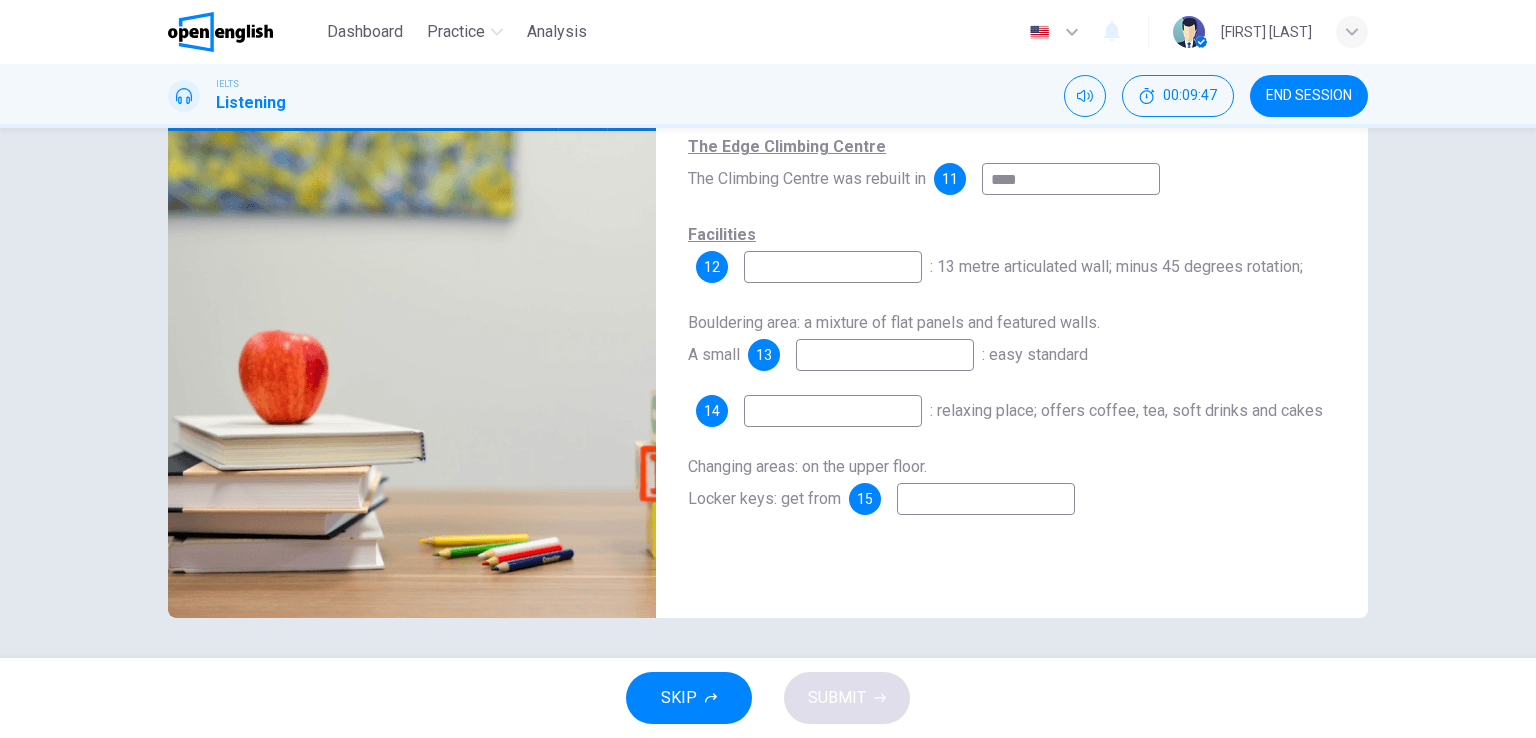 type on "****" 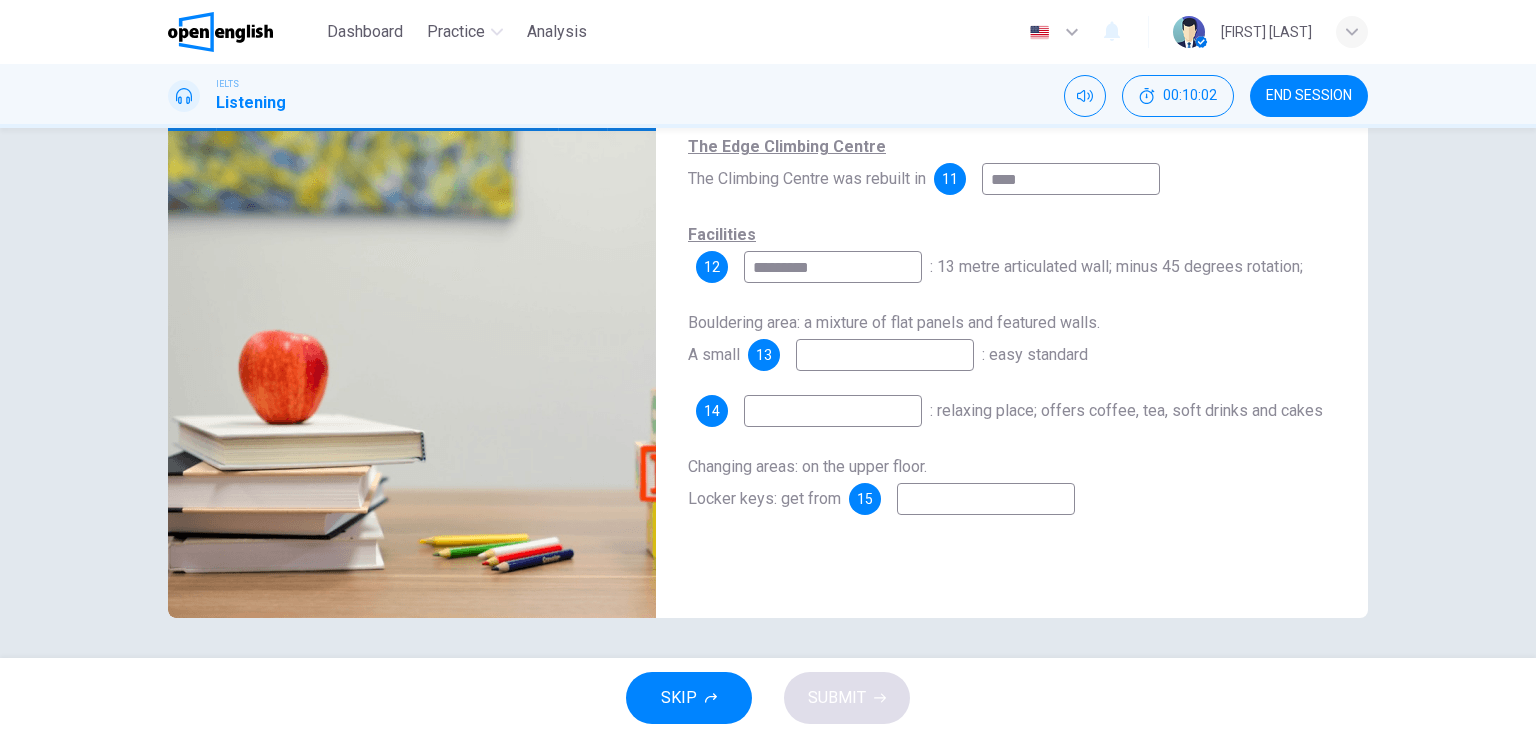 type on "*********" 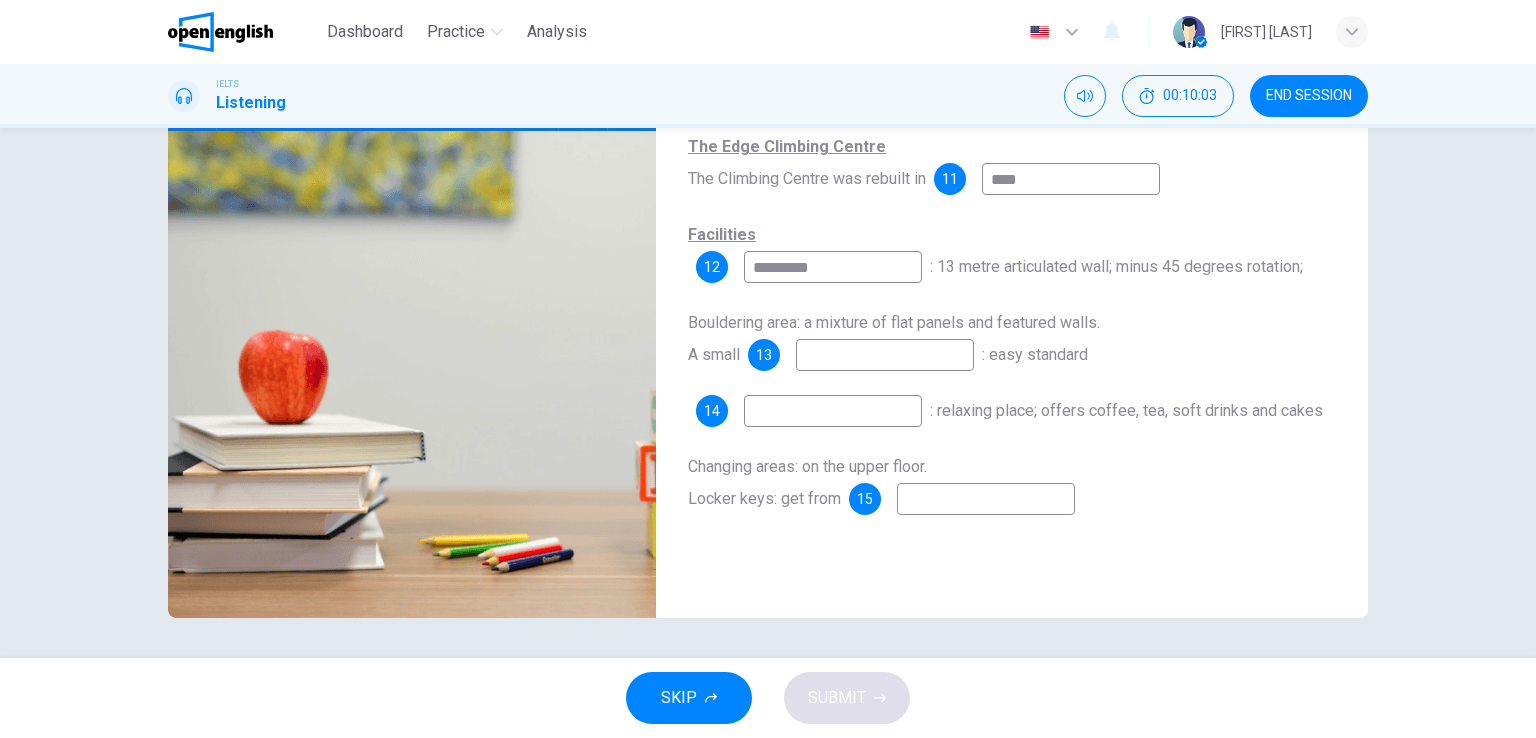 click at bounding box center (1071, 179) 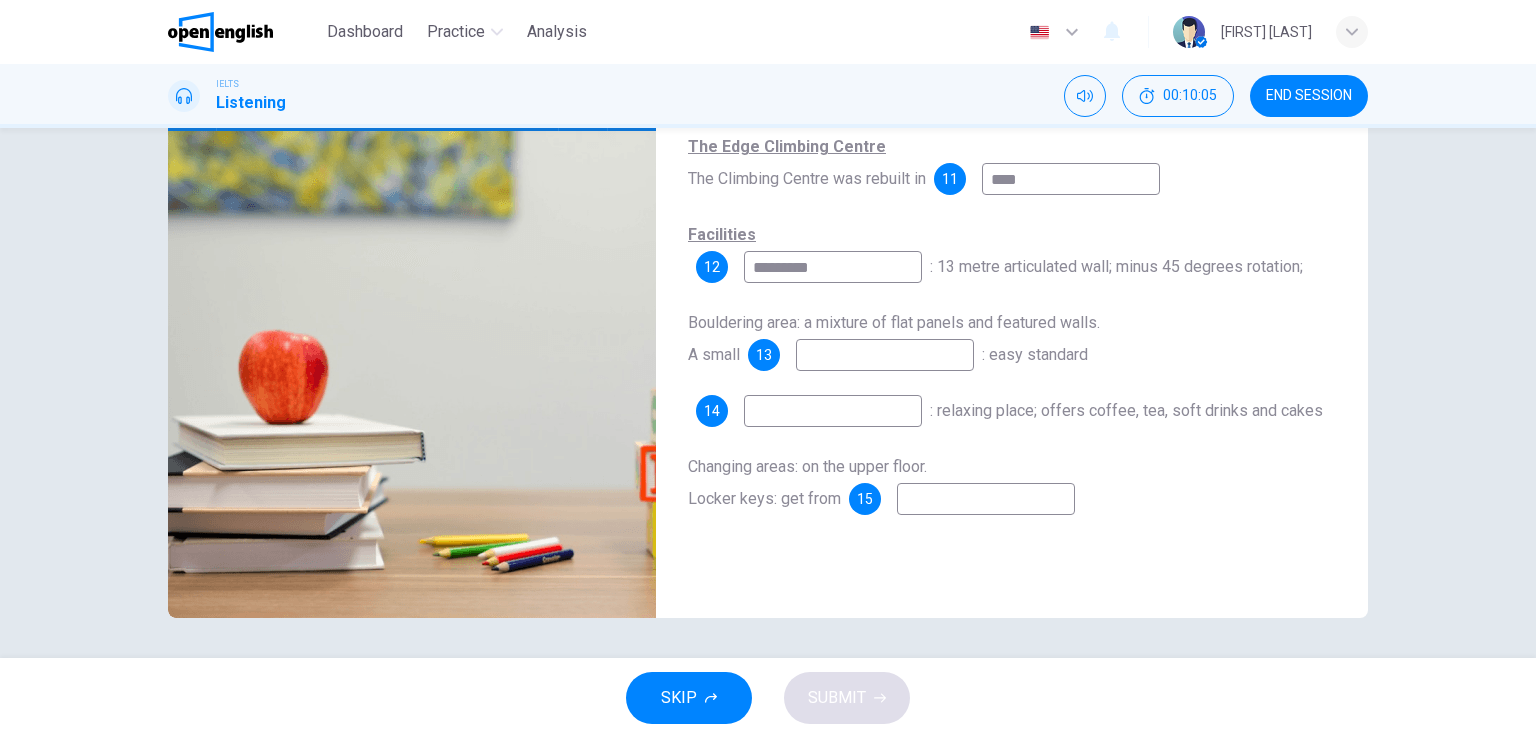 click at bounding box center [1071, 179] 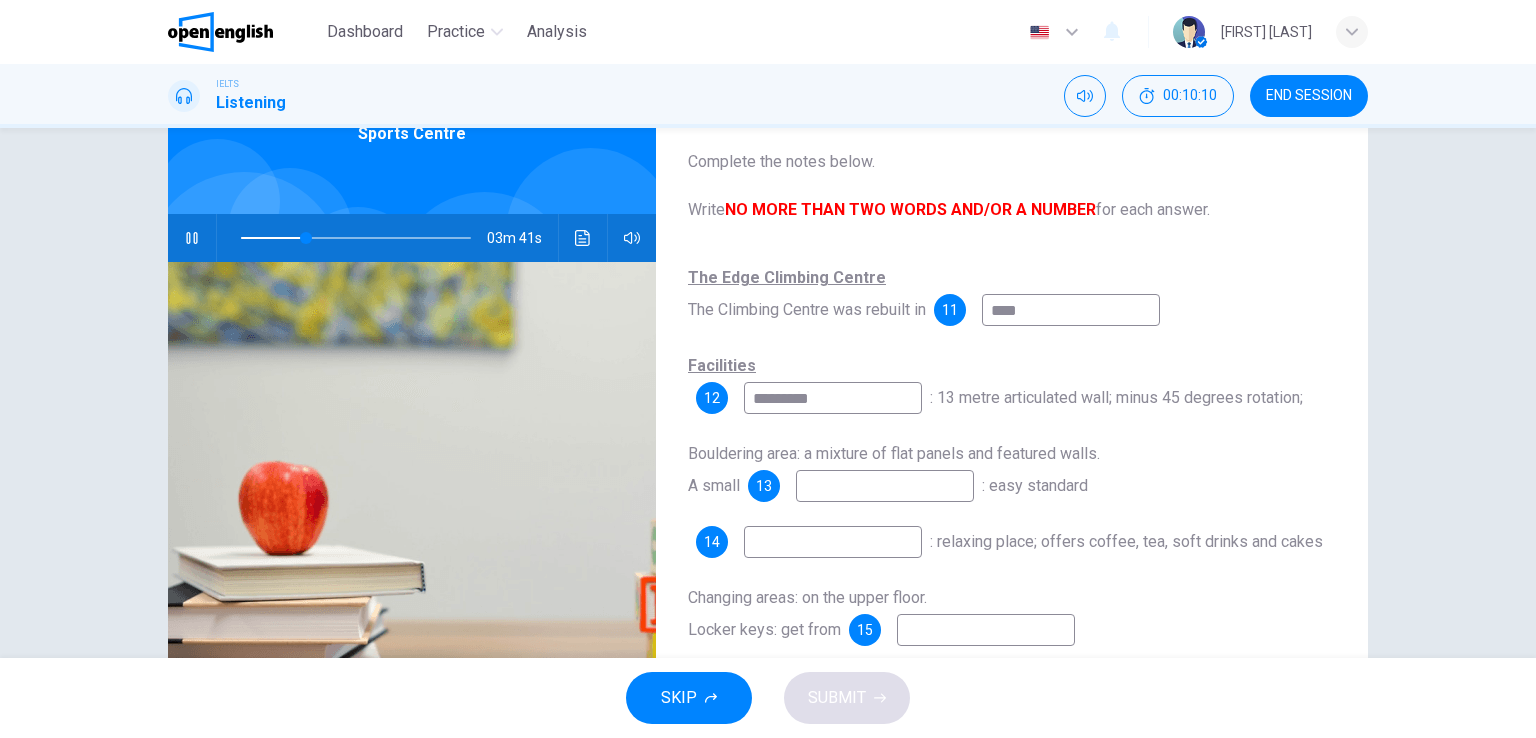 scroll, scrollTop: 77, scrollLeft: 0, axis: vertical 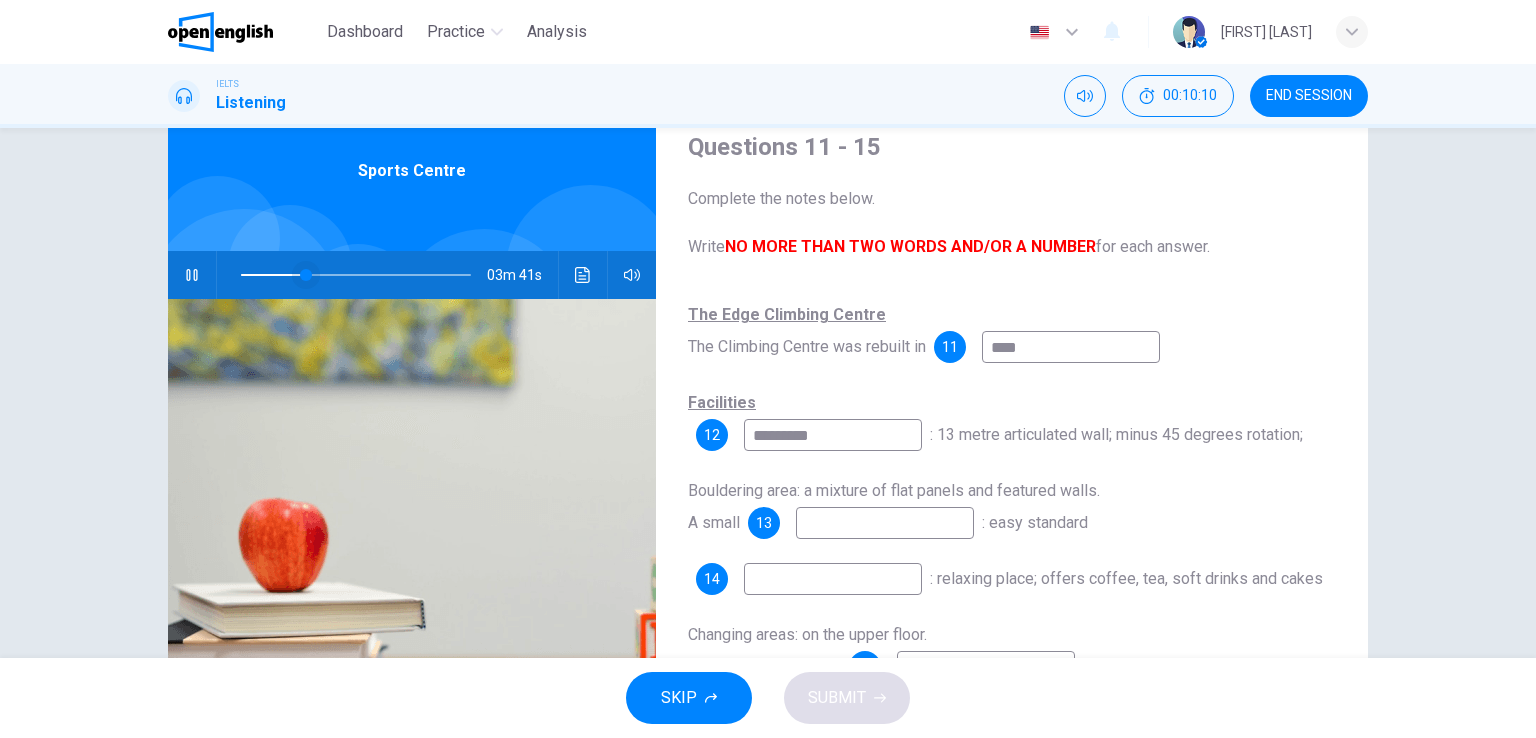 click at bounding box center (306, 275) 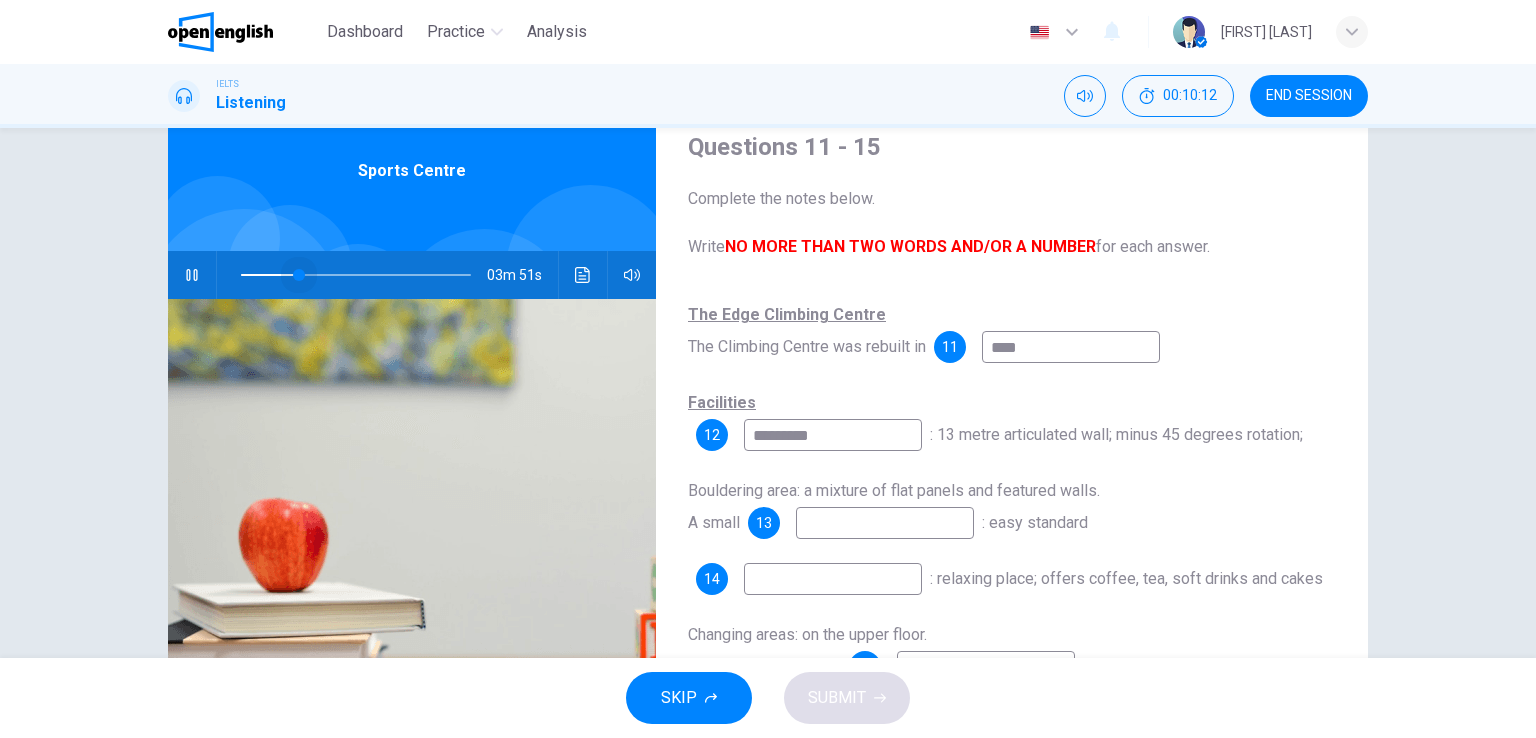 click at bounding box center [299, 275] 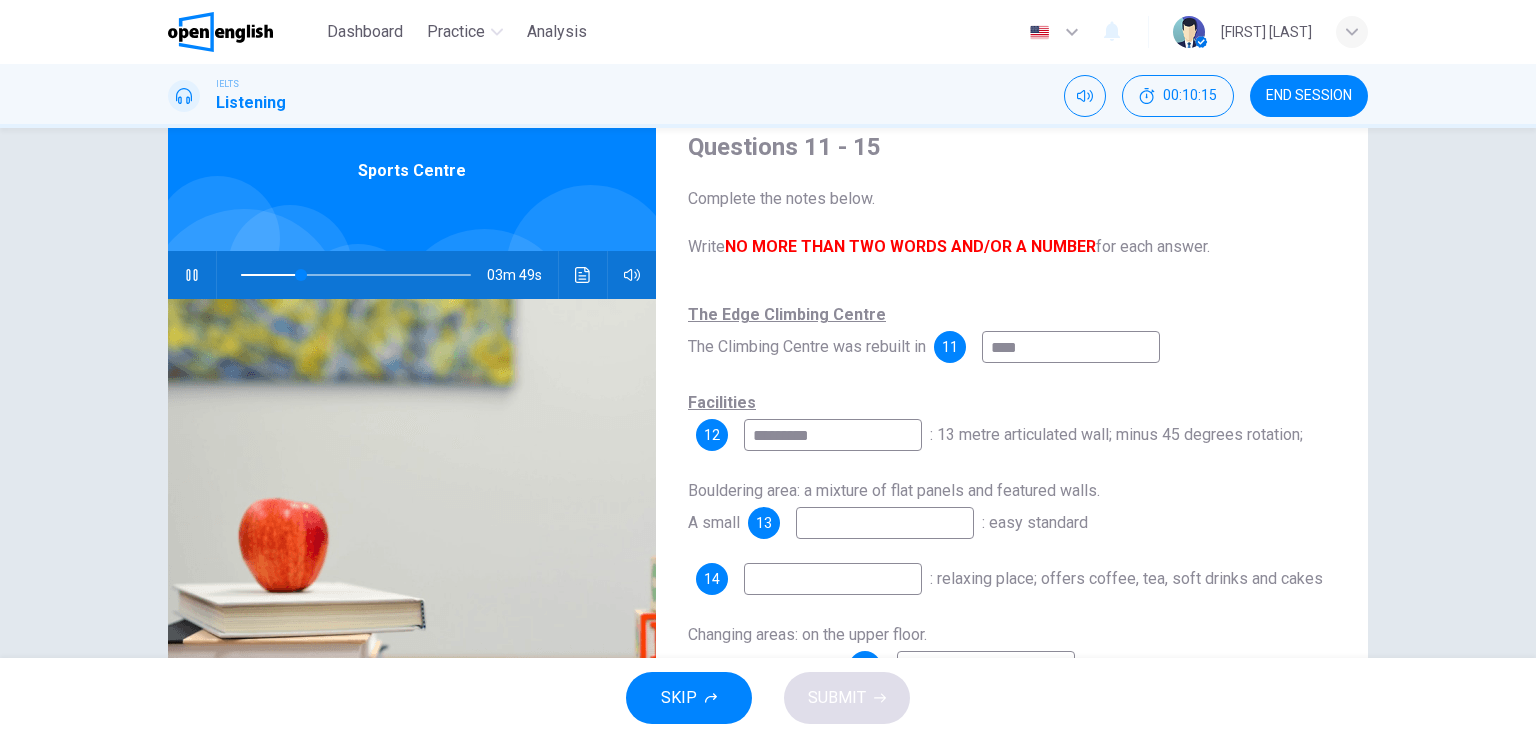 scroll, scrollTop: 156, scrollLeft: 0, axis: vertical 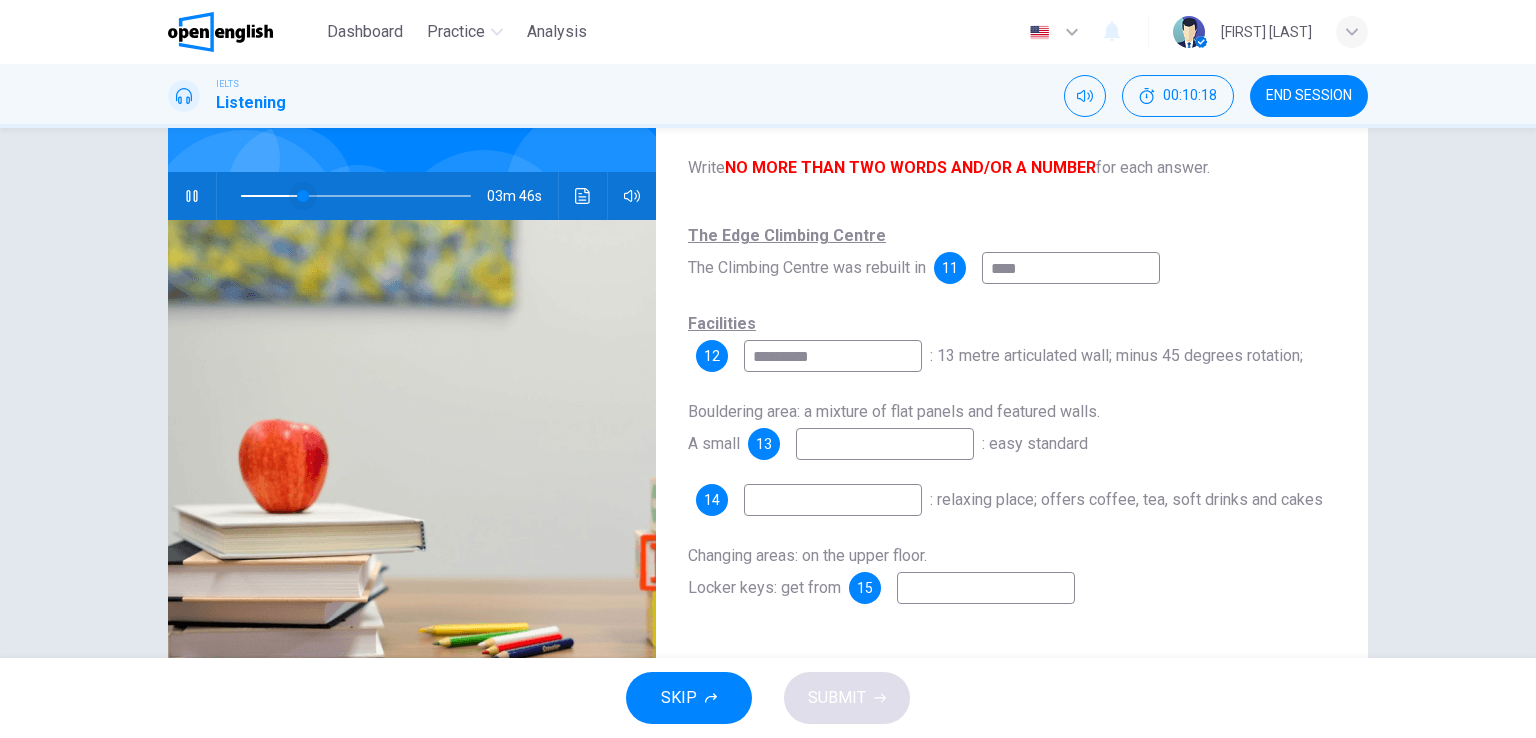 click at bounding box center [303, 196] 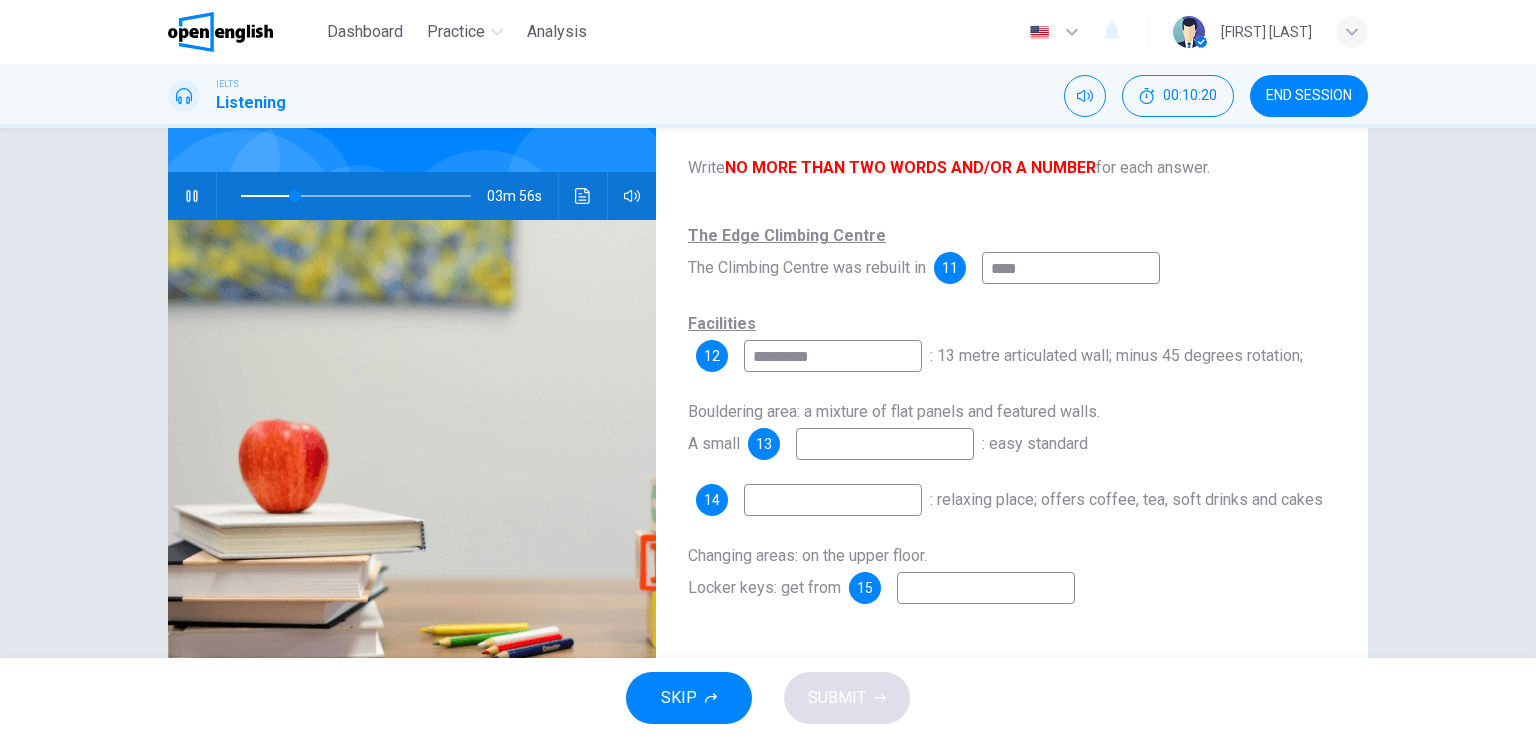 click on "*********" at bounding box center (1071, 268) 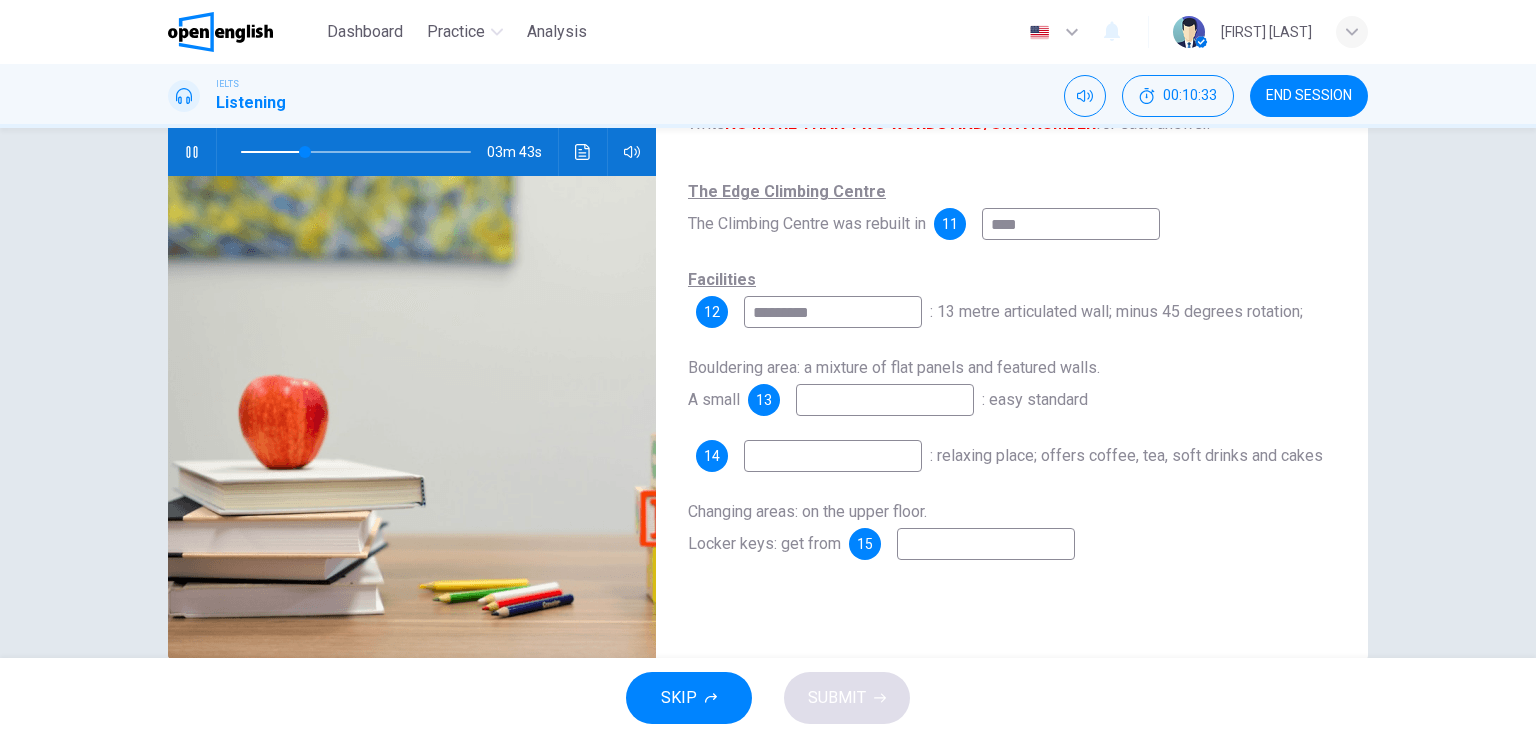 scroll, scrollTop: 200, scrollLeft: 0, axis: vertical 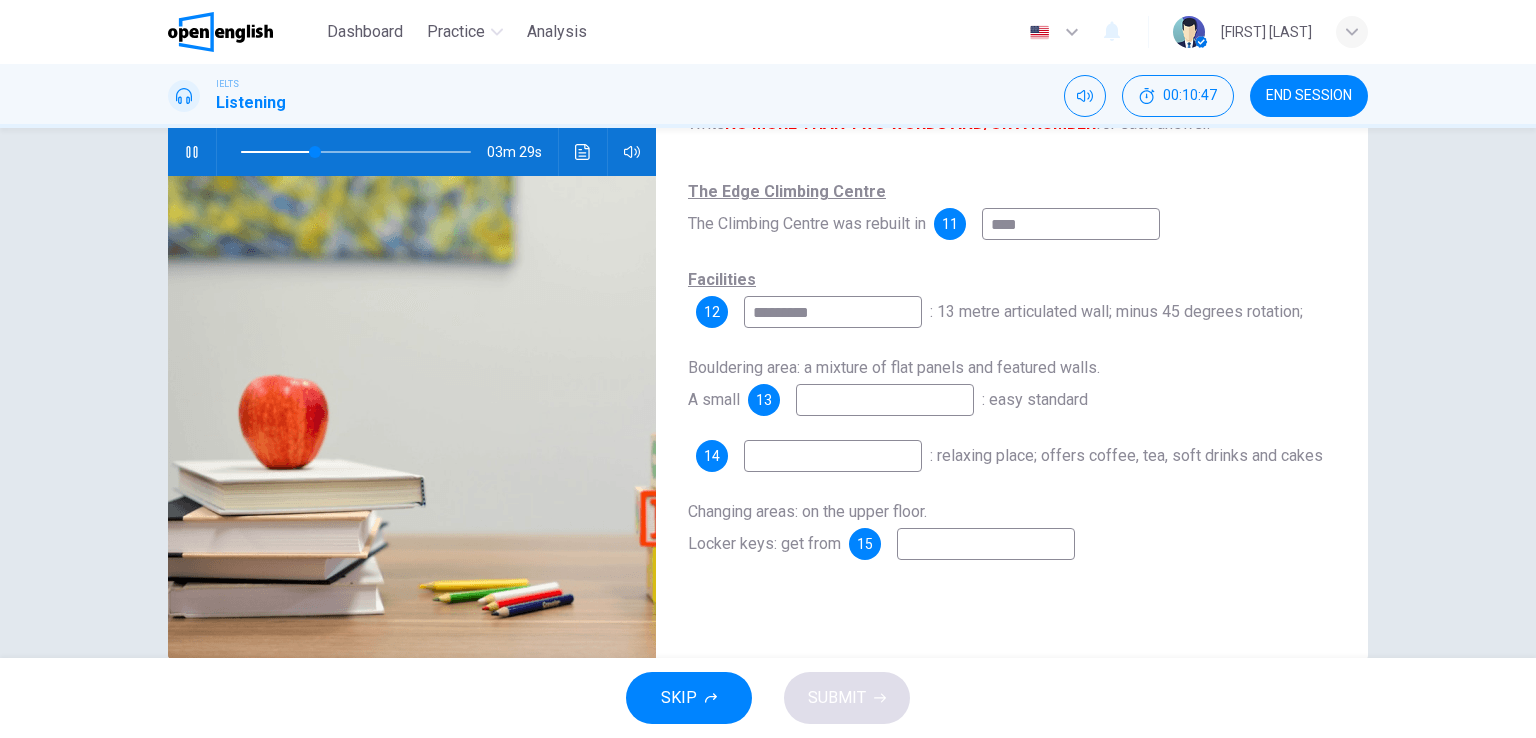 click on "Bouldering area: a mixture of flat panels and featured walls. A small" at bounding box center (807, 207) 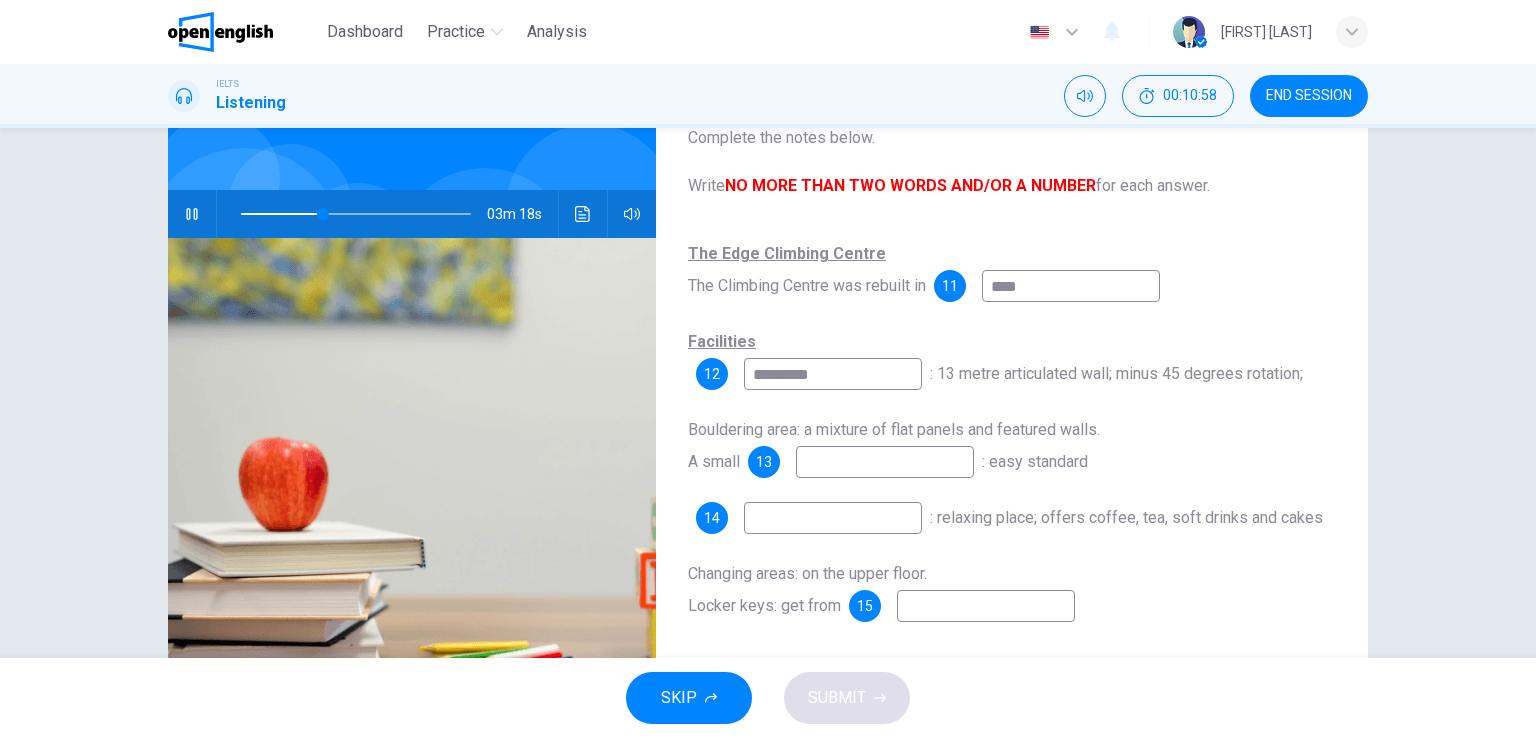 scroll, scrollTop: 245, scrollLeft: 0, axis: vertical 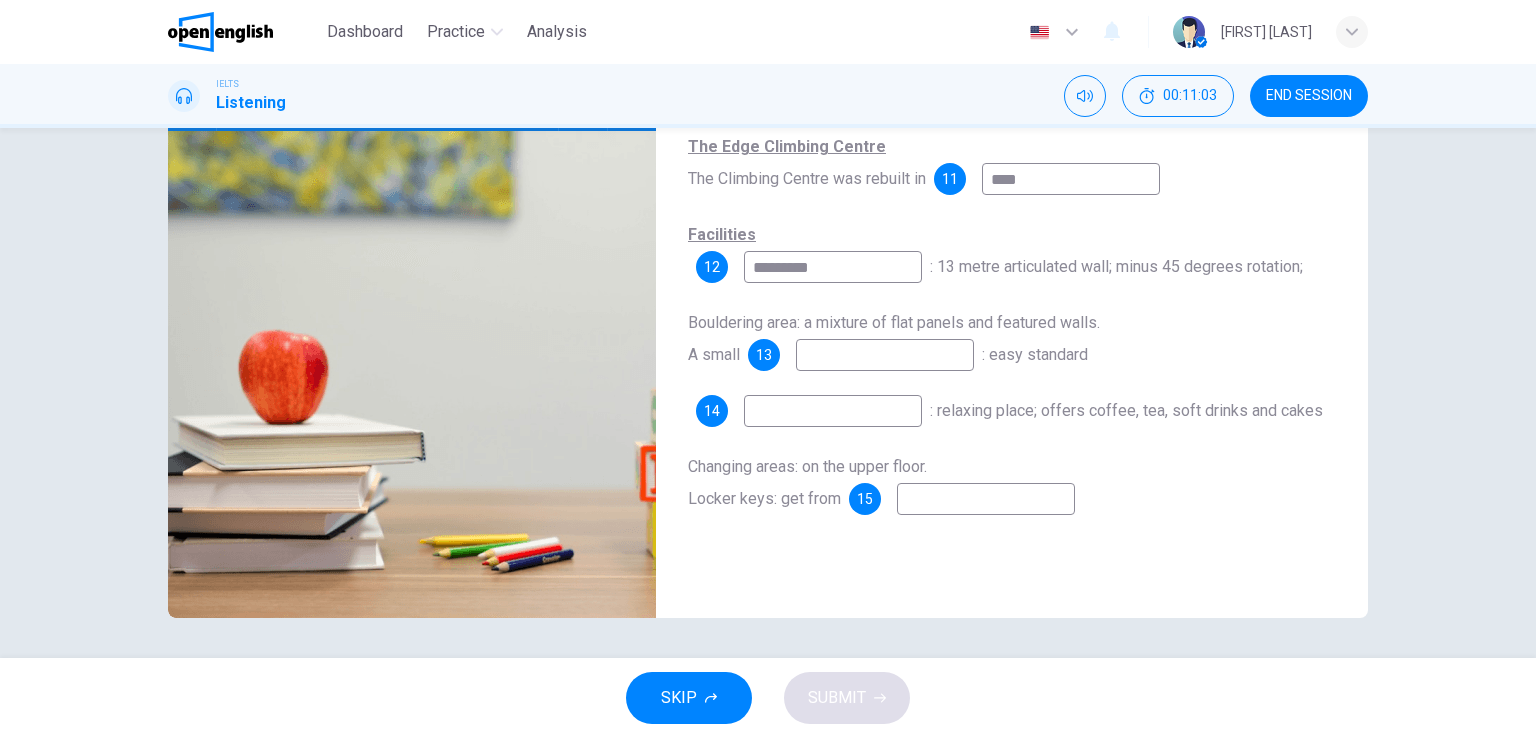 click at bounding box center [1071, 179] 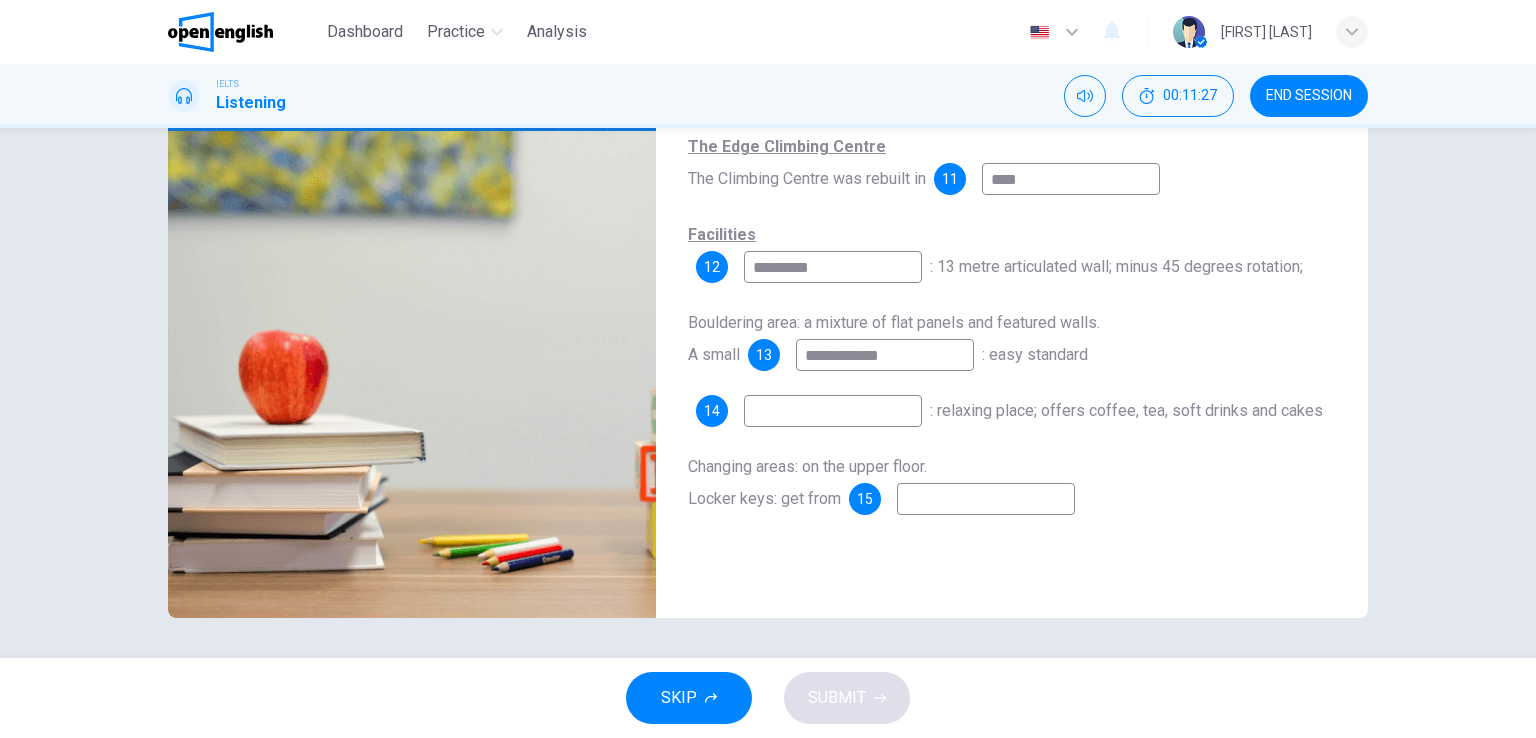 type on "**********" 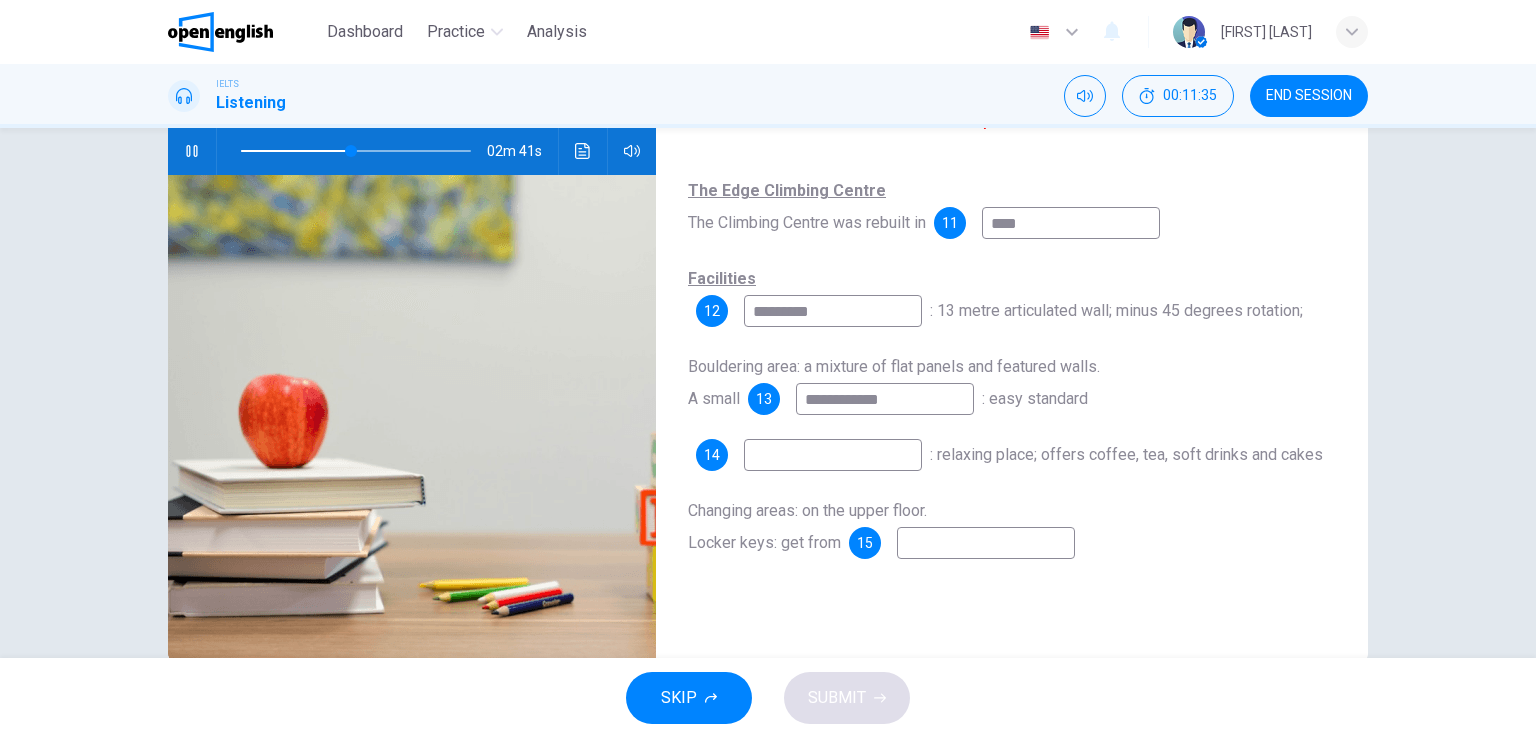 scroll, scrollTop: 245, scrollLeft: 0, axis: vertical 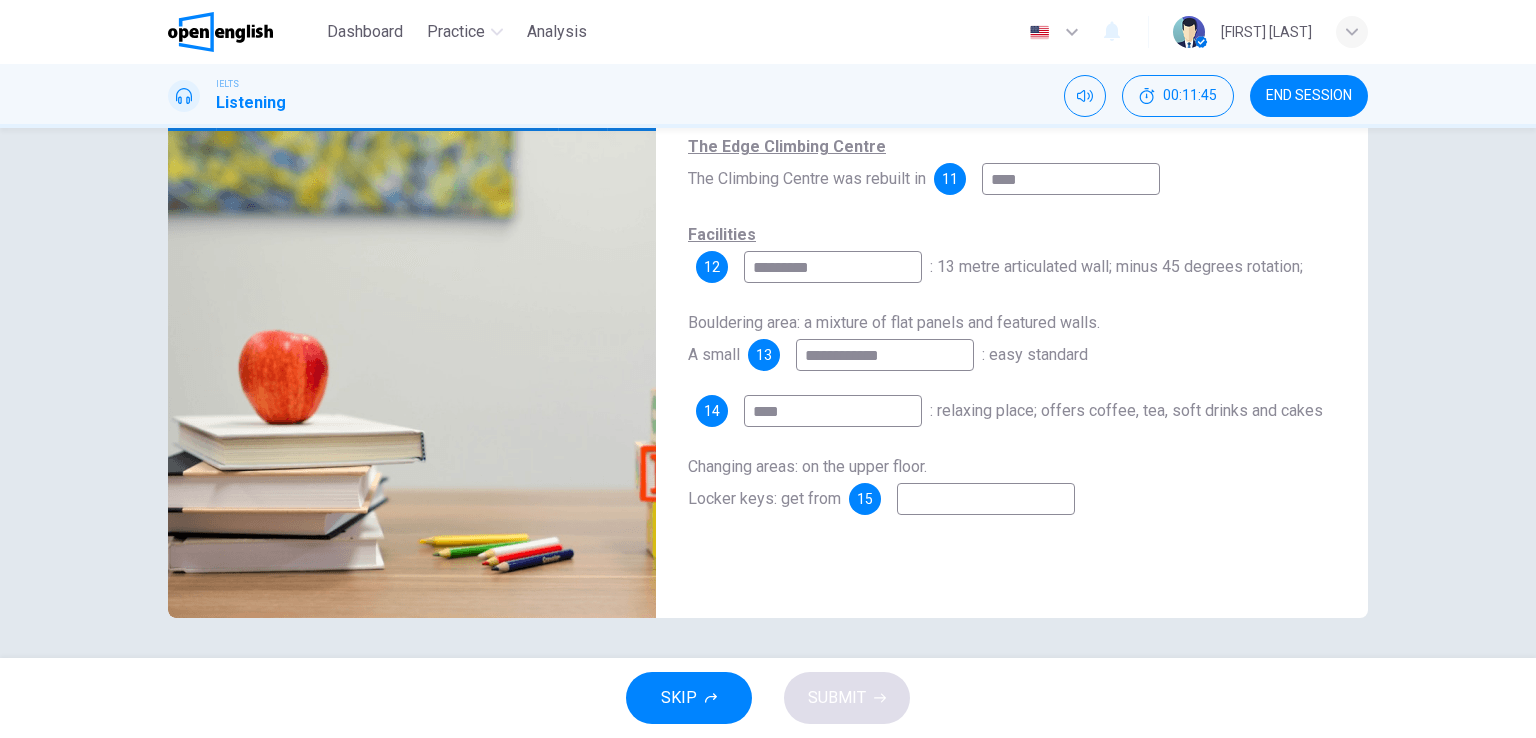 type on "****" 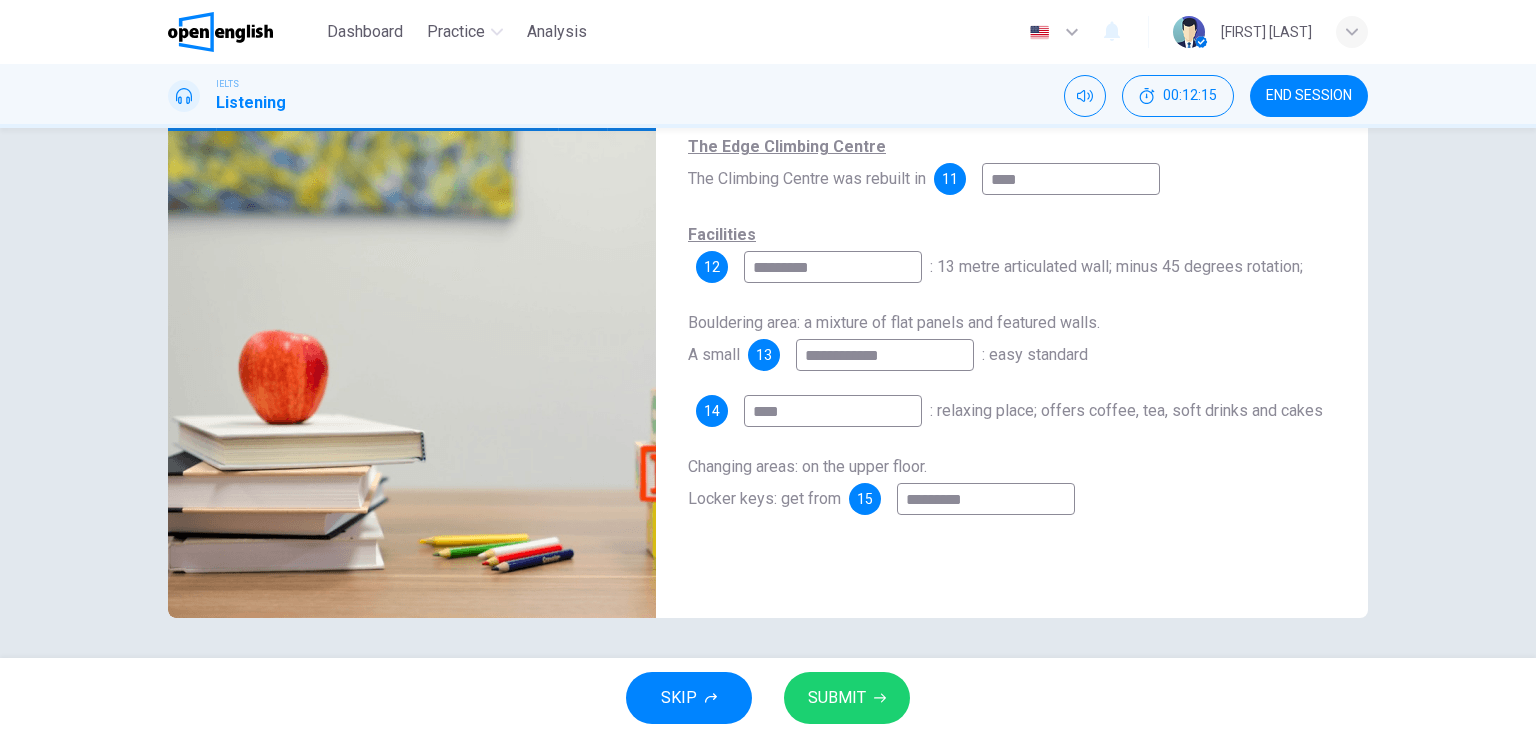 type on "*********" 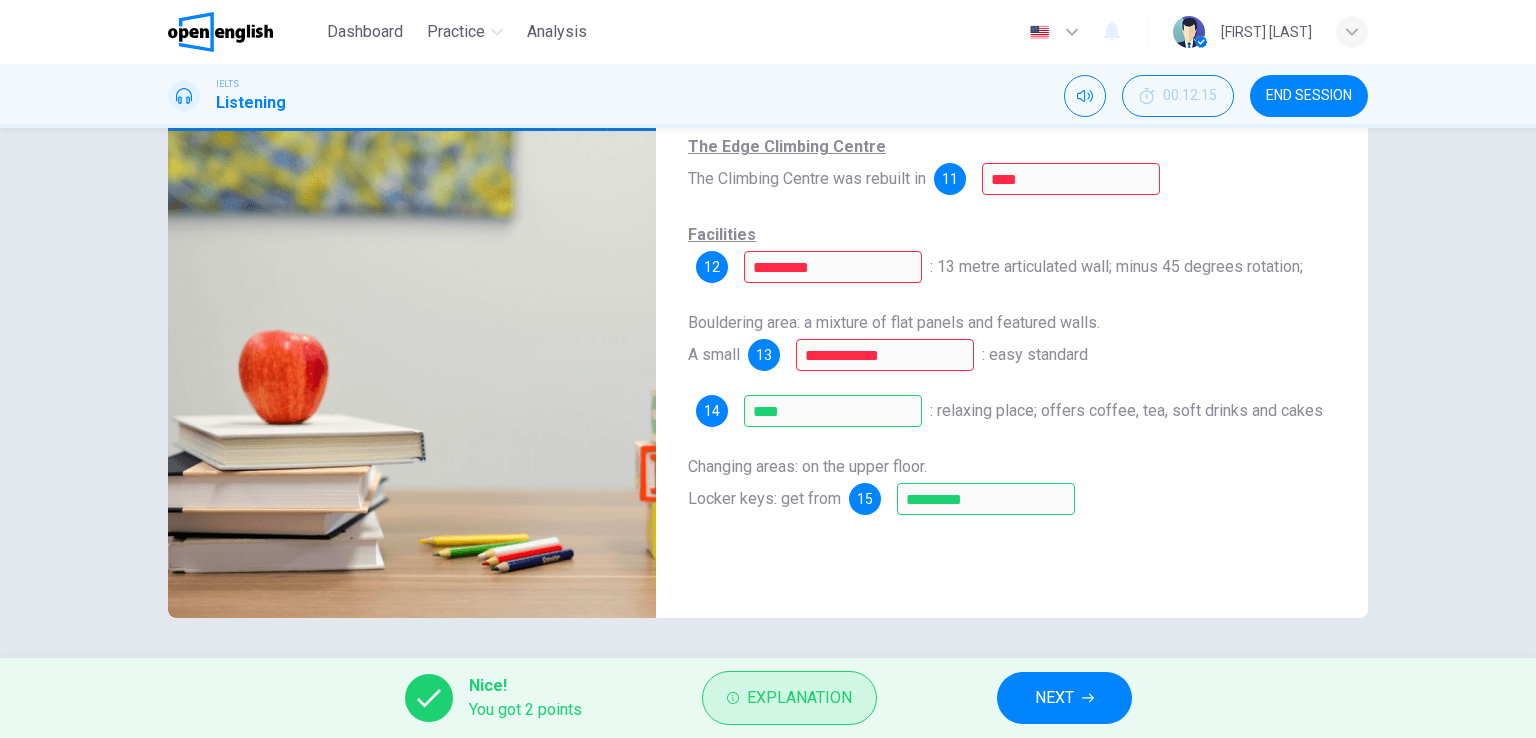 click on "Explanation" at bounding box center [789, 698] 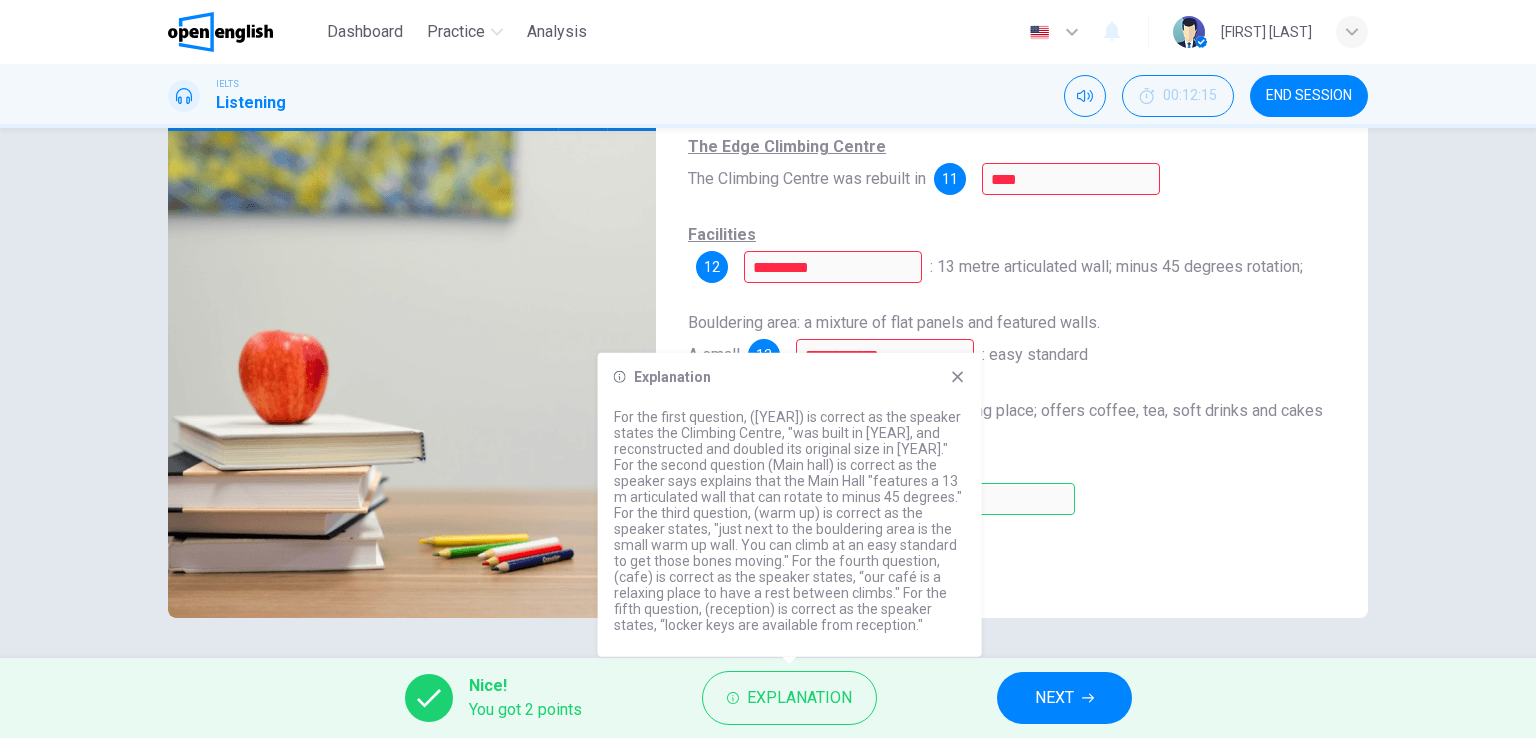 click on "Explanation" at bounding box center [790, 377] 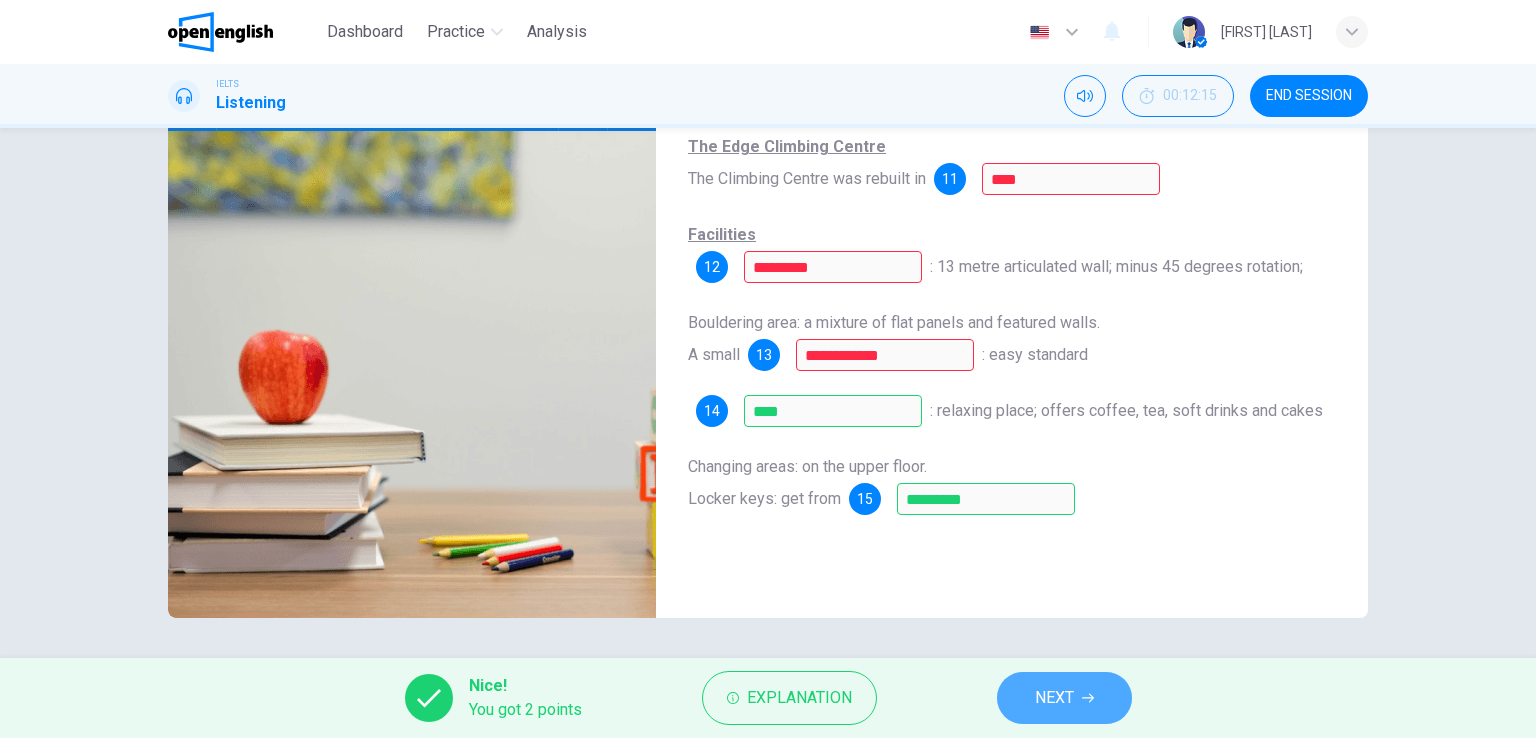 click on "NEXT" at bounding box center [1064, 698] 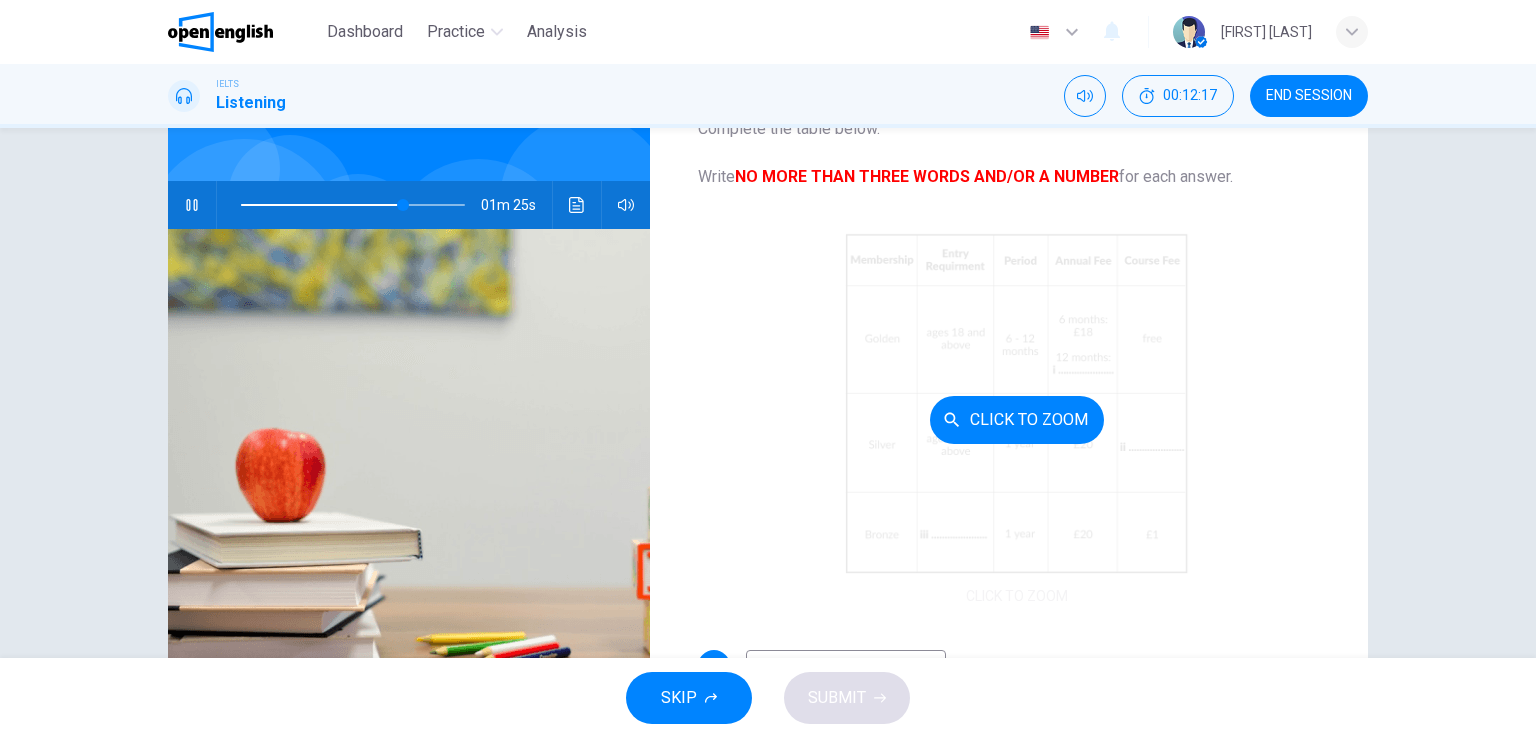 scroll, scrollTop: 200, scrollLeft: 0, axis: vertical 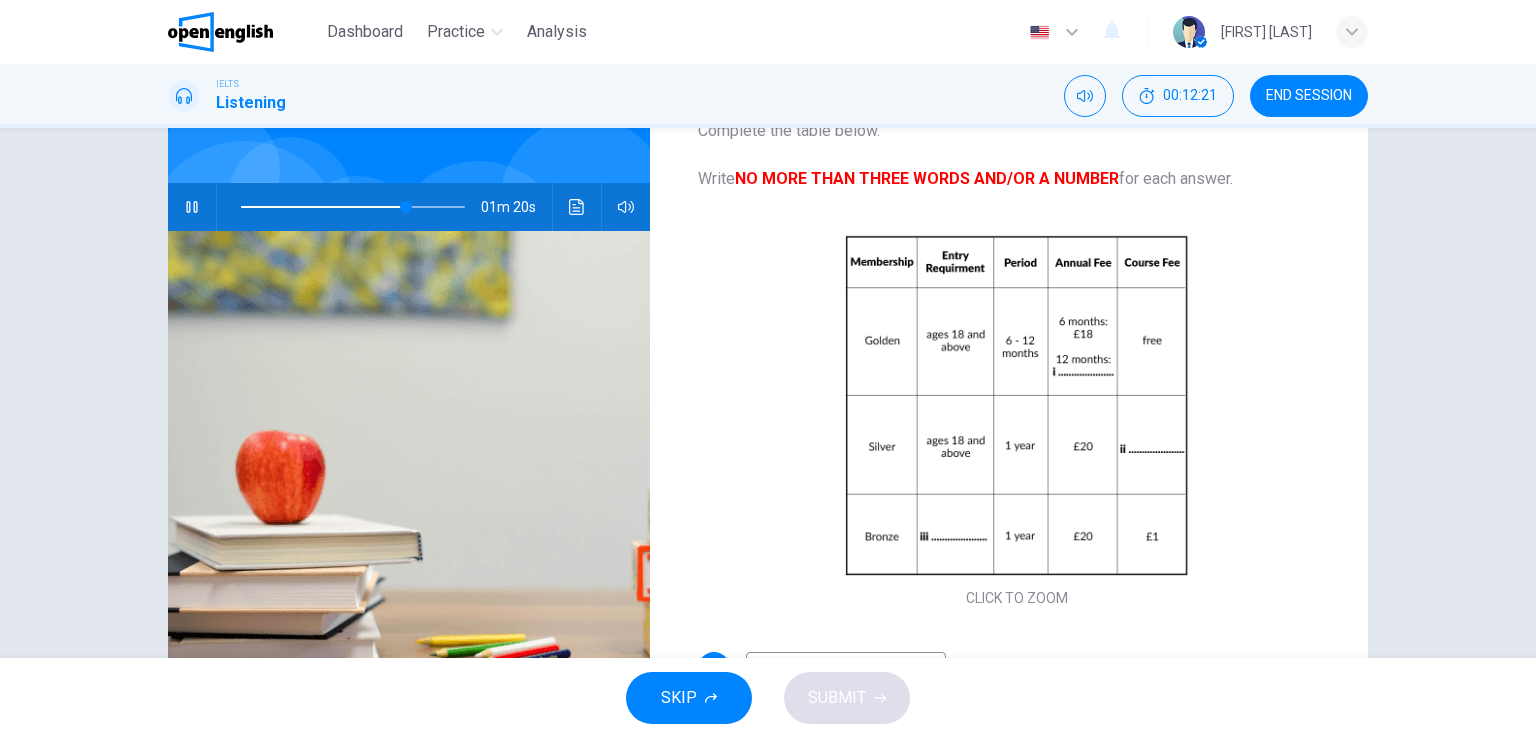 click at bounding box center (353, 207) 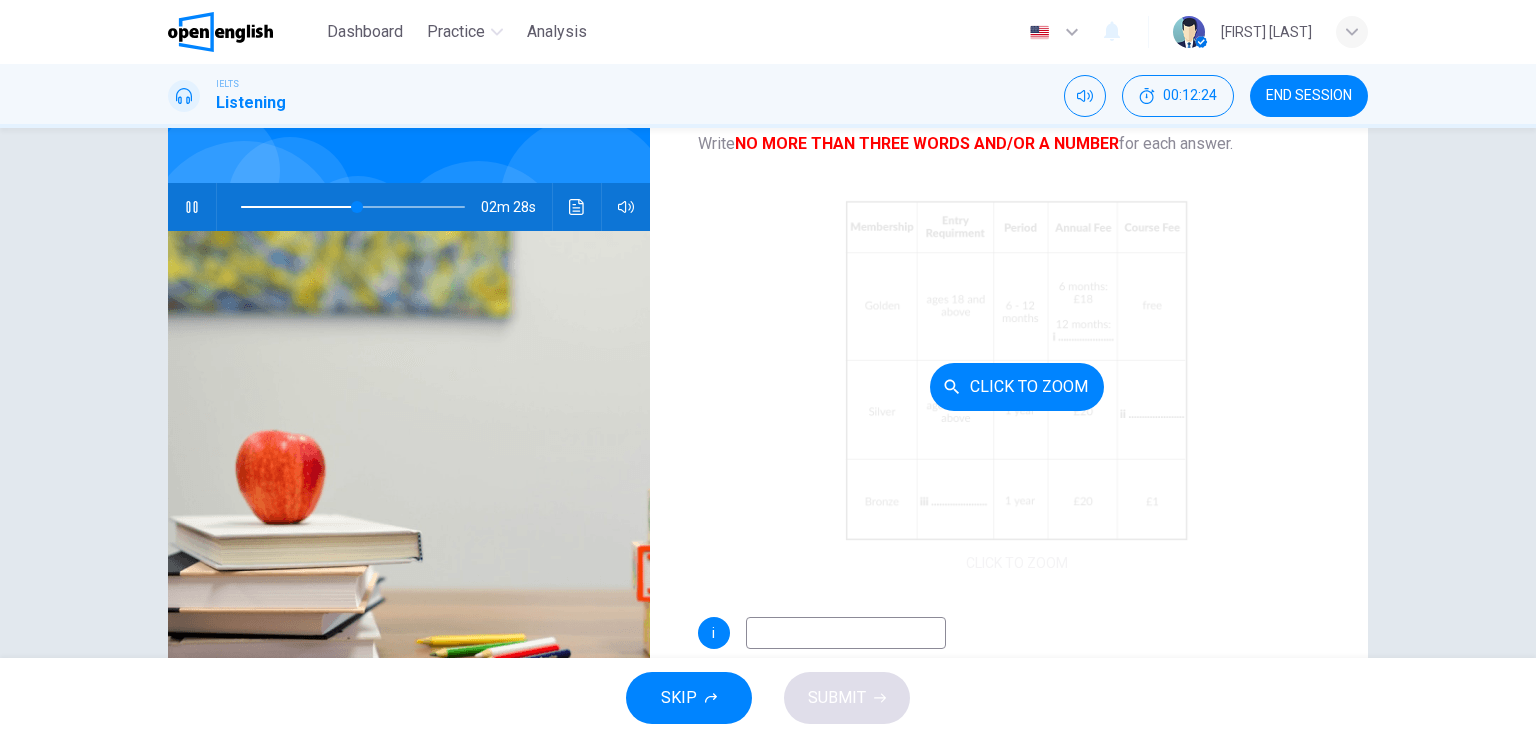 scroll, scrollTop: 0, scrollLeft: 0, axis: both 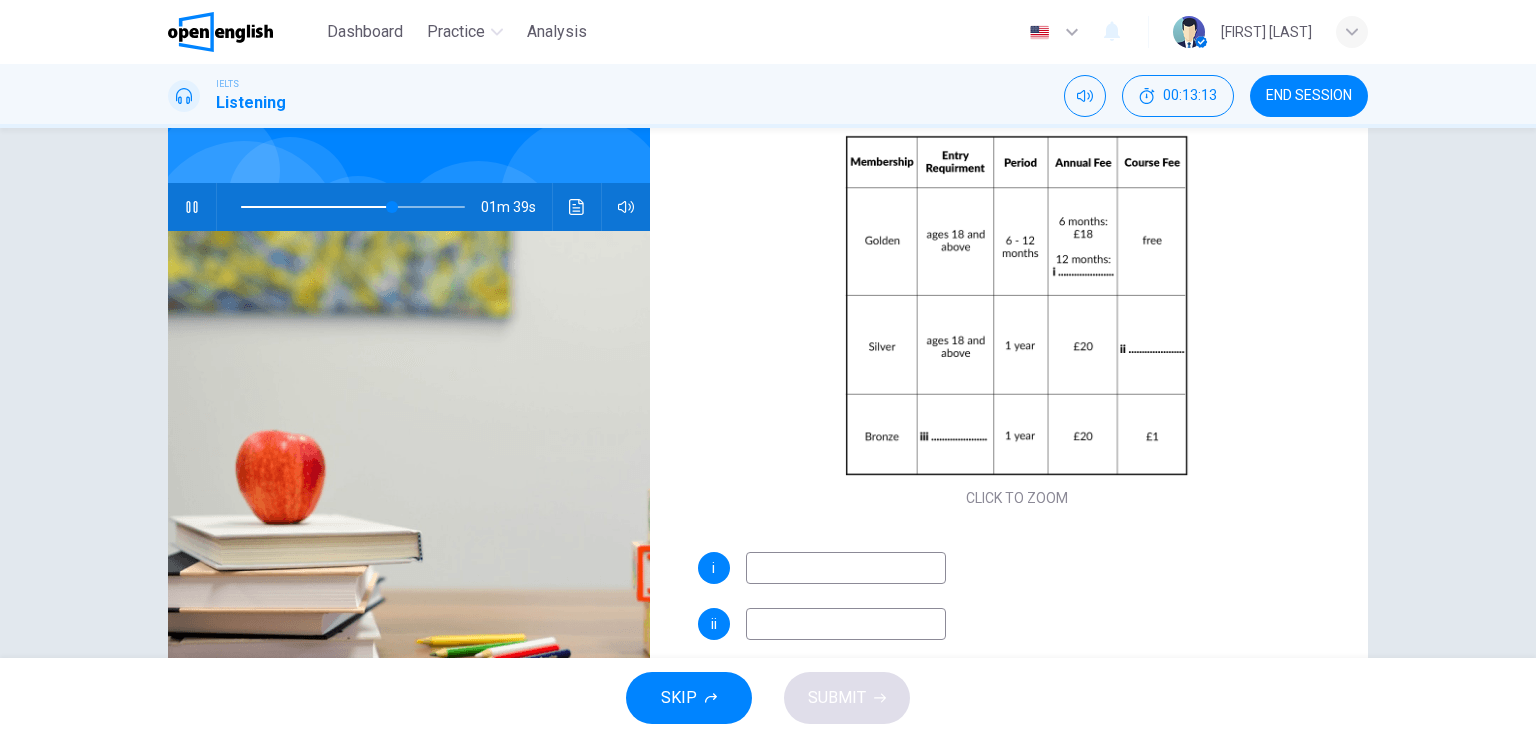 click at bounding box center [846, 568] 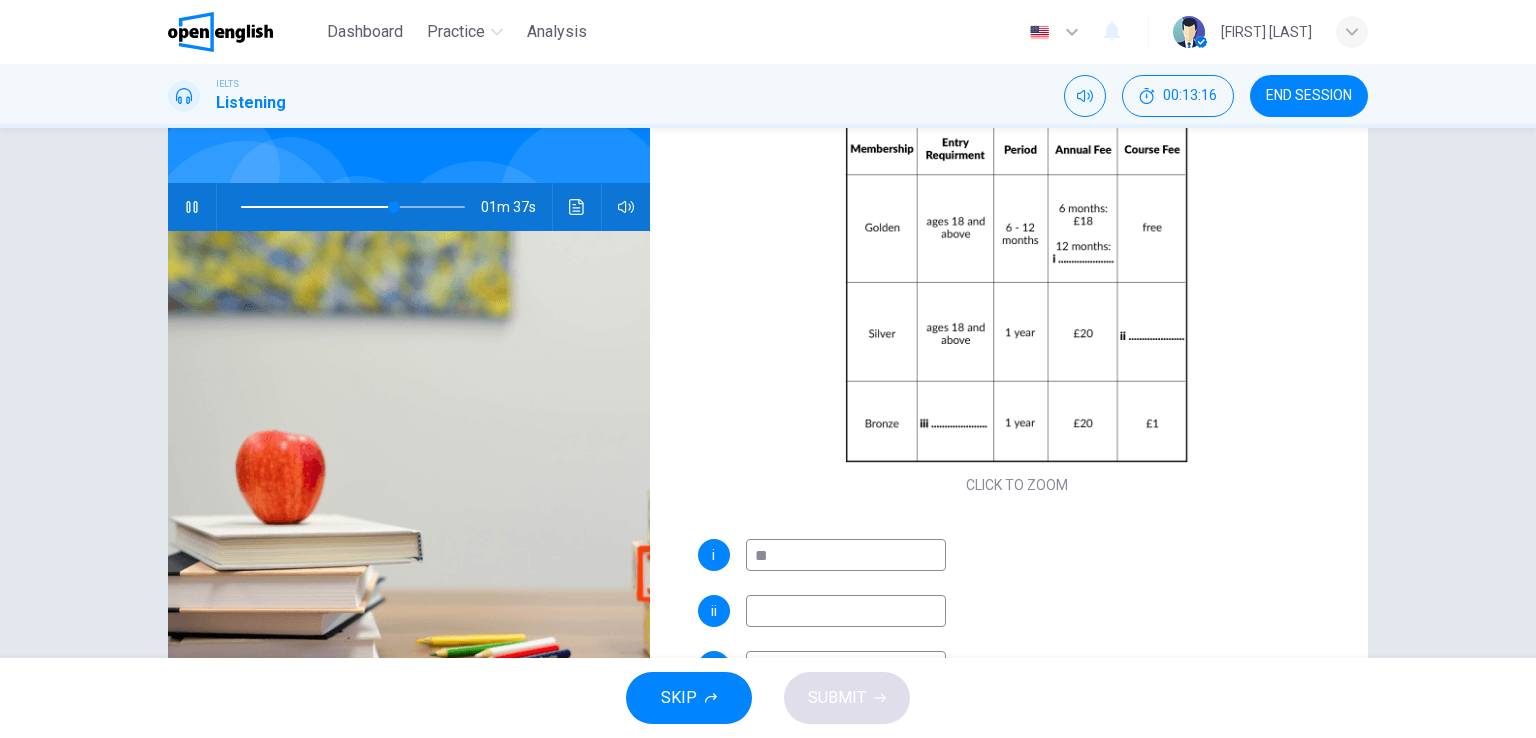 scroll, scrollTop: 117, scrollLeft: 0, axis: vertical 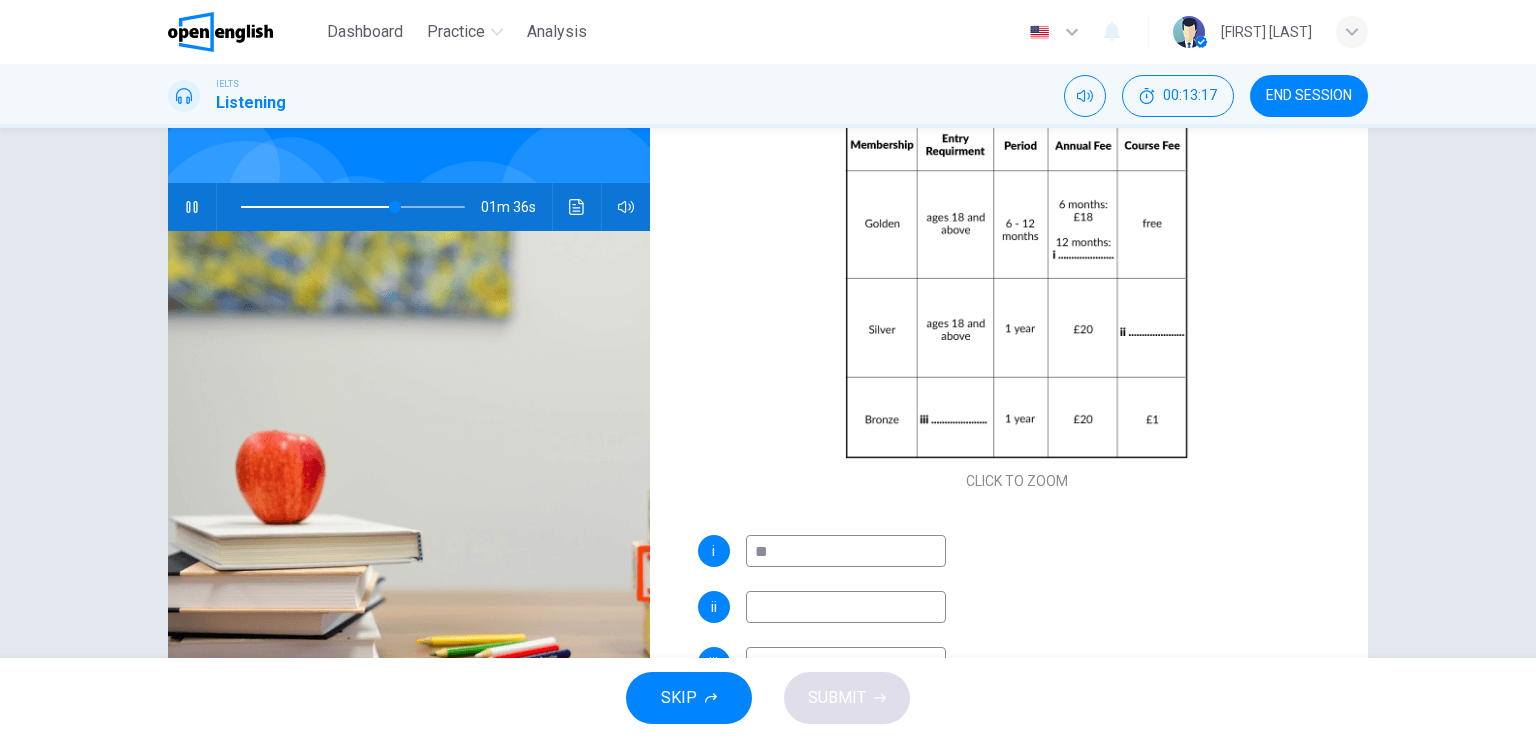 type on "**" 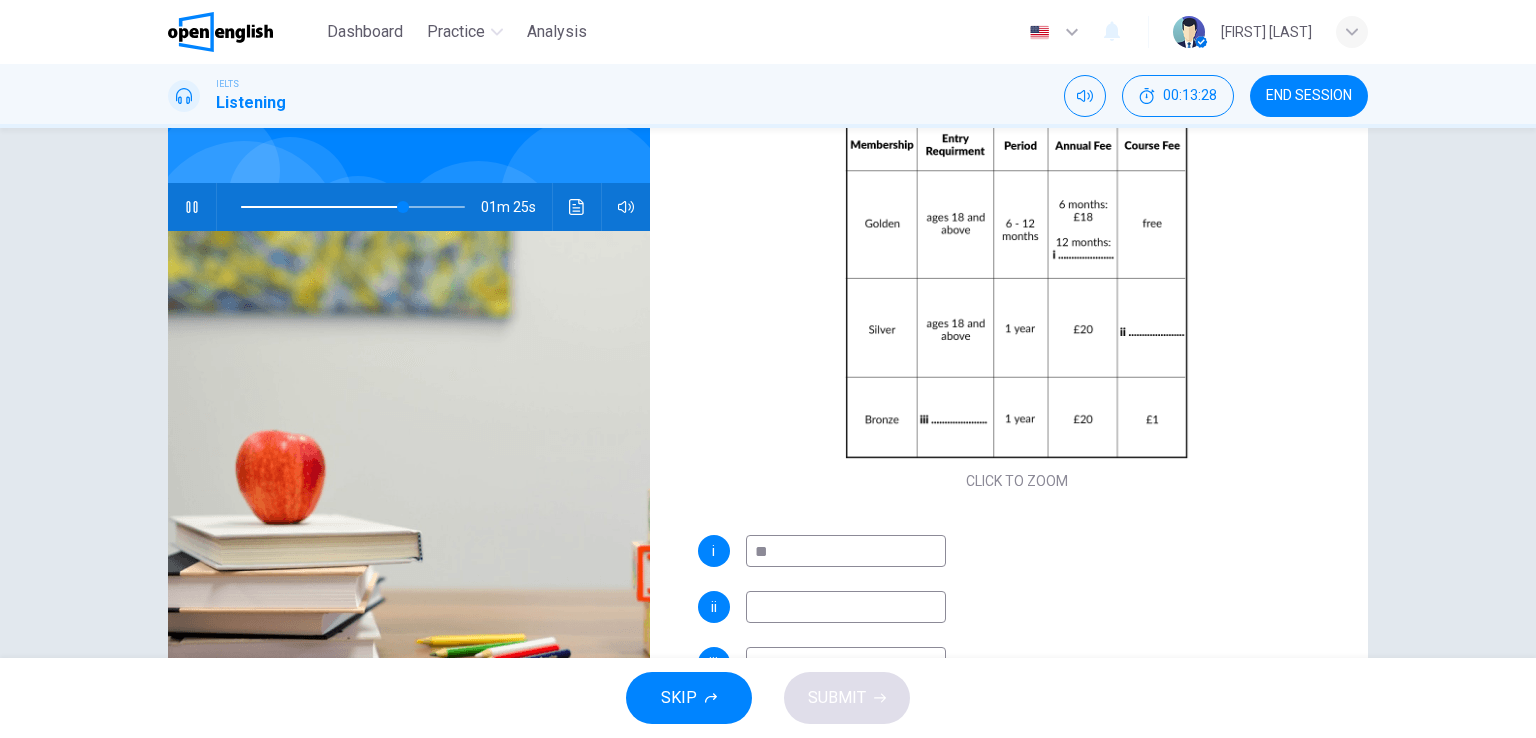 click at bounding box center (846, 551) 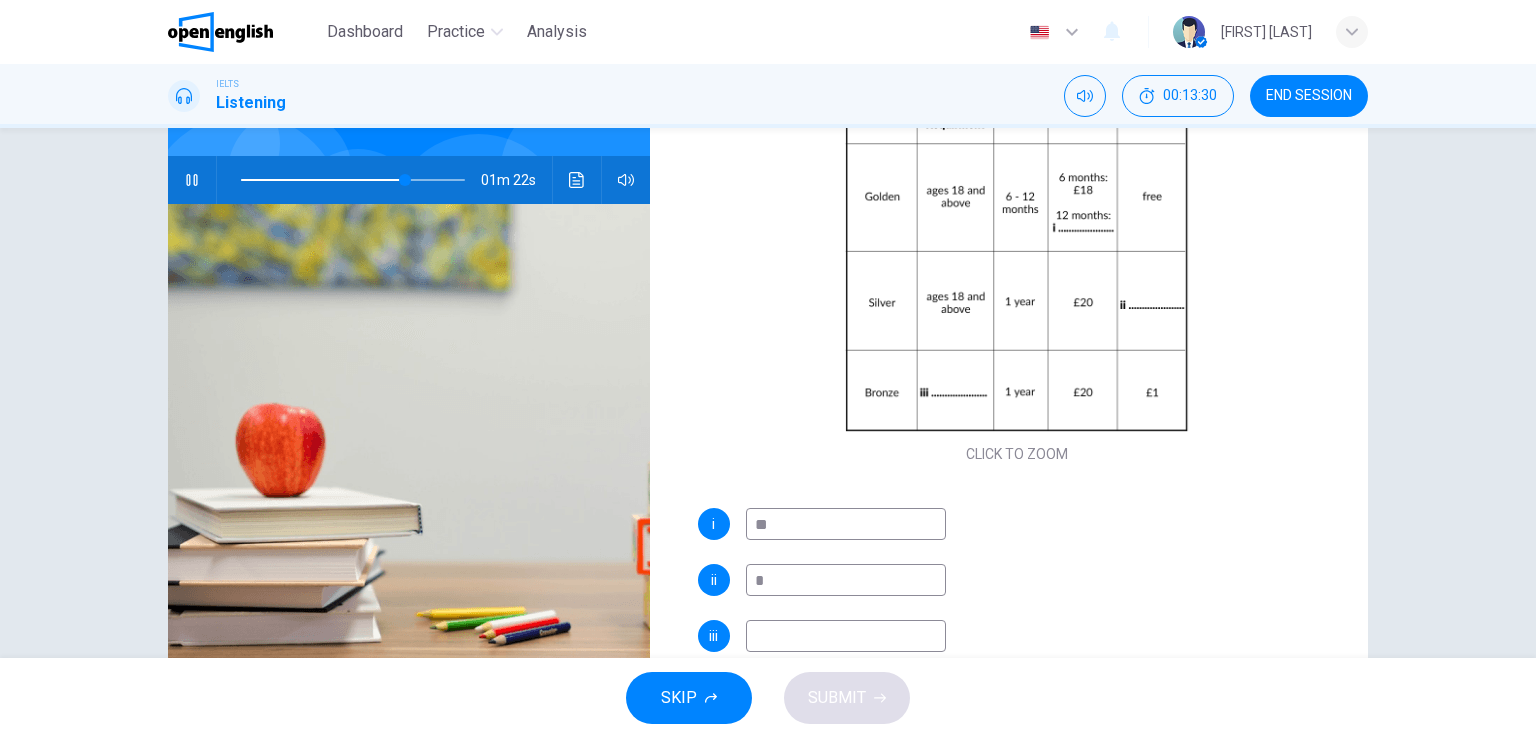 scroll, scrollTop: 245, scrollLeft: 0, axis: vertical 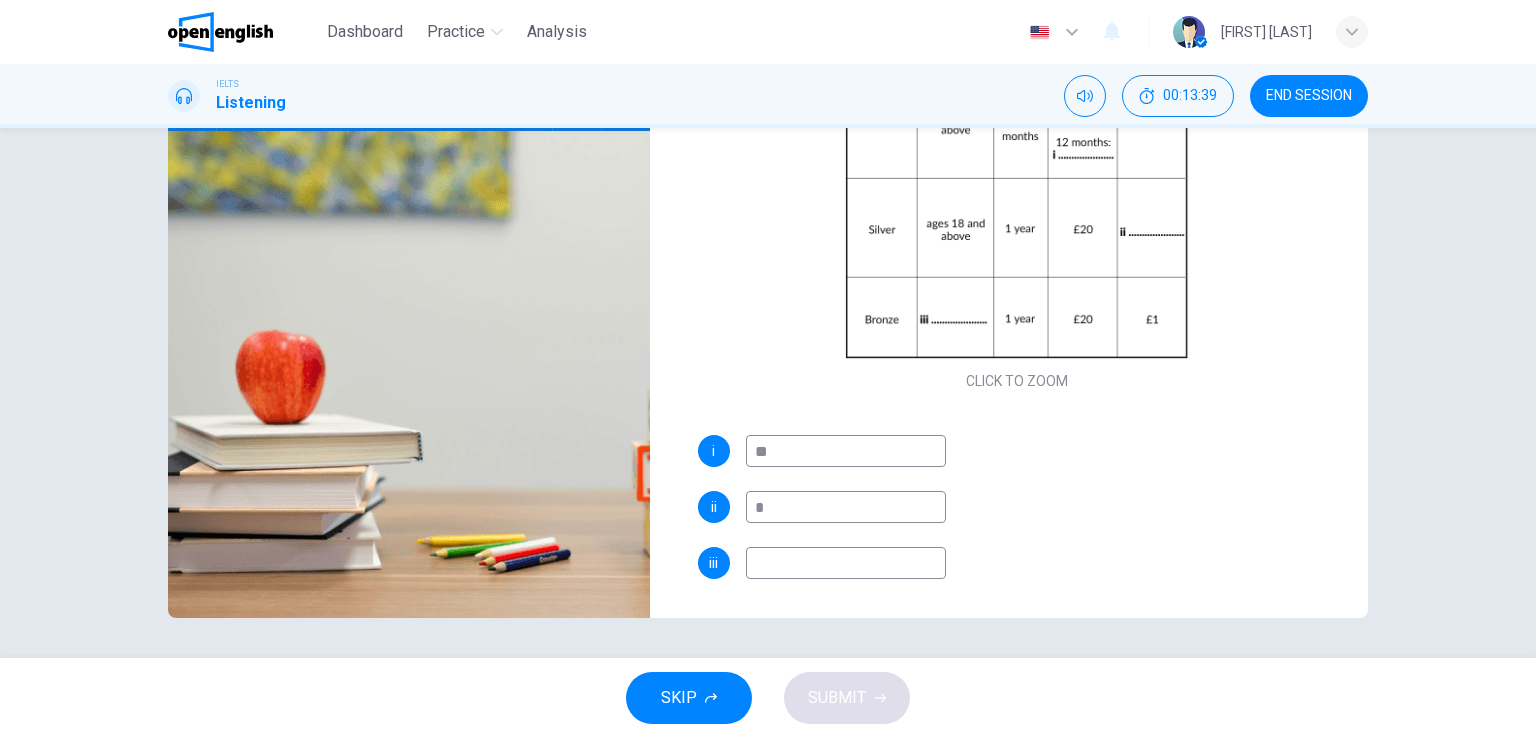 type on "*" 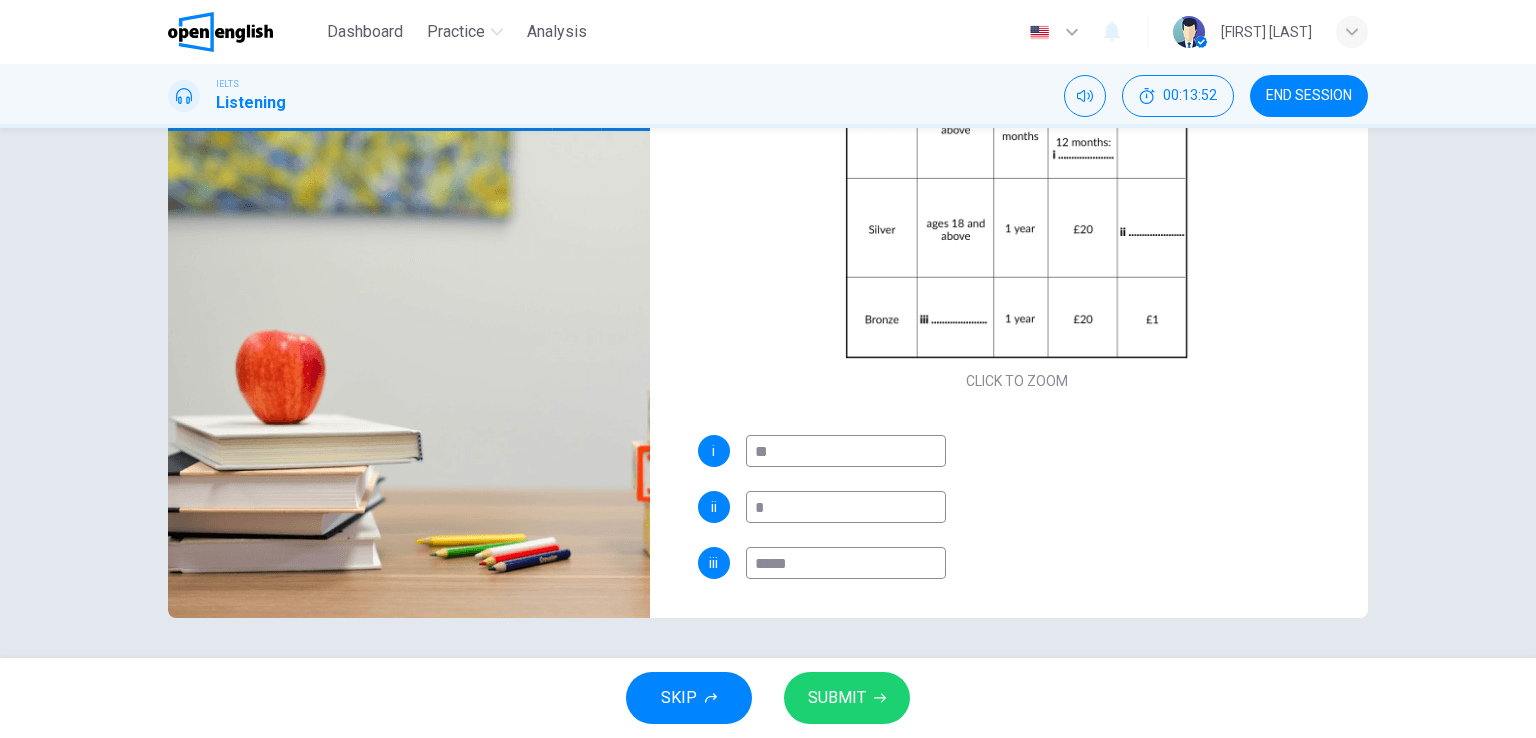 type on "*****" 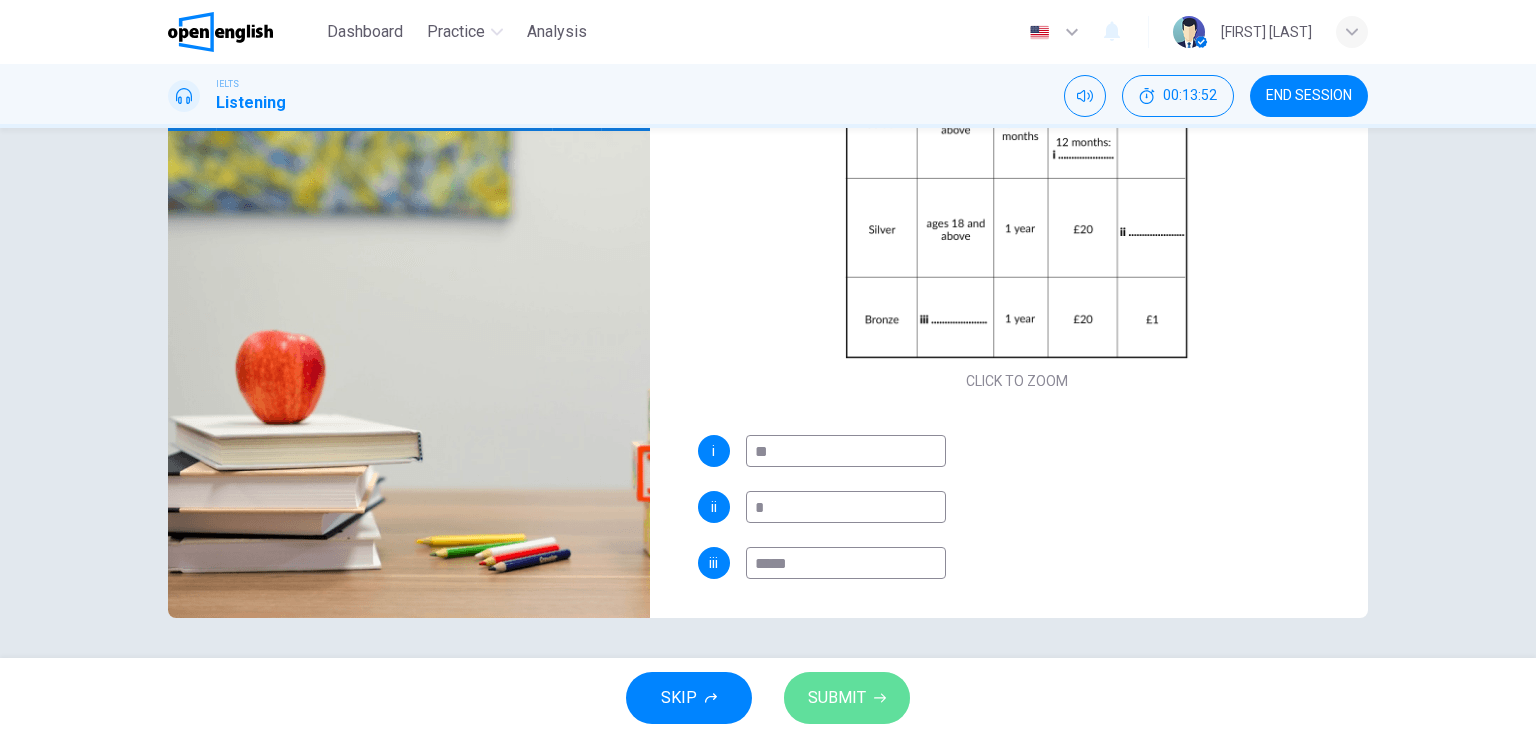 click on "SUBMIT" at bounding box center (847, 698) 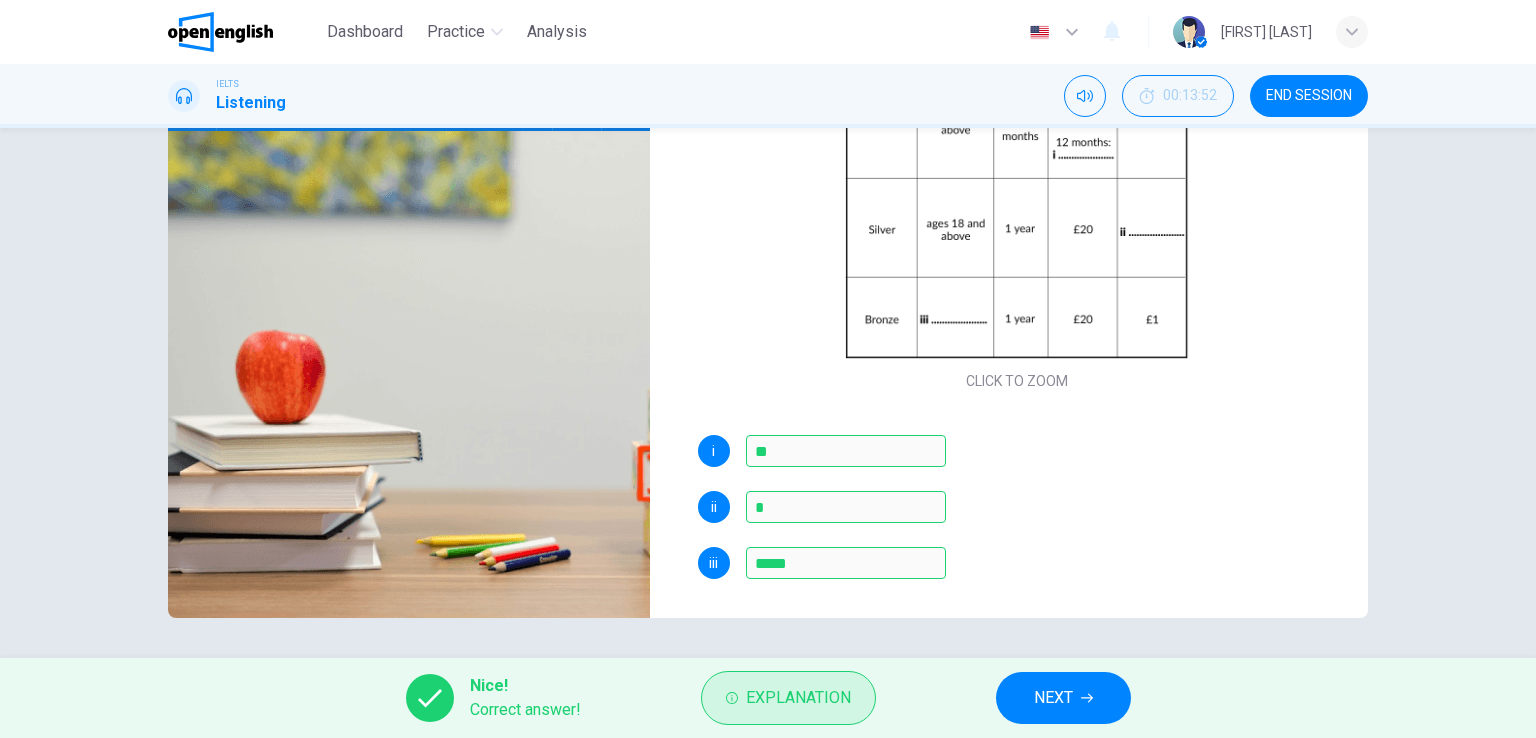 click on "Explanation" at bounding box center (798, 698) 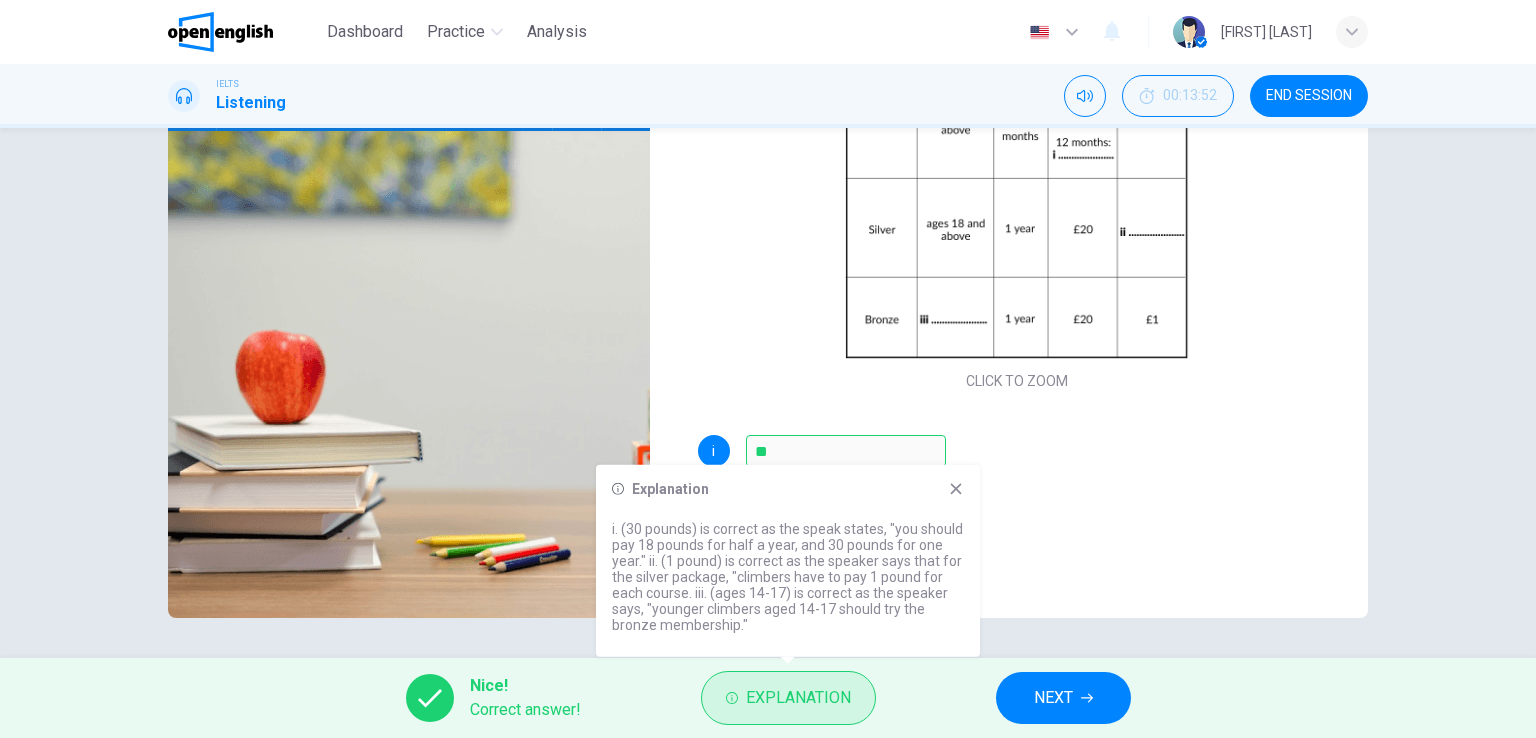 click on "Explanation" at bounding box center [798, 698] 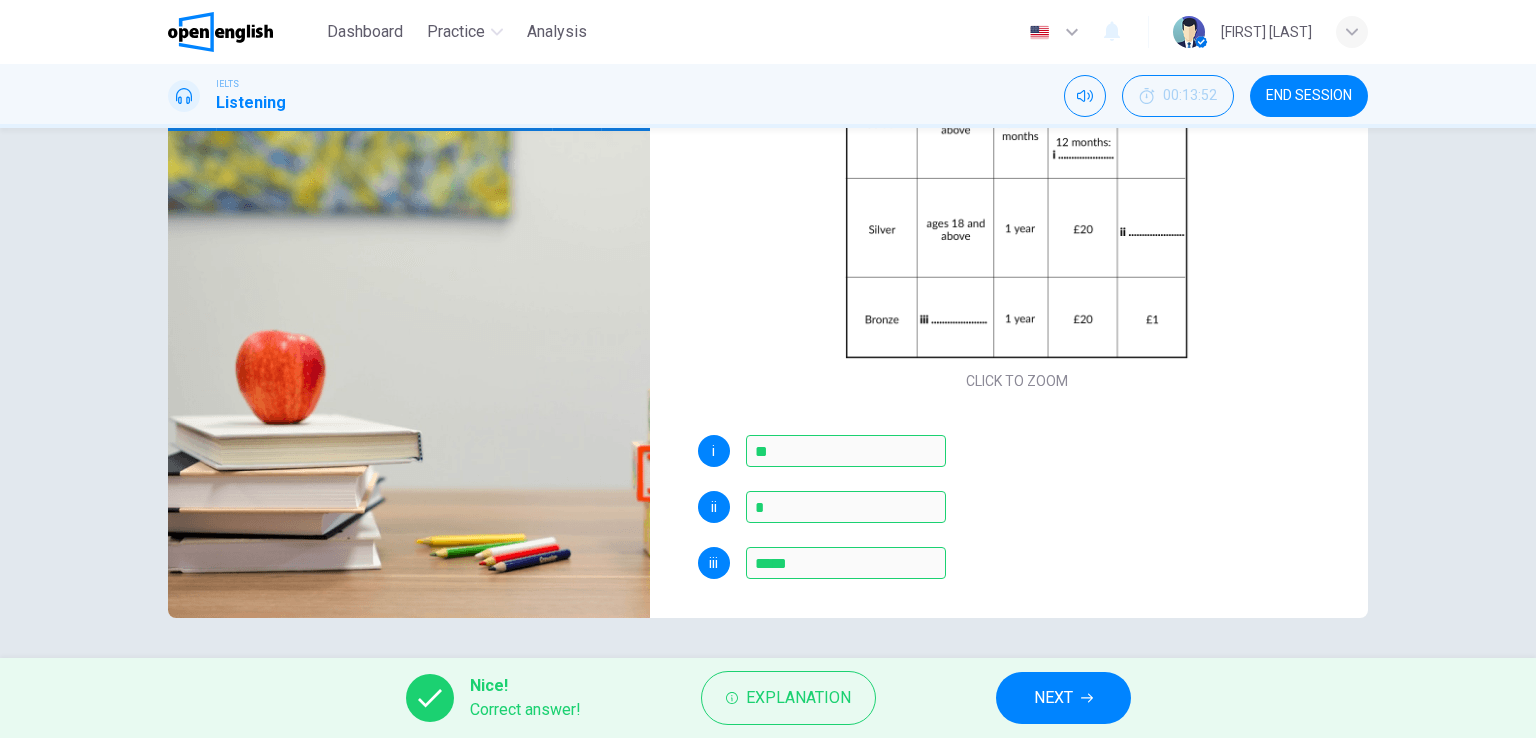 click on "NEXT" at bounding box center (1063, 698) 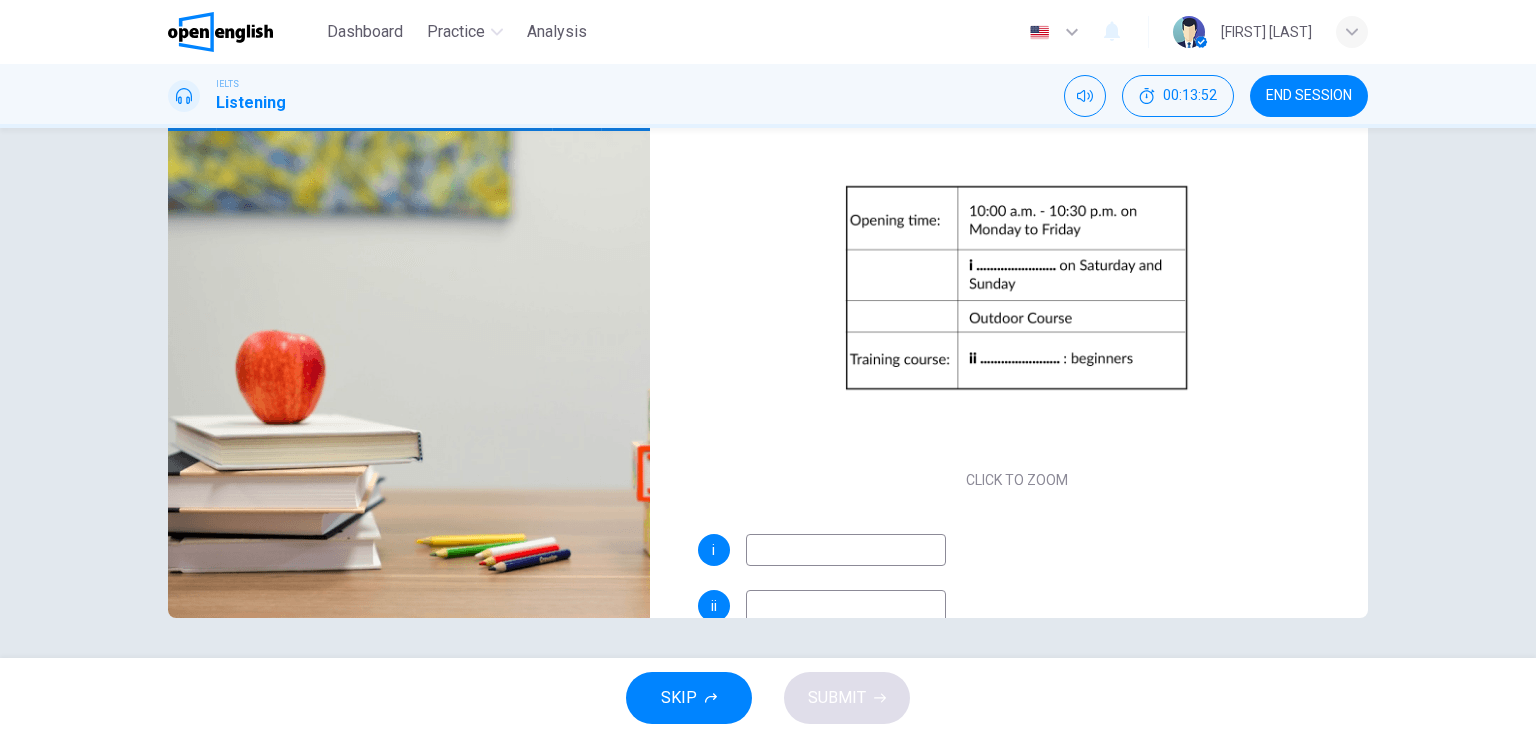 scroll, scrollTop: 0, scrollLeft: 0, axis: both 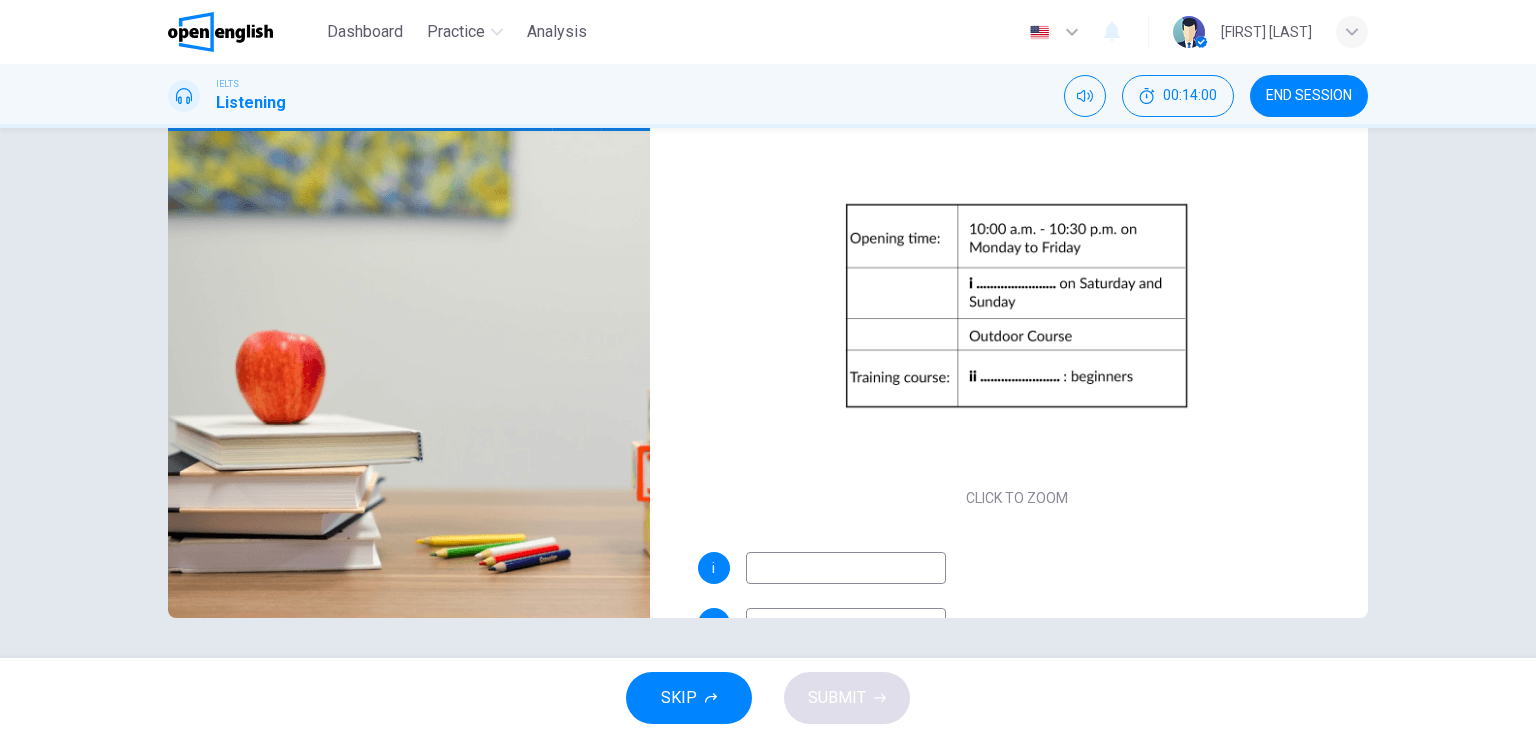 click at bounding box center (846, 568) 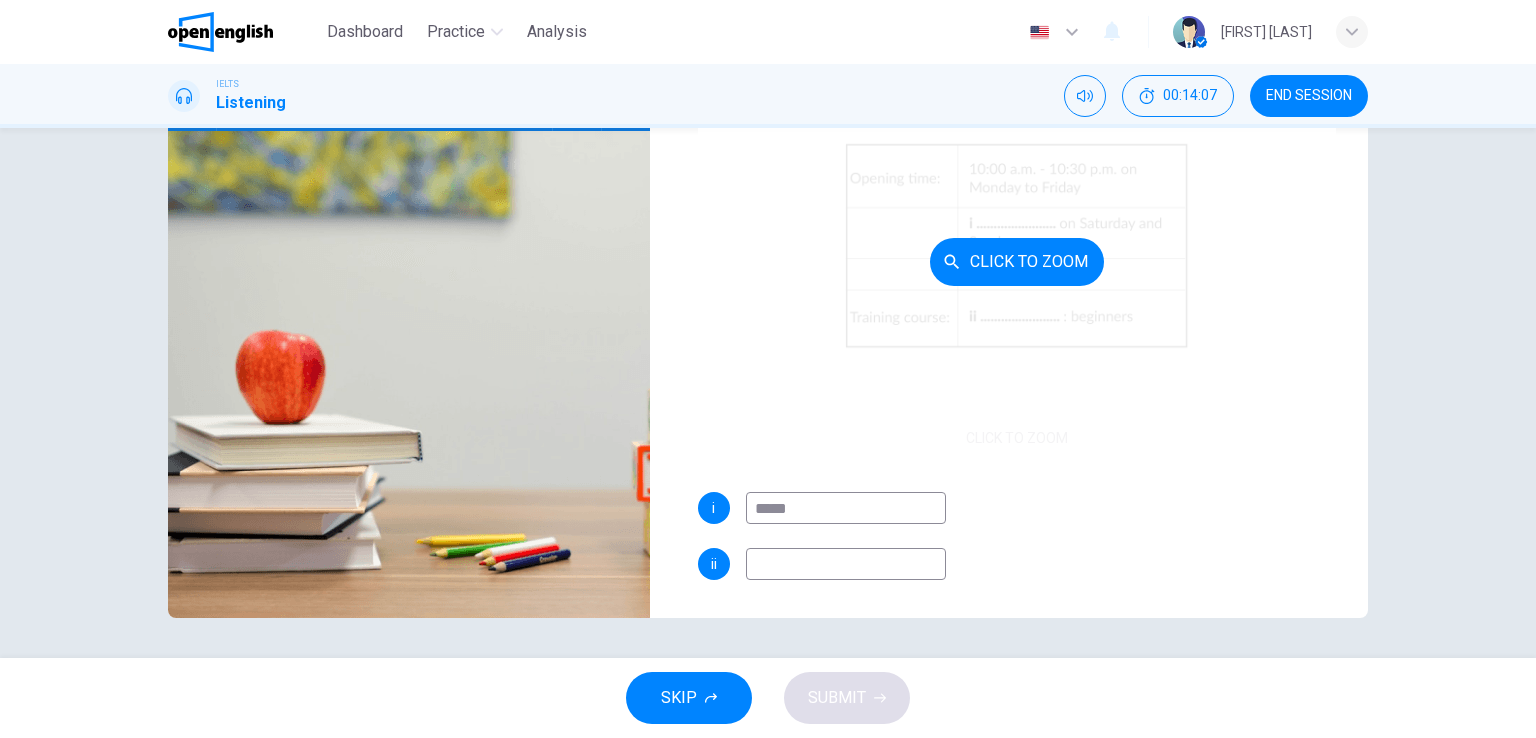 scroll, scrollTop: 61, scrollLeft: 0, axis: vertical 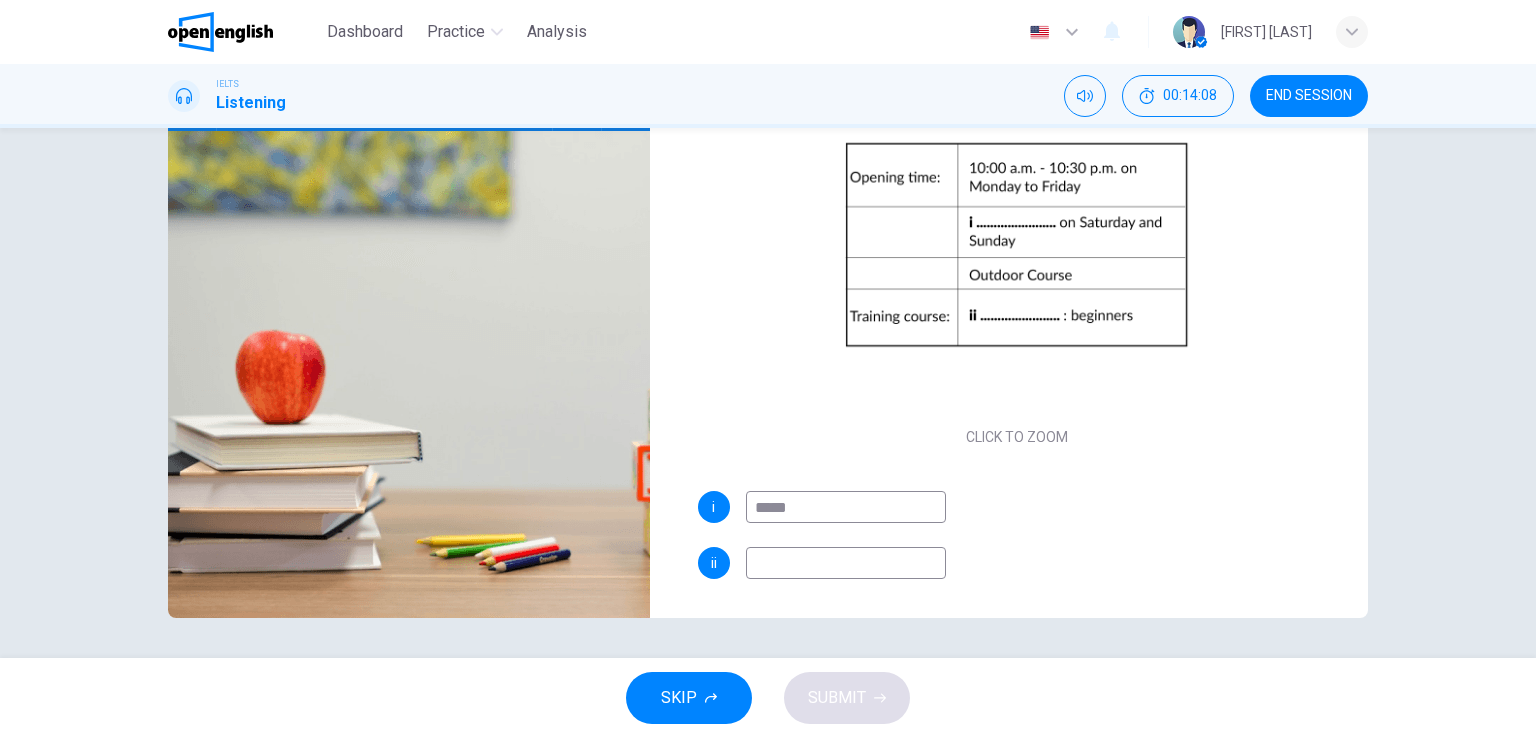 type on "*****" 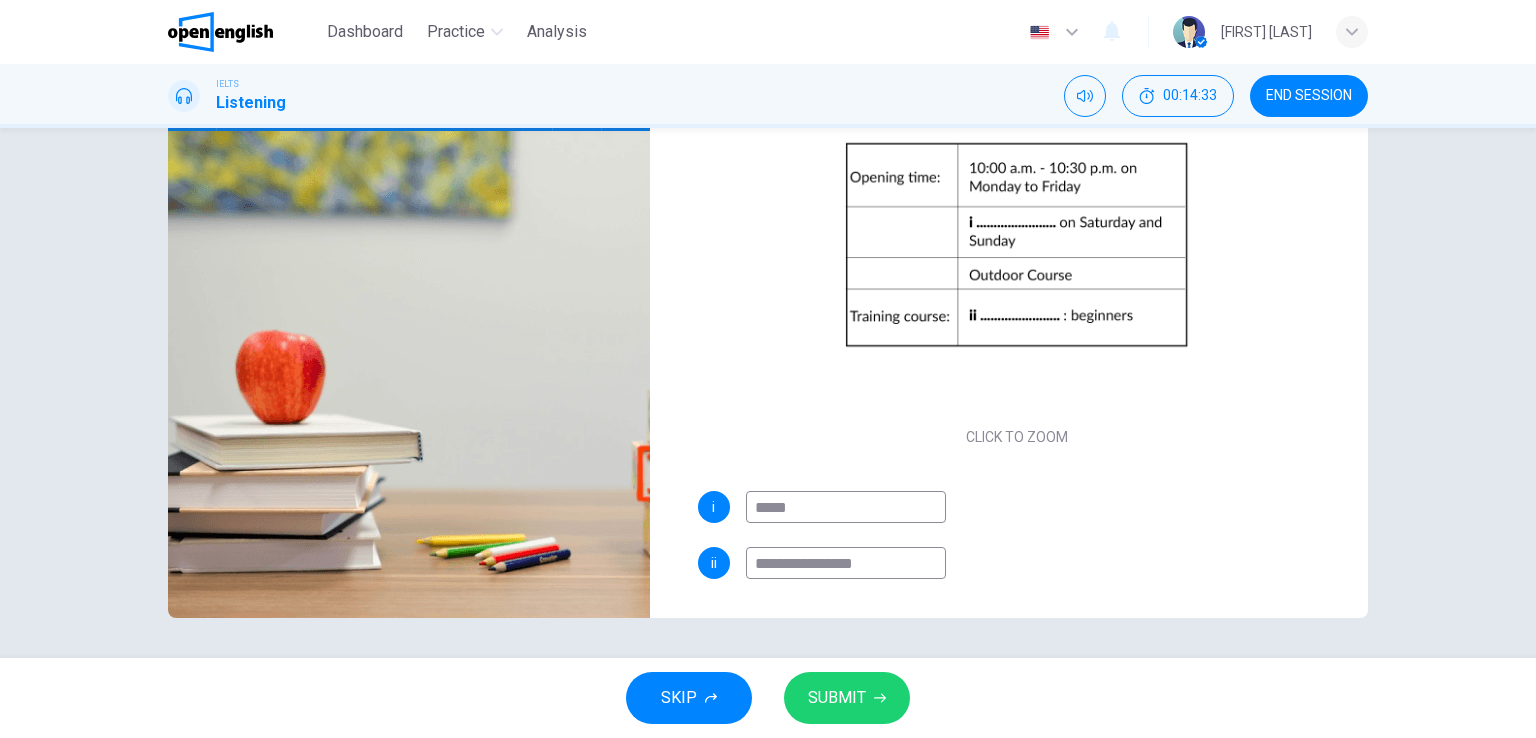 type on "**********" 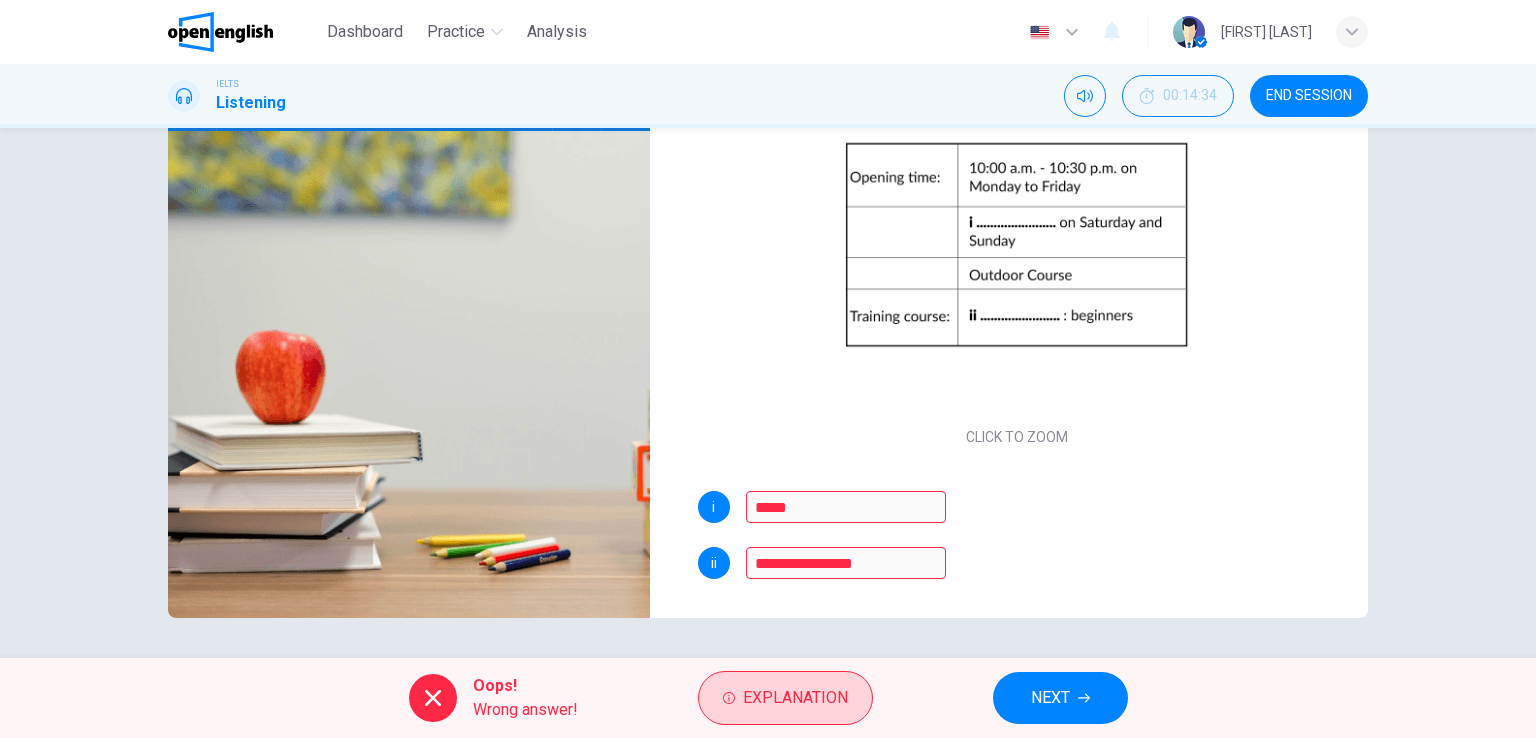 click on "Explanation" at bounding box center [795, 698] 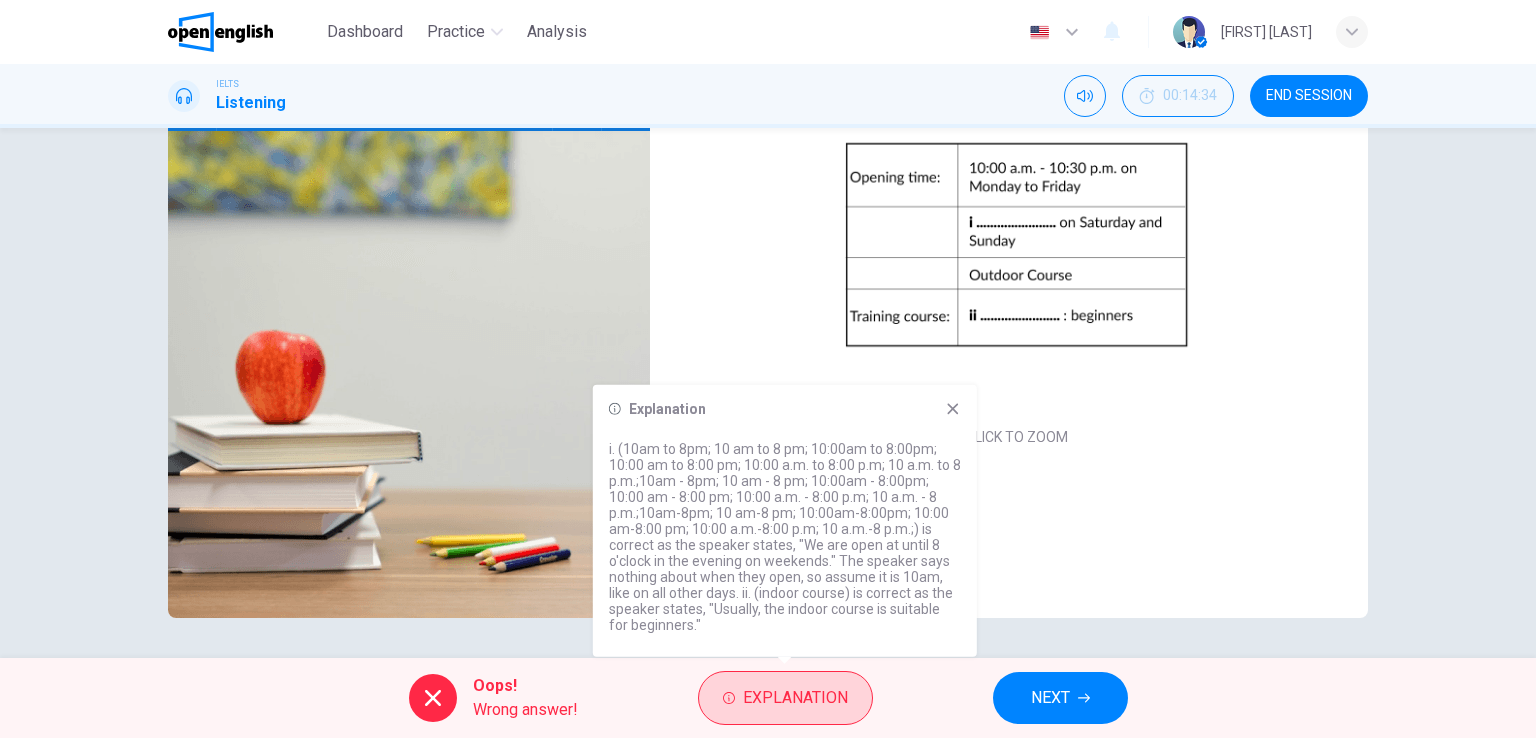 click on "Explanation" at bounding box center (795, 698) 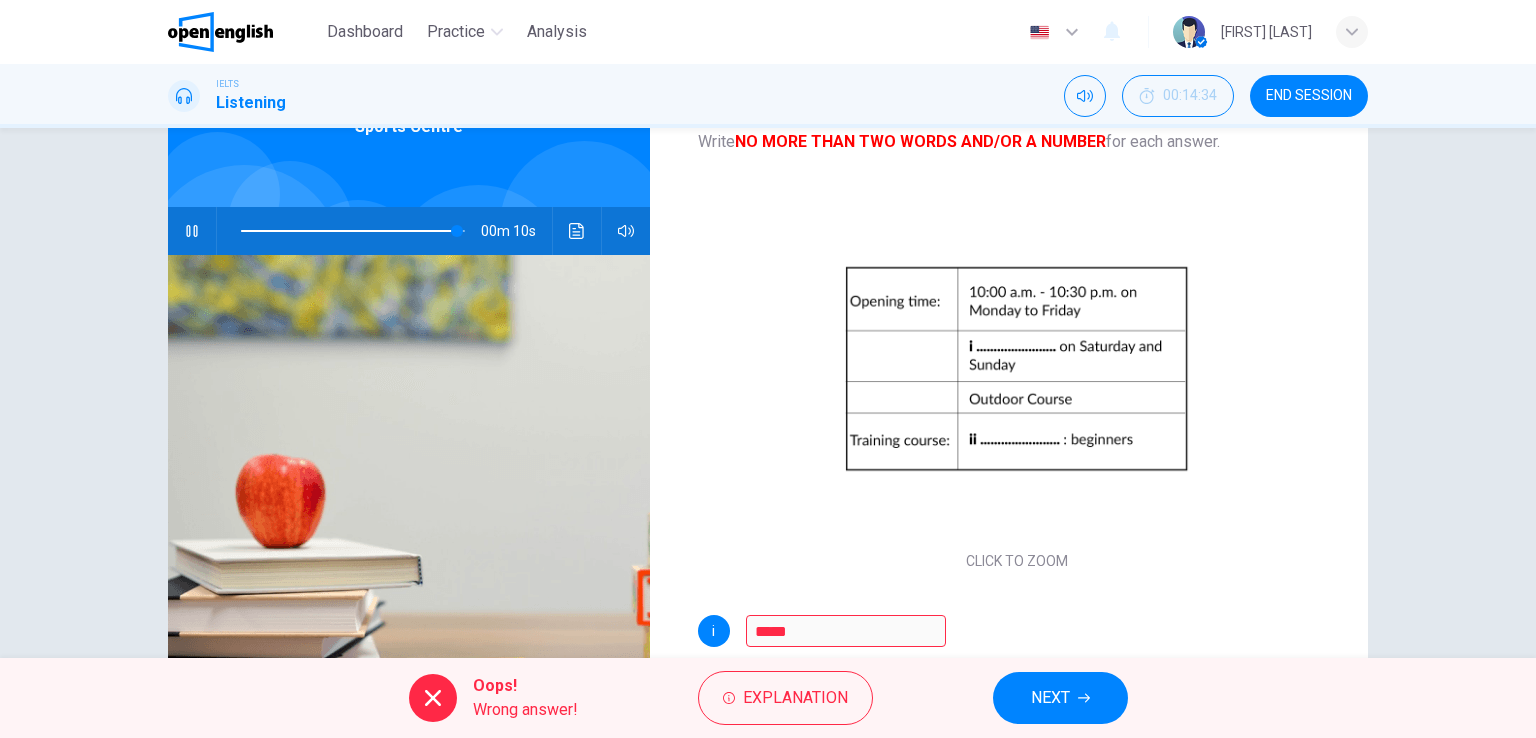 scroll, scrollTop: 0, scrollLeft: 0, axis: both 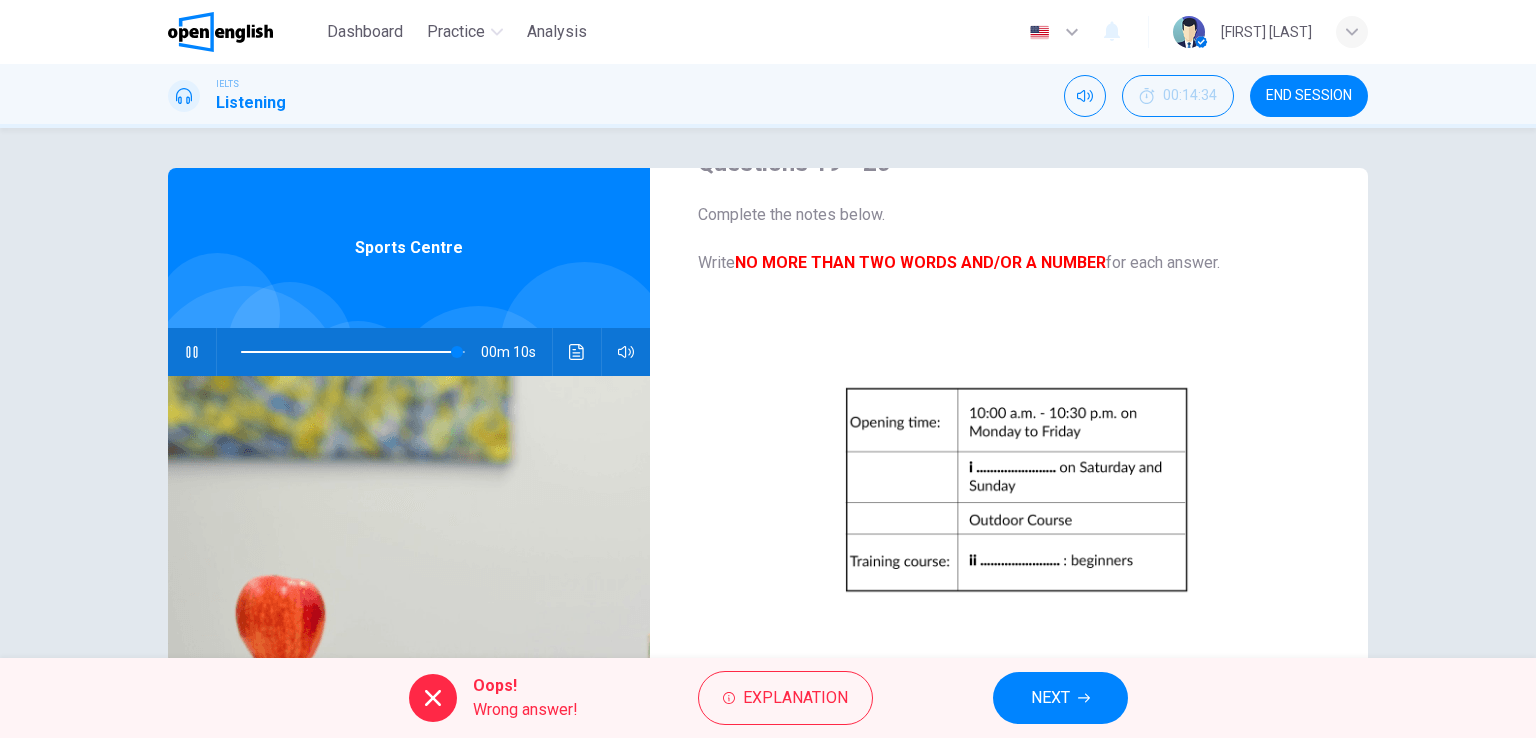 click at bounding box center [192, 352] 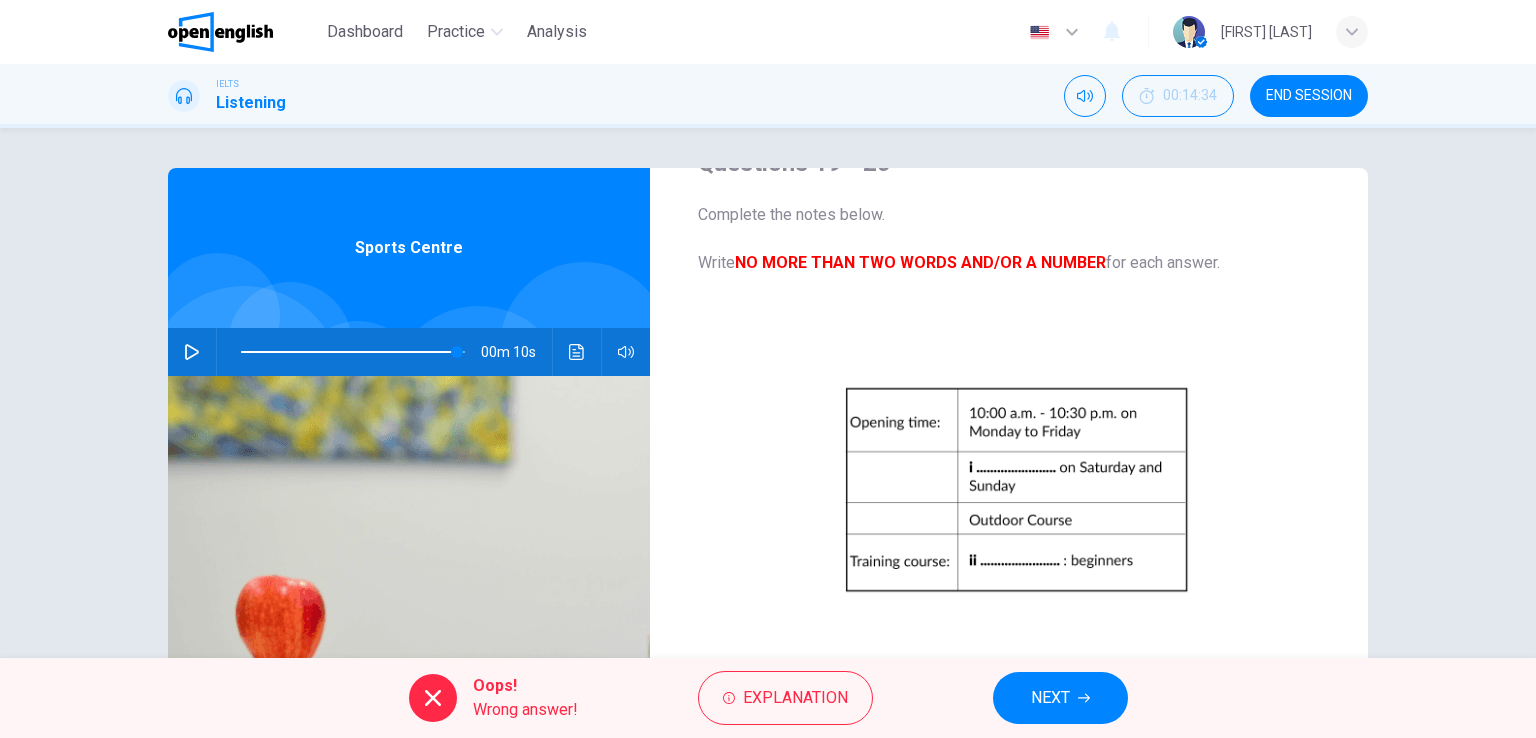 click at bounding box center (192, 352) 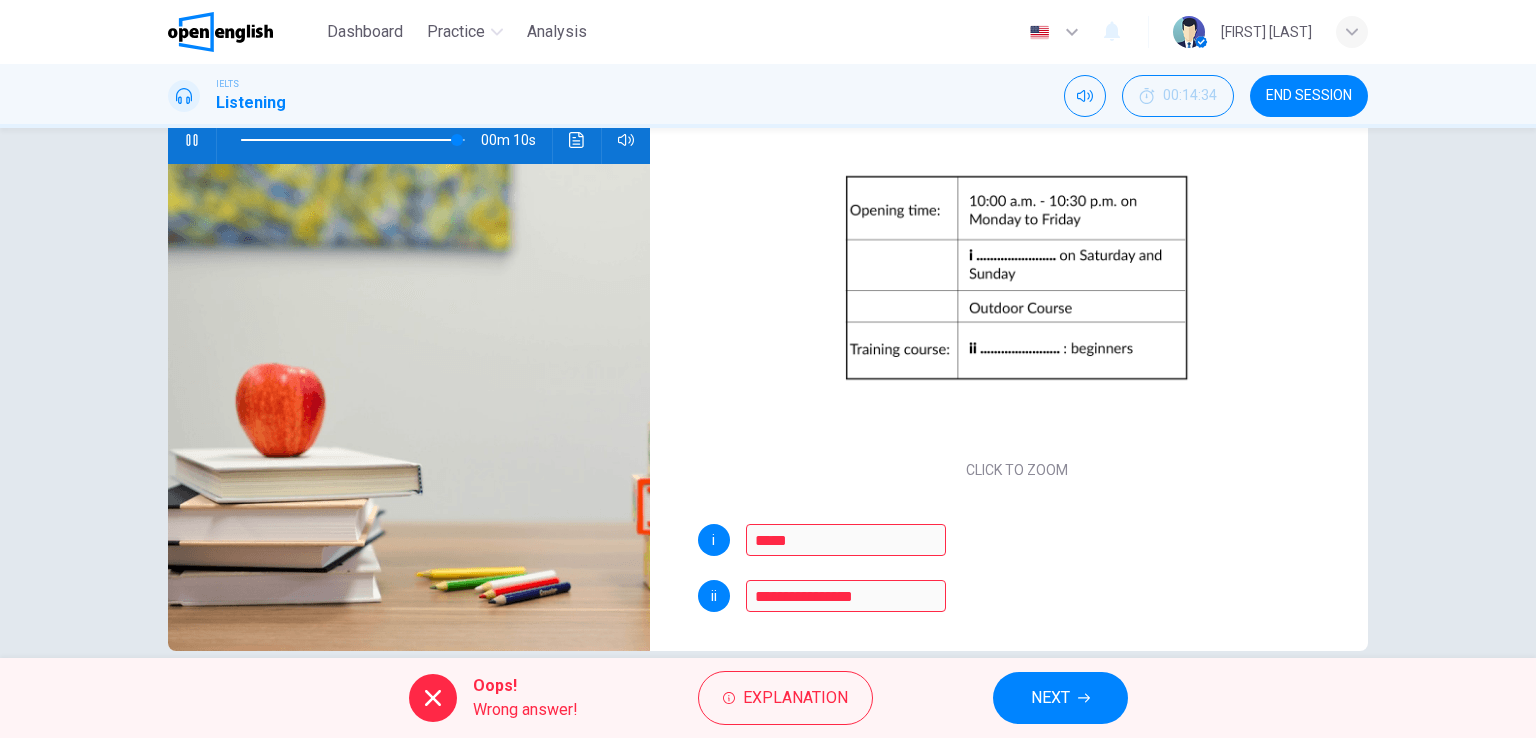 scroll, scrollTop: 245, scrollLeft: 0, axis: vertical 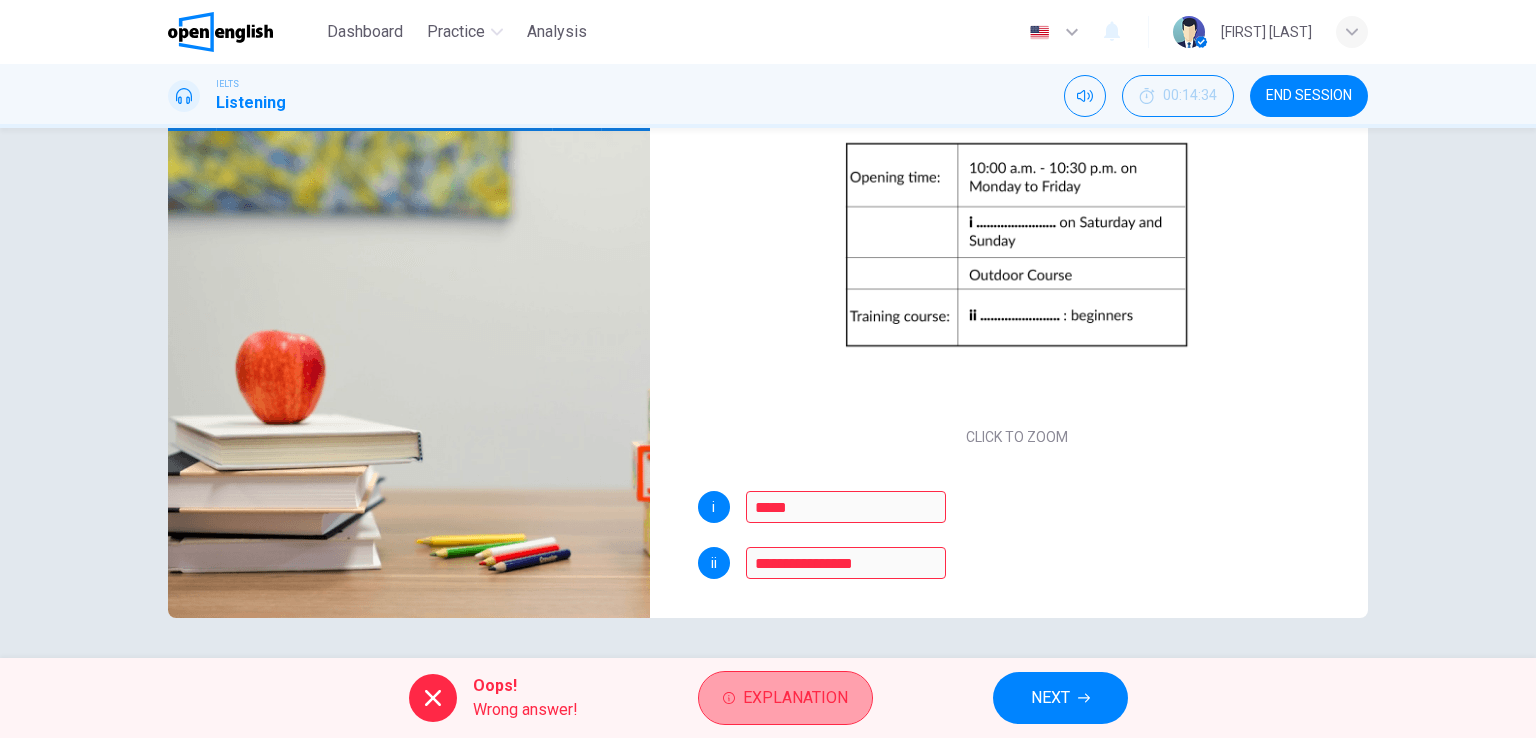 click on "Explanation" at bounding box center (795, 698) 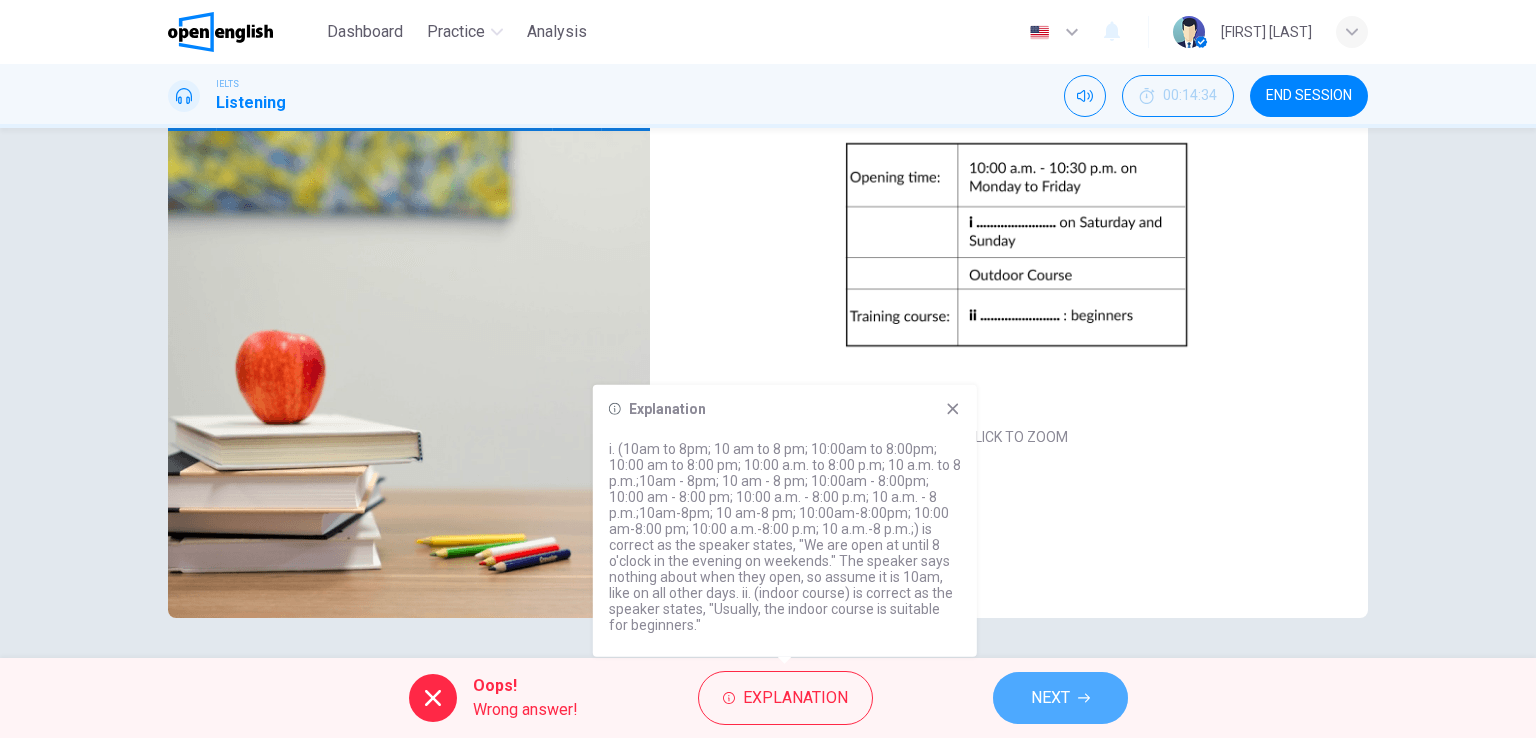 click on "NEXT" at bounding box center [1050, 698] 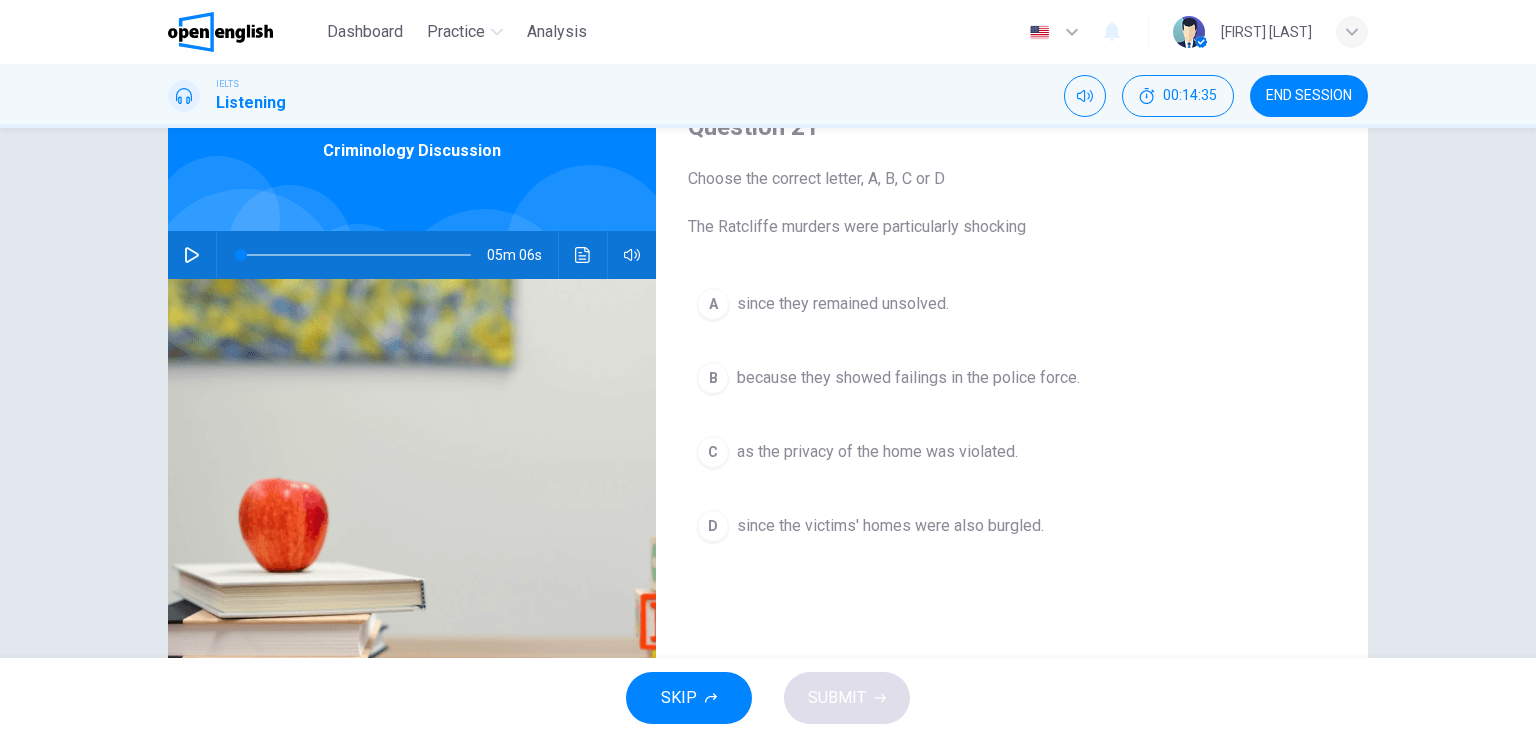 scroll, scrollTop: 100, scrollLeft: 0, axis: vertical 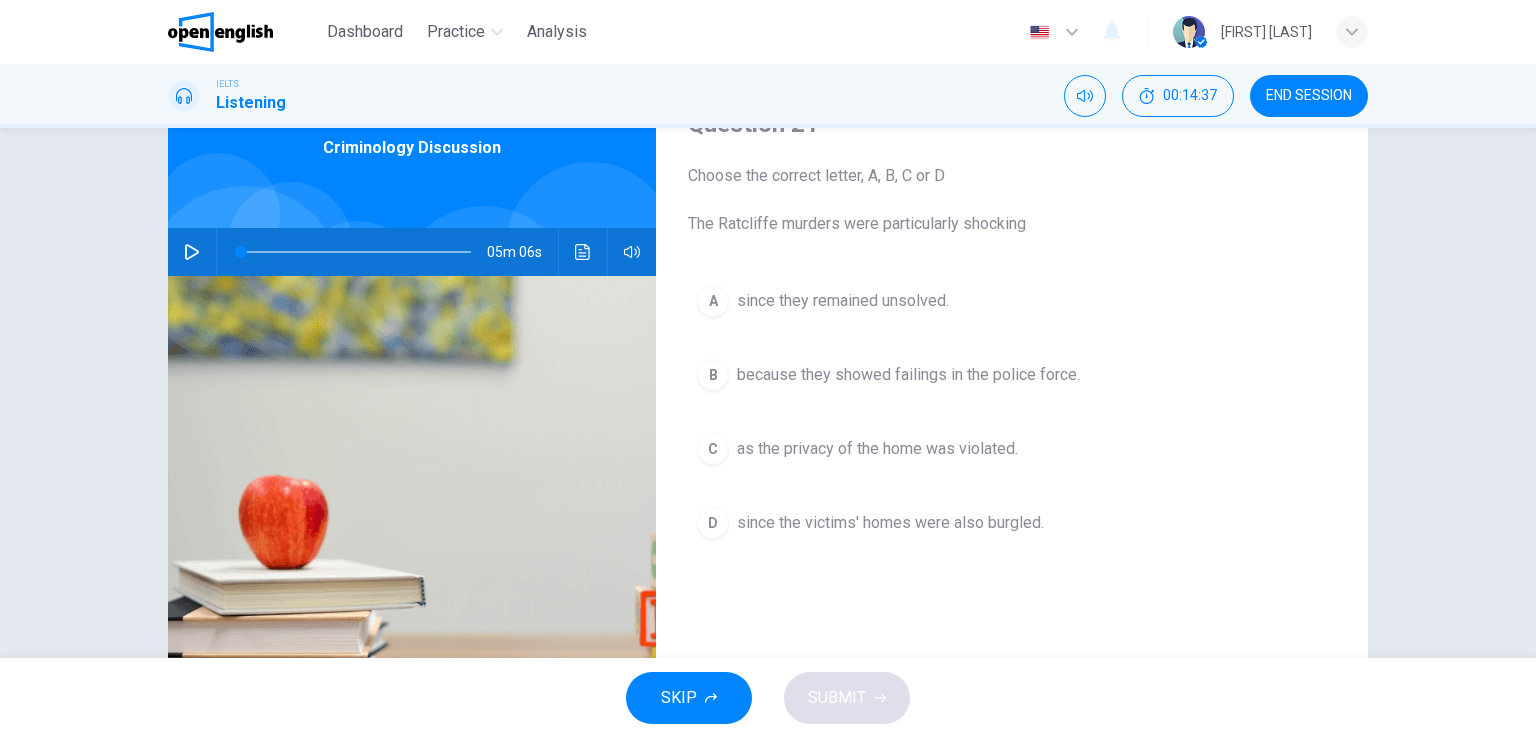 click at bounding box center [192, 252] 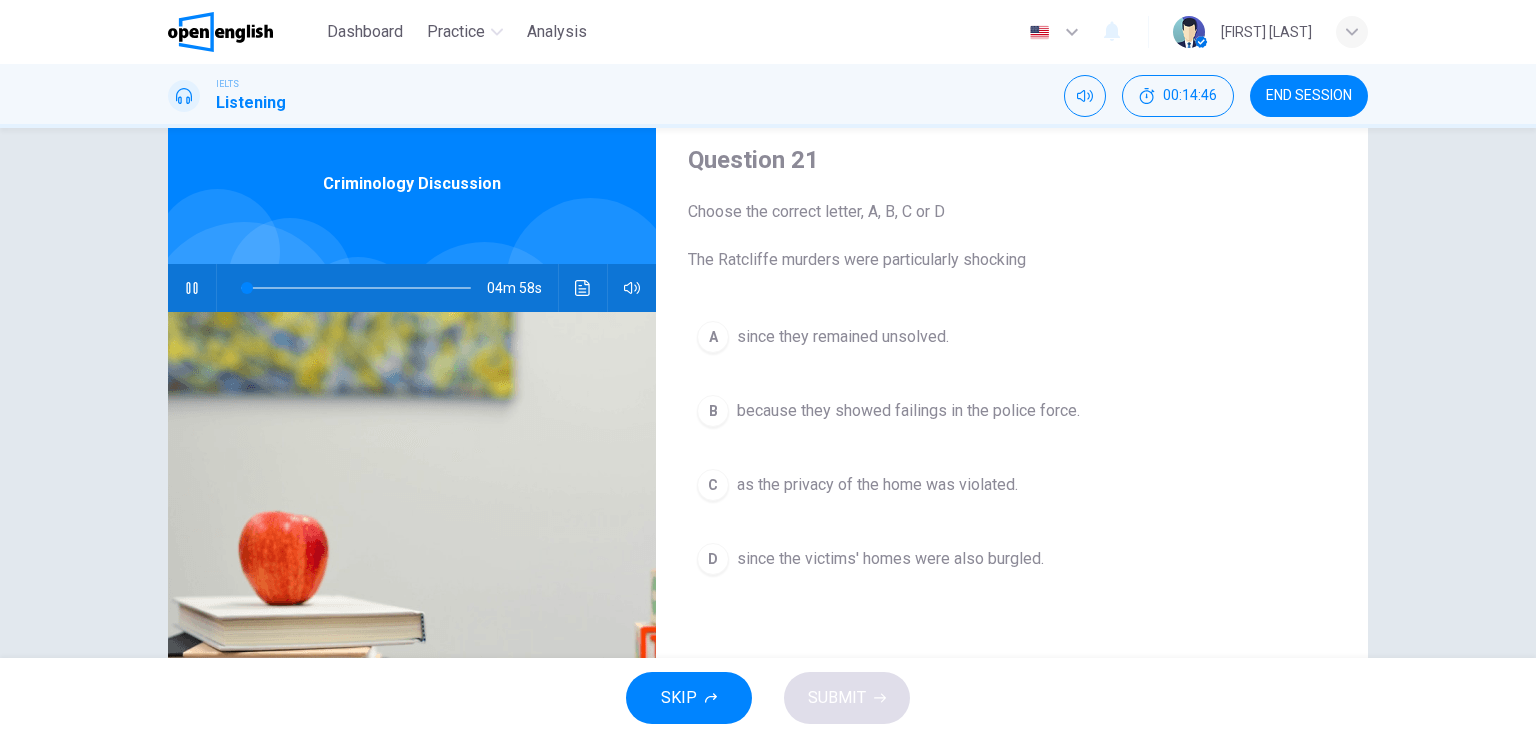 scroll, scrollTop: 100, scrollLeft: 0, axis: vertical 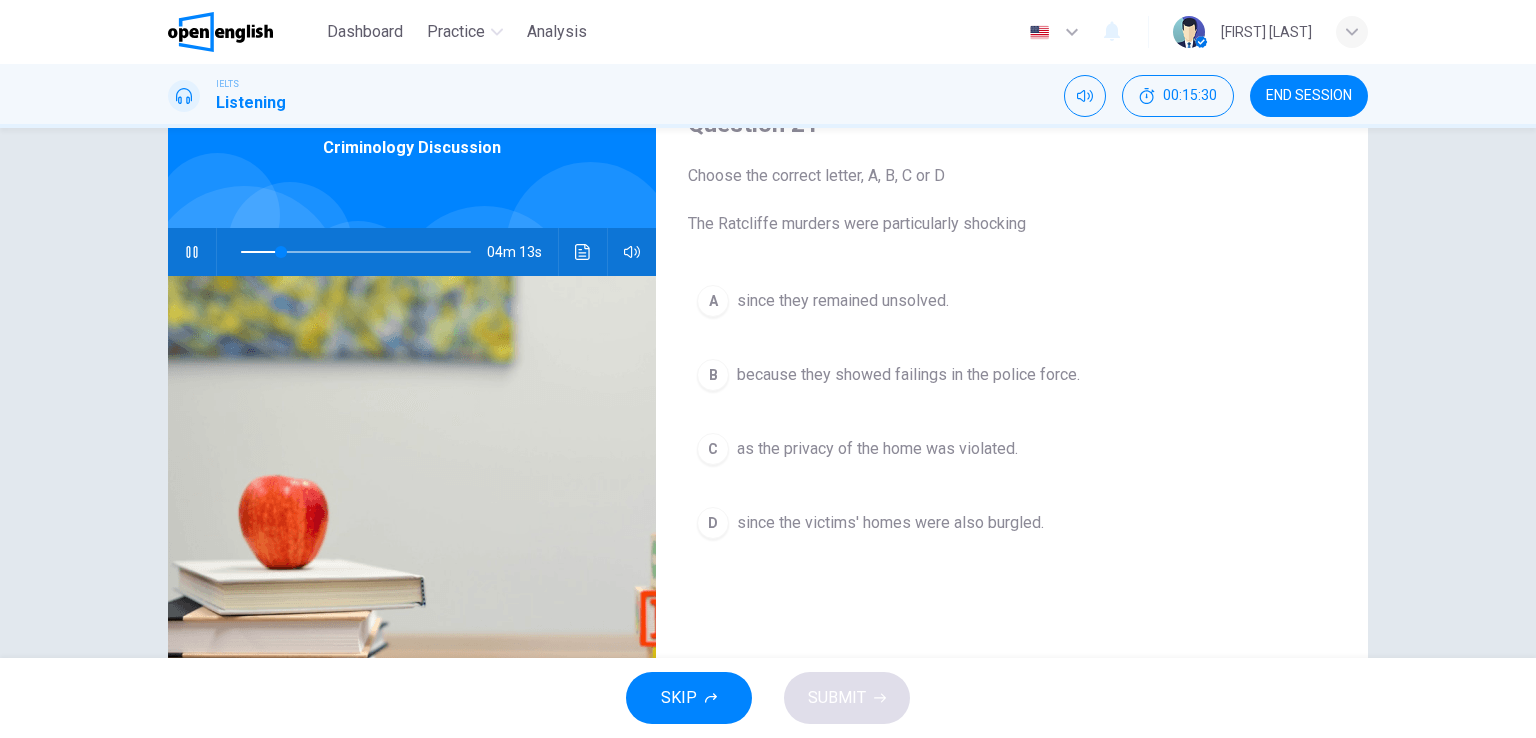click at bounding box center (261, 252) 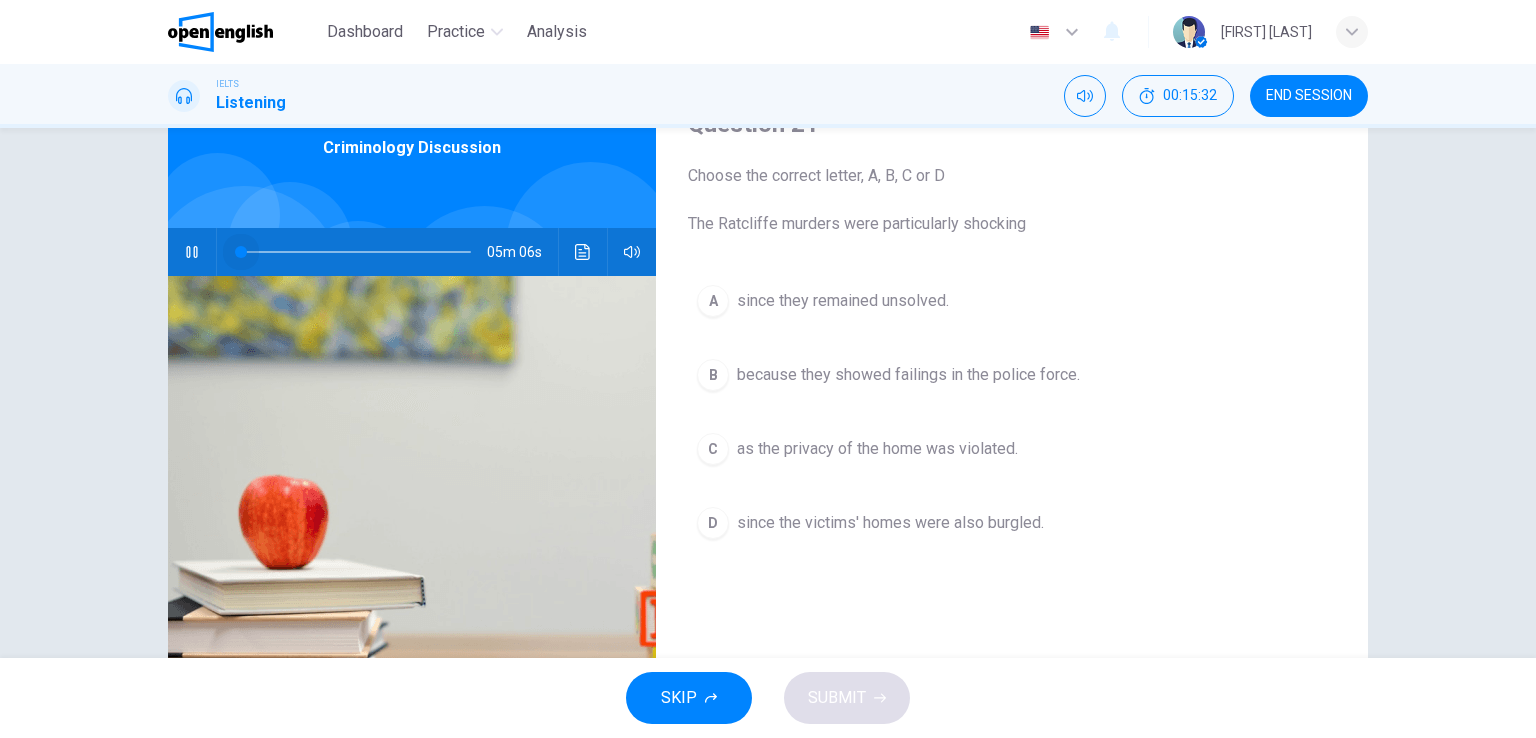 drag, startPoint x: 237, startPoint y: 253, endPoint x: 209, endPoint y: 252, distance: 28.01785 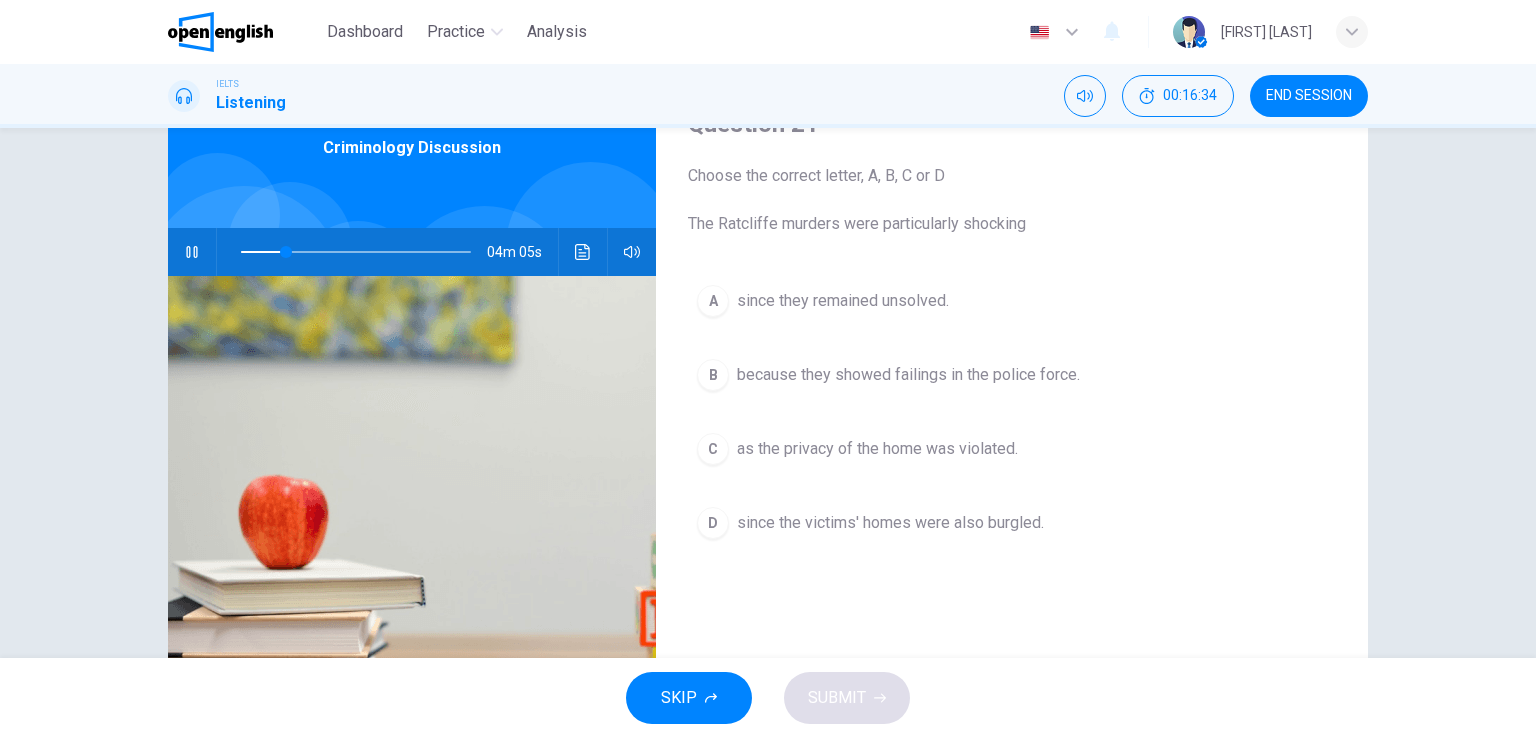 click on "D" at bounding box center (713, 301) 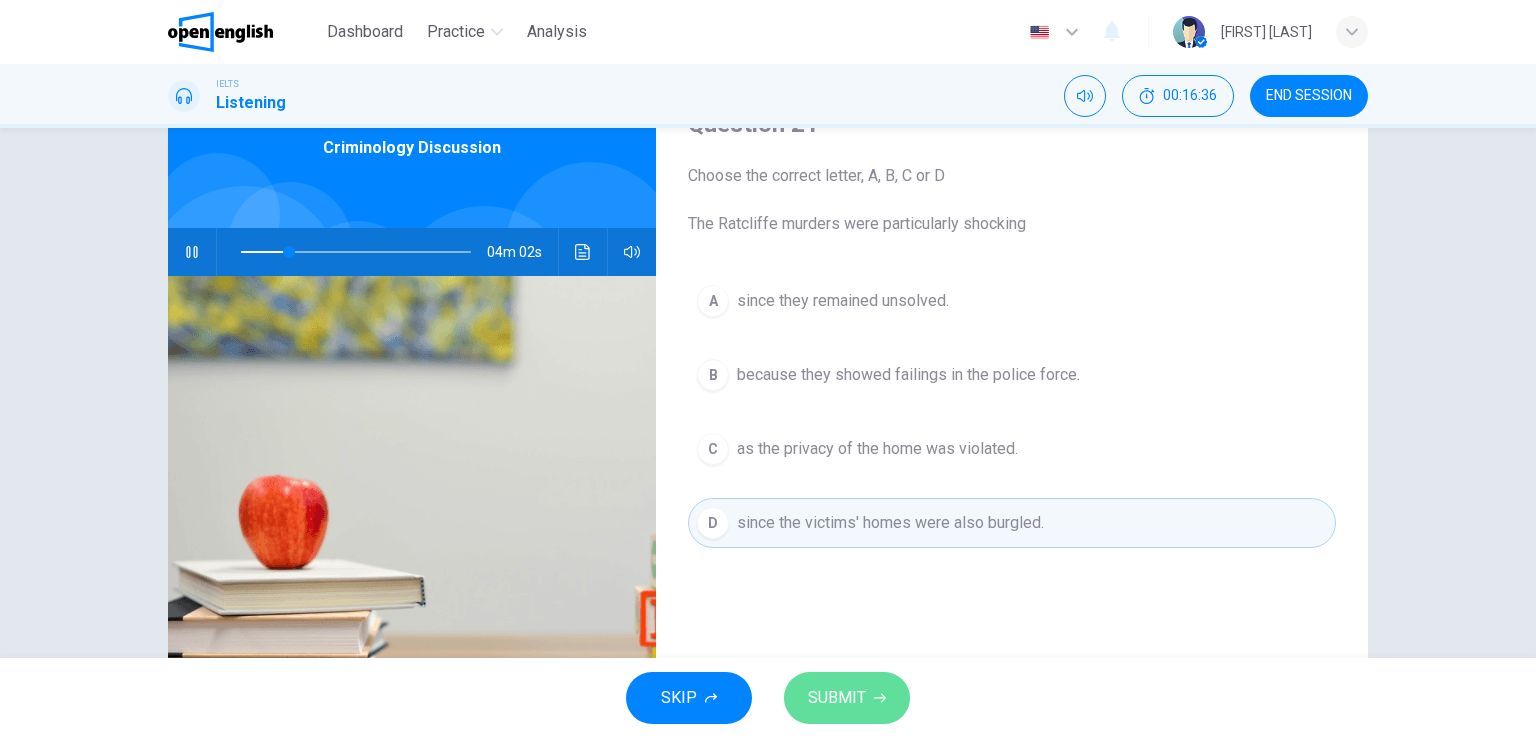 click on "SUBMIT" at bounding box center [837, 698] 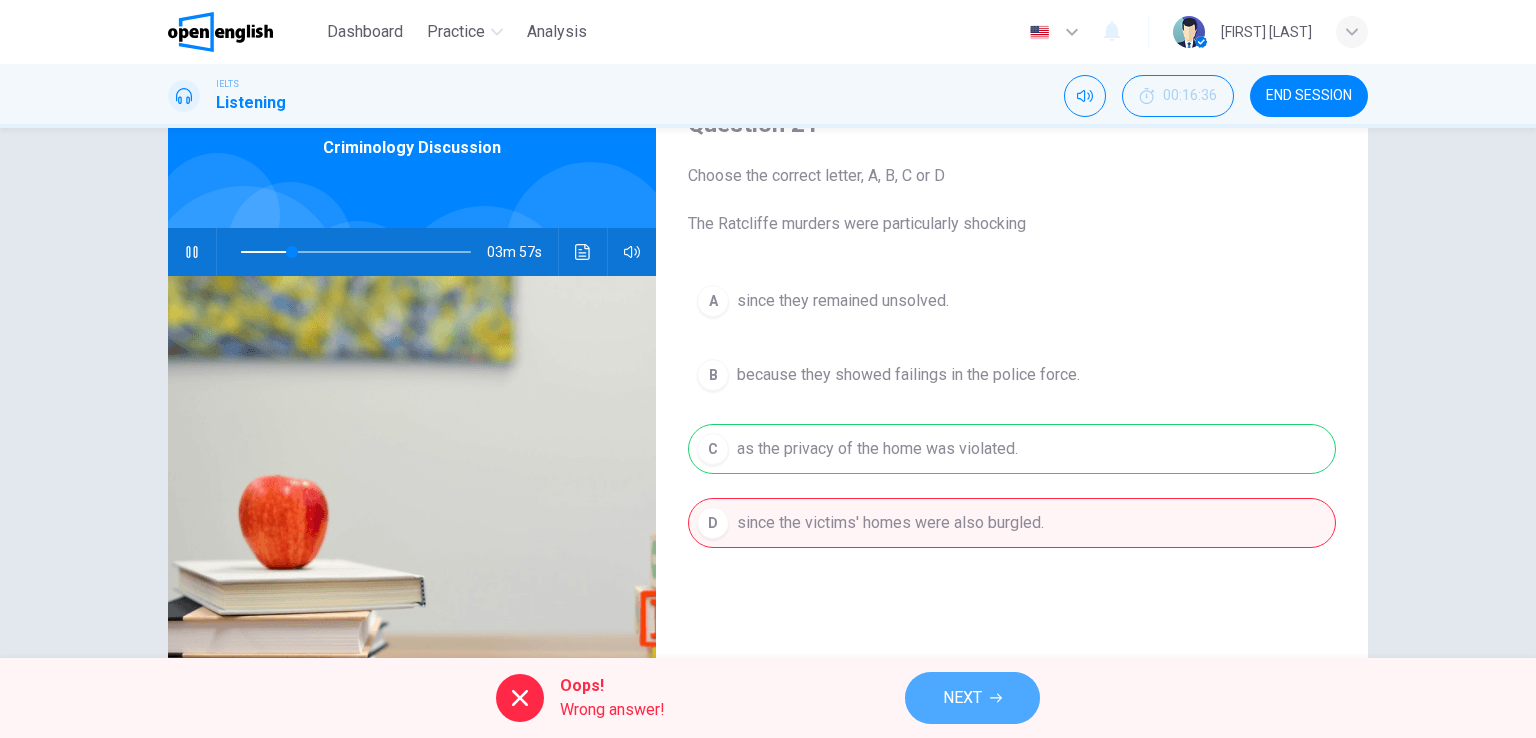 click on "NEXT" at bounding box center (962, 698) 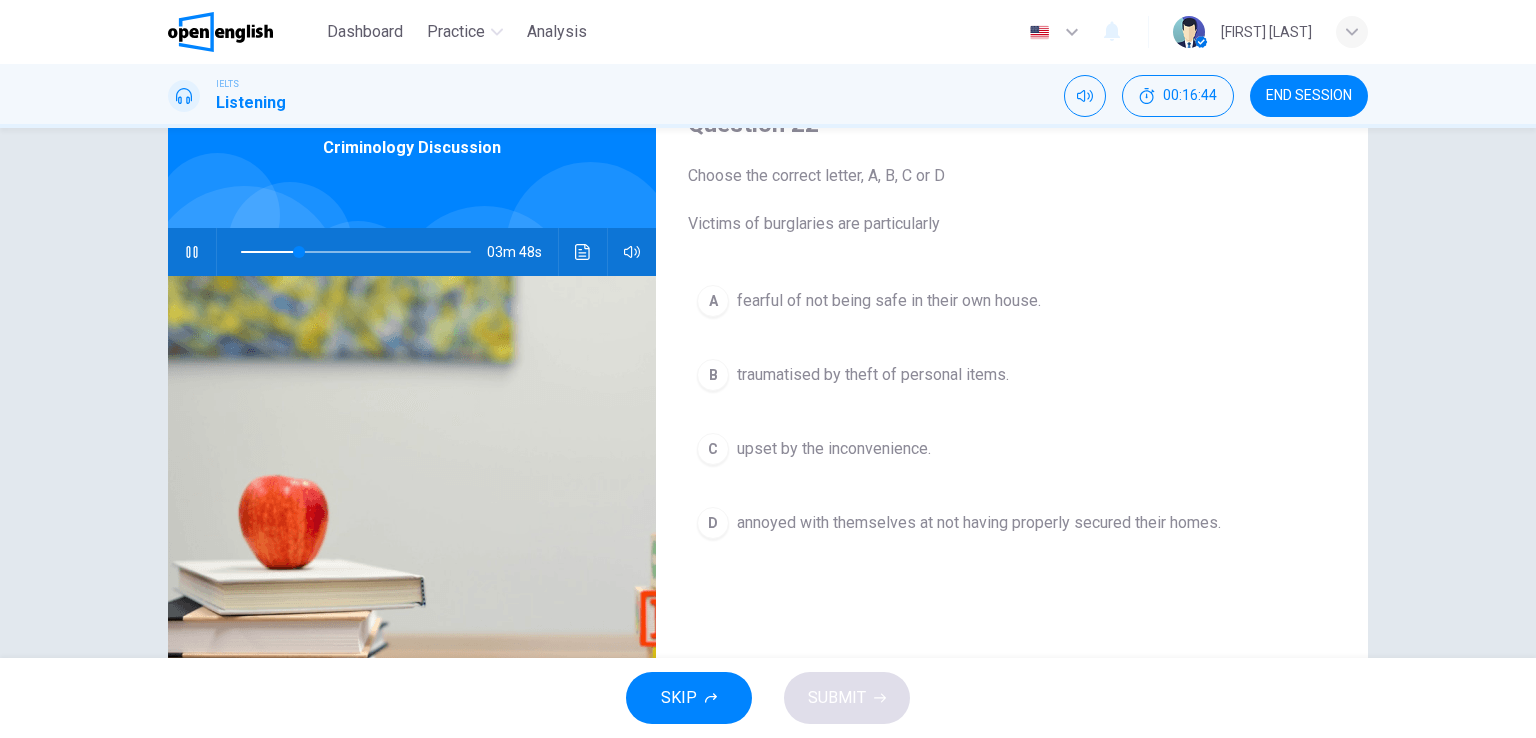 click at bounding box center [356, 252] 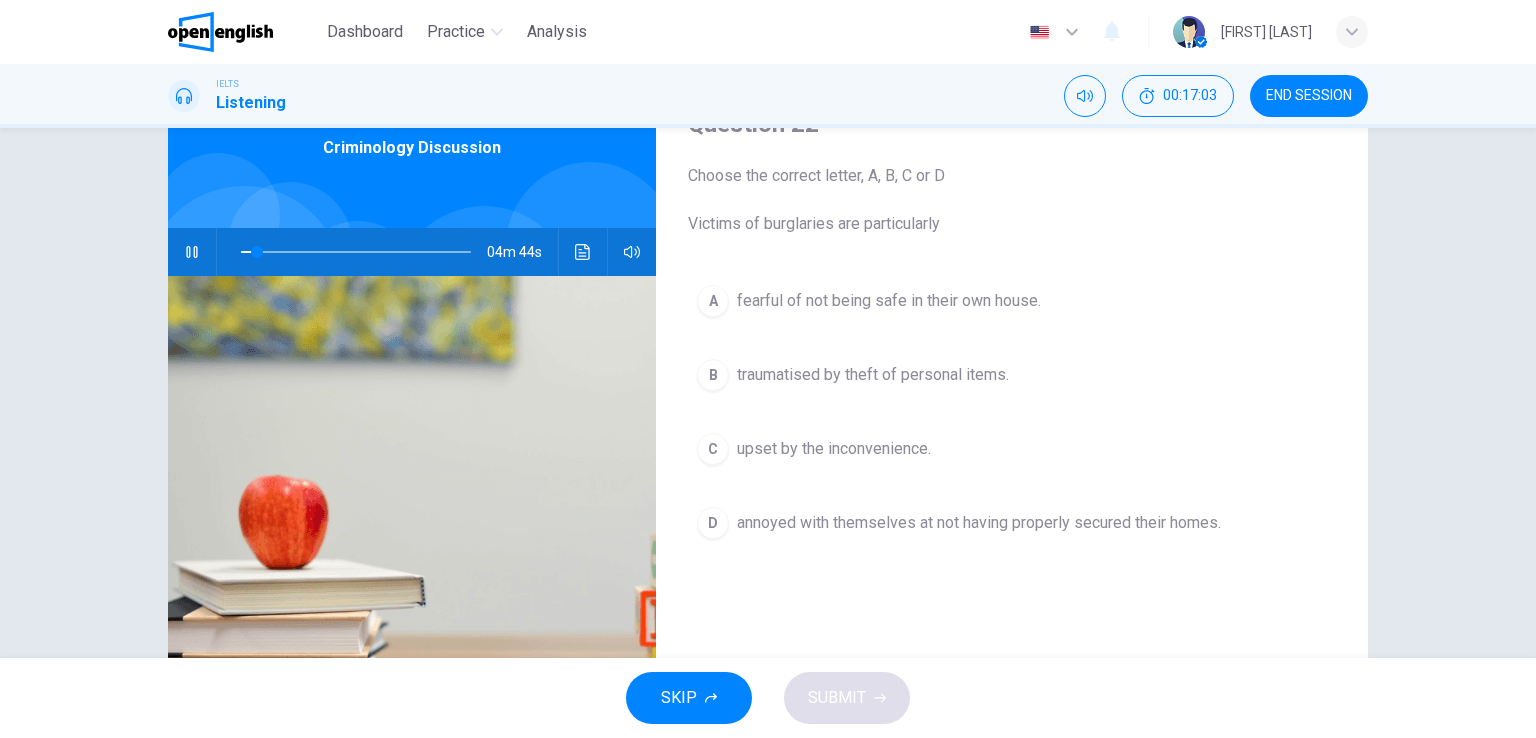click at bounding box center (192, 252) 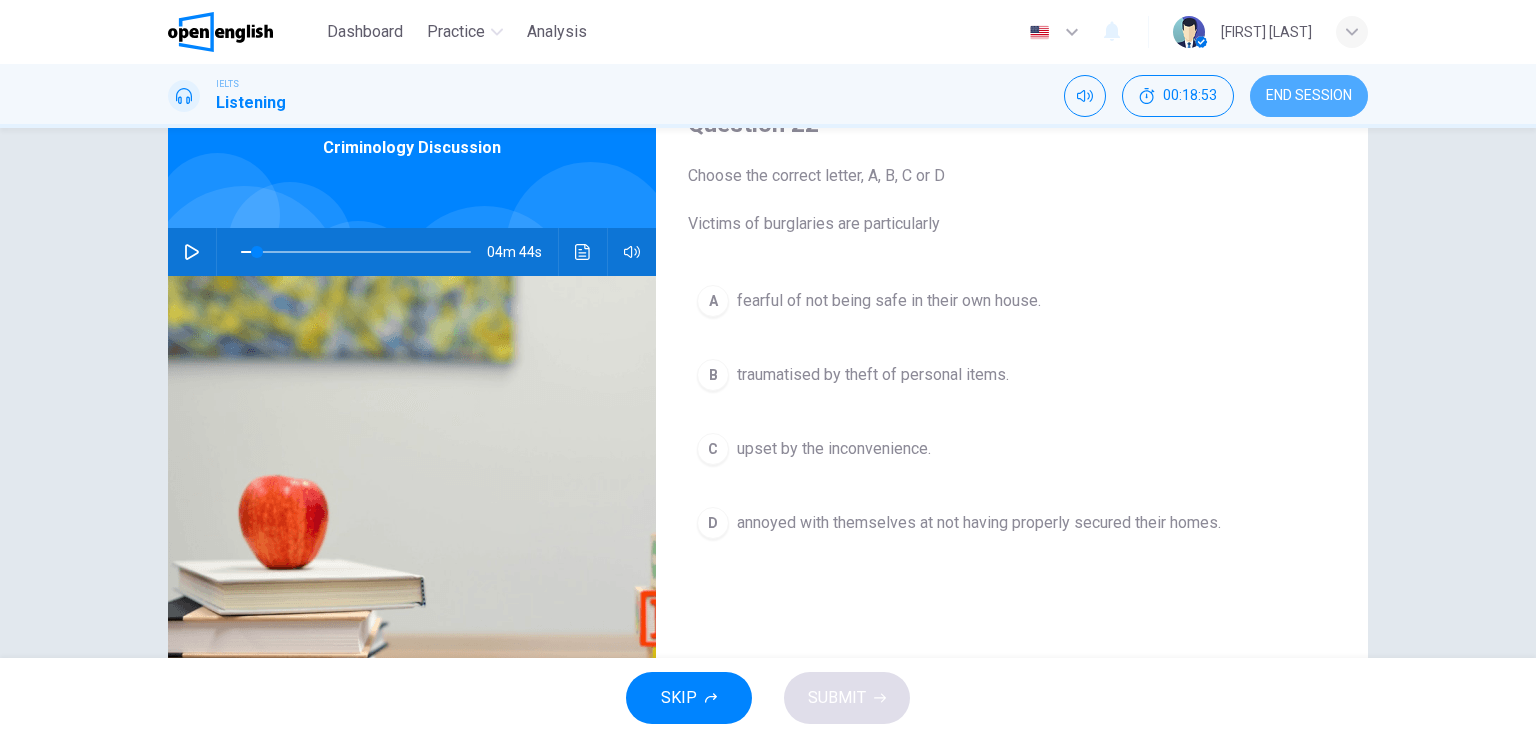 click on "END SESSION" at bounding box center (1309, 96) 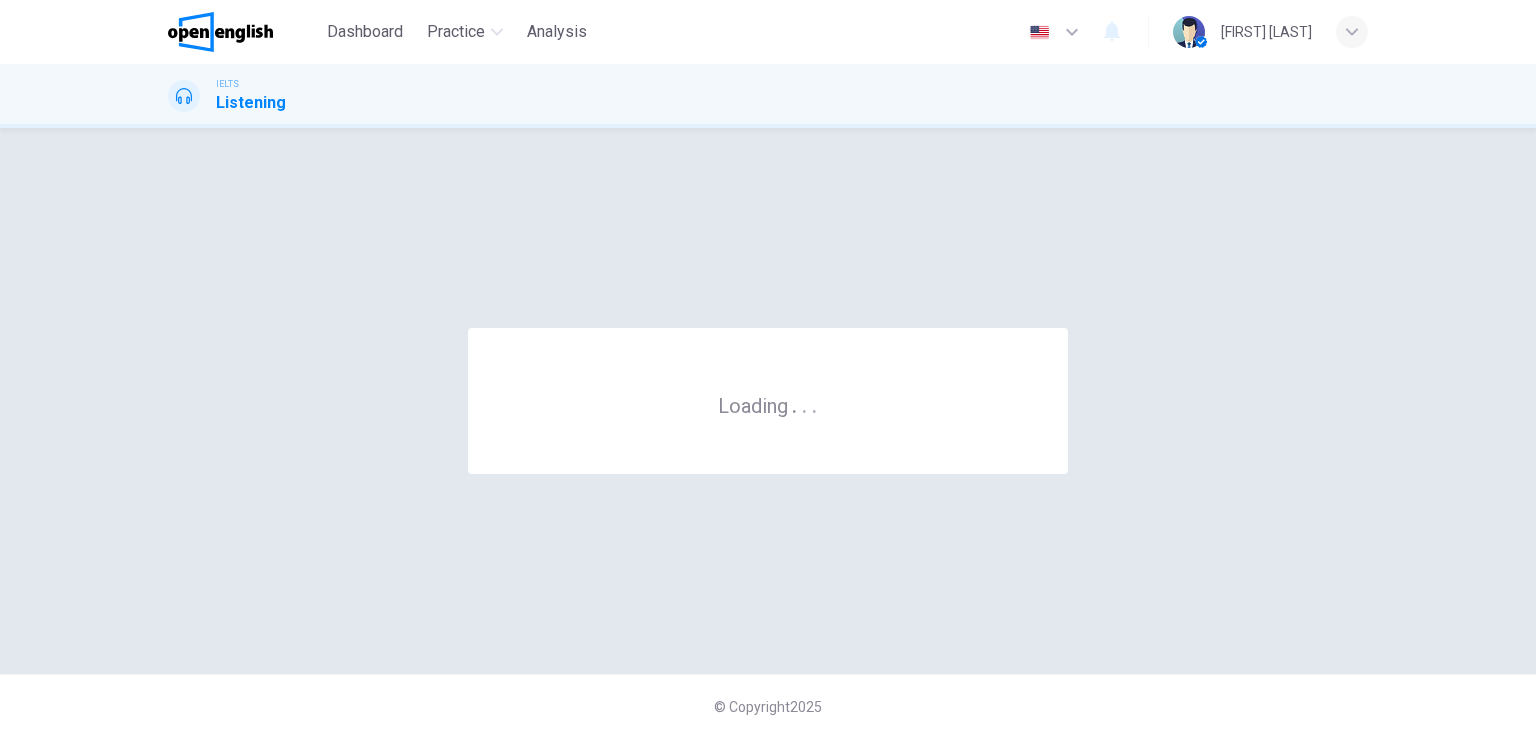 scroll, scrollTop: 0, scrollLeft: 0, axis: both 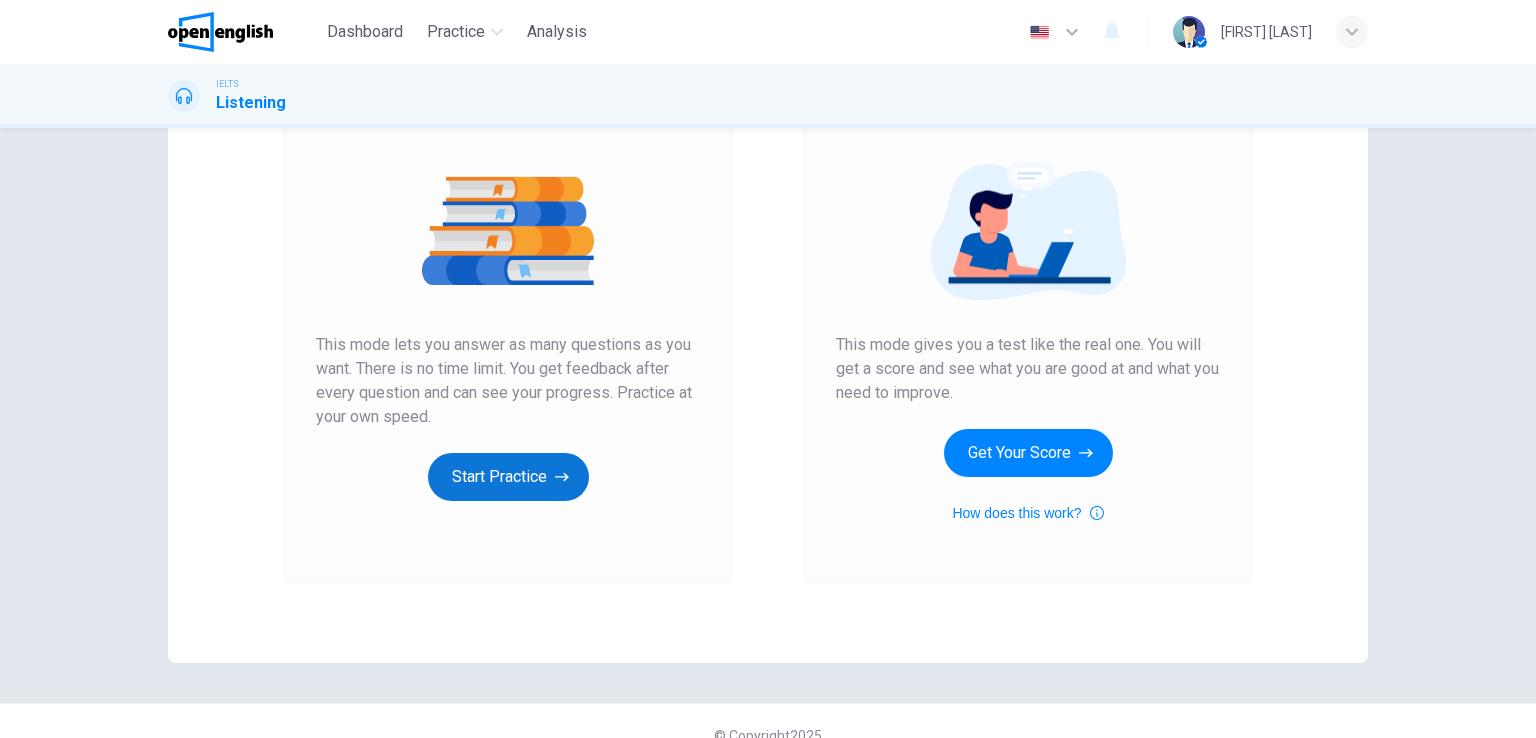 click on "Start Practice" at bounding box center (508, 477) 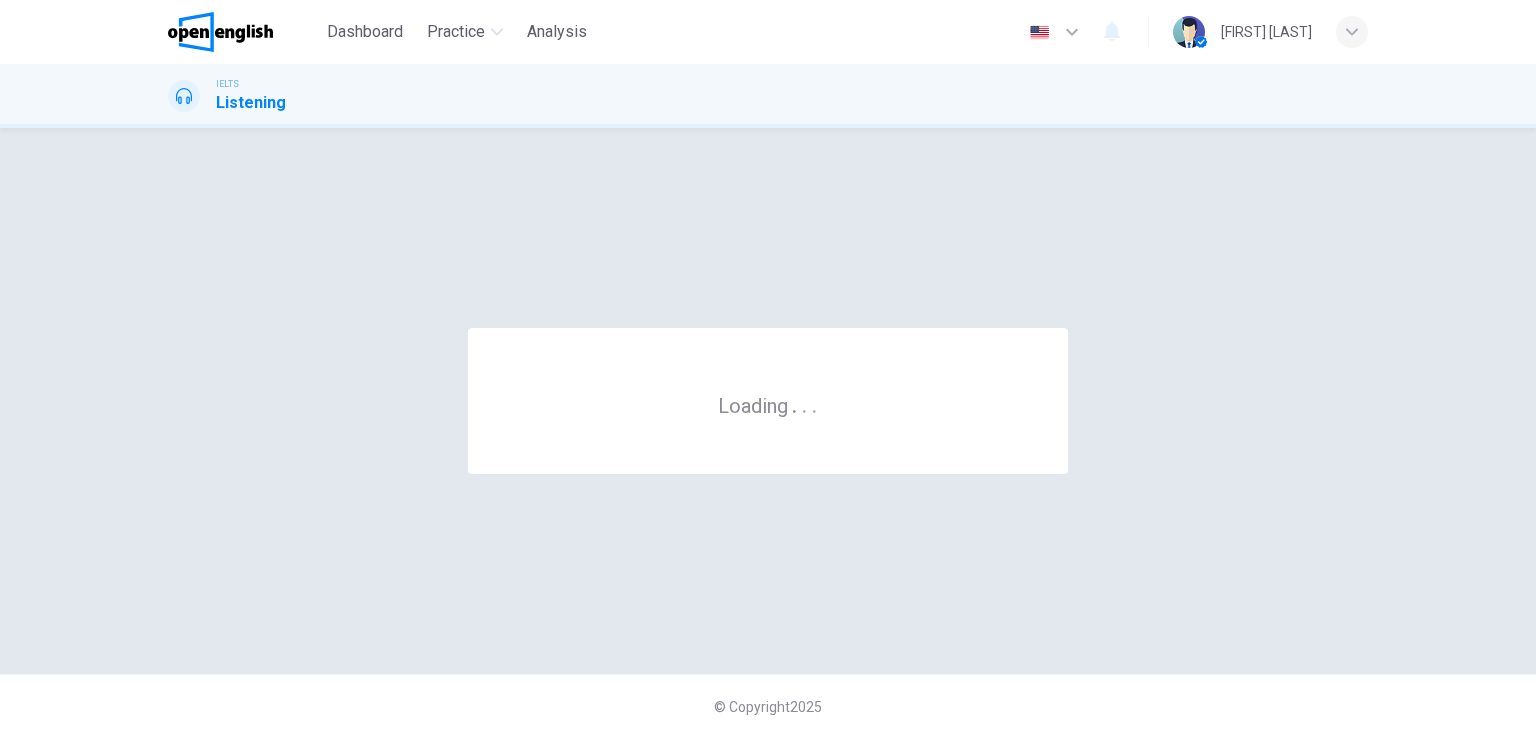 scroll, scrollTop: 0, scrollLeft: 0, axis: both 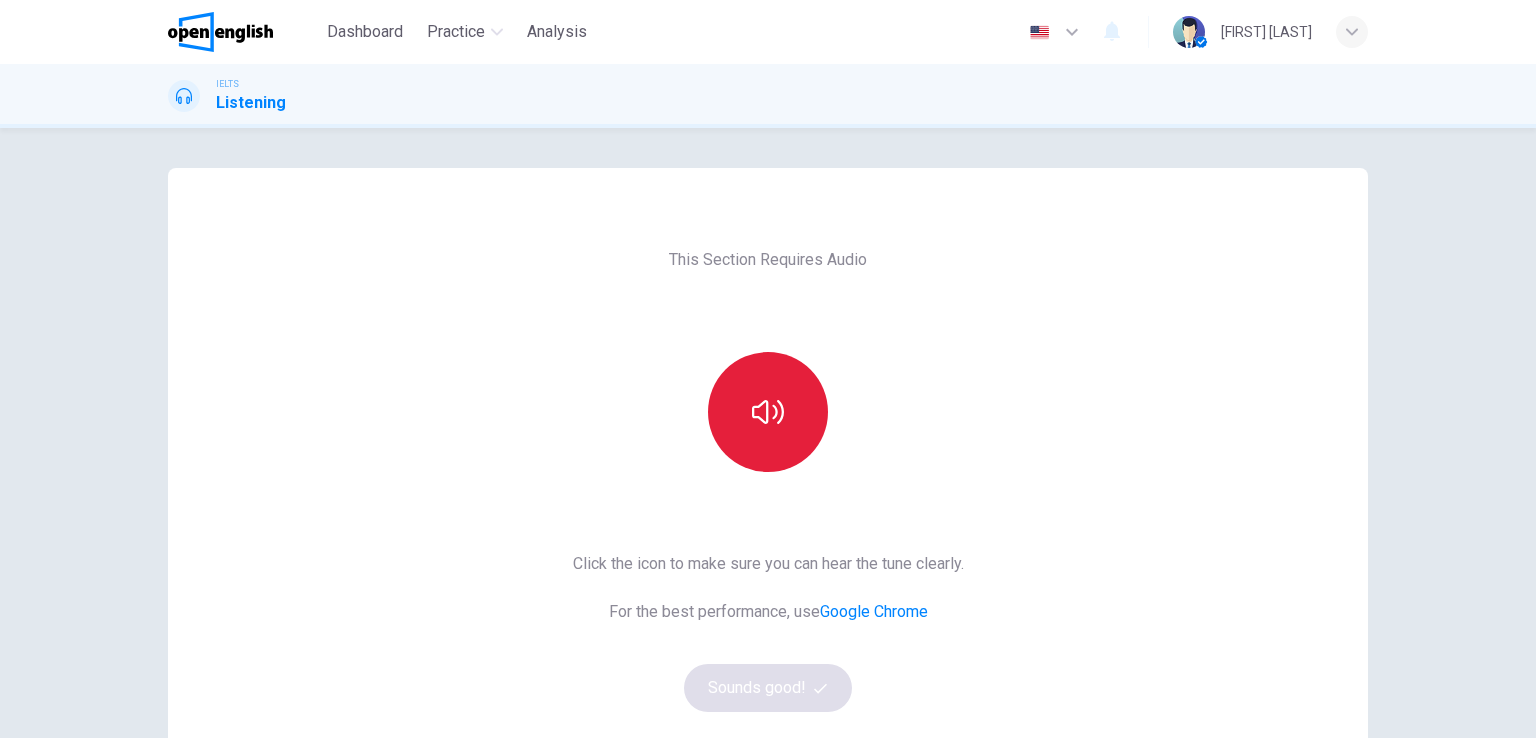click at bounding box center (768, 412) 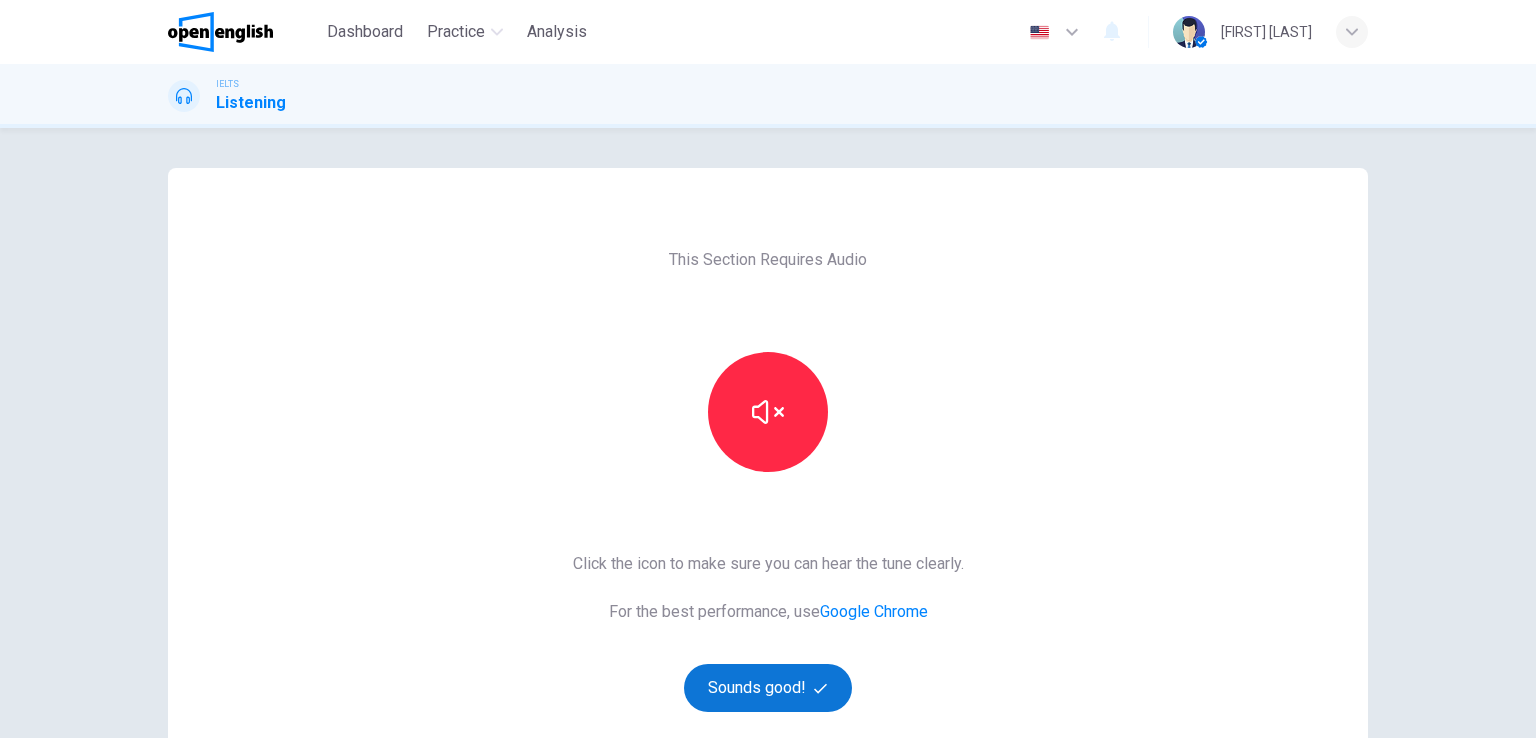 click on "Sounds good!" at bounding box center (768, 688) 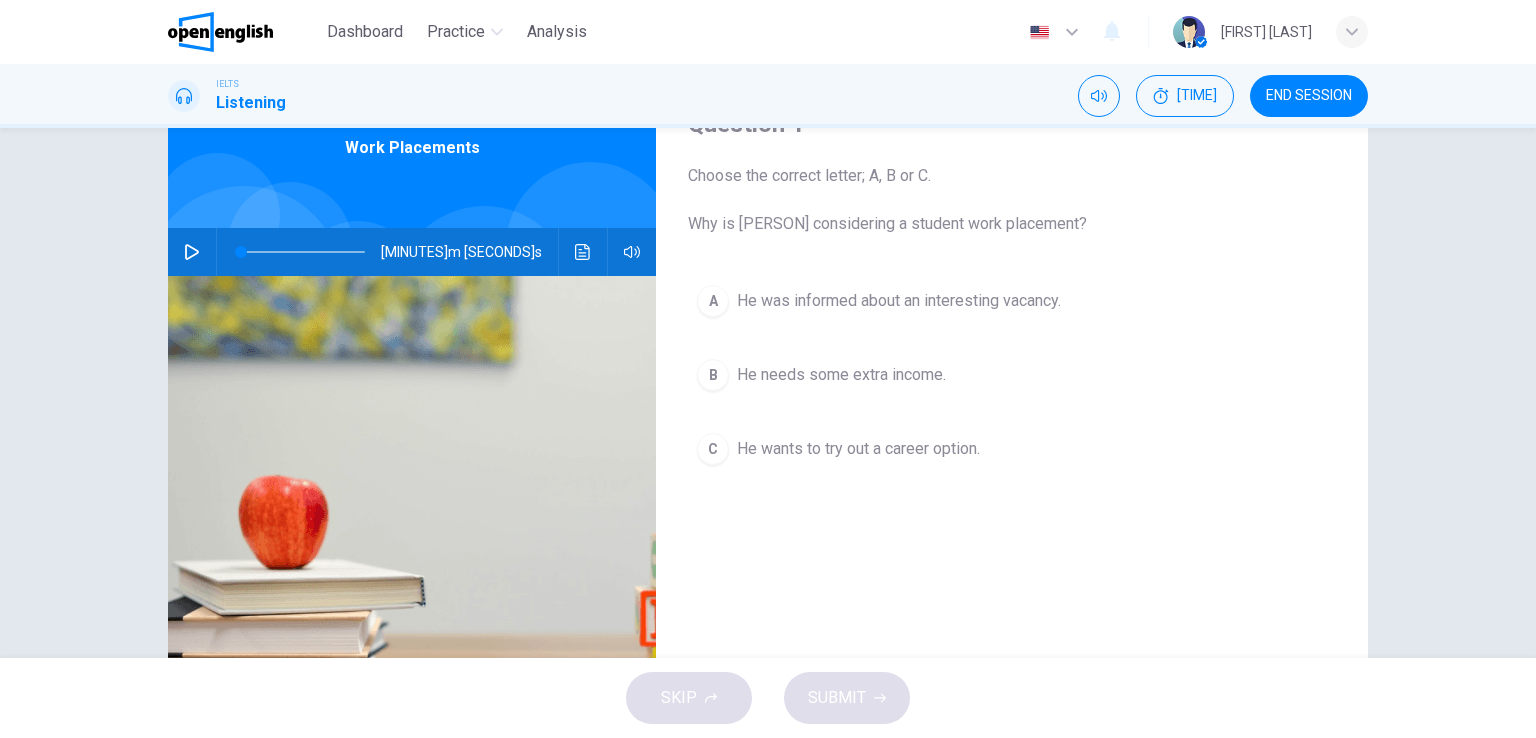 scroll, scrollTop: 0, scrollLeft: 0, axis: both 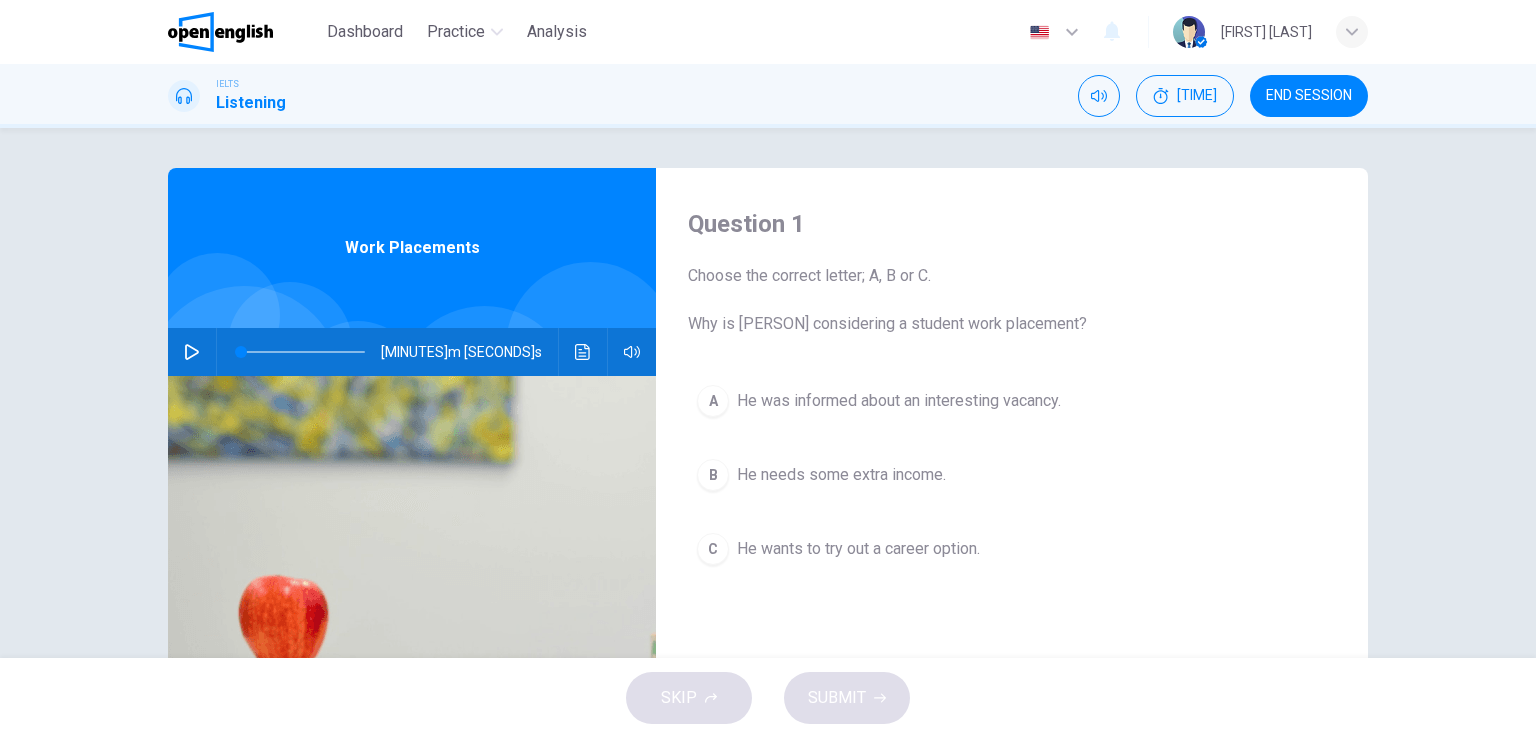 click on "END SESSION" at bounding box center [1309, 96] 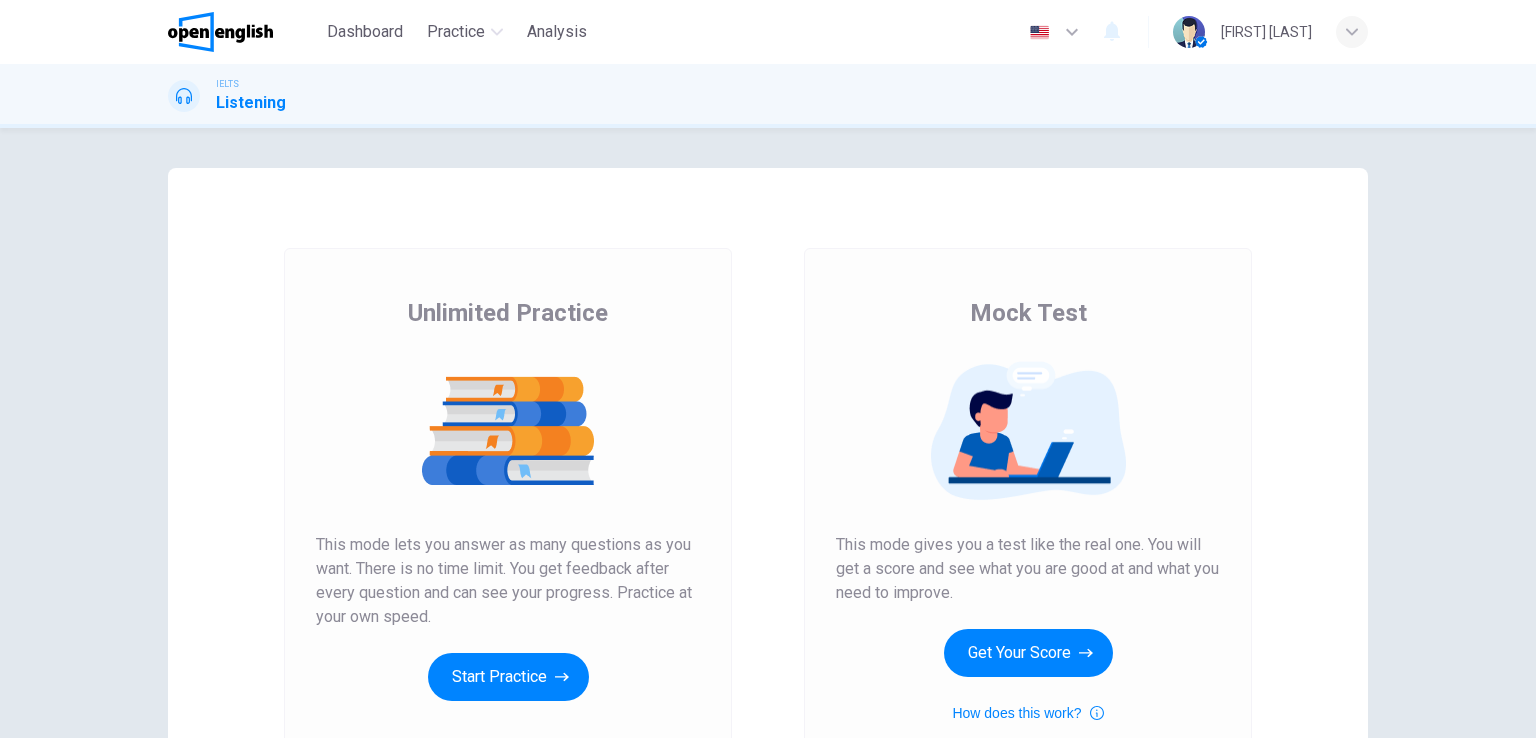 scroll, scrollTop: 0, scrollLeft: 0, axis: both 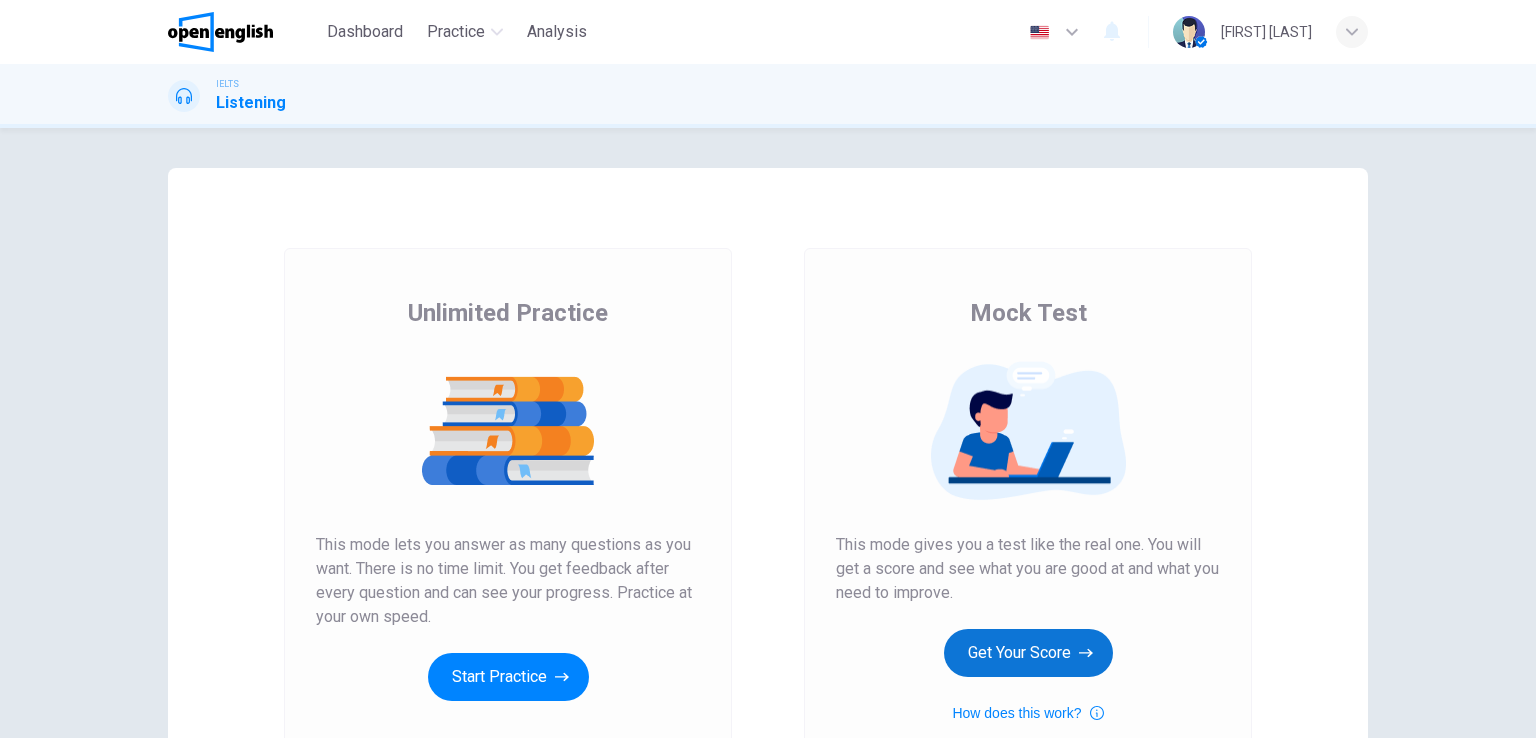 click on "Get Your Score" at bounding box center (508, 677) 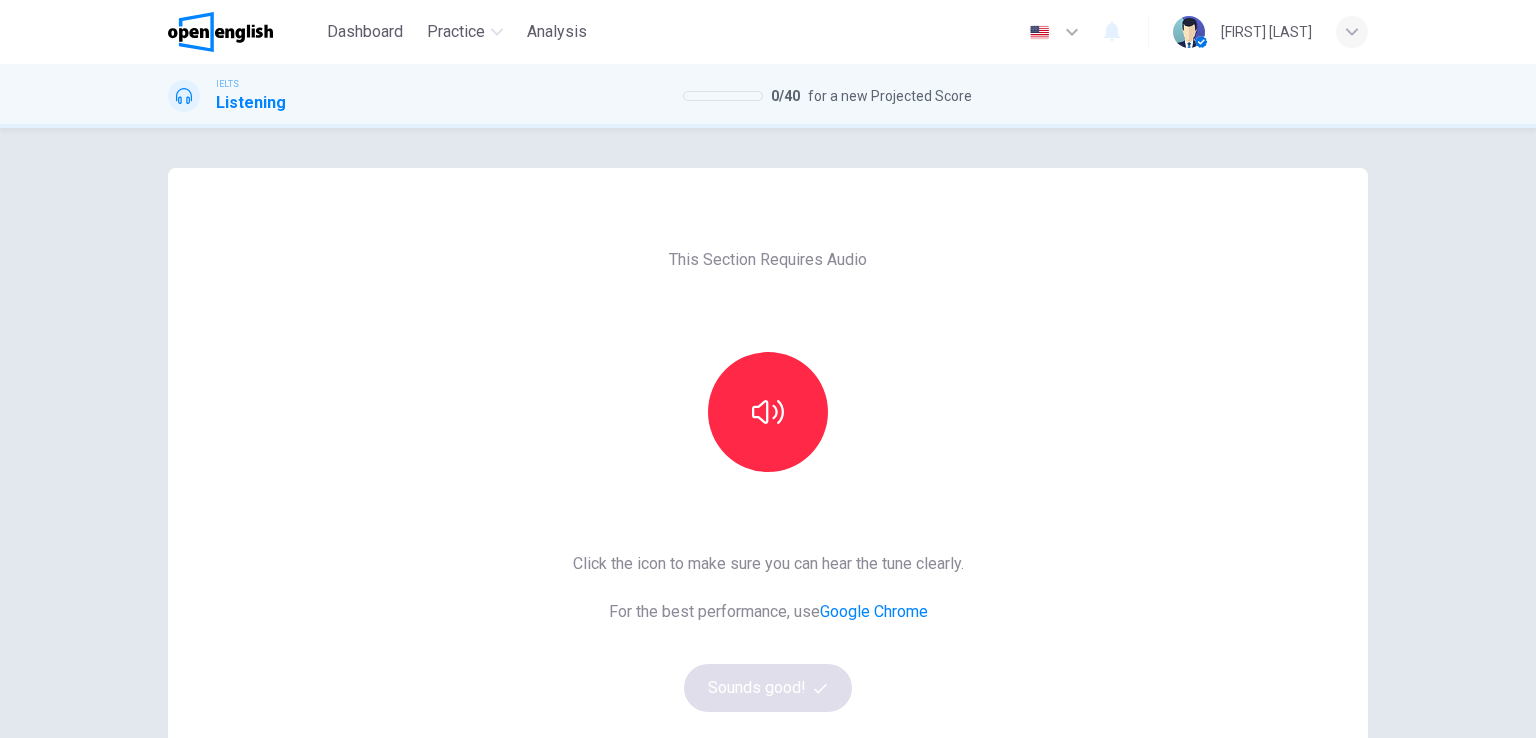 scroll, scrollTop: 100, scrollLeft: 0, axis: vertical 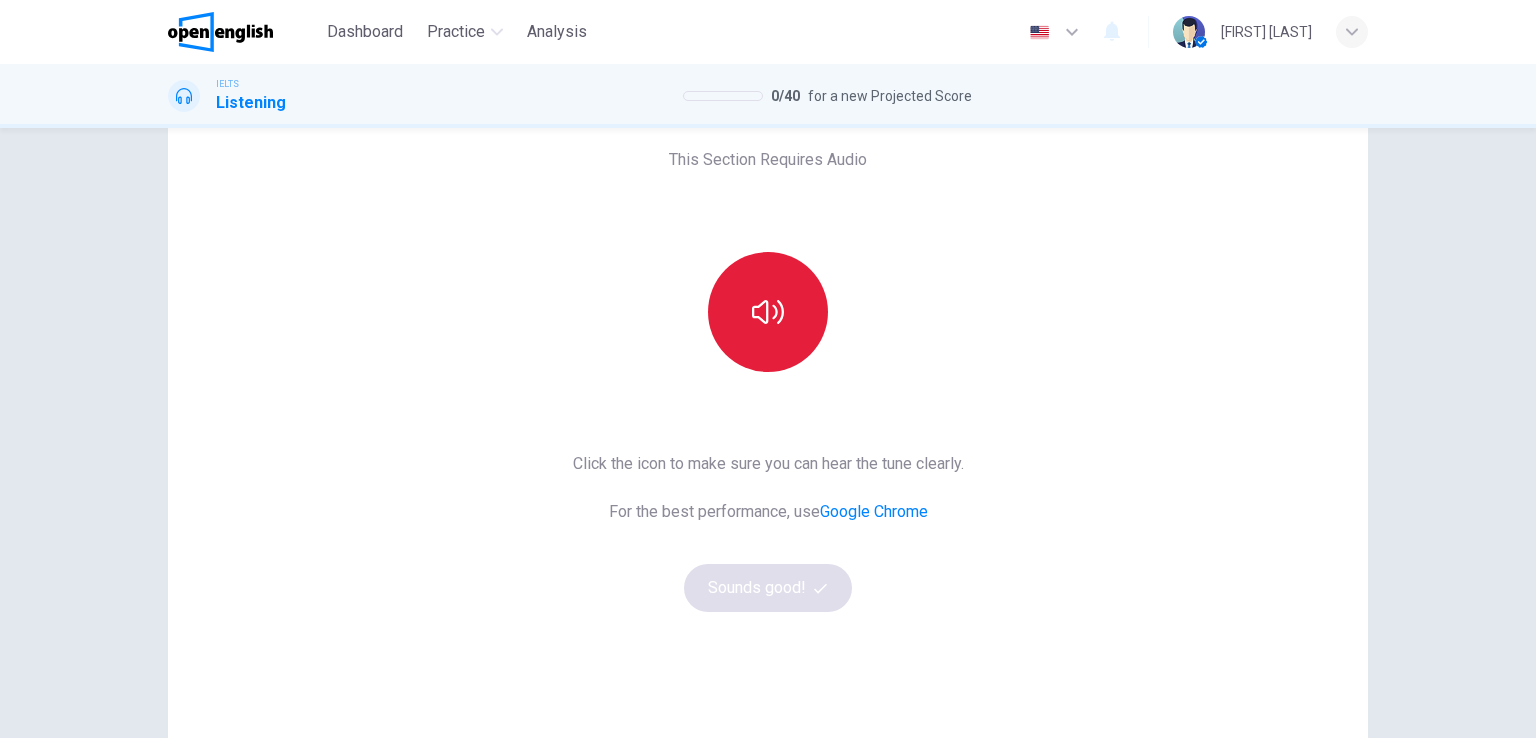 click at bounding box center (768, 312) 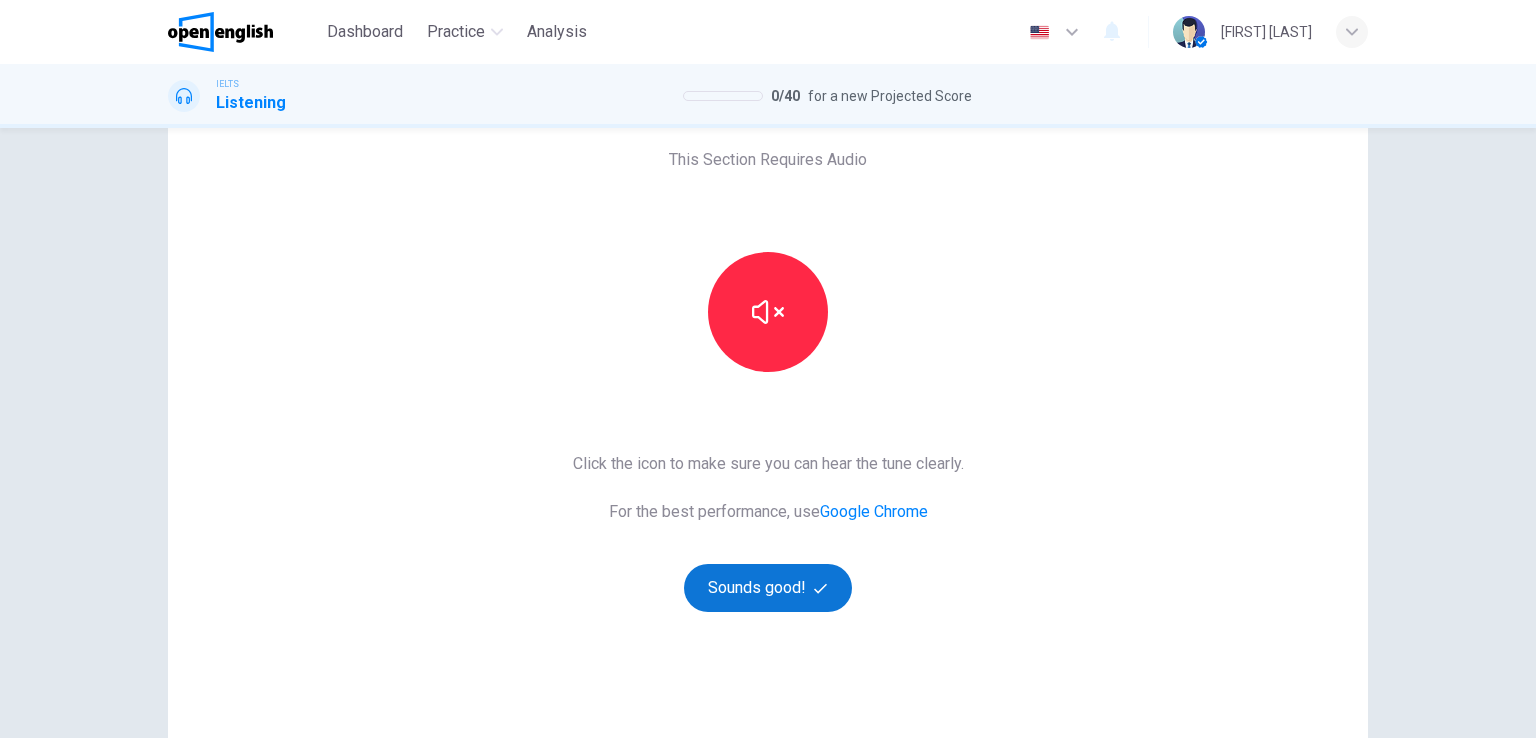 click on "Sounds good!" at bounding box center (768, 588) 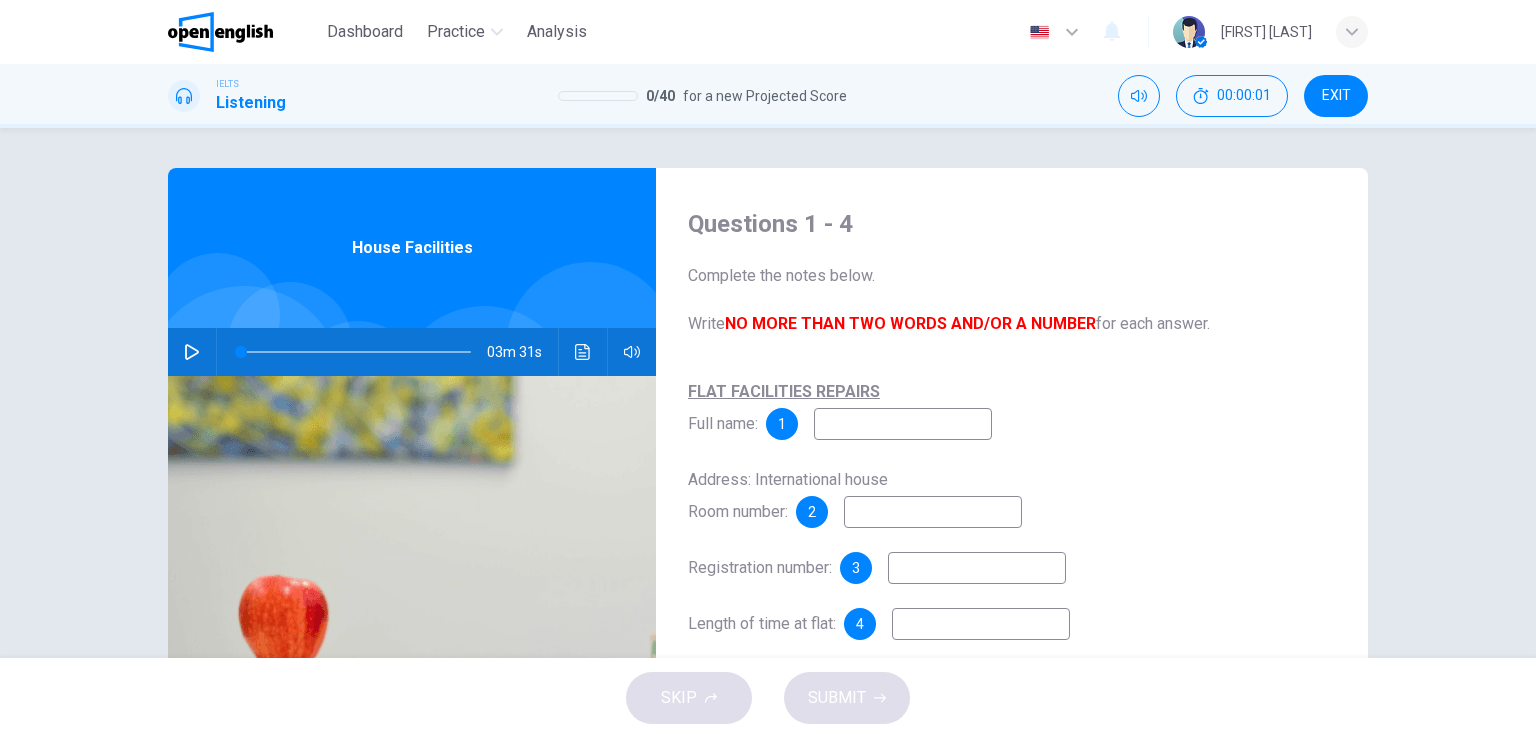 scroll, scrollTop: 100, scrollLeft: 0, axis: vertical 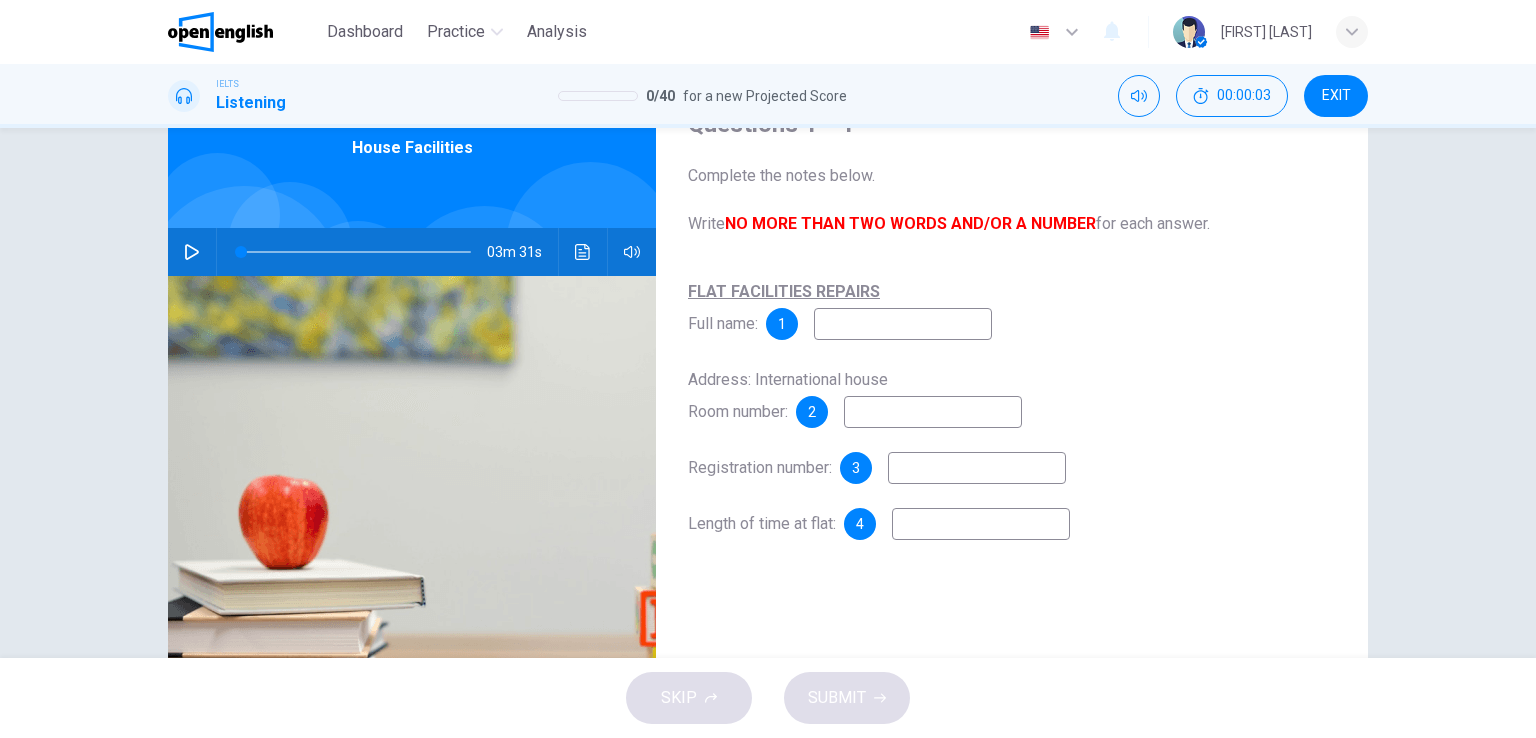 click at bounding box center [192, 252] 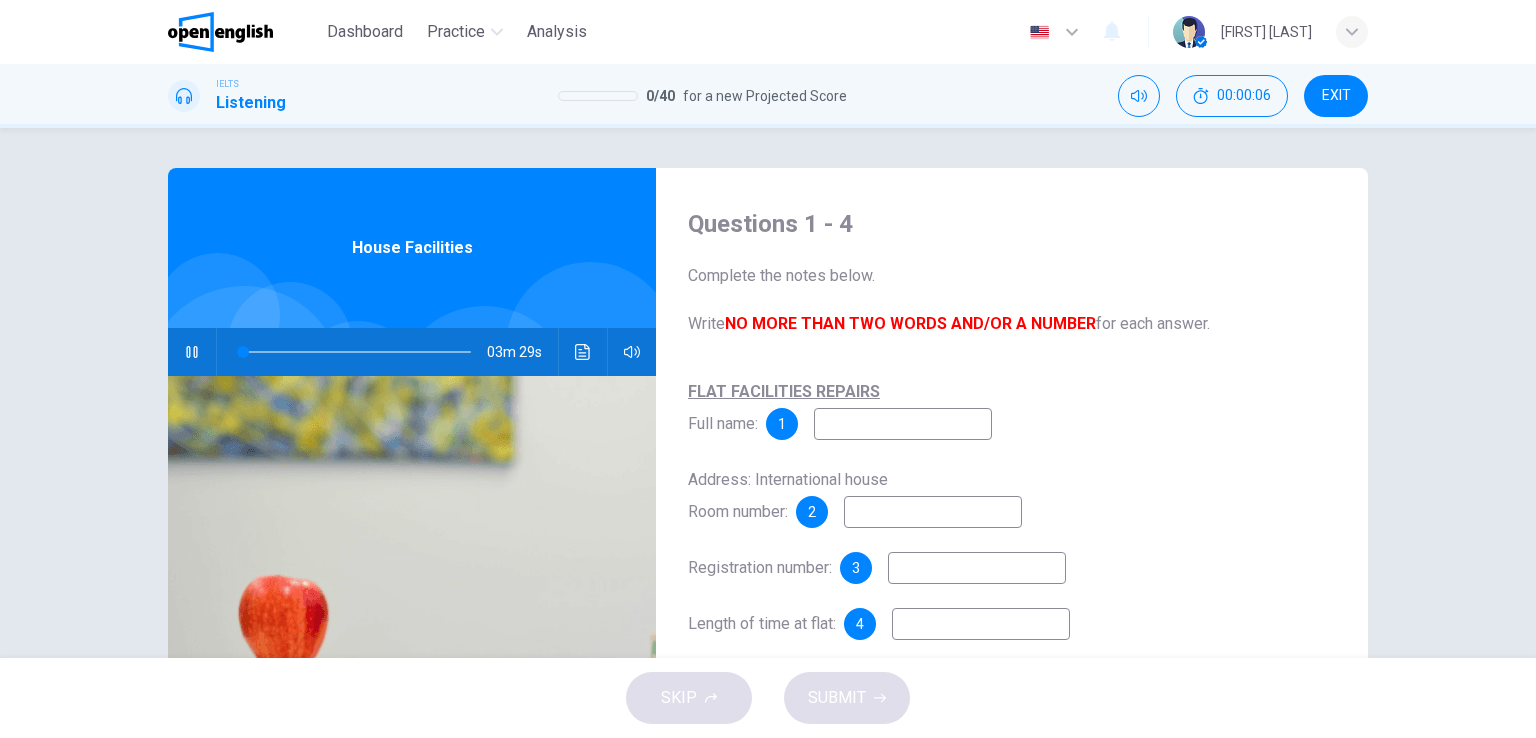 scroll, scrollTop: 100, scrollLeft: 0, axis: vertical 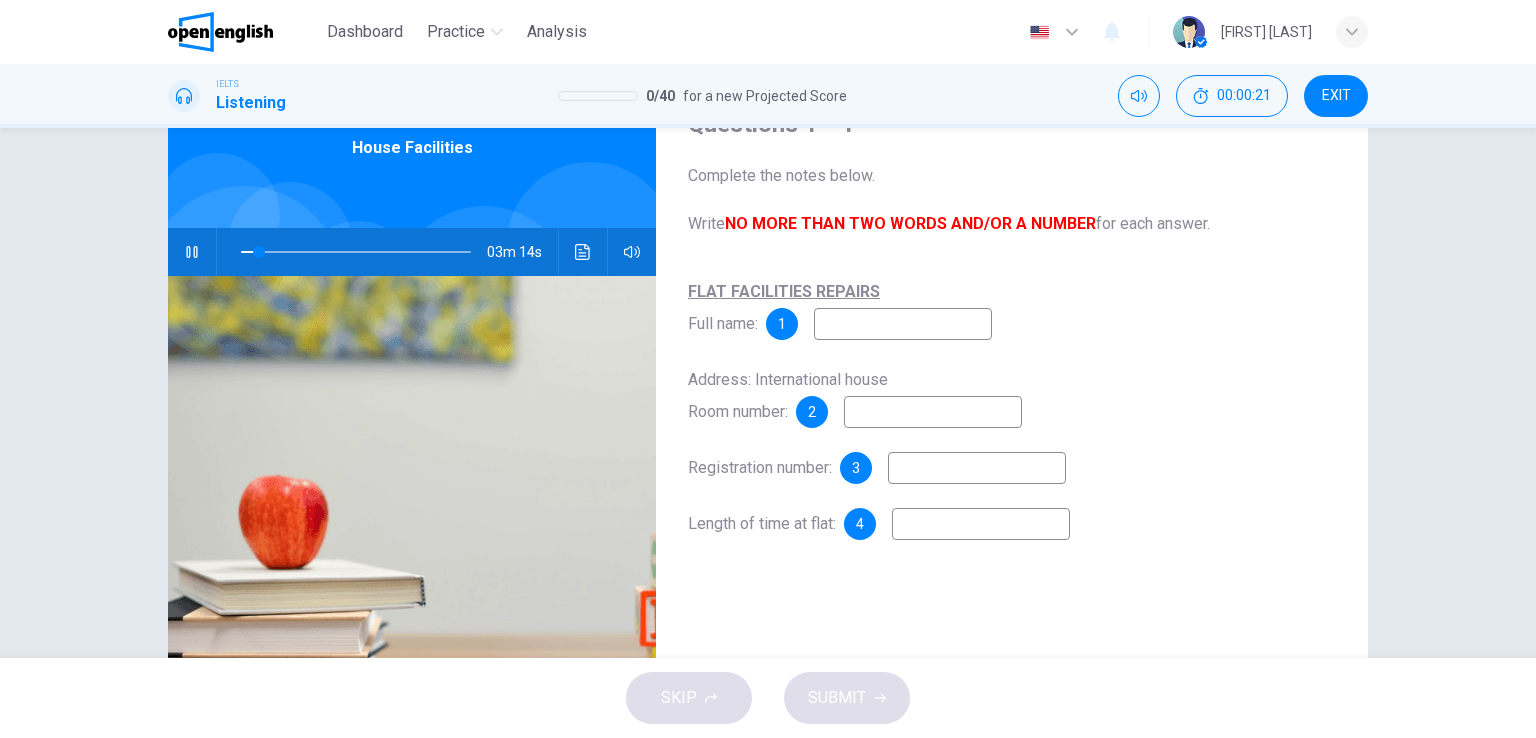 click at bounding box center [903, 324] 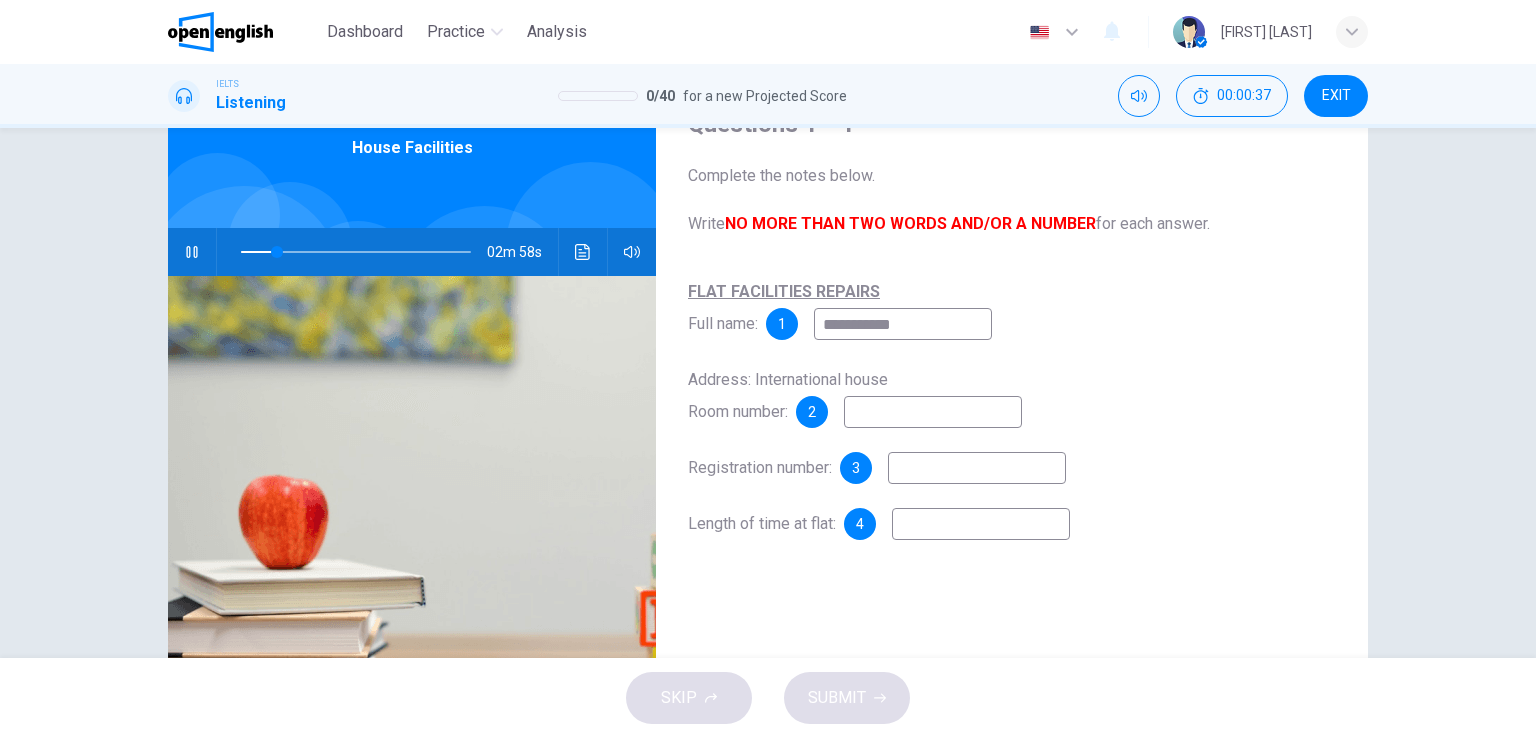 type on "**********" 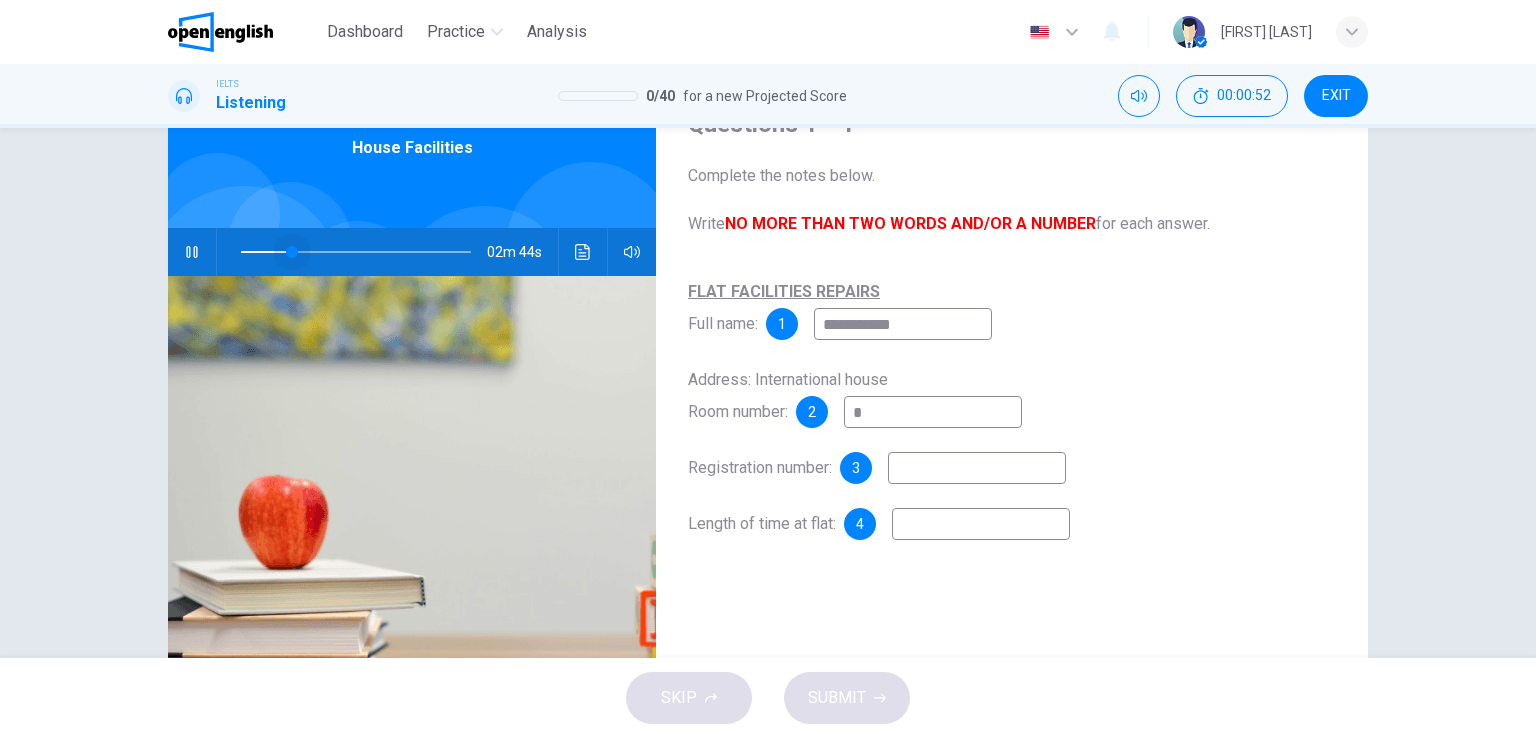 click at bounding box center (292, 252) 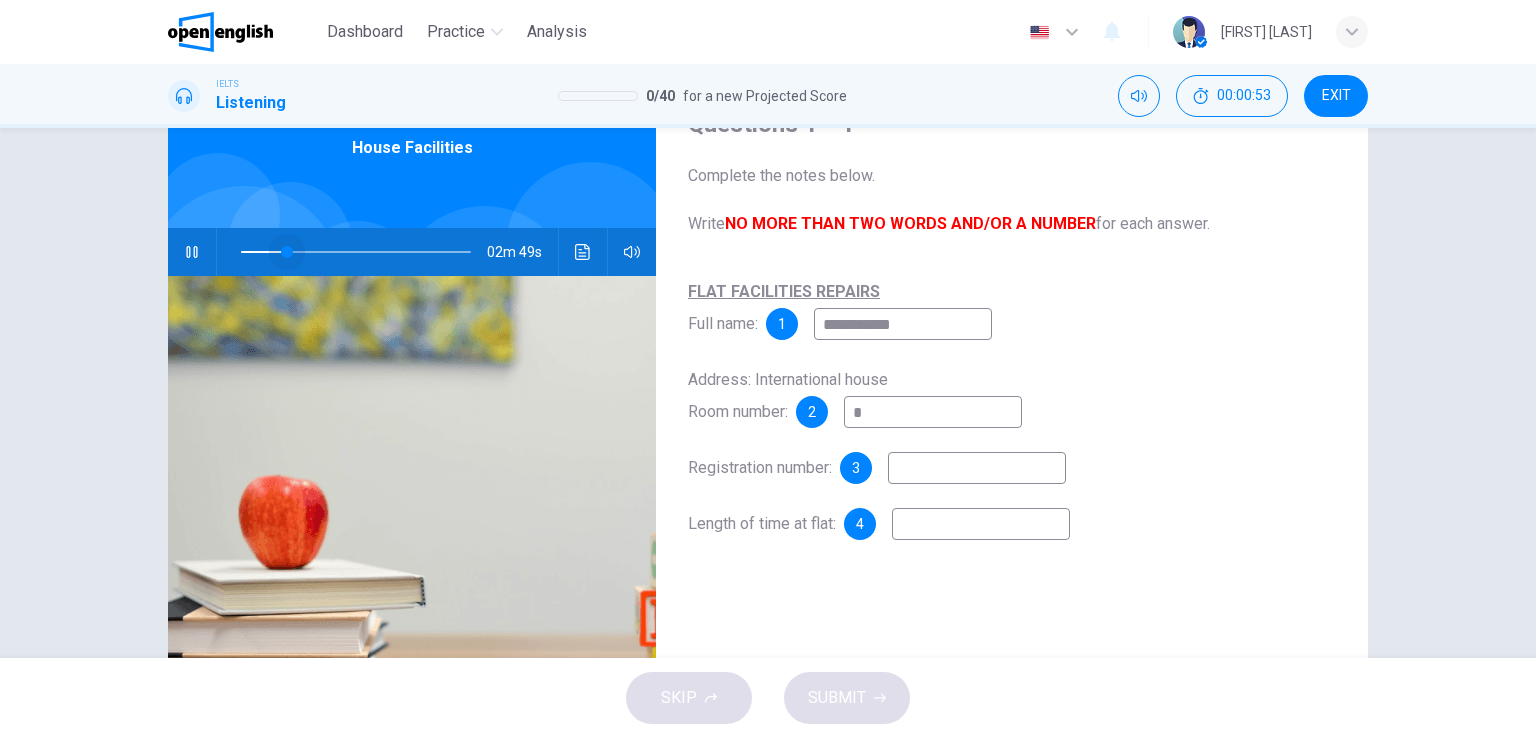 click at bounding box center (287, 252) 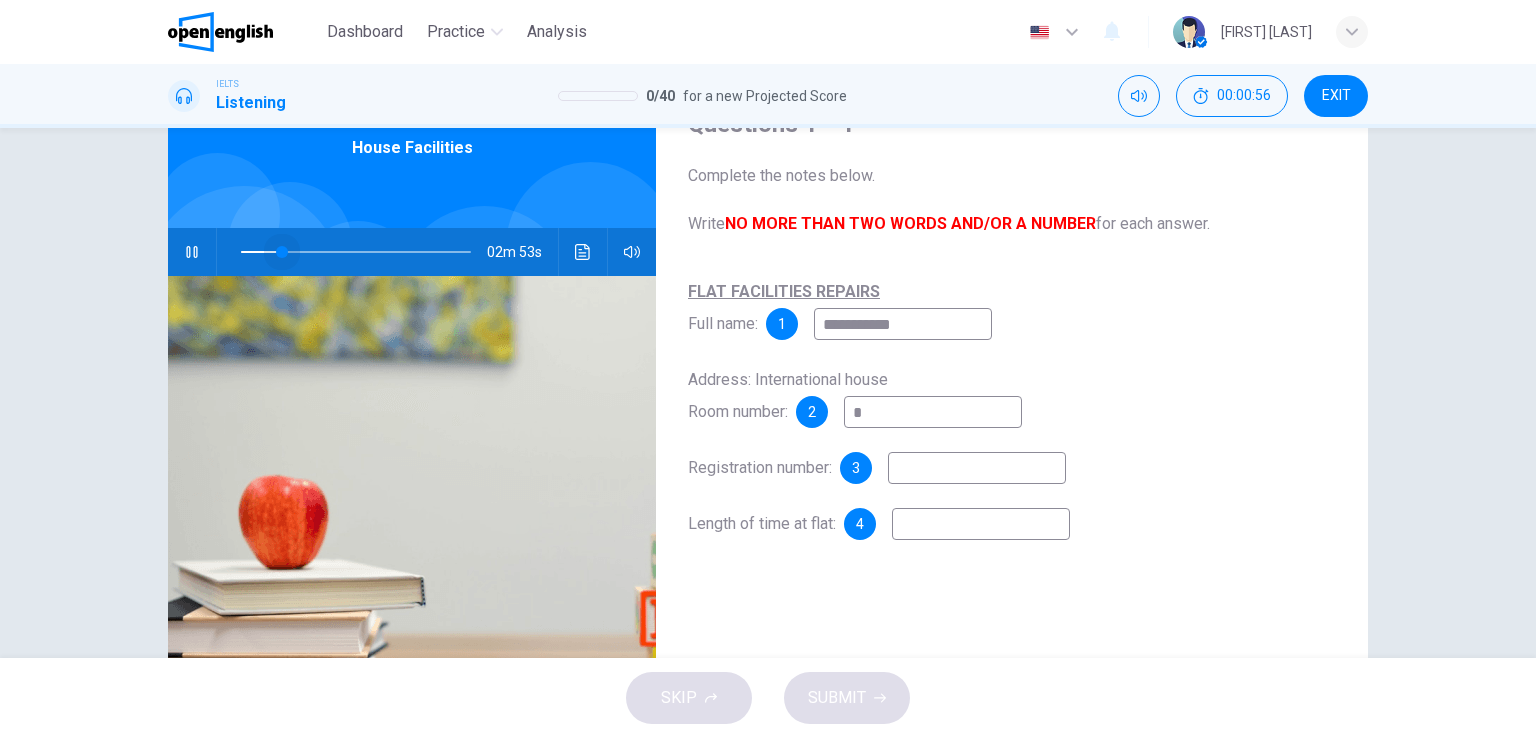 click at bounding box center (282, 252) 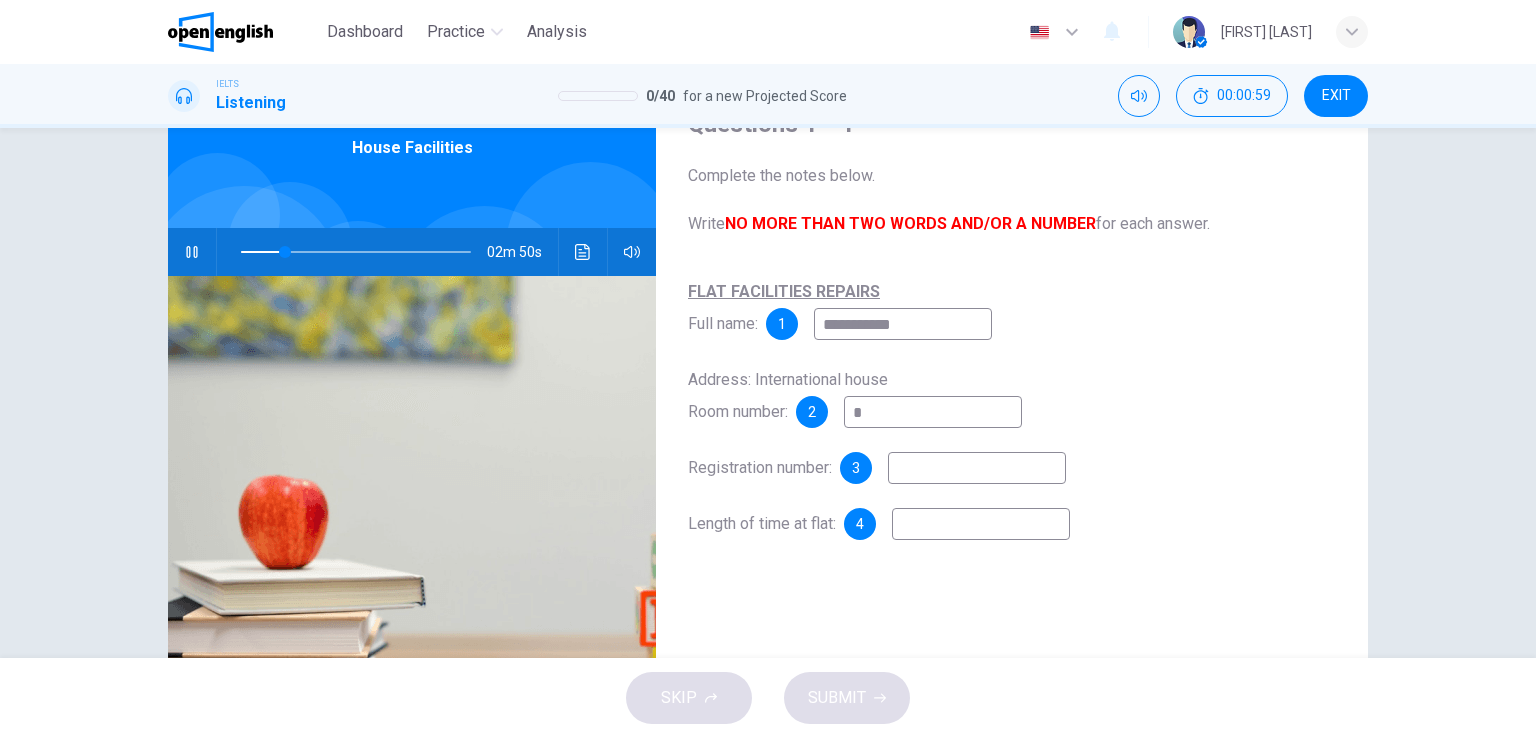 click on "*" at bounding box center (903, 324) 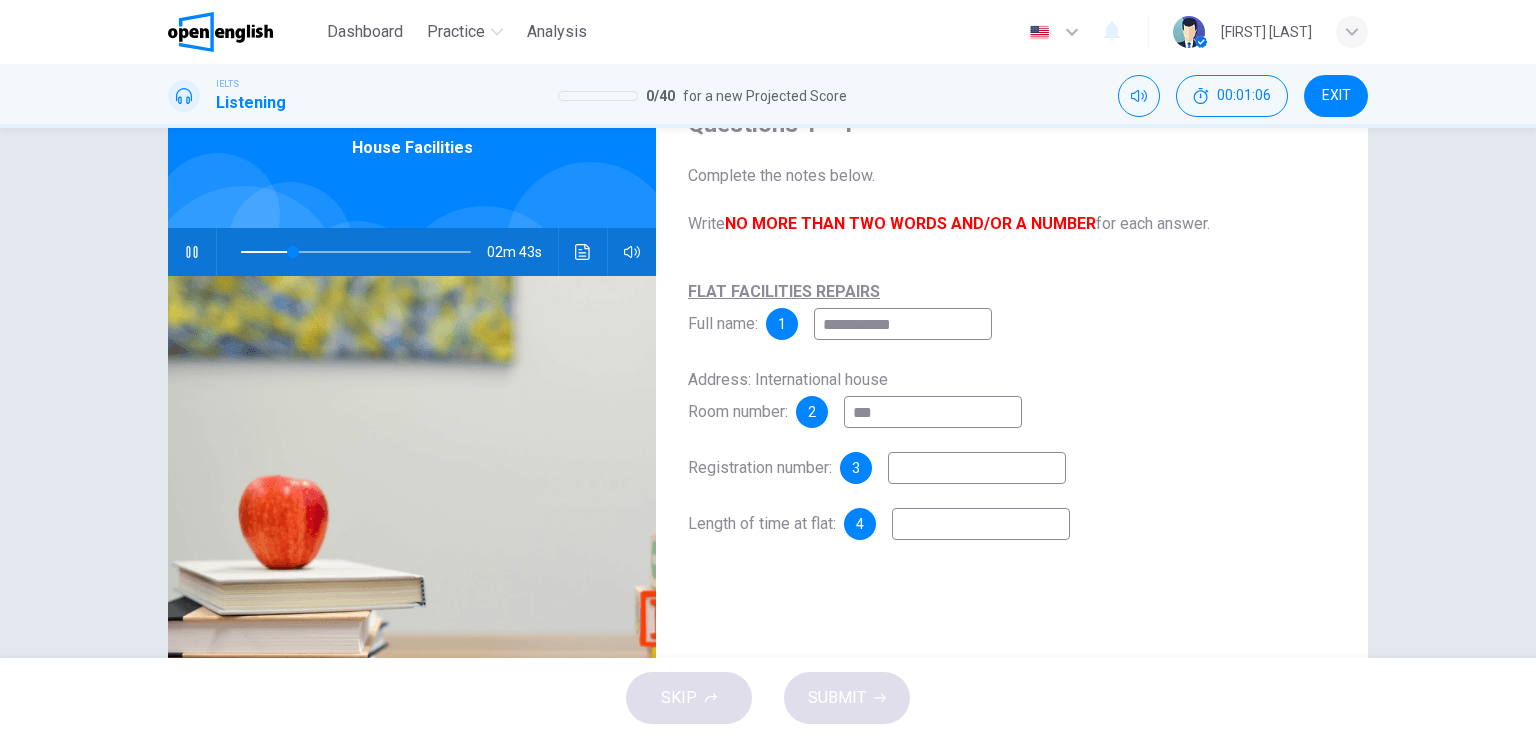 type on "***" 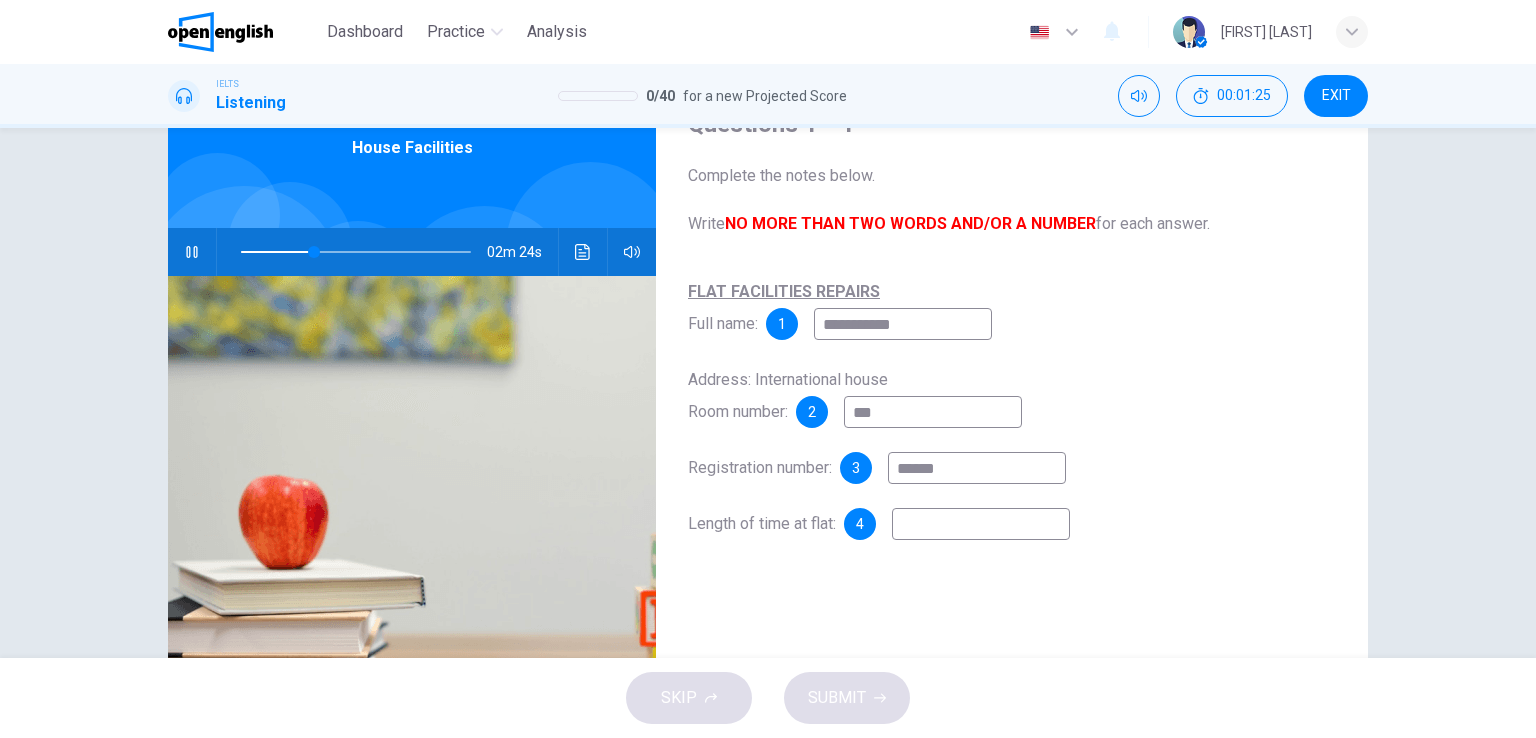 type on "******" 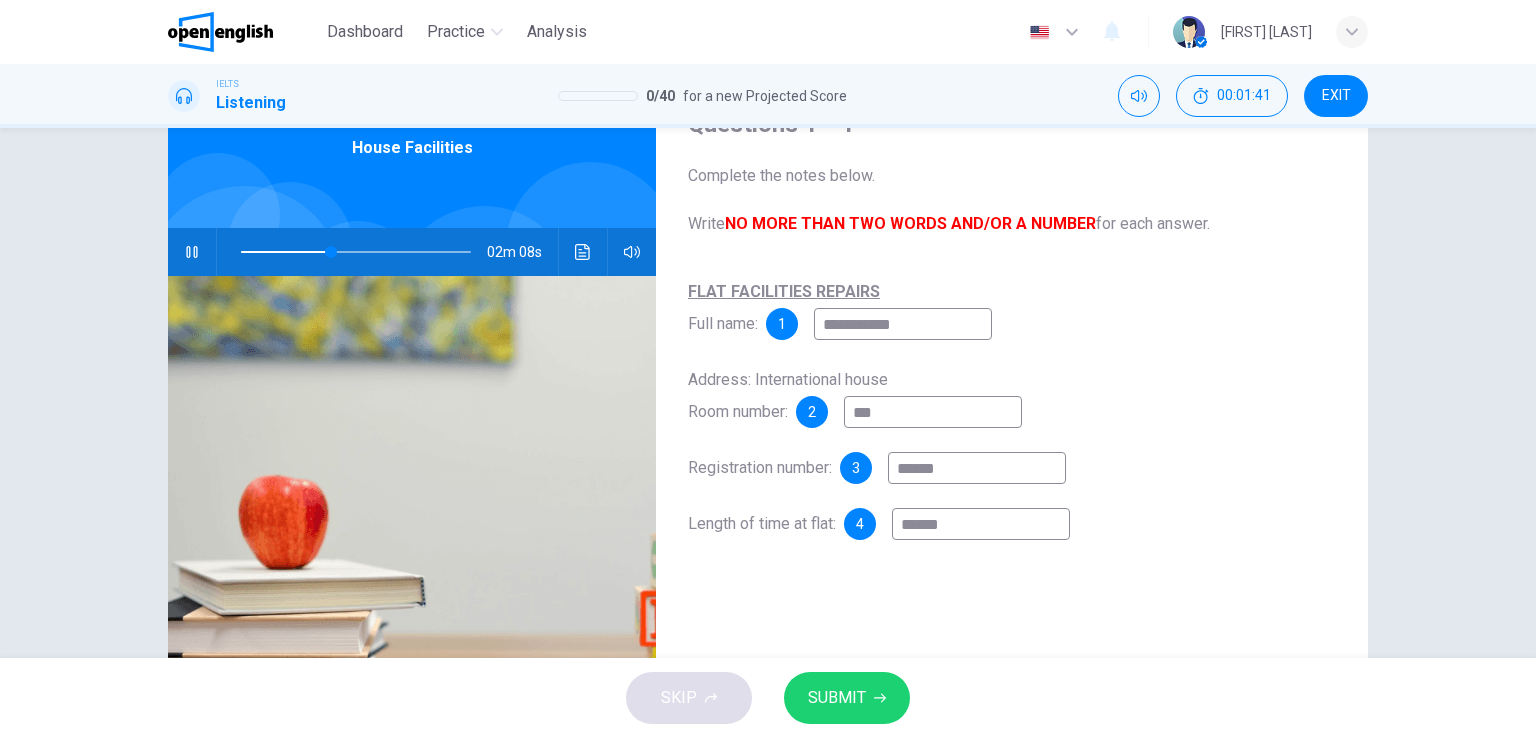 drag, startPoint x: 979, startPoint y: 533, endPoint x: 863, endPoint y: 536, distance: 116.03879 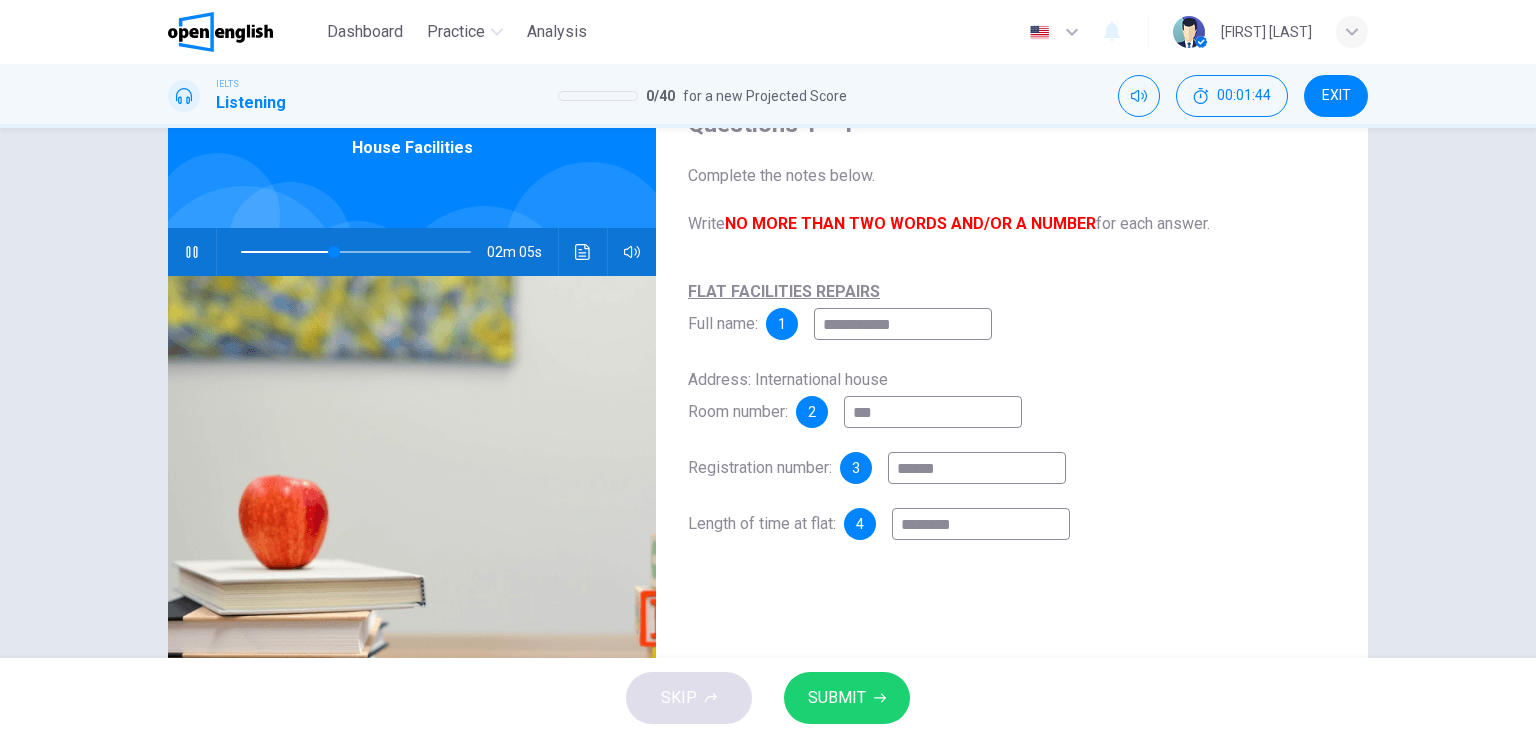 type on "********" 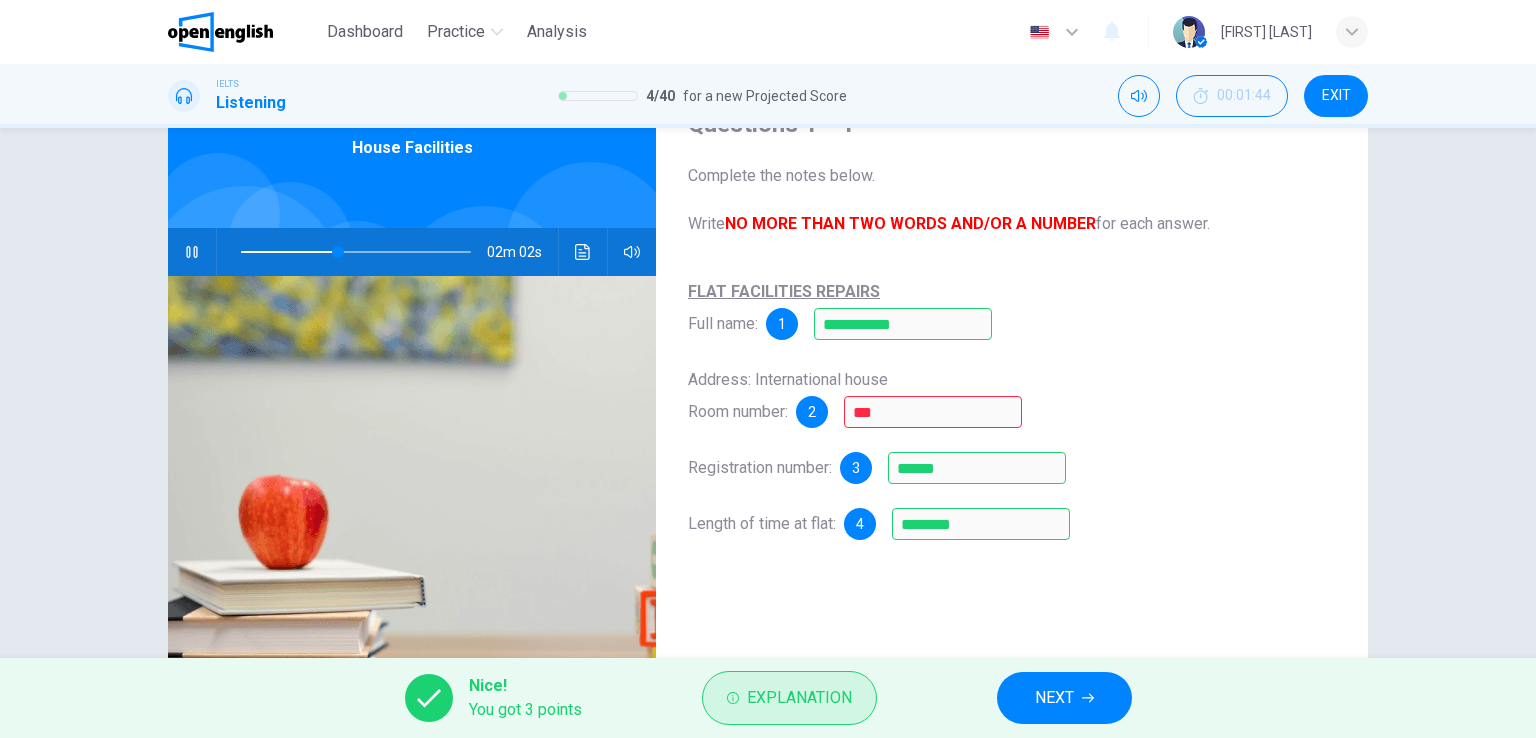 click on "Nice! You got 3
points Explanation NEXT" at bounding box center (768, 698) 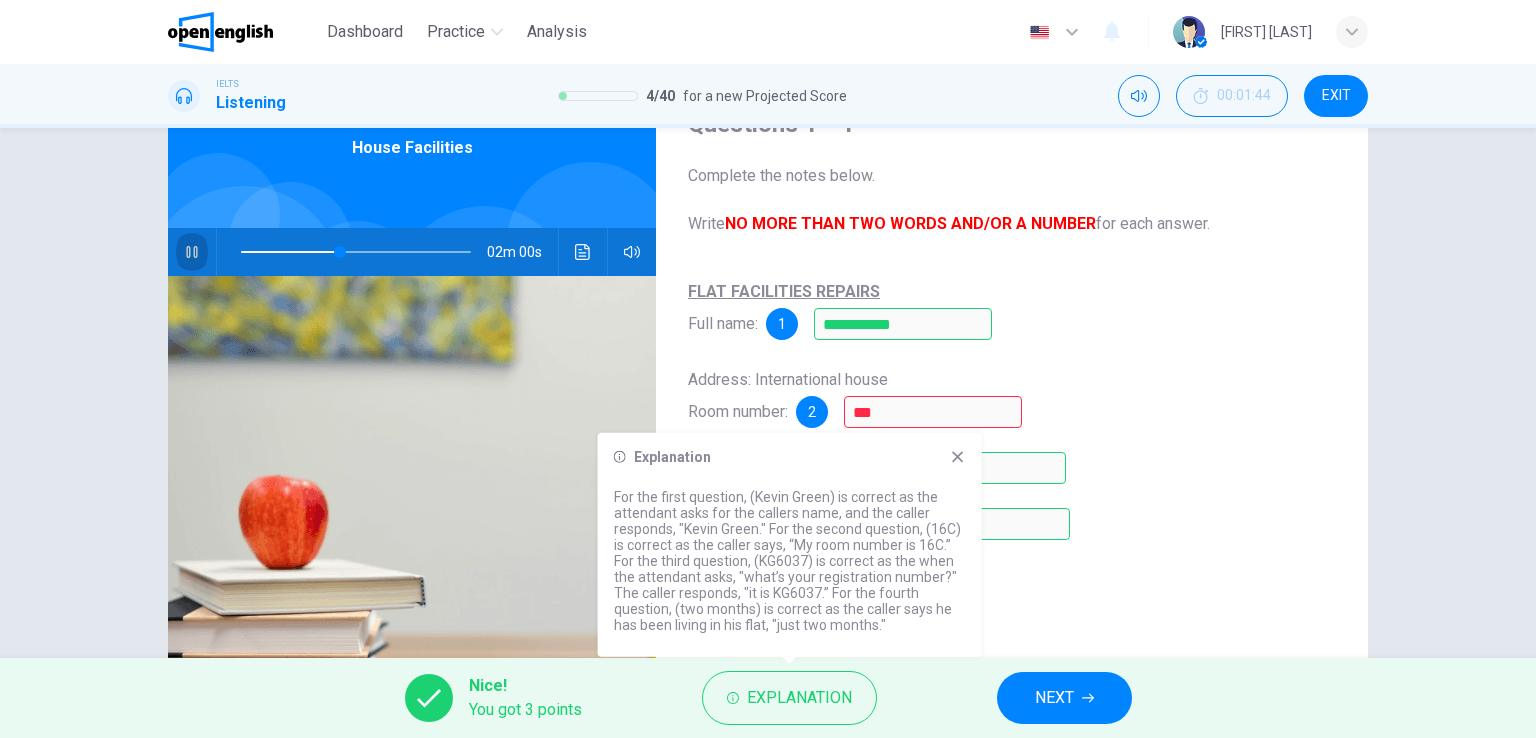 click at bounding box center [192, 252] 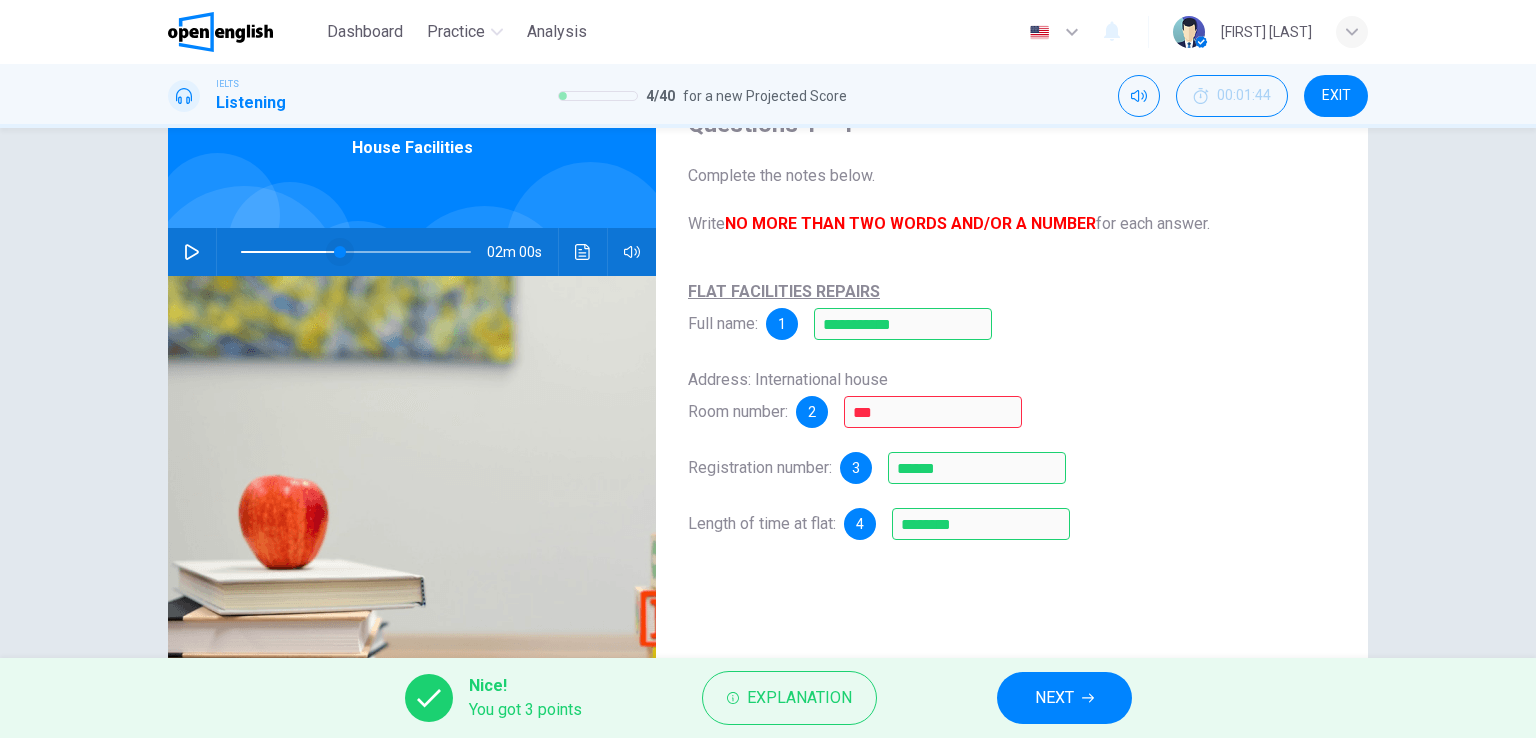 click at bounding box center [340, 252] 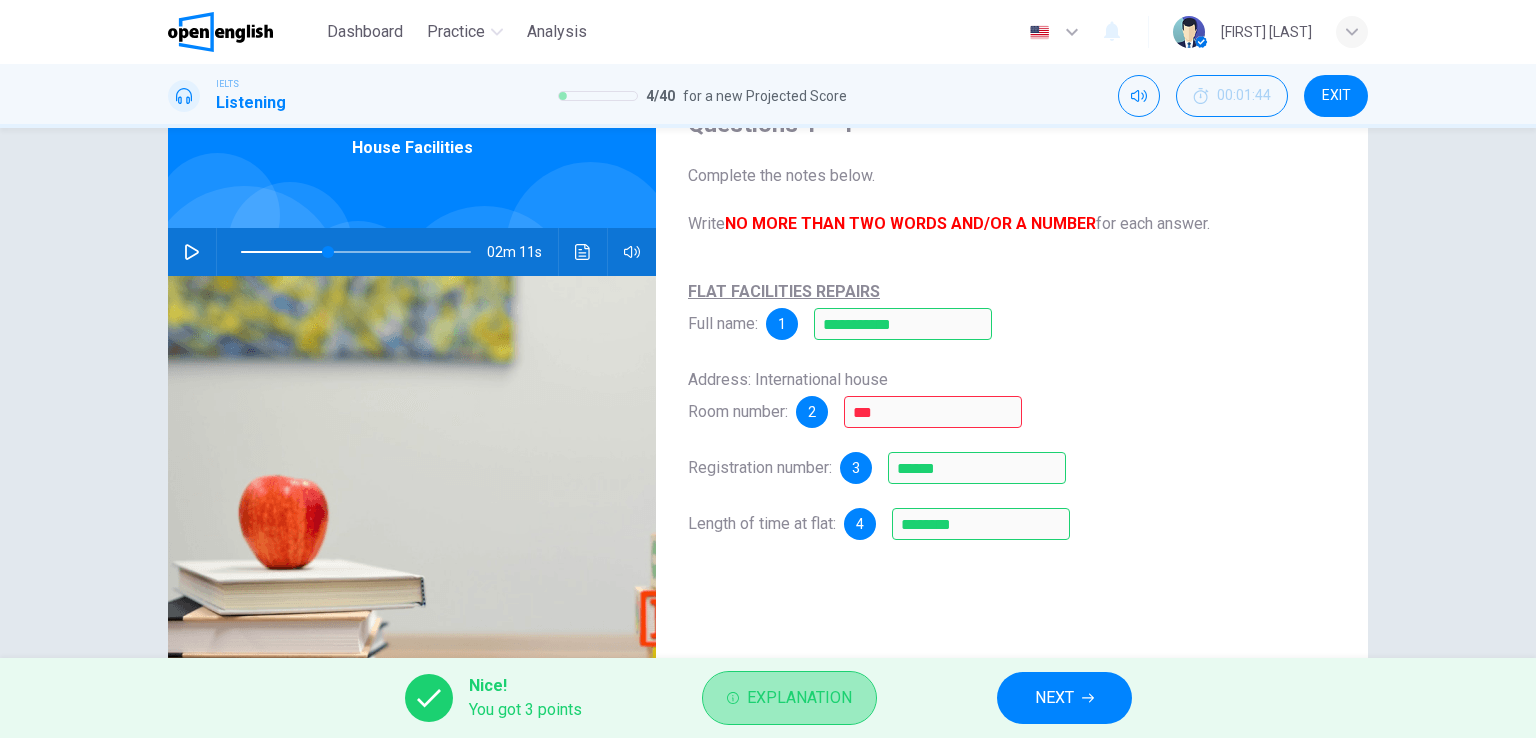click on "Explanation" at bounding box center (799, 698) 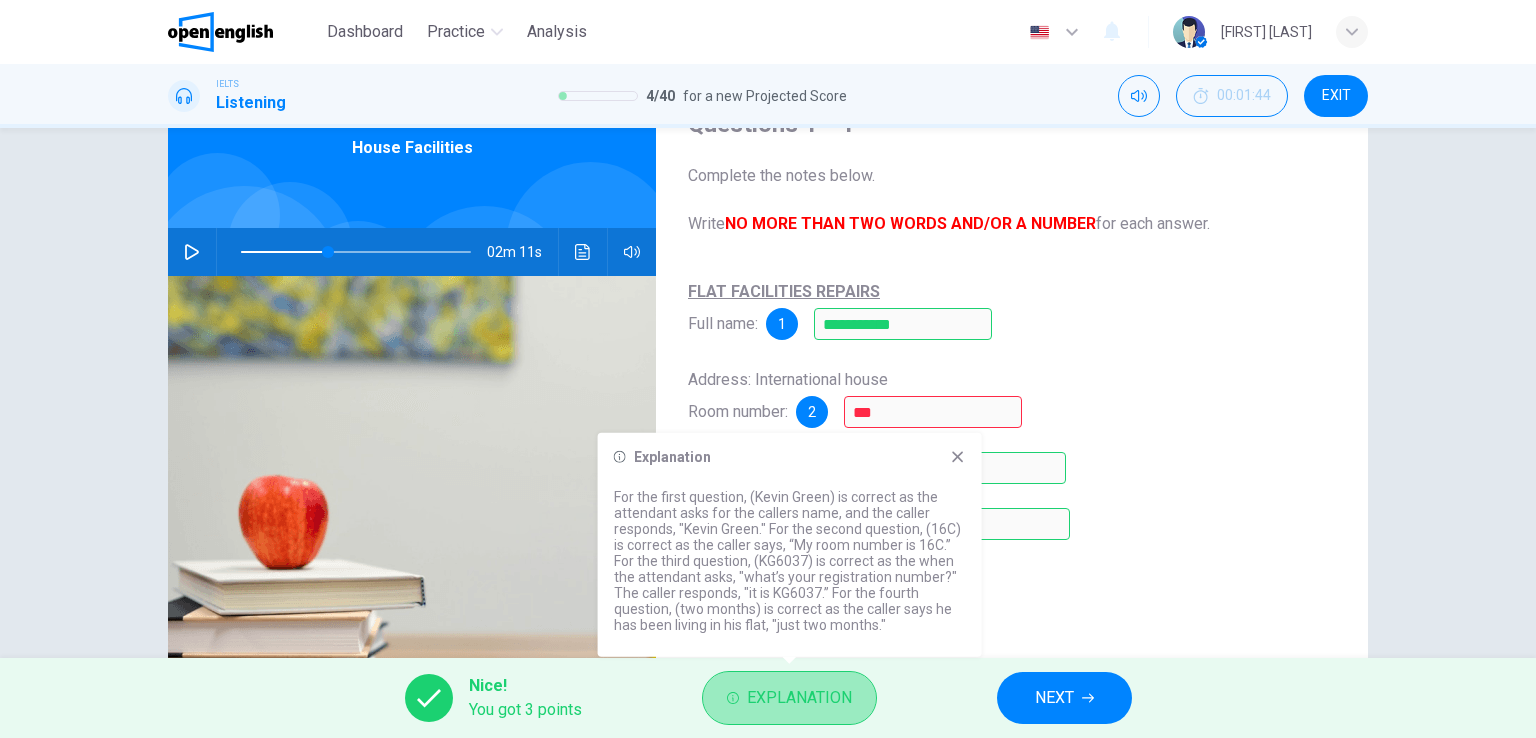 click on "Explanation" at bounding box center (799, 698) 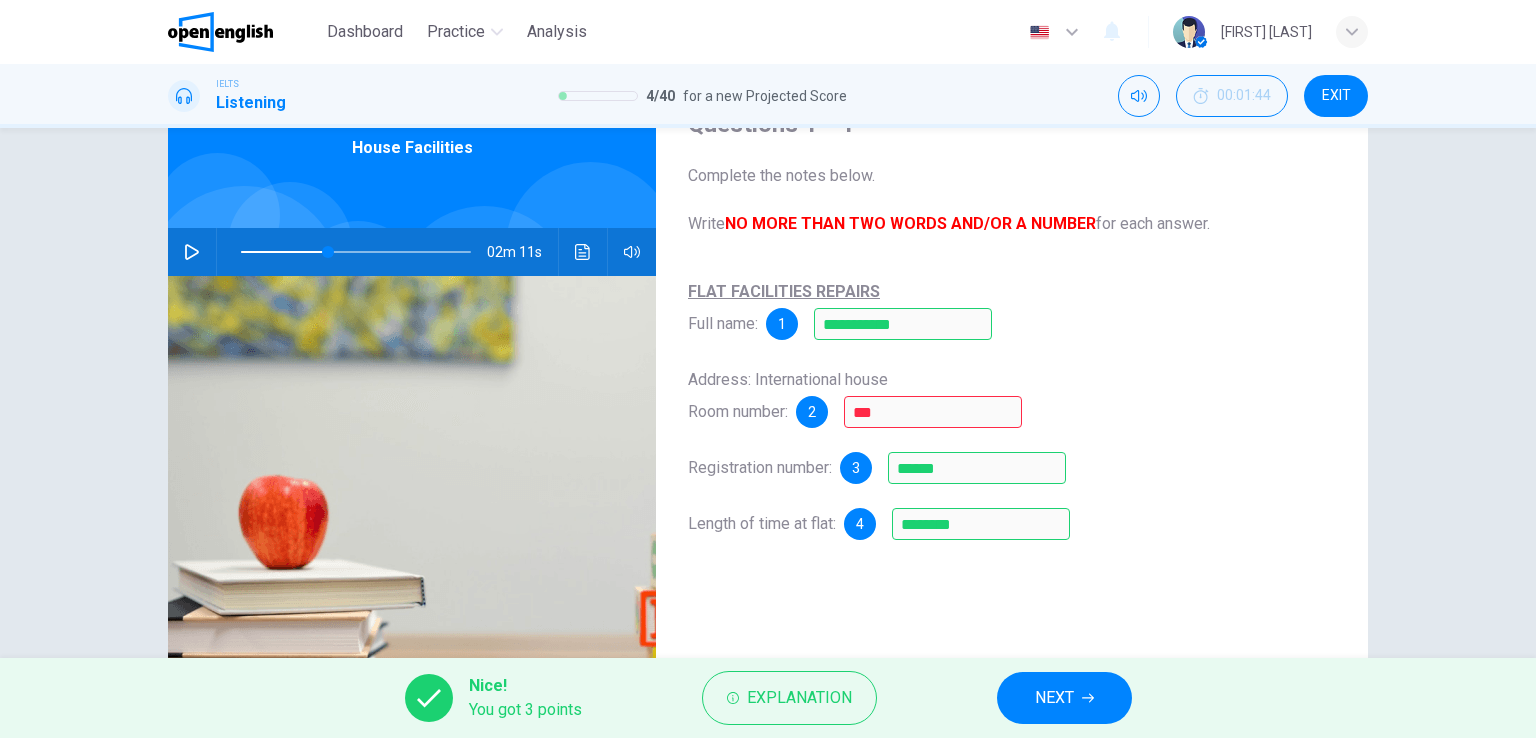 click on "NEXT" at bounding box center (1064, 698) 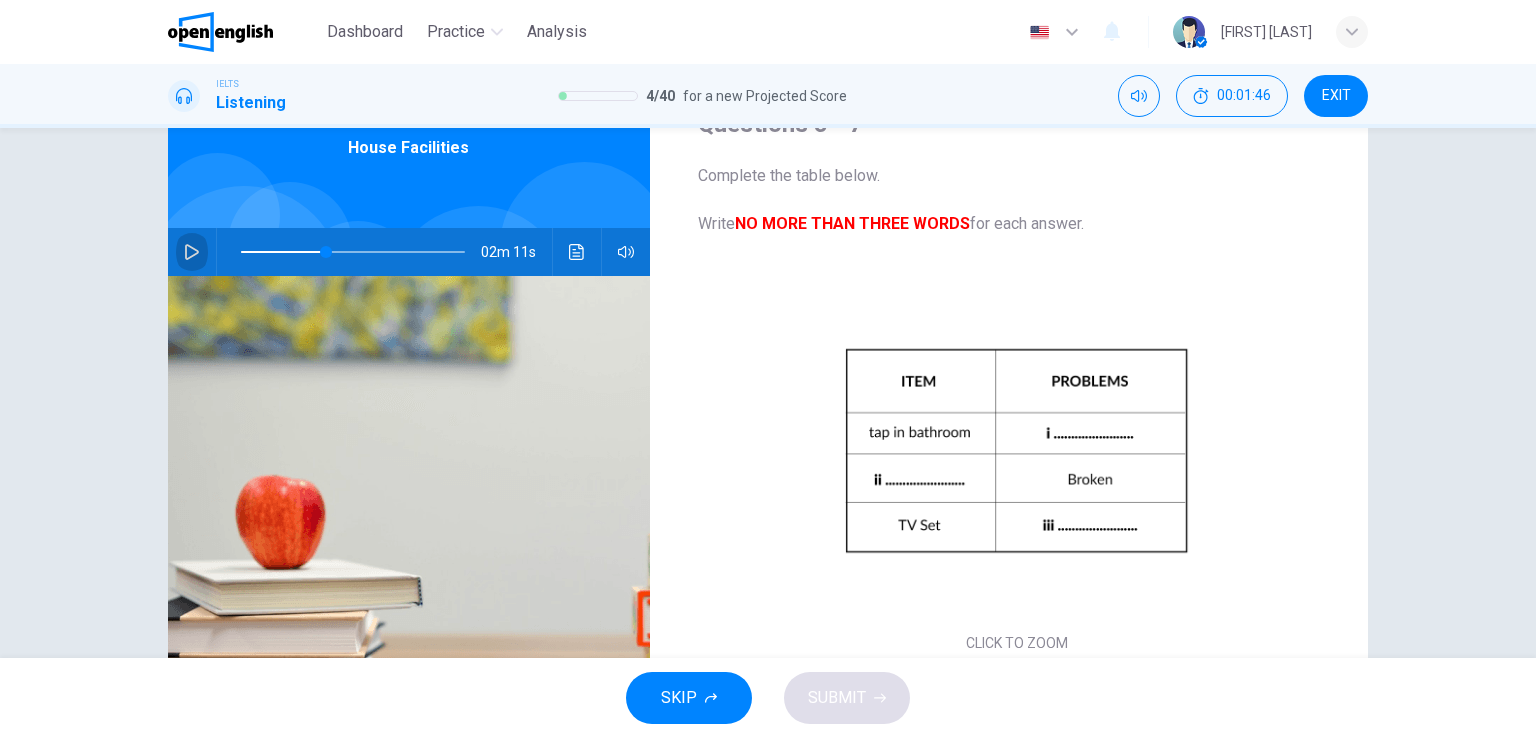 click at bounding box center (192, 252) 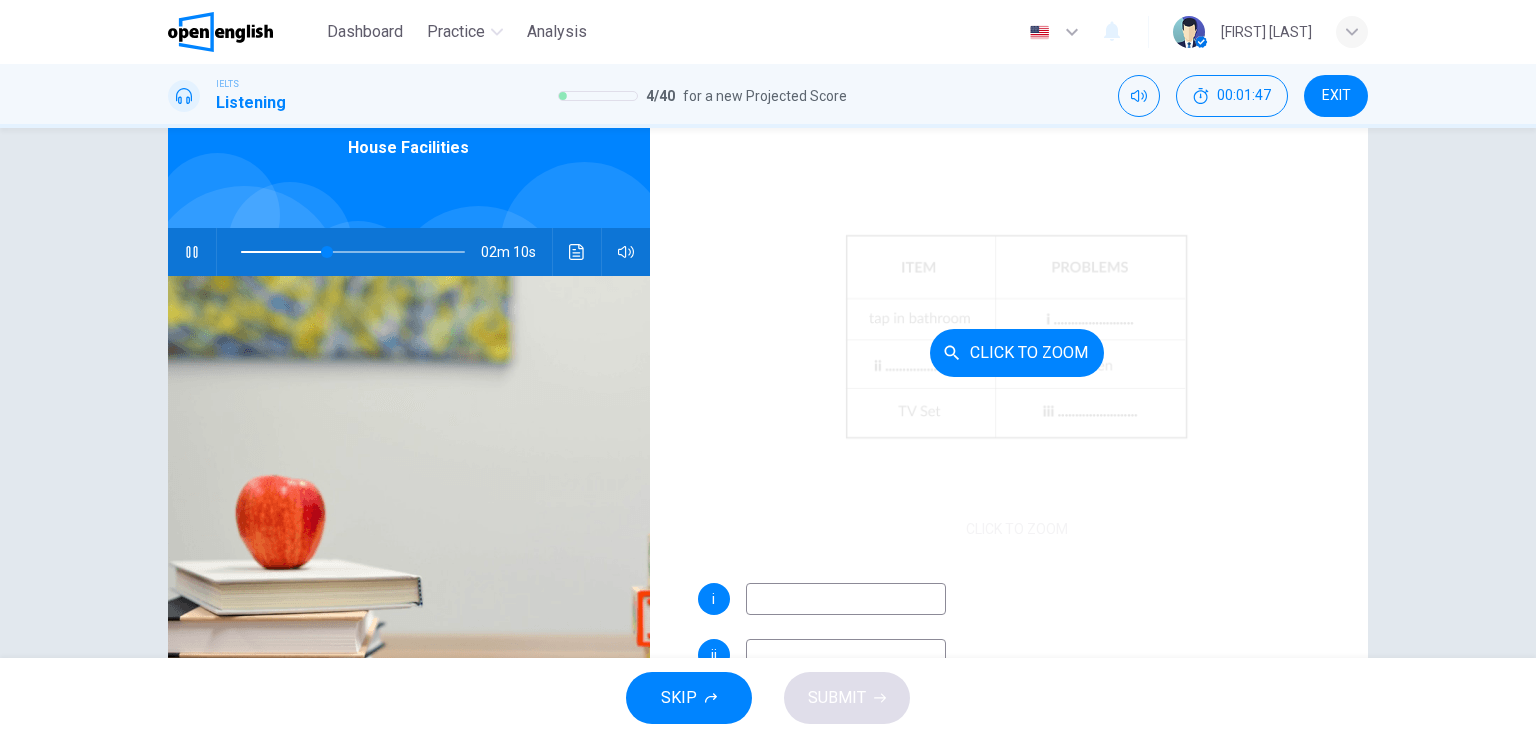 scroll, scrollTop: 117, scrollLeft: 0, axis: vertical 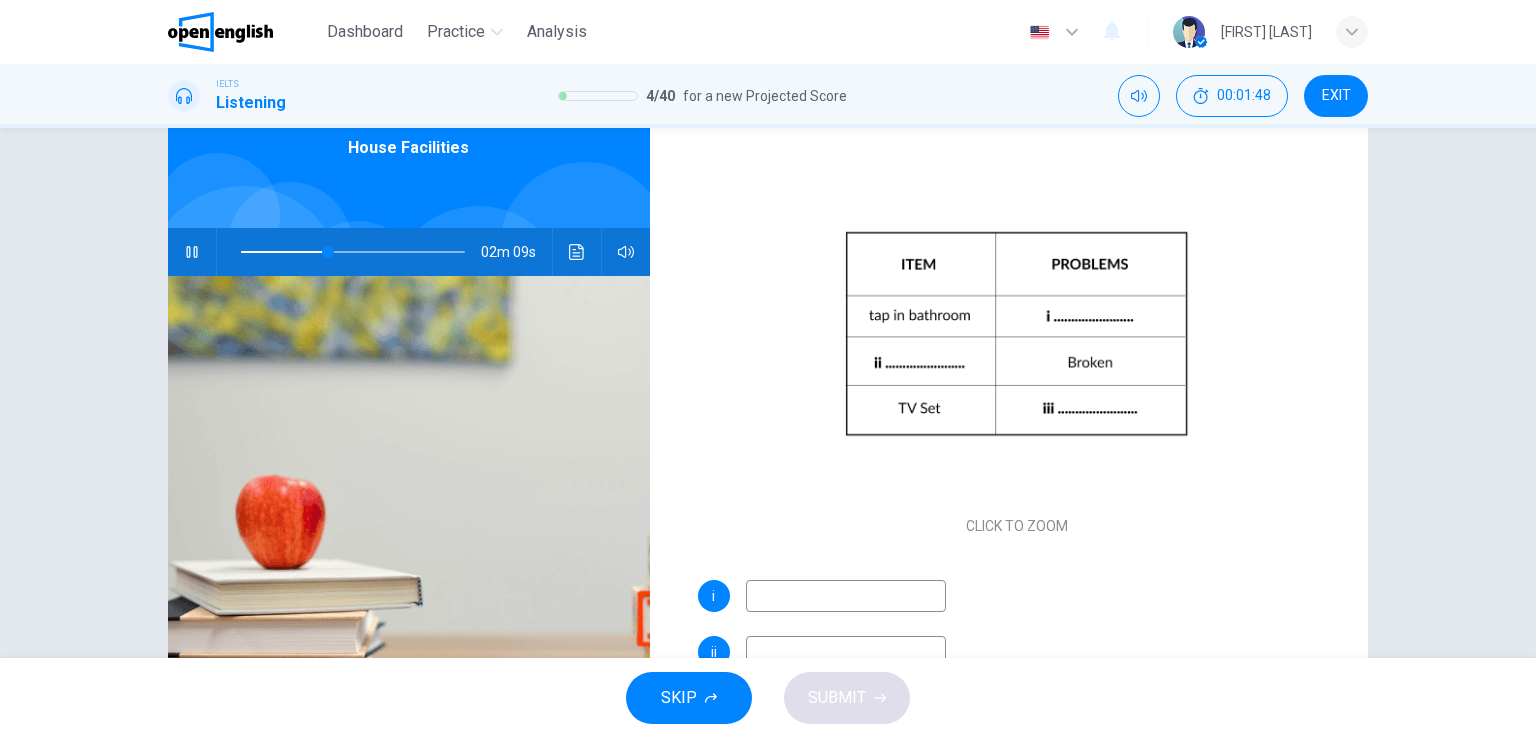 click at bounding box center (846, 596) 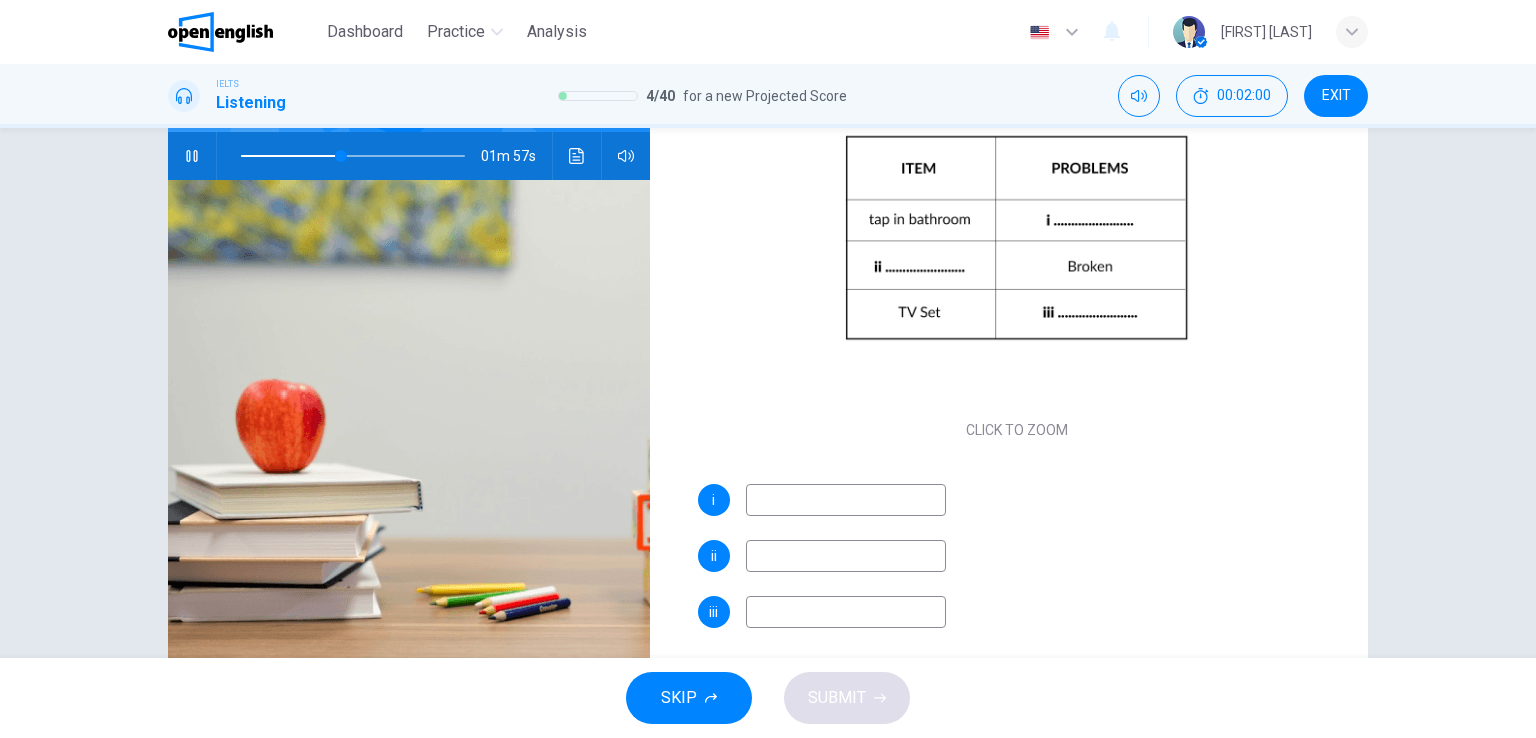 scroll, scrollTop: 196, scrollLeft: 0, axis: vertical 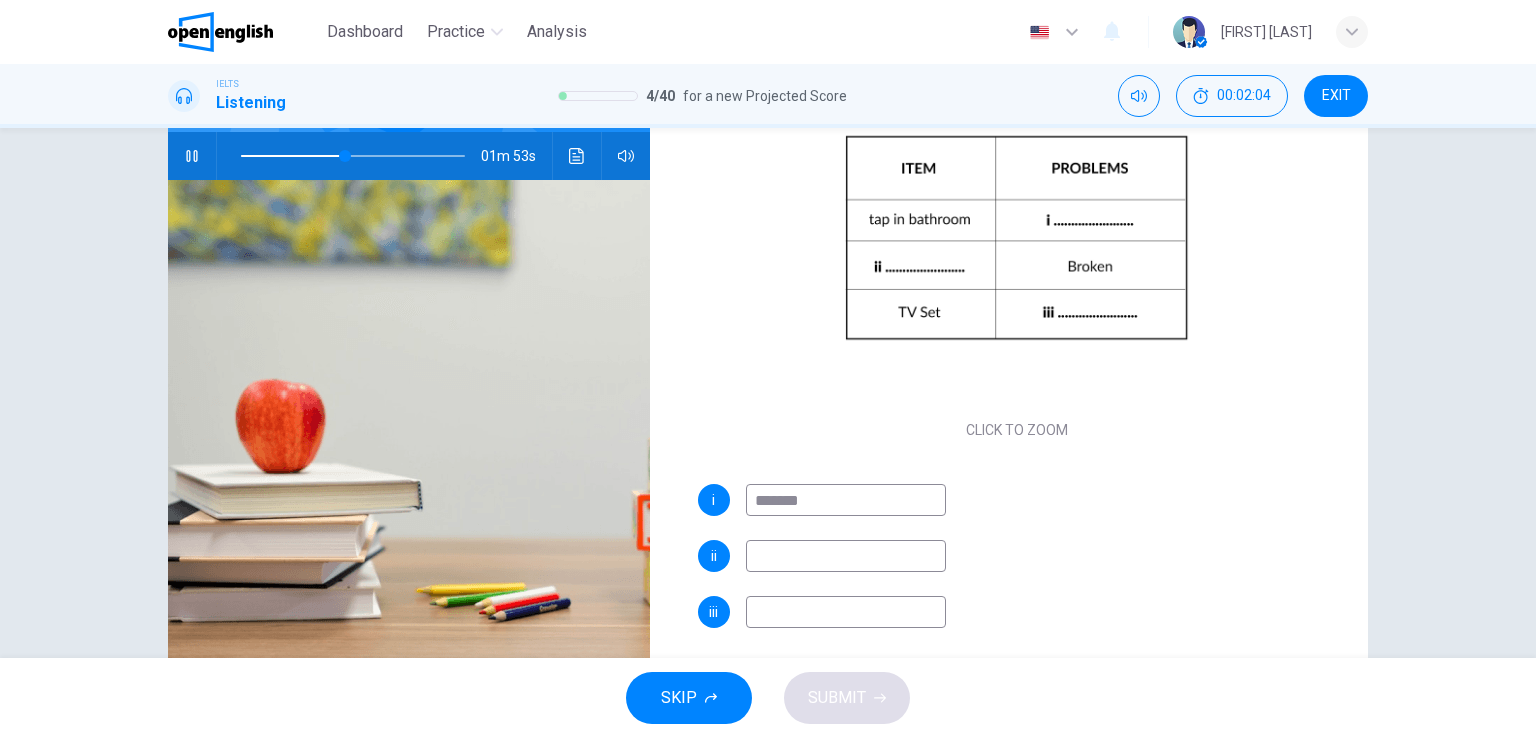 type on "*******" 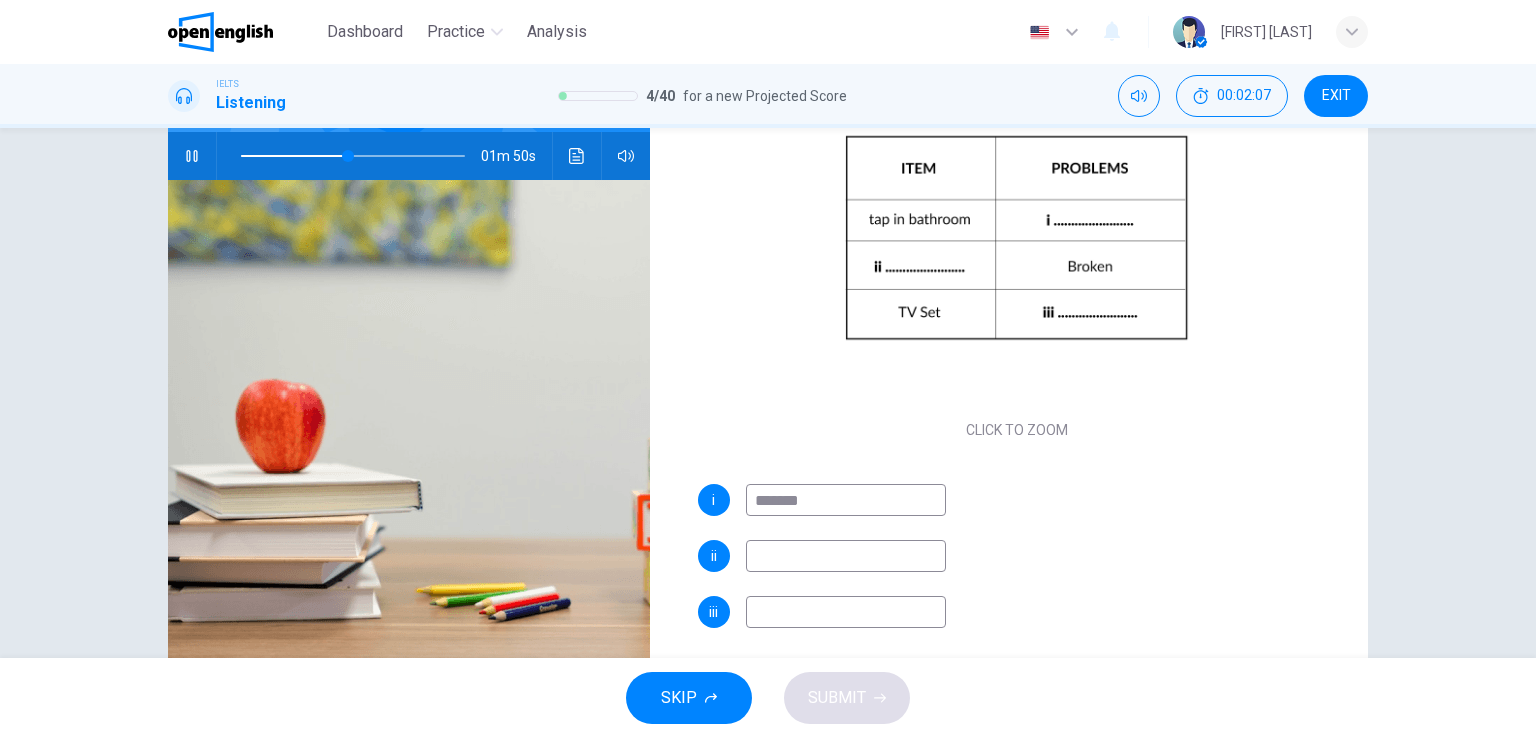 drag, startPoint x: 813, startPoint y: 505, endPoint x: 777, endPoint y: 505, distance: 36 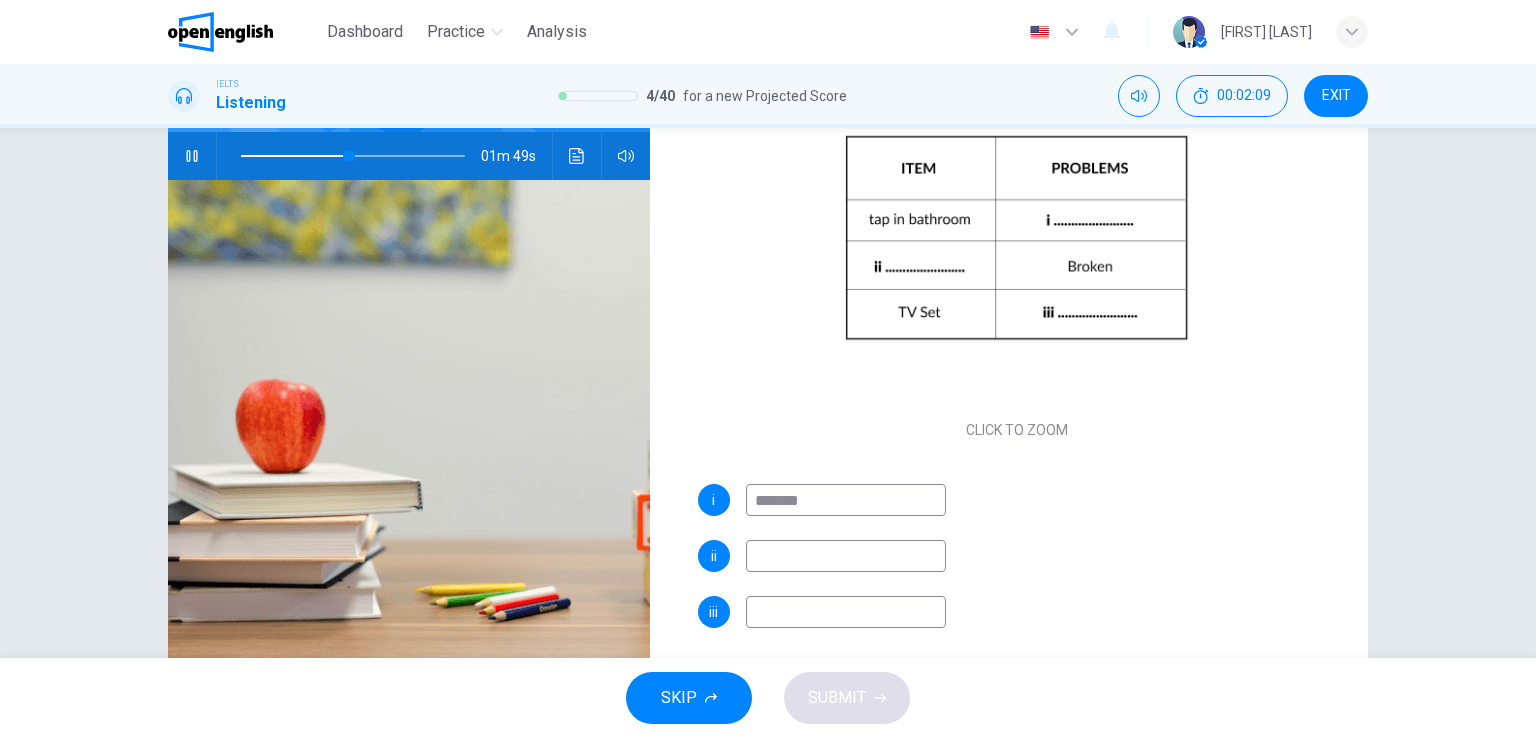 click at bounding box center [846, 500] 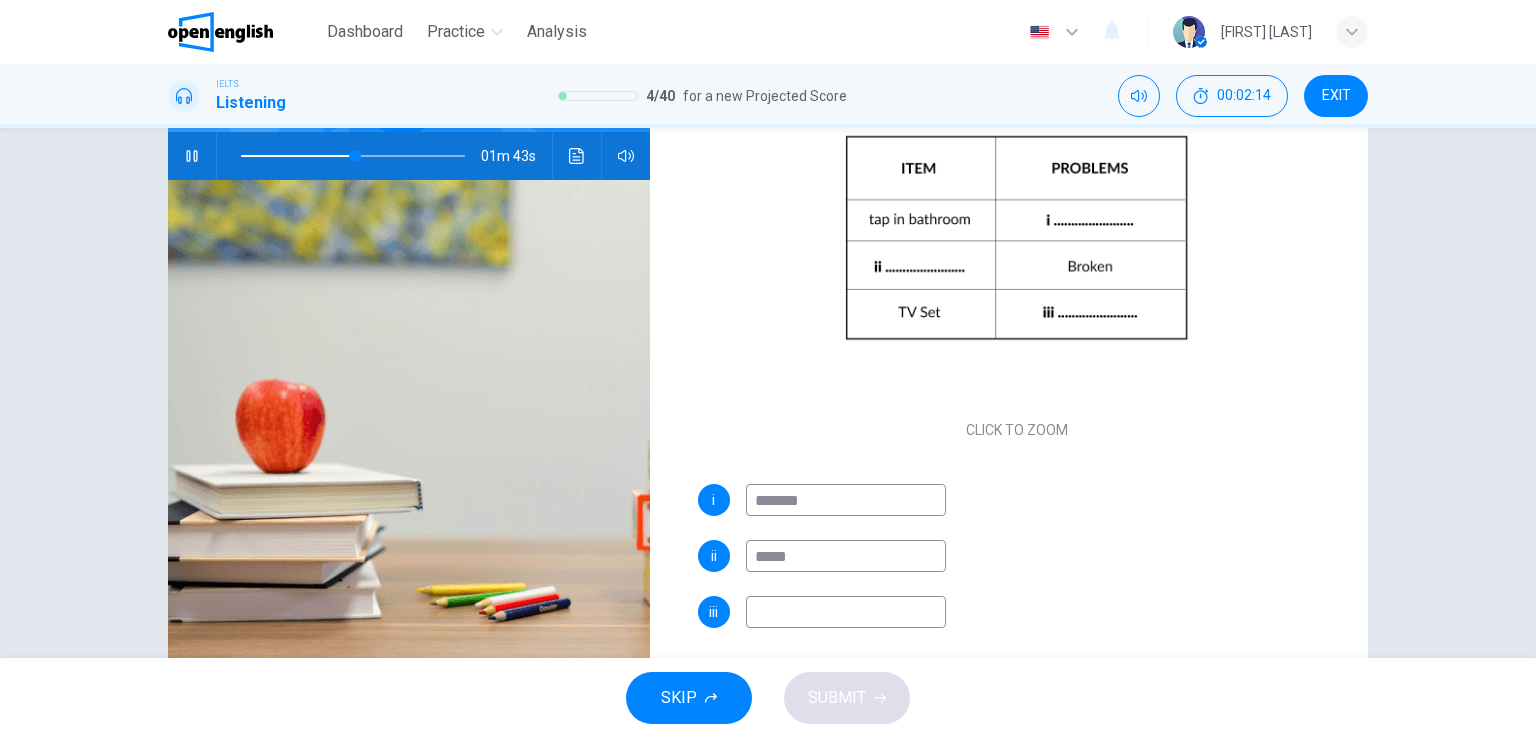type on "*****" 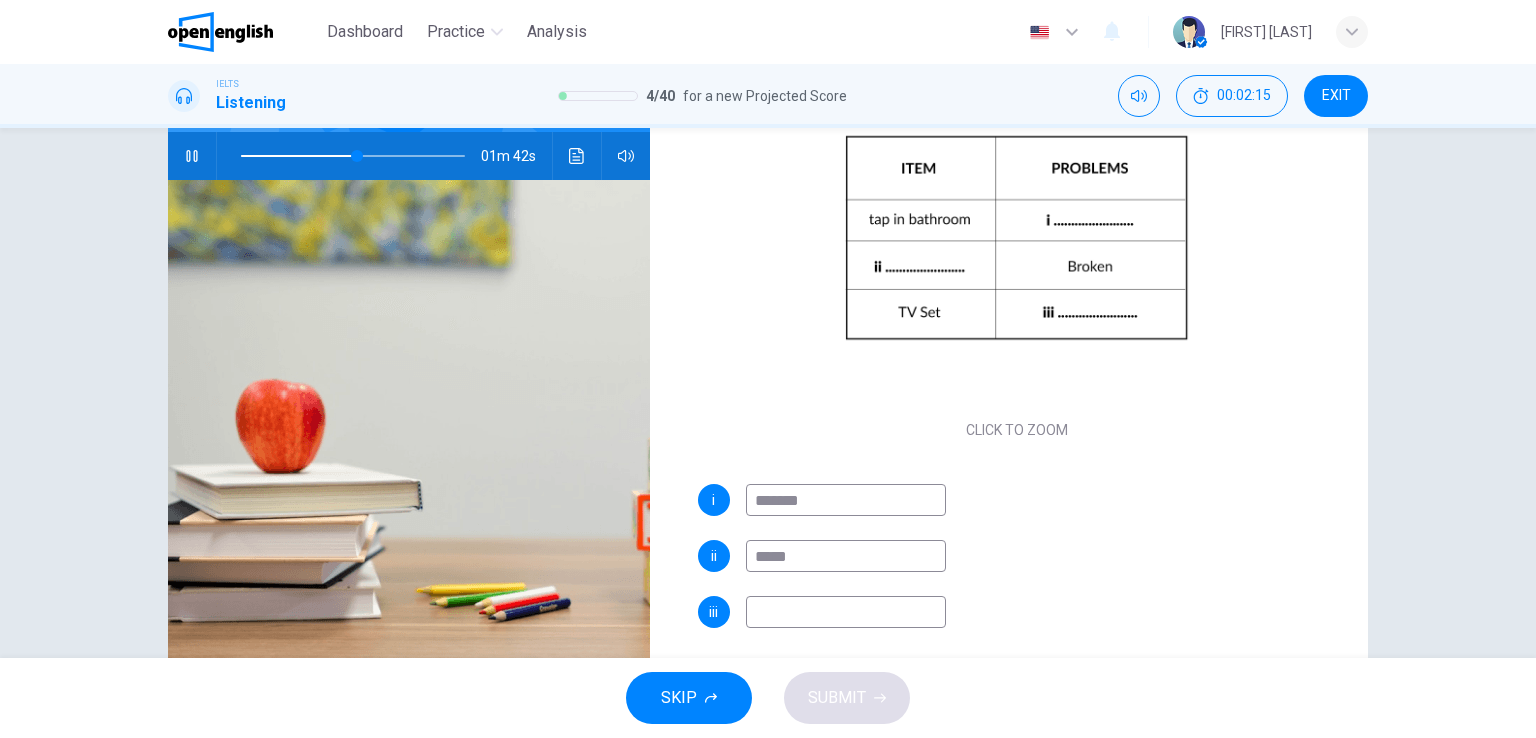 scroll, scrollTop: 245, scrollLeft: 0, axis: vertical 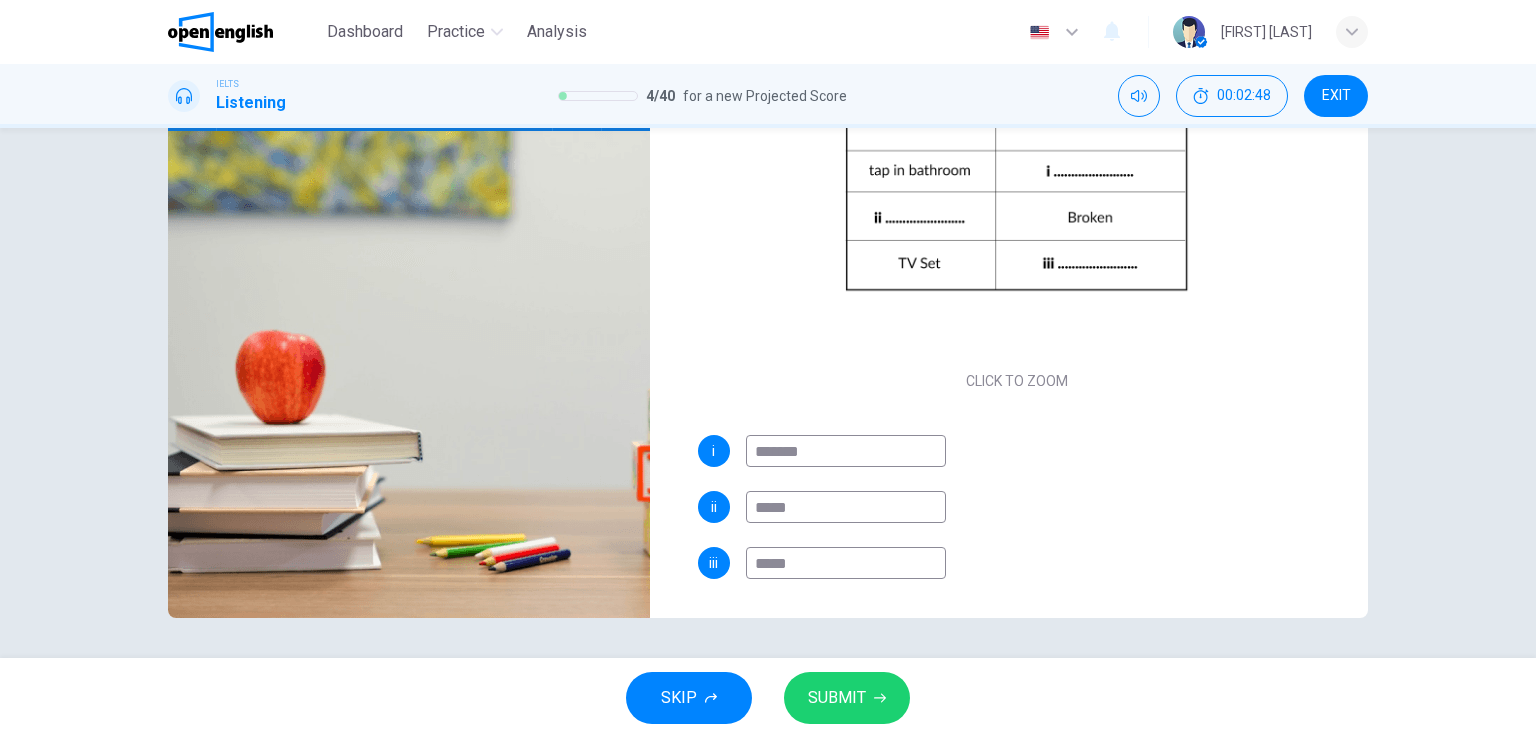 click on "*****" at bounding box center [846, 451] 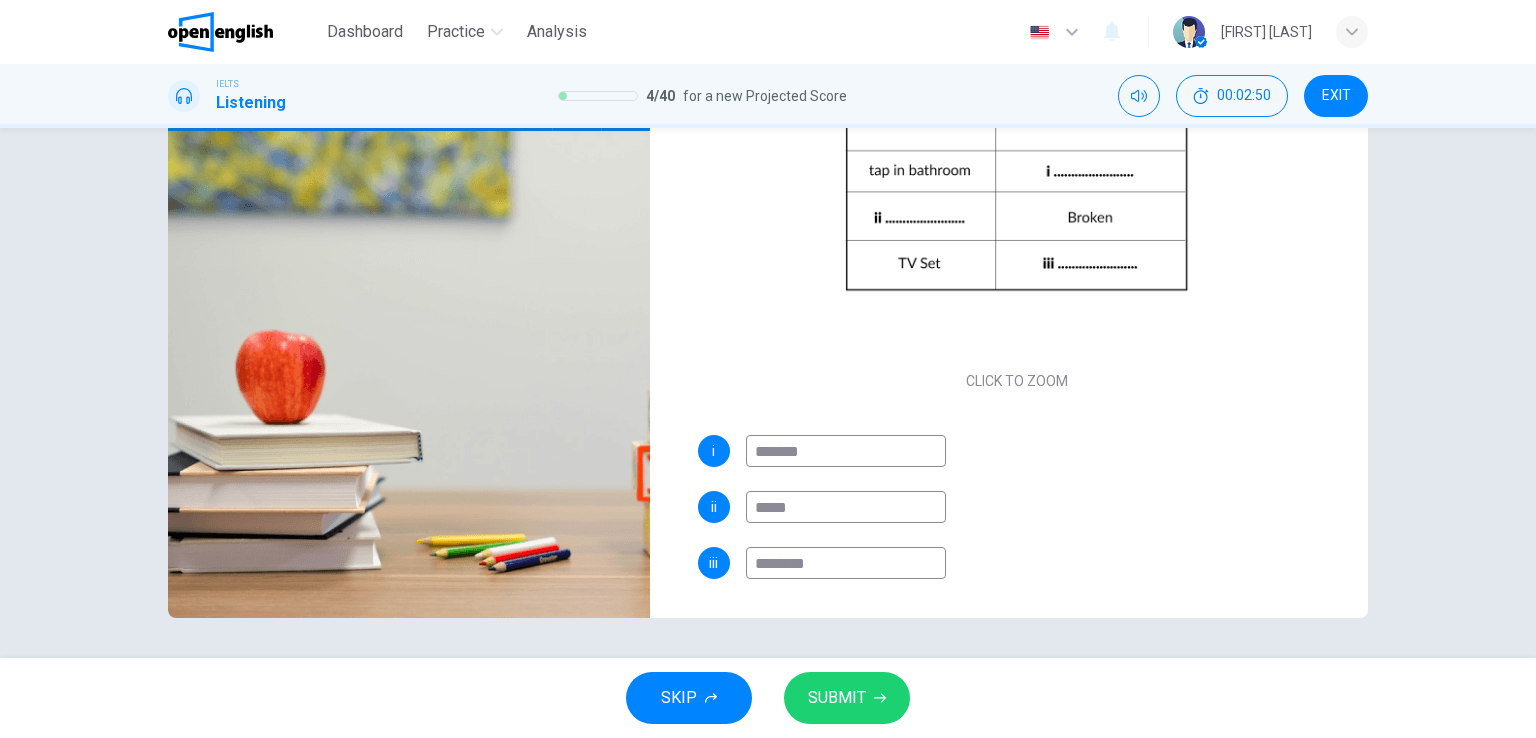 type on "********" 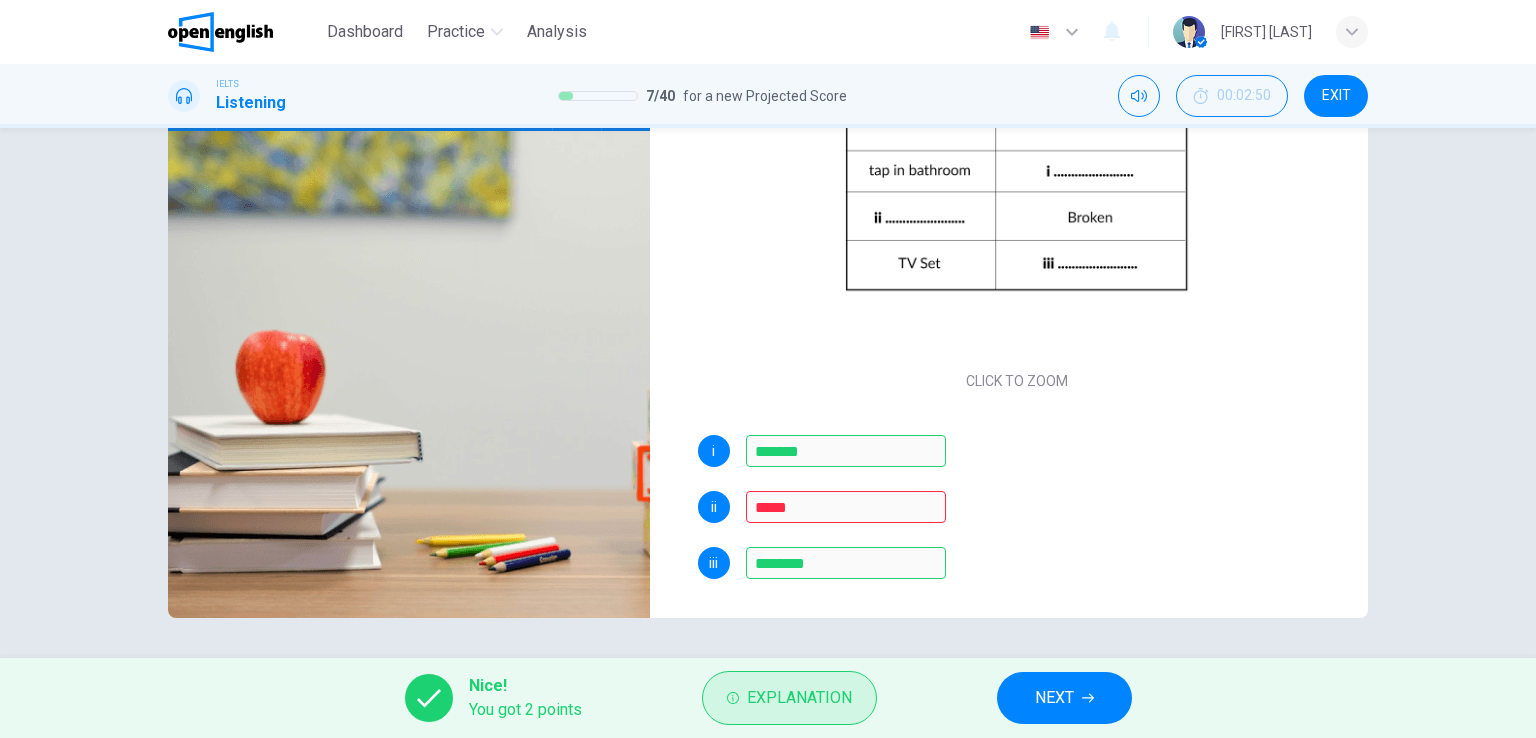 click on "Explanation" at bounding box center (799, 698) 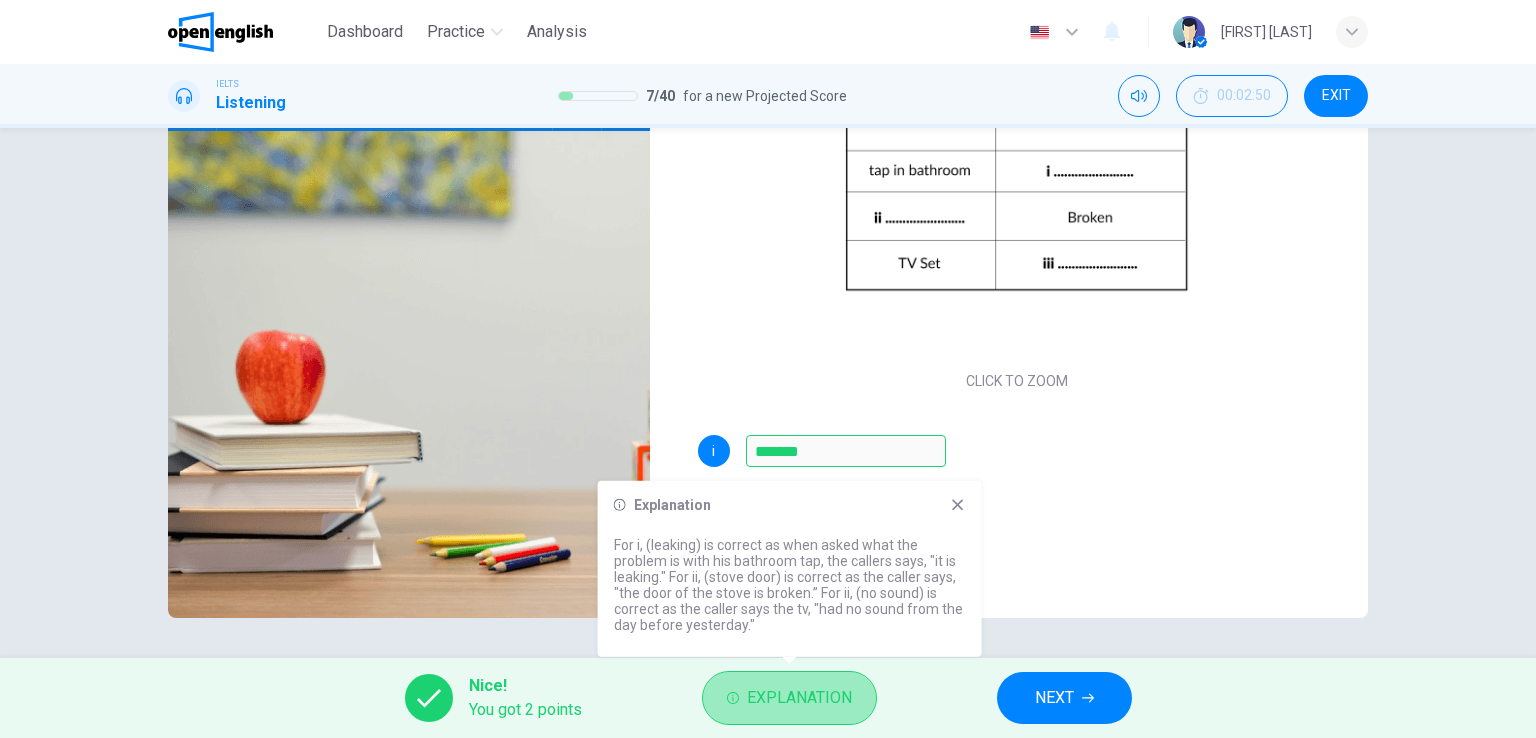 click on "Explanation" at bounding box center [799, 698] 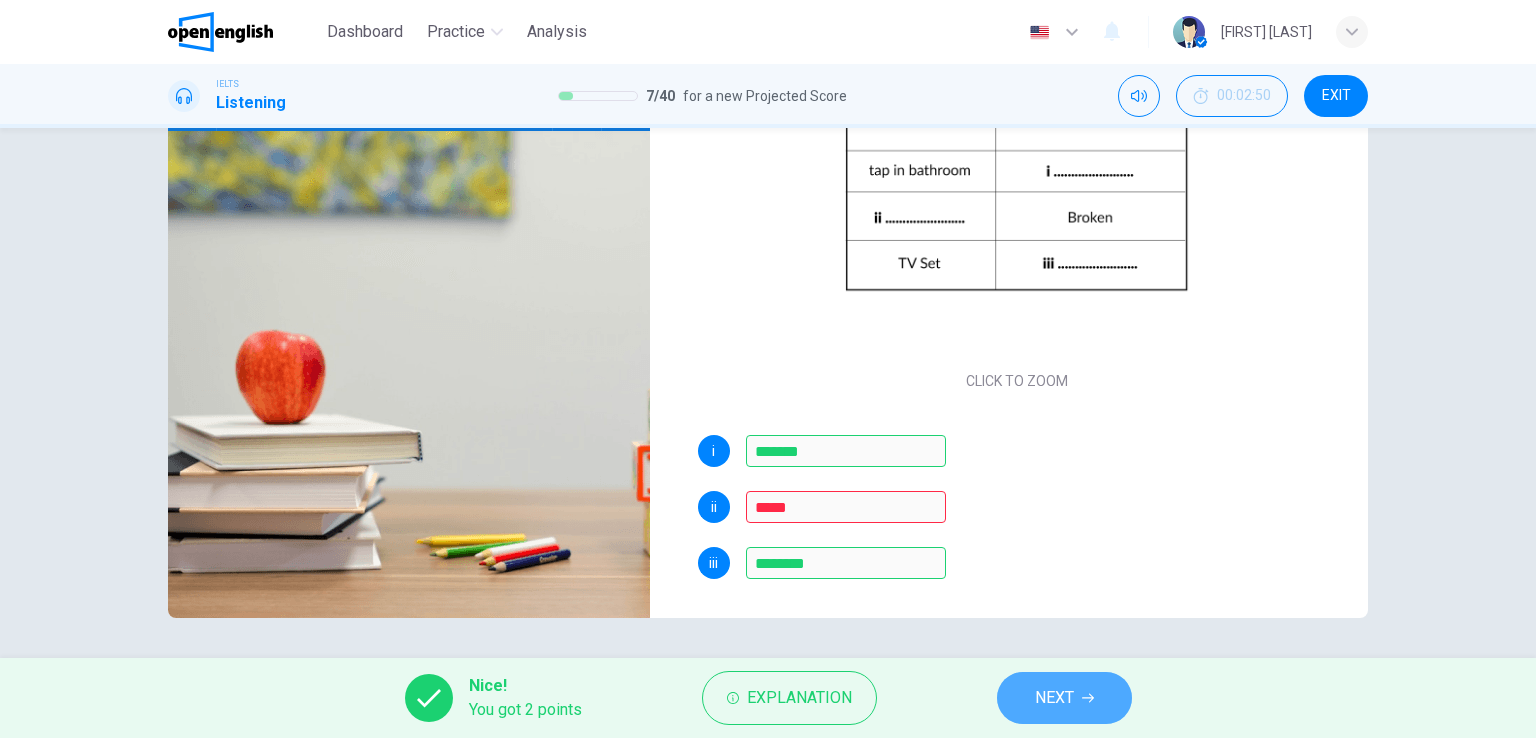 click on "NEXT" at bounding box center (1054, 698) 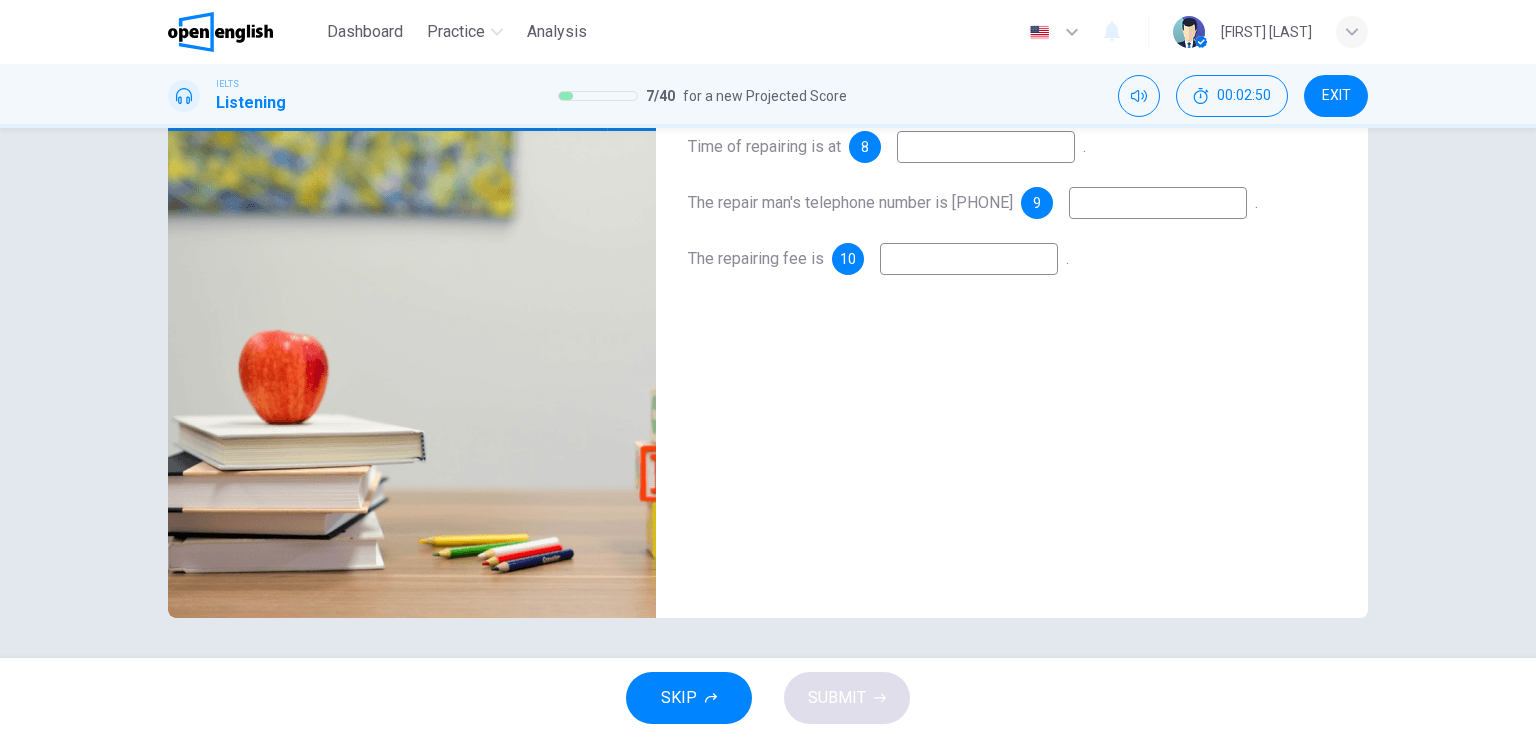 scroll, scrollTop: 0, scrollLeft: 0, axis: both 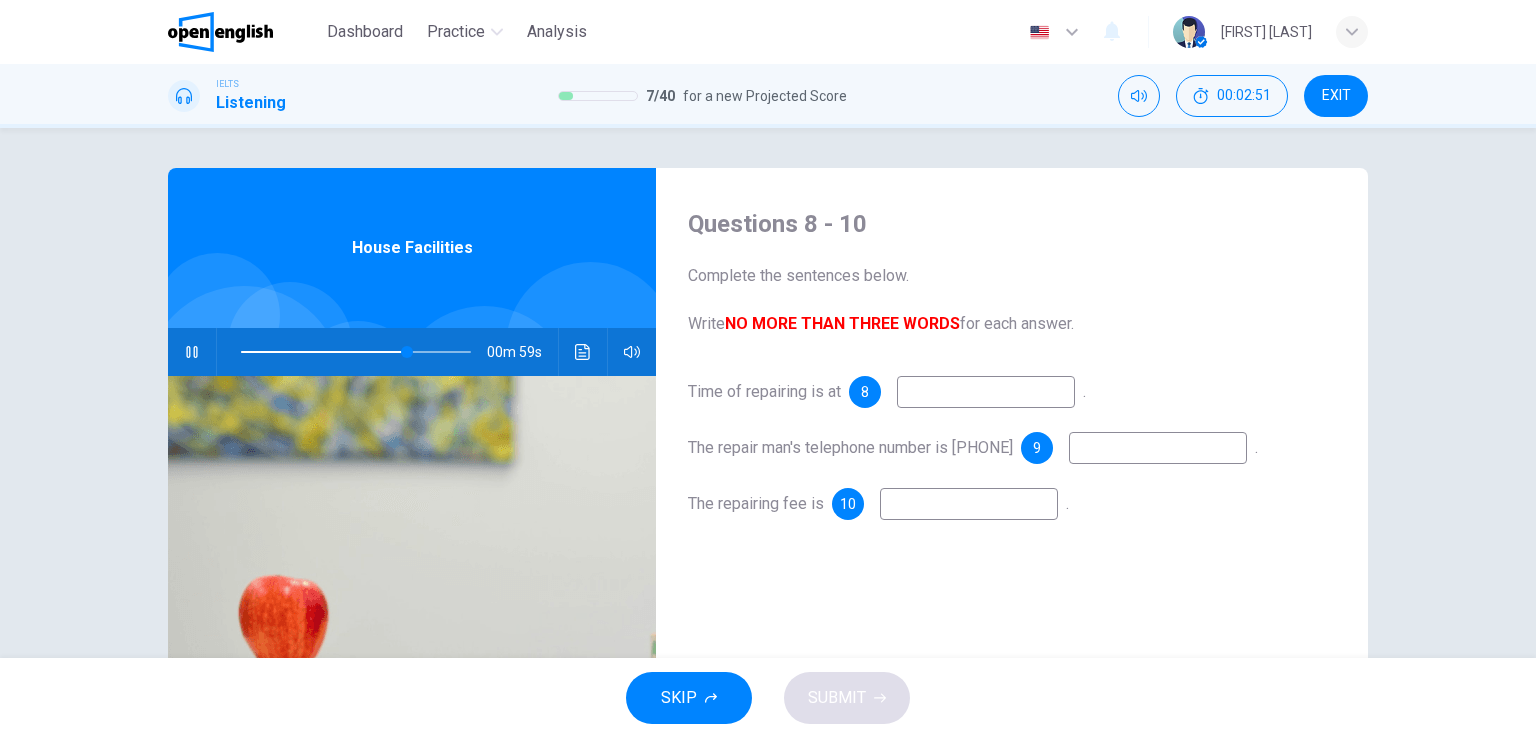 click at bounding box center [986, 392] 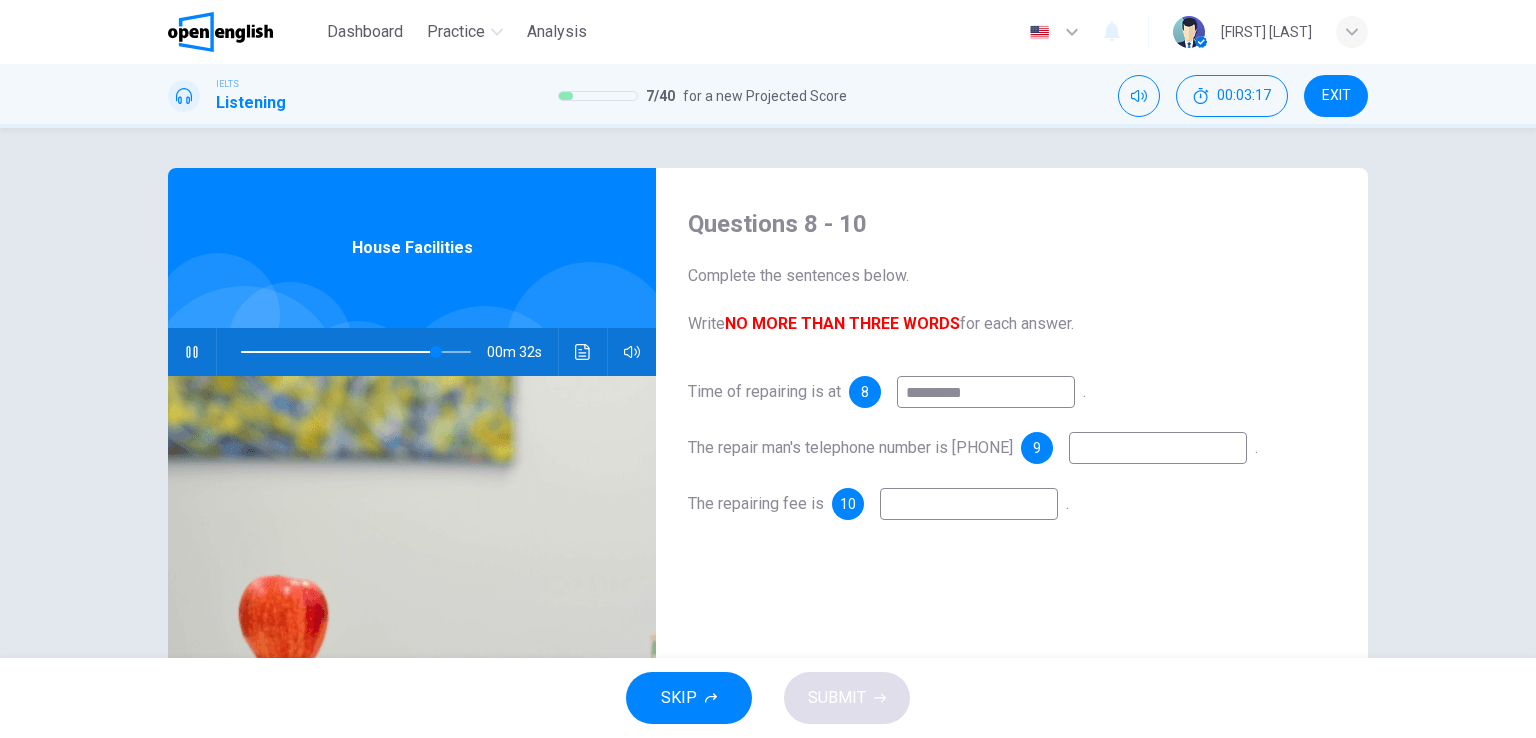 type on "*********" 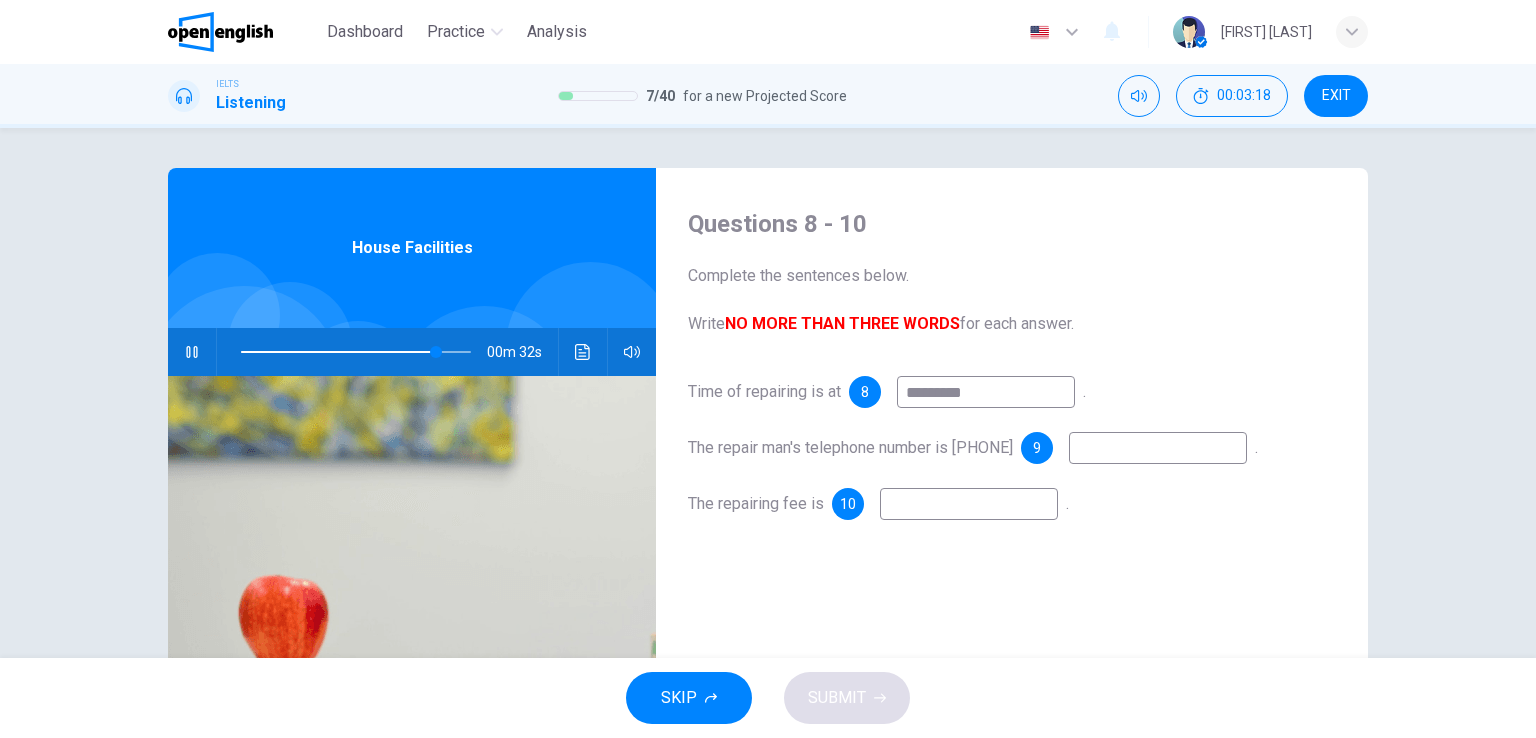 click at bounding box center (986, 392) 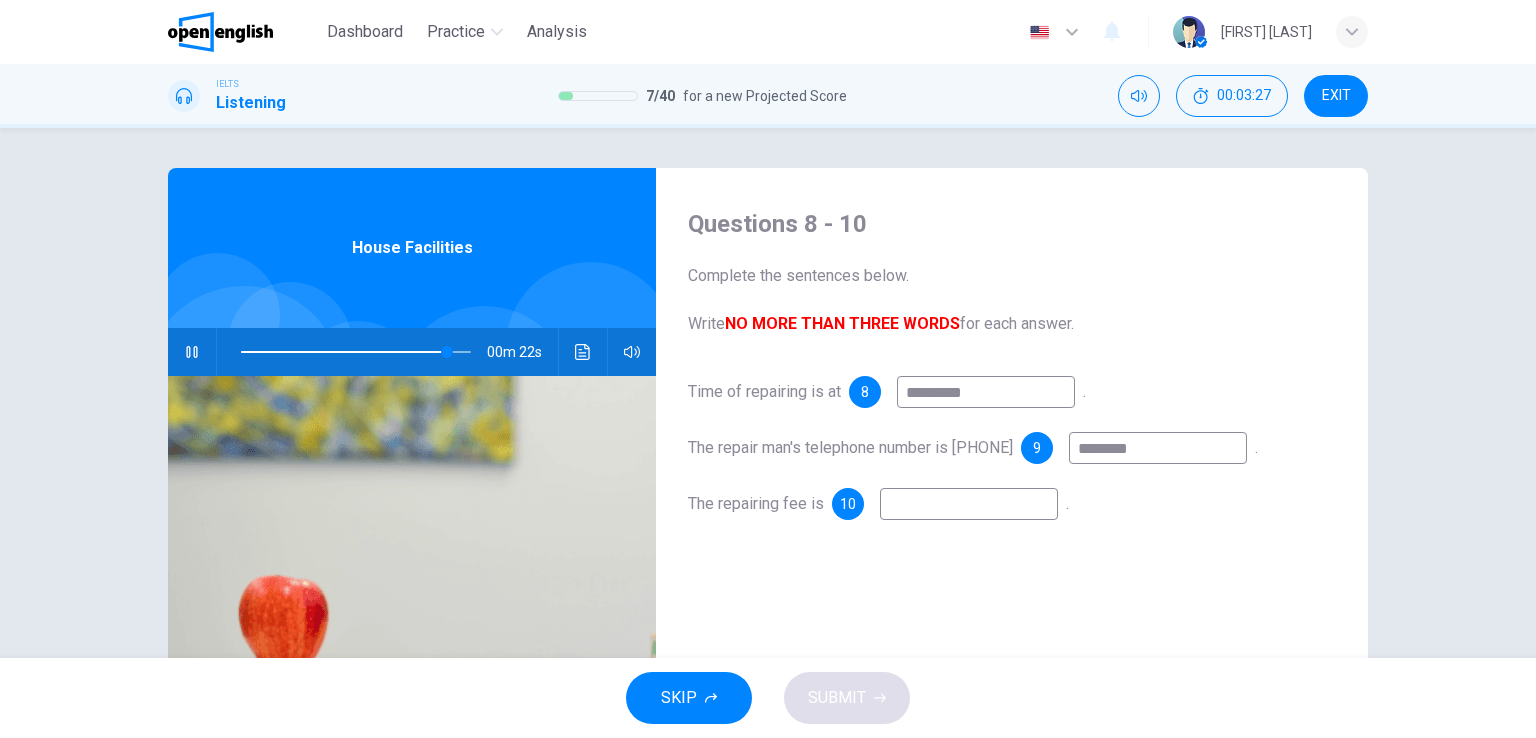 type on "********" 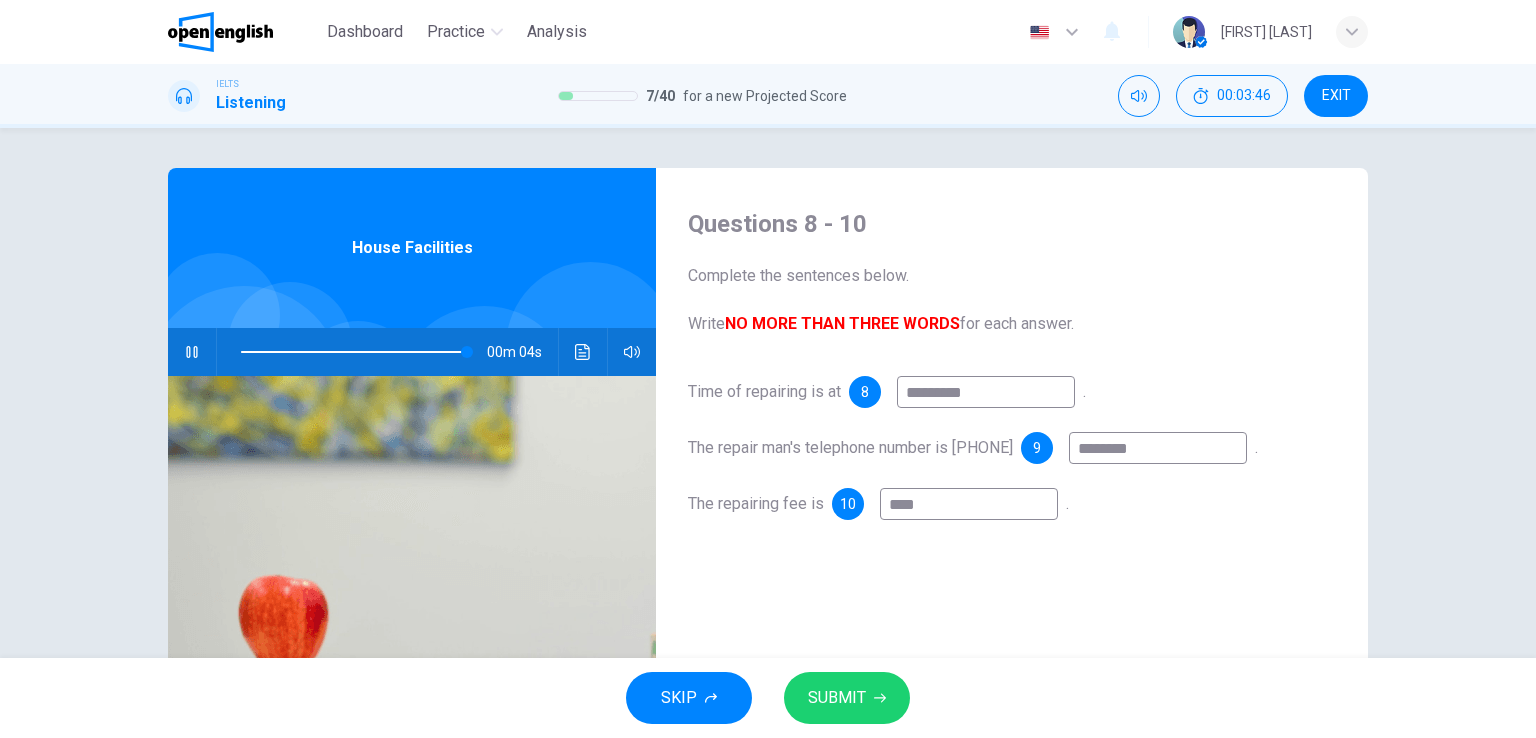 type on "****" 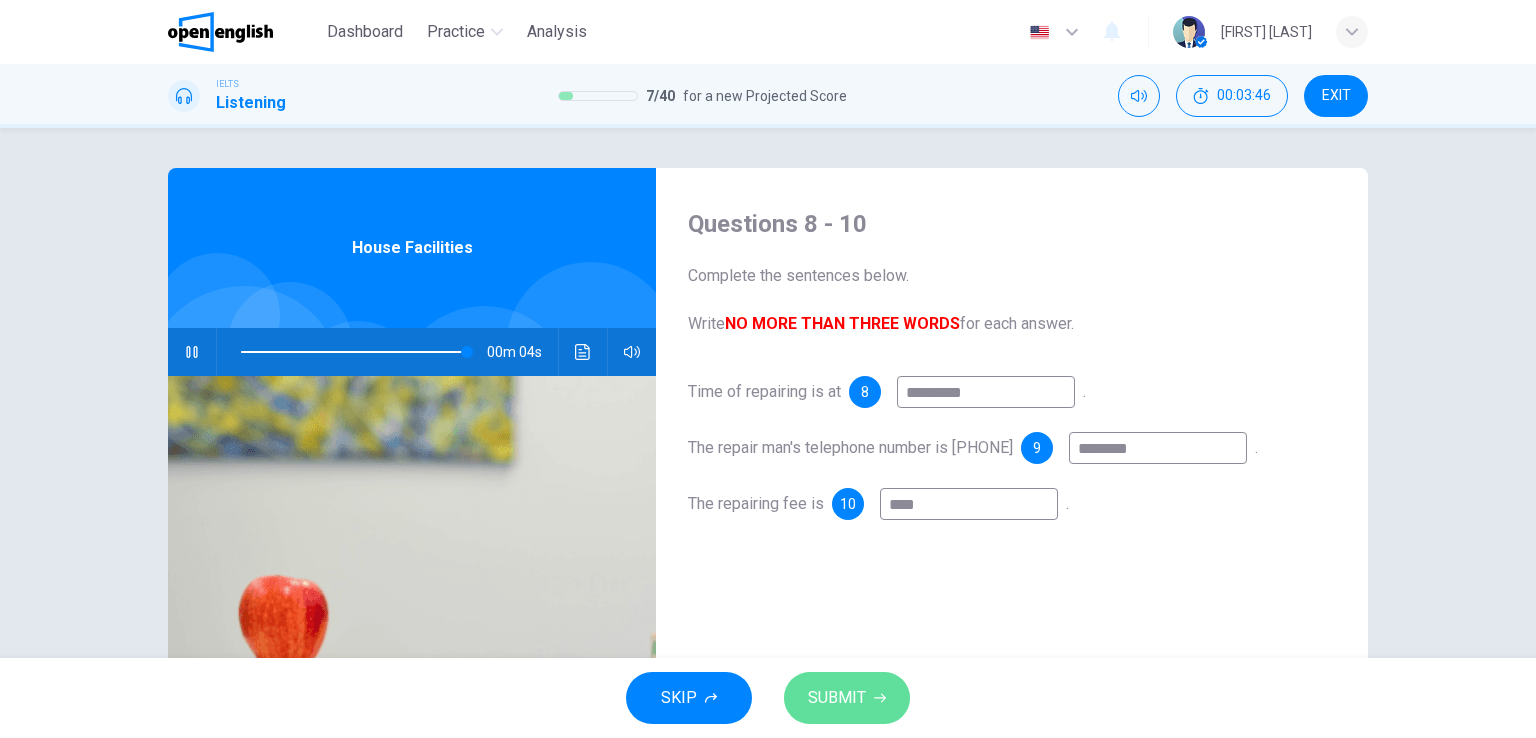 click on "SUBMIT" at bounding box center (847, 698) 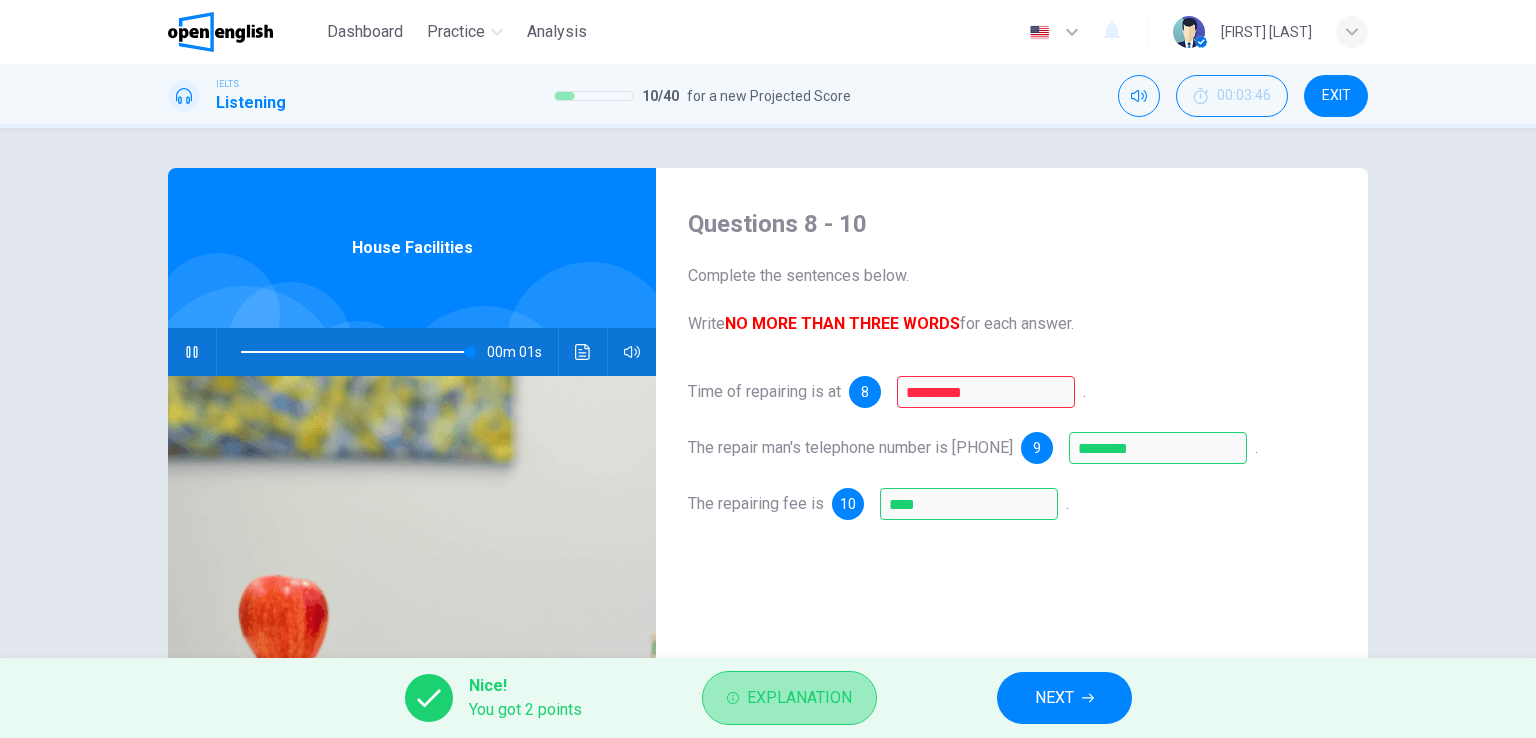 click on "Explanation" at bounding box center (789, 698) 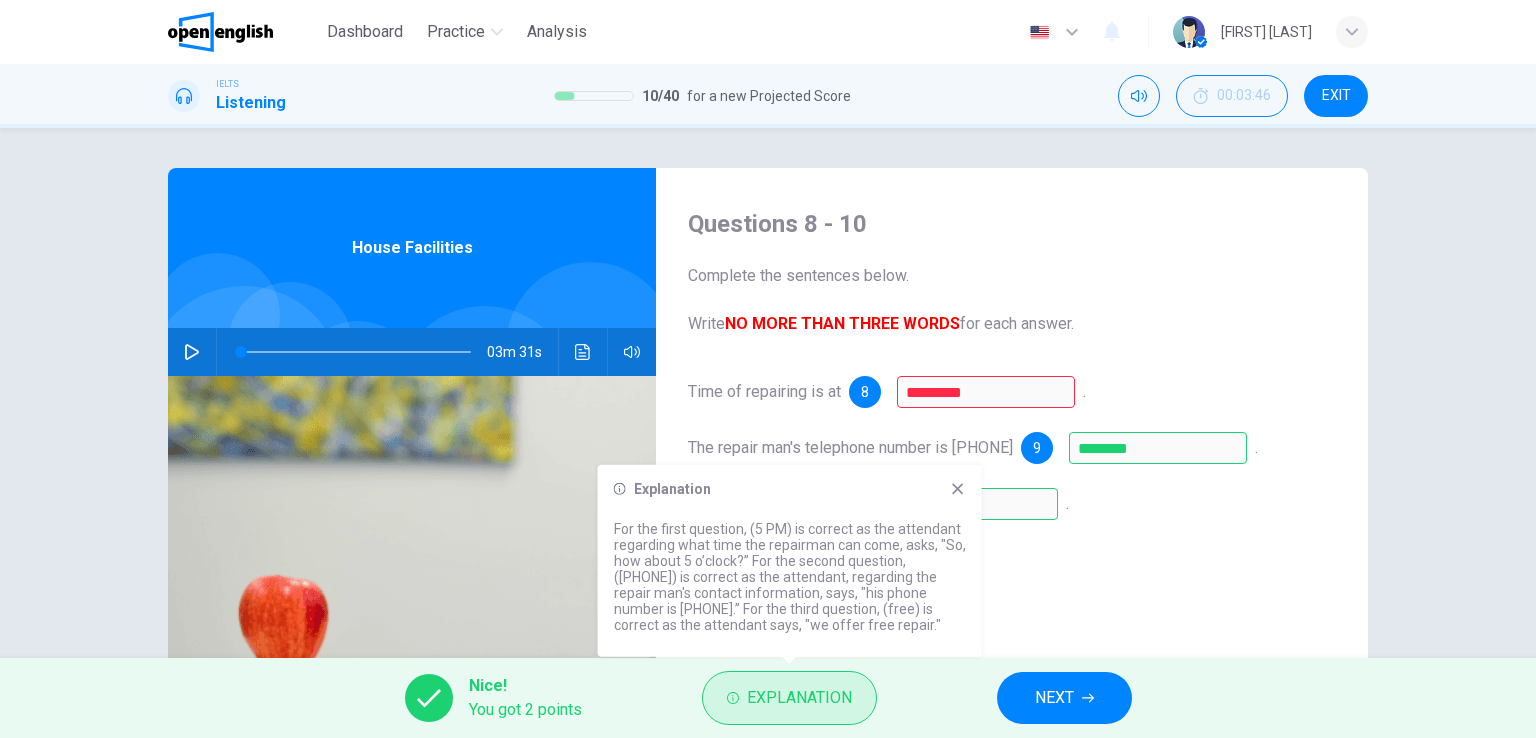 click on "Explanation" at bounding box center [799, 698] 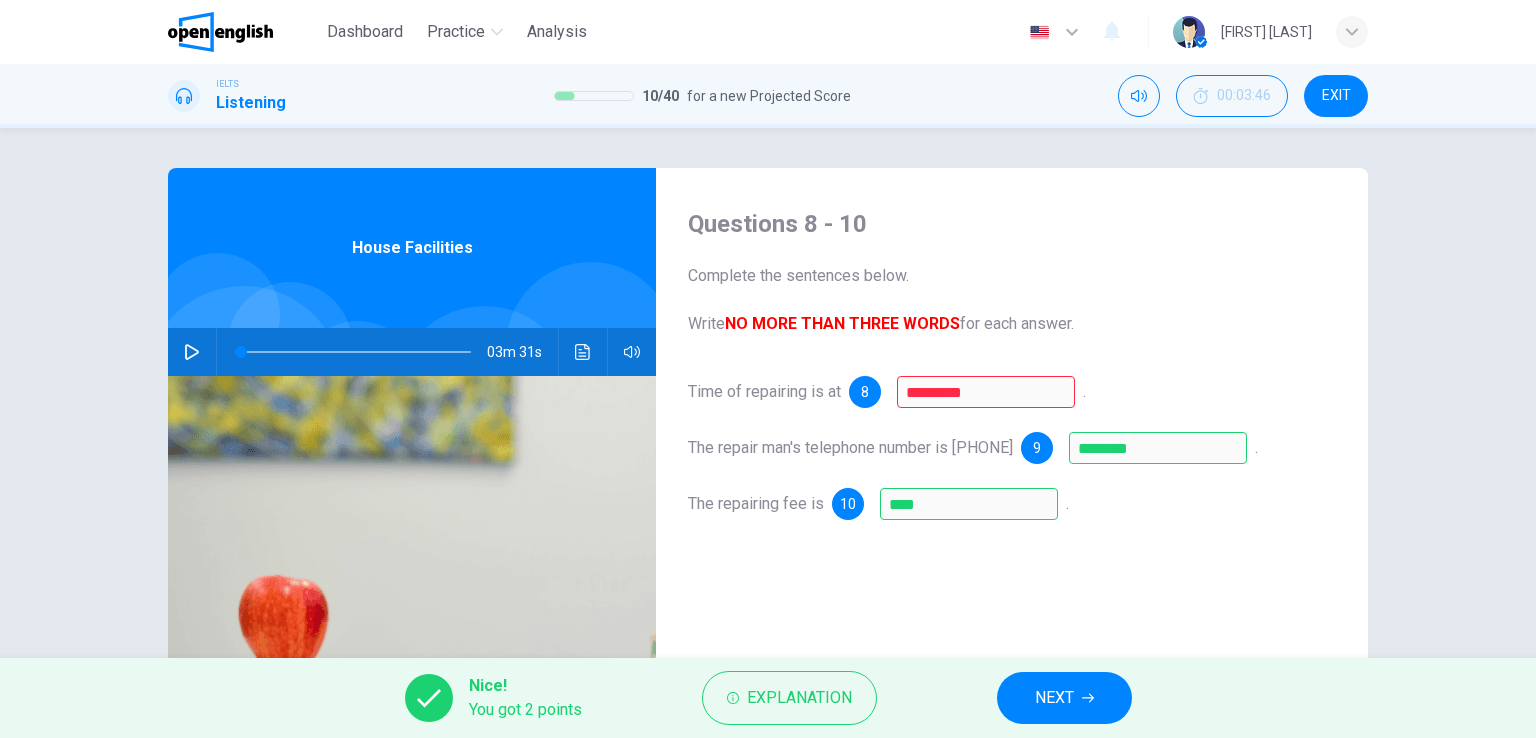 click on "NEXT" at bounding box center (1064, 698) 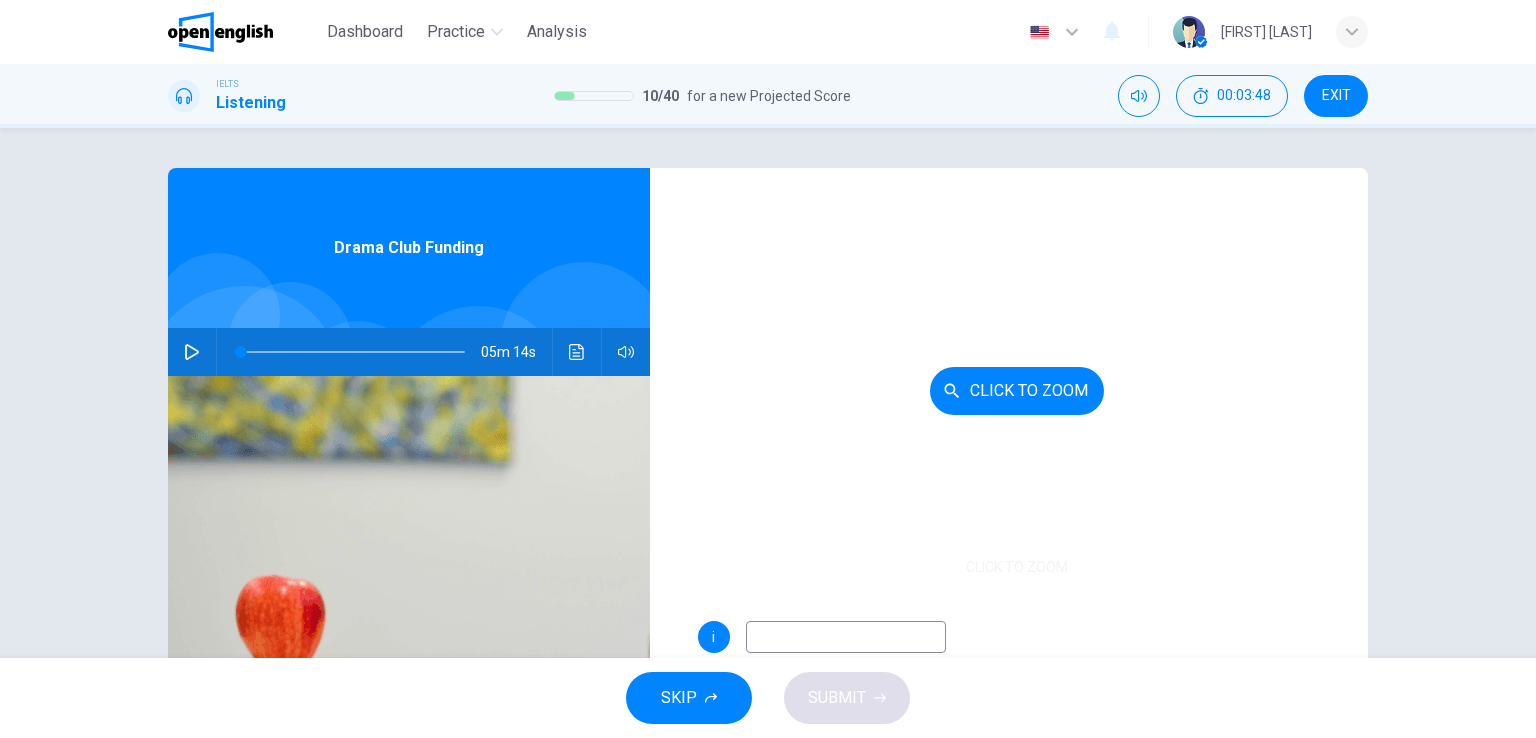 scroll, scrollTop: 200, scrollLeft: 0, axis: vertical 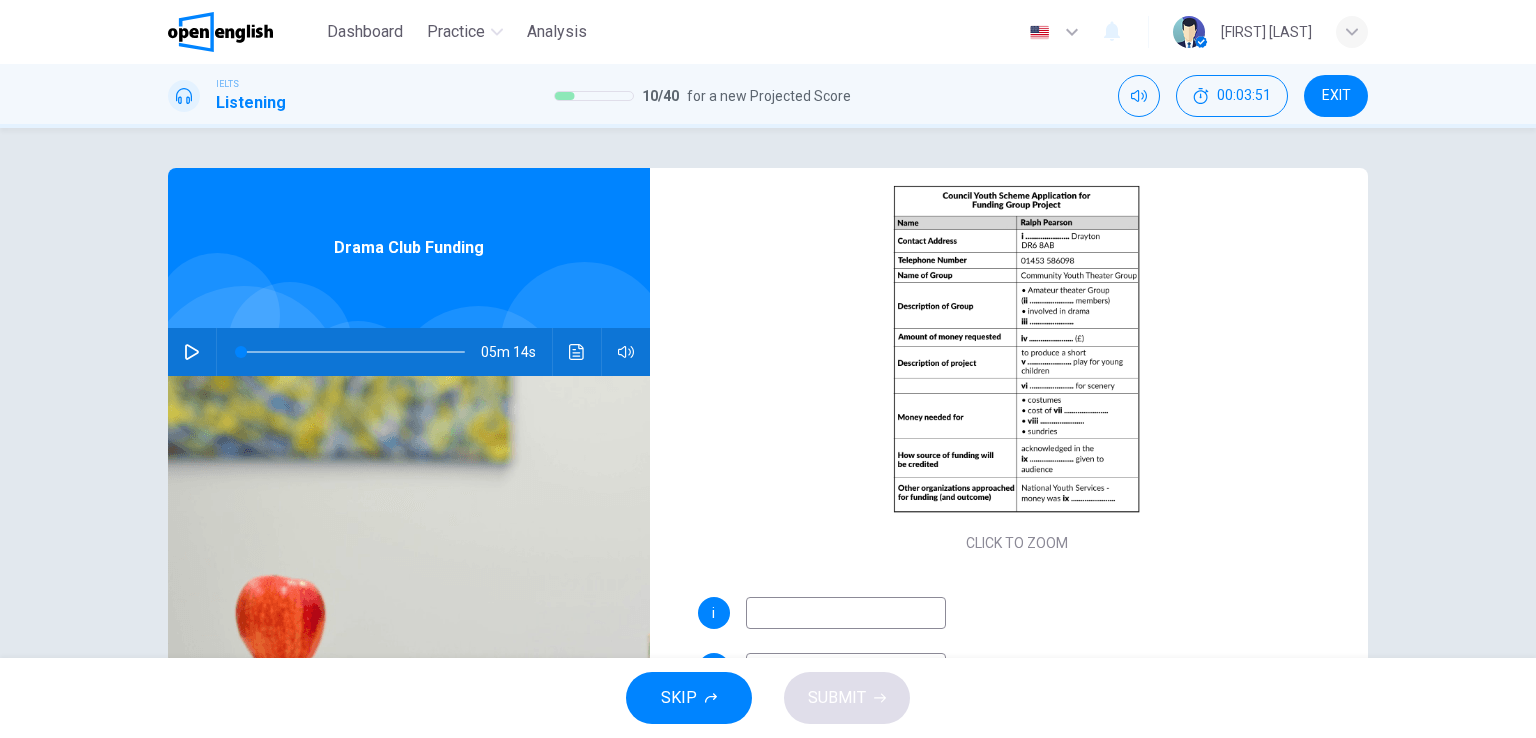 click at bounding box center [192, 352] 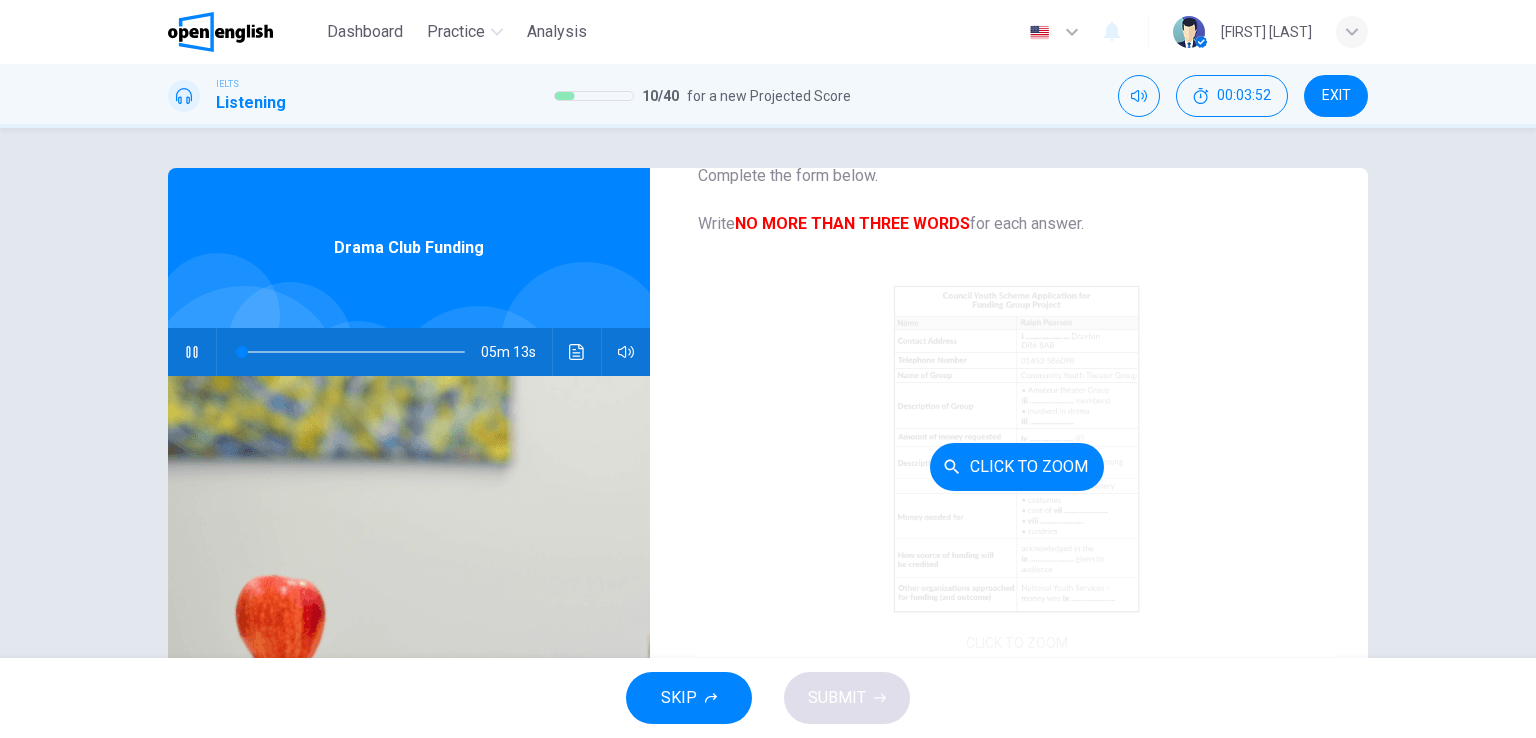 scroll, scrollTop: 200, scrollLeft: 0, axis: vertical 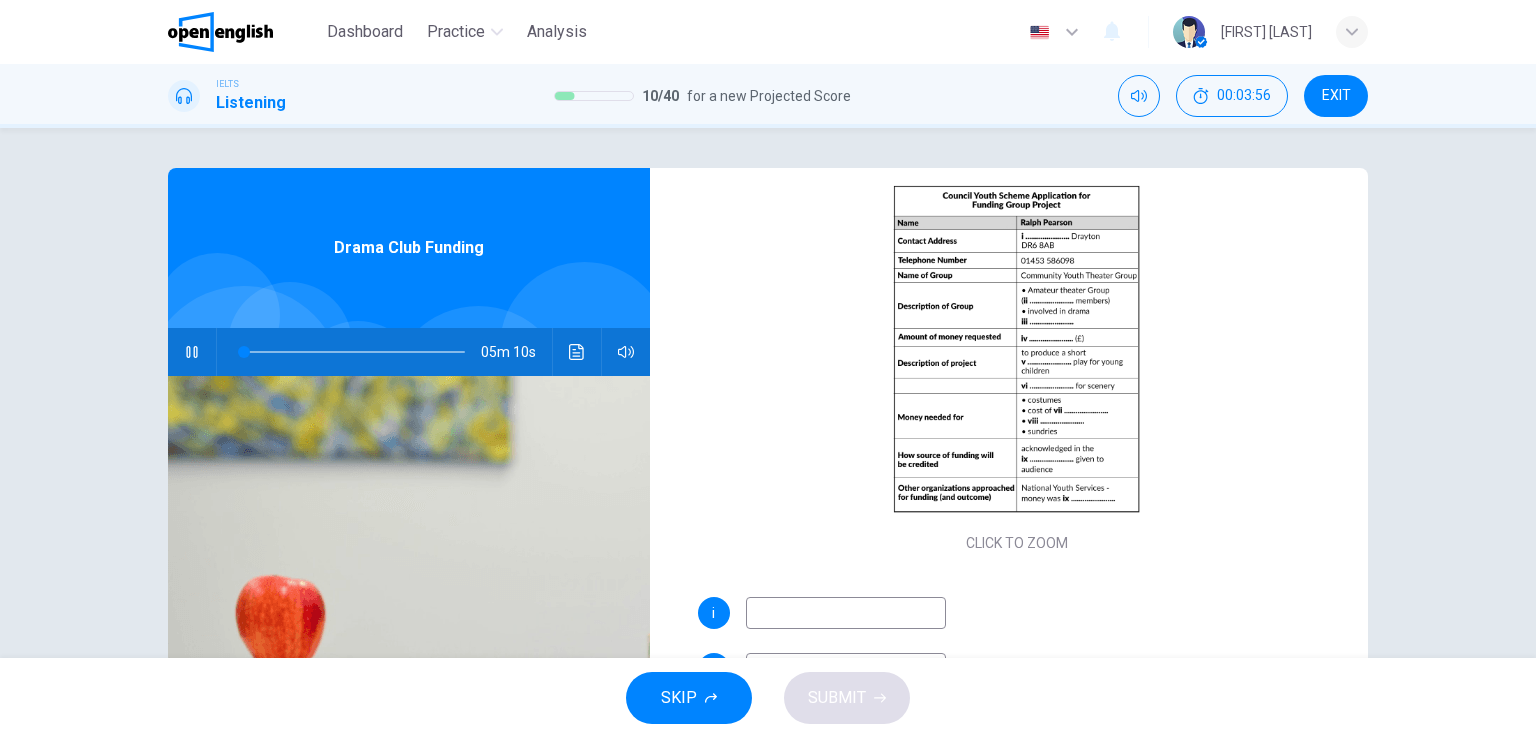 click at bounding box center (846, 613) 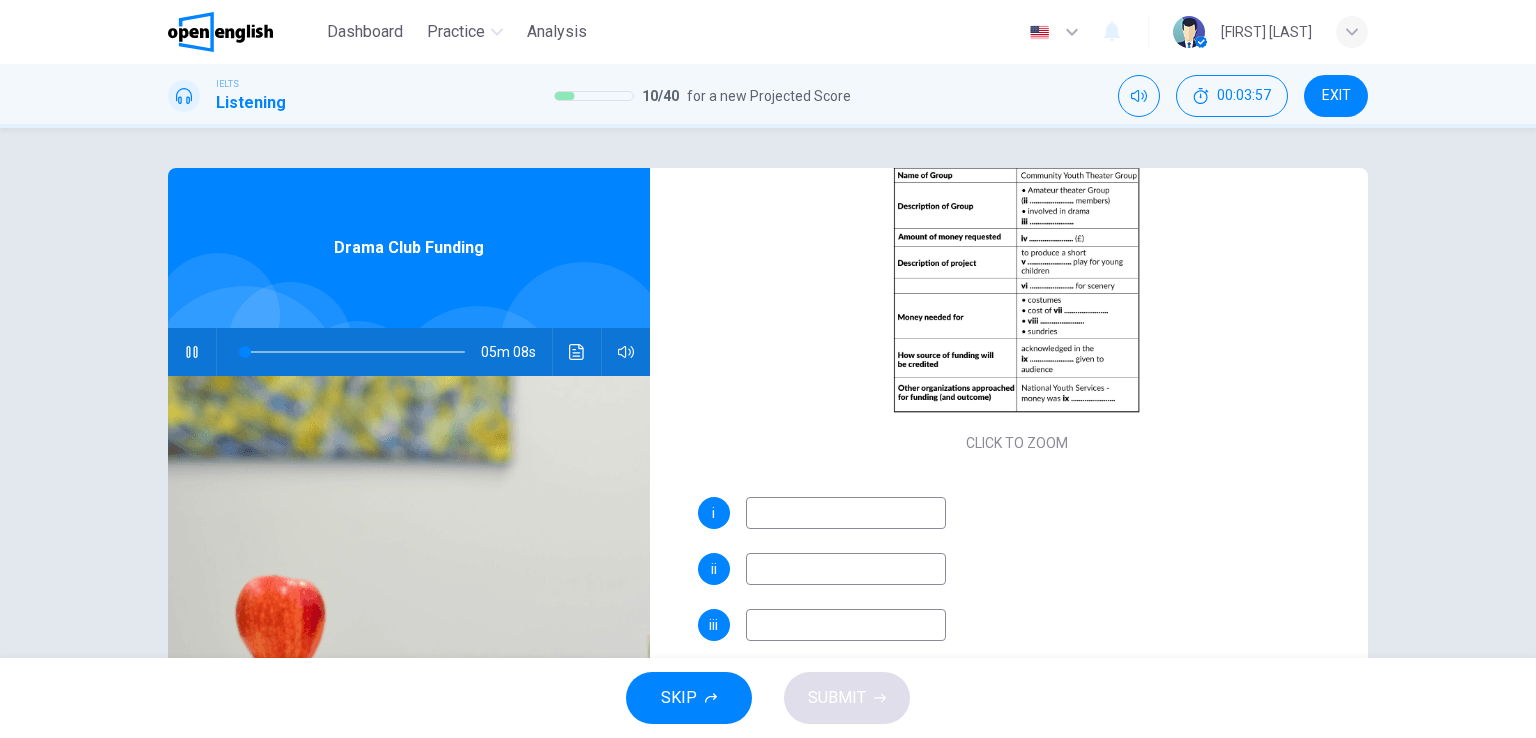 scroll, scrollTop: 200, scrollLeft: 0, axis: vertical 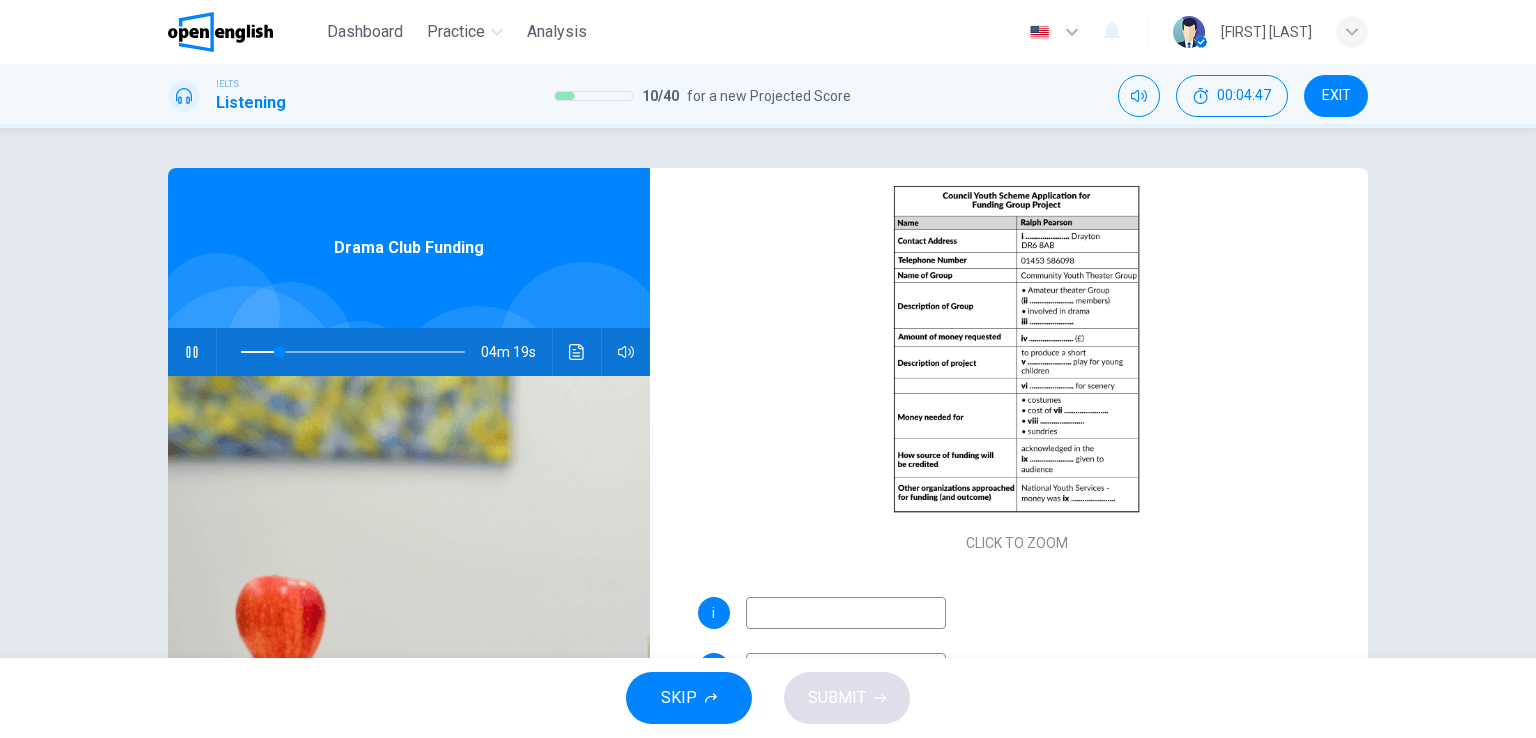 click on "SKIP SUBMIT" at bounding box center (768, 698) 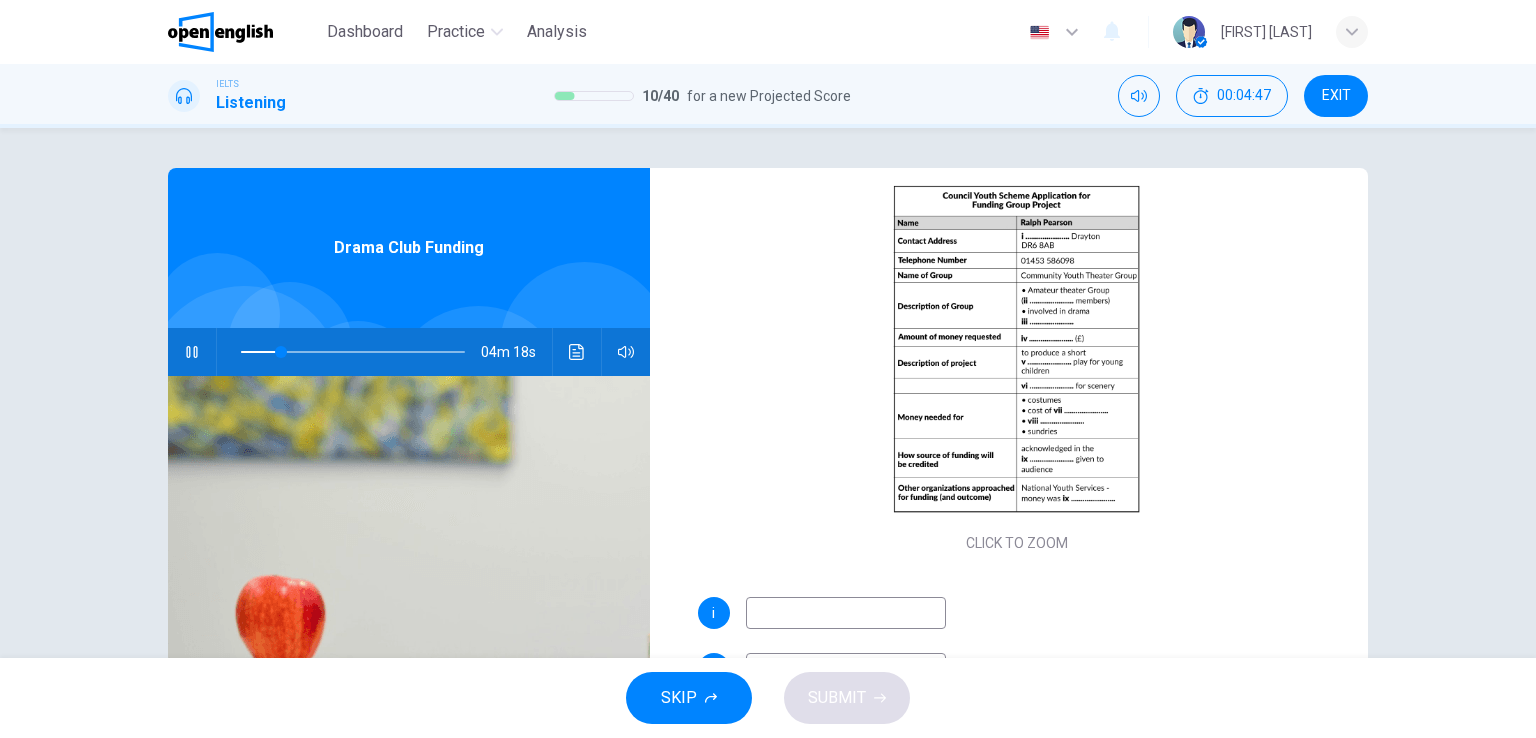 click at bounding box center (846, 613) 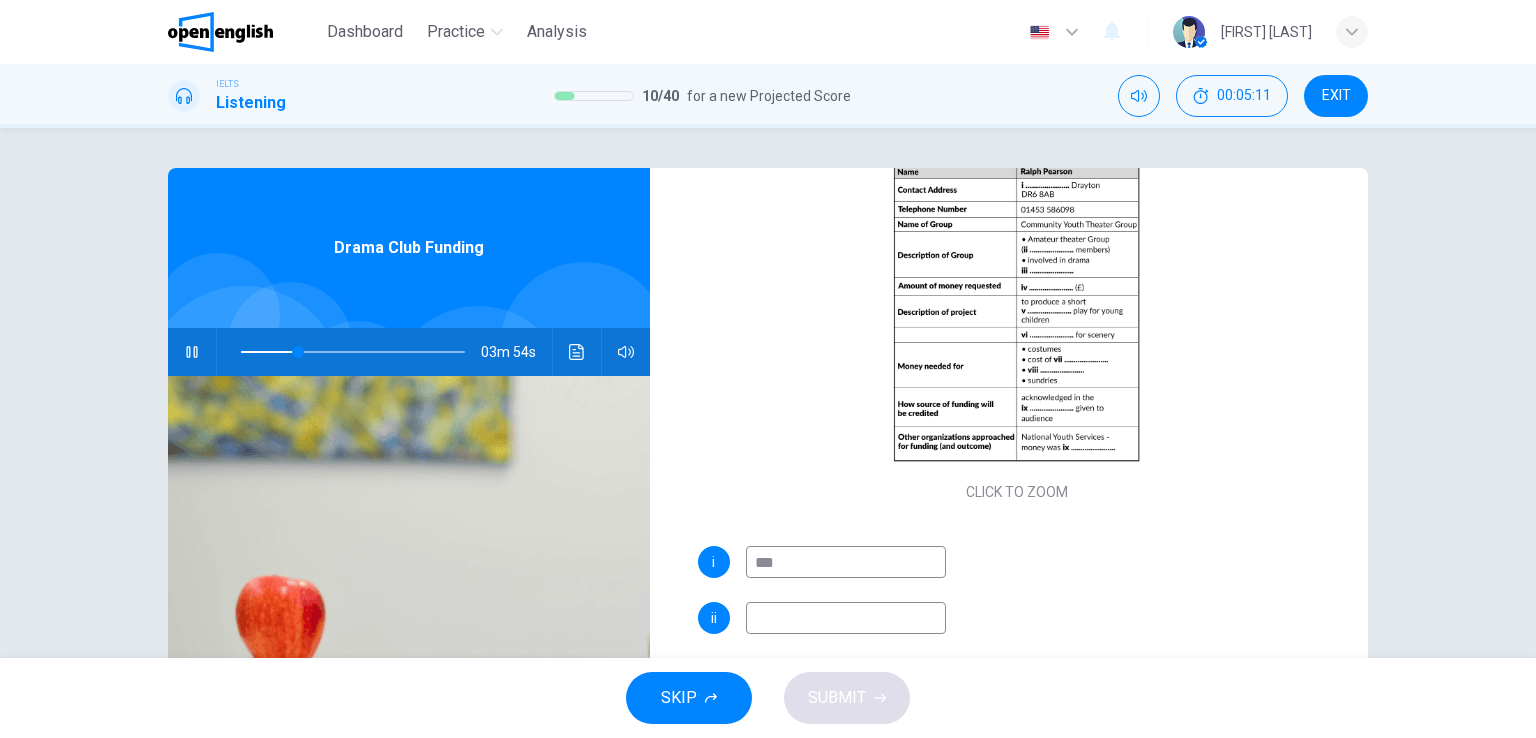 scroll, scrollTop: 252, scrollLeft: 0, axis: vertical 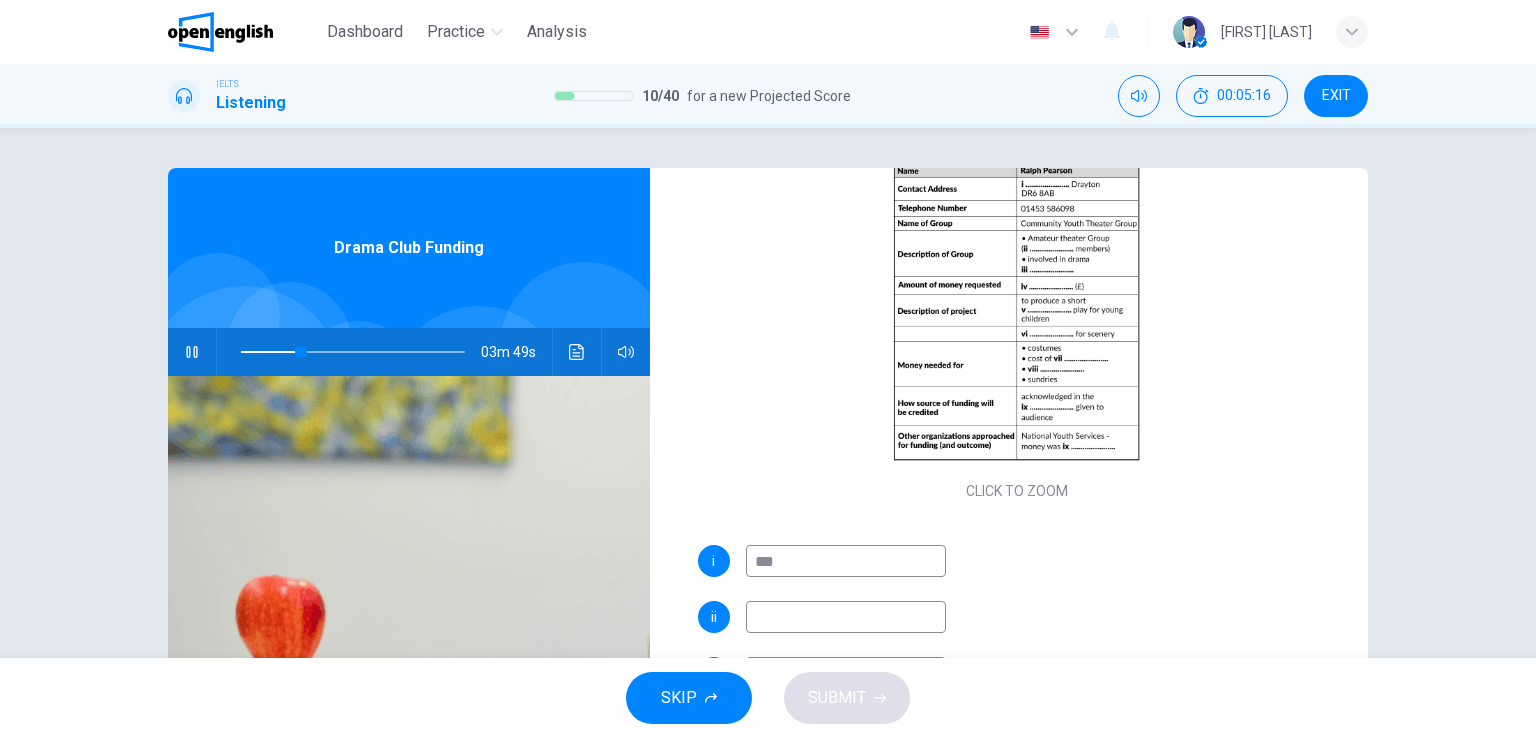 type on "***" 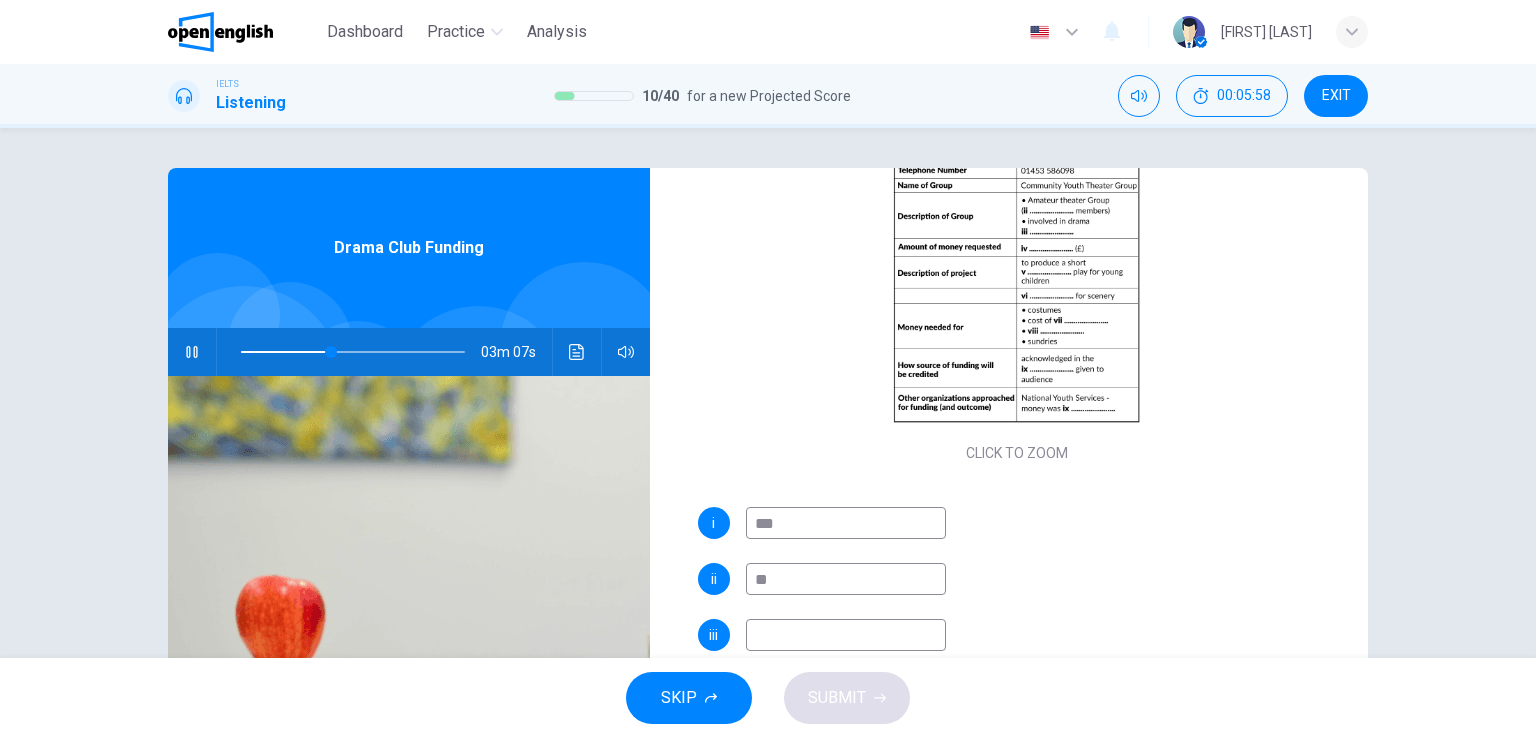 scroll, scrollTop: 291, scrollLeft: 0, axis: vertical 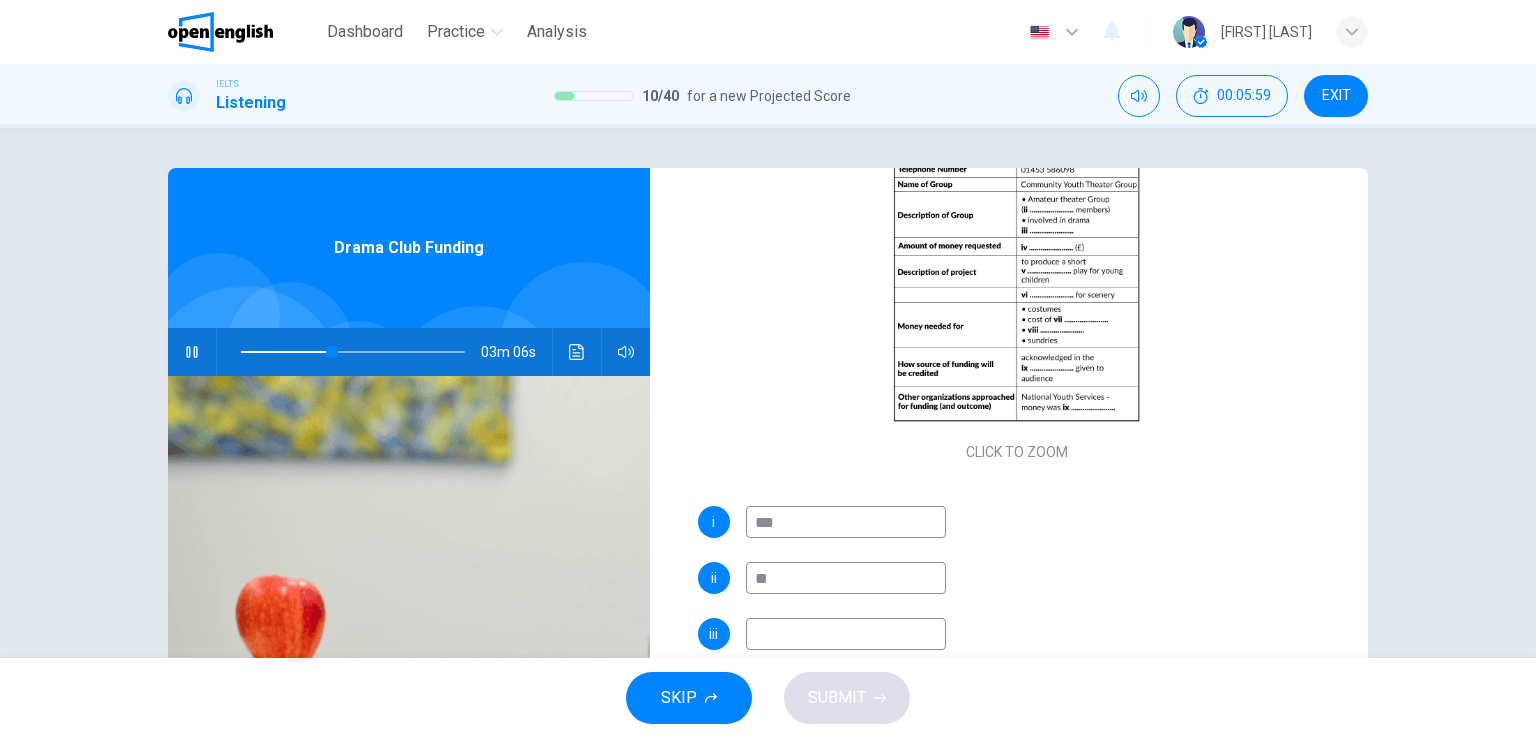 type on "**" 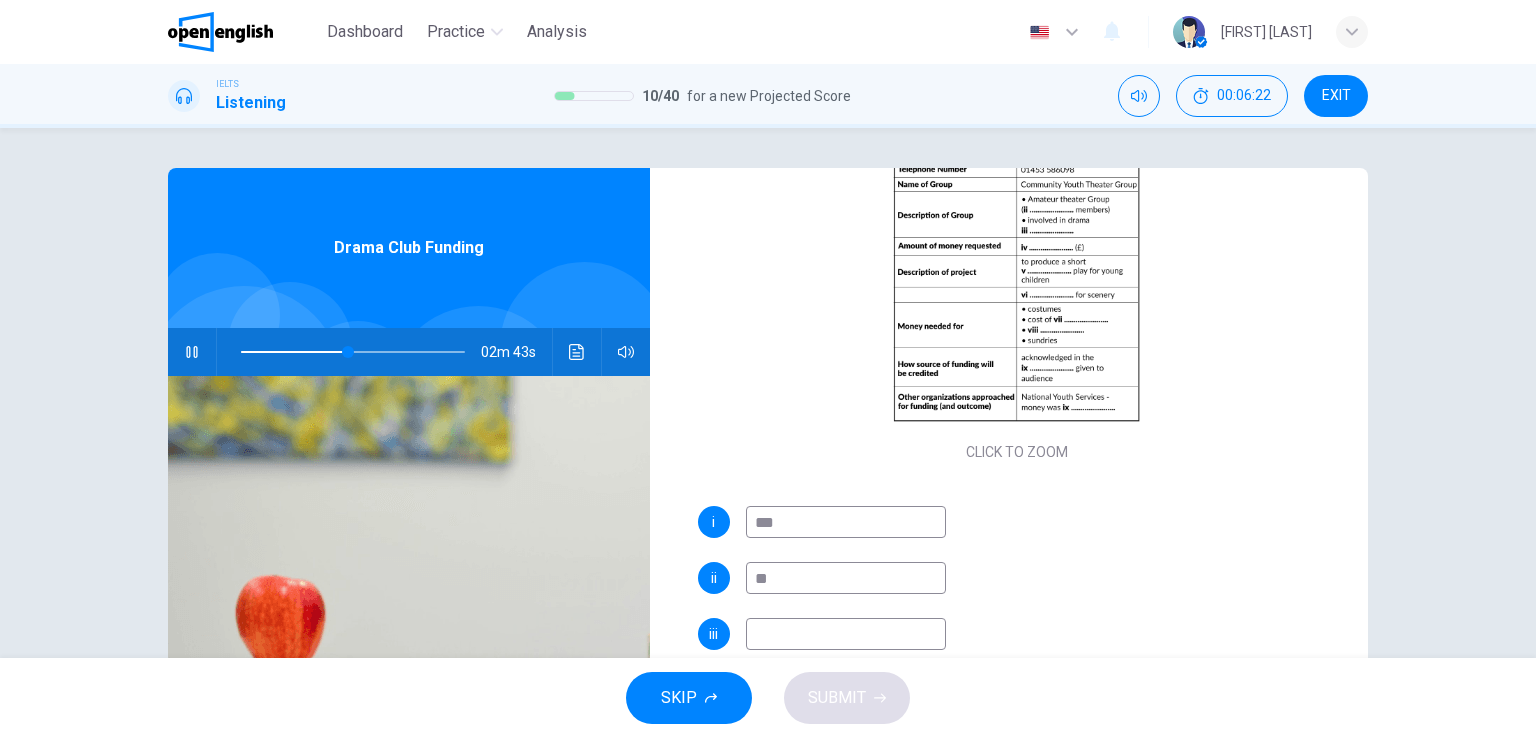 click at bounding box center [353, 352] 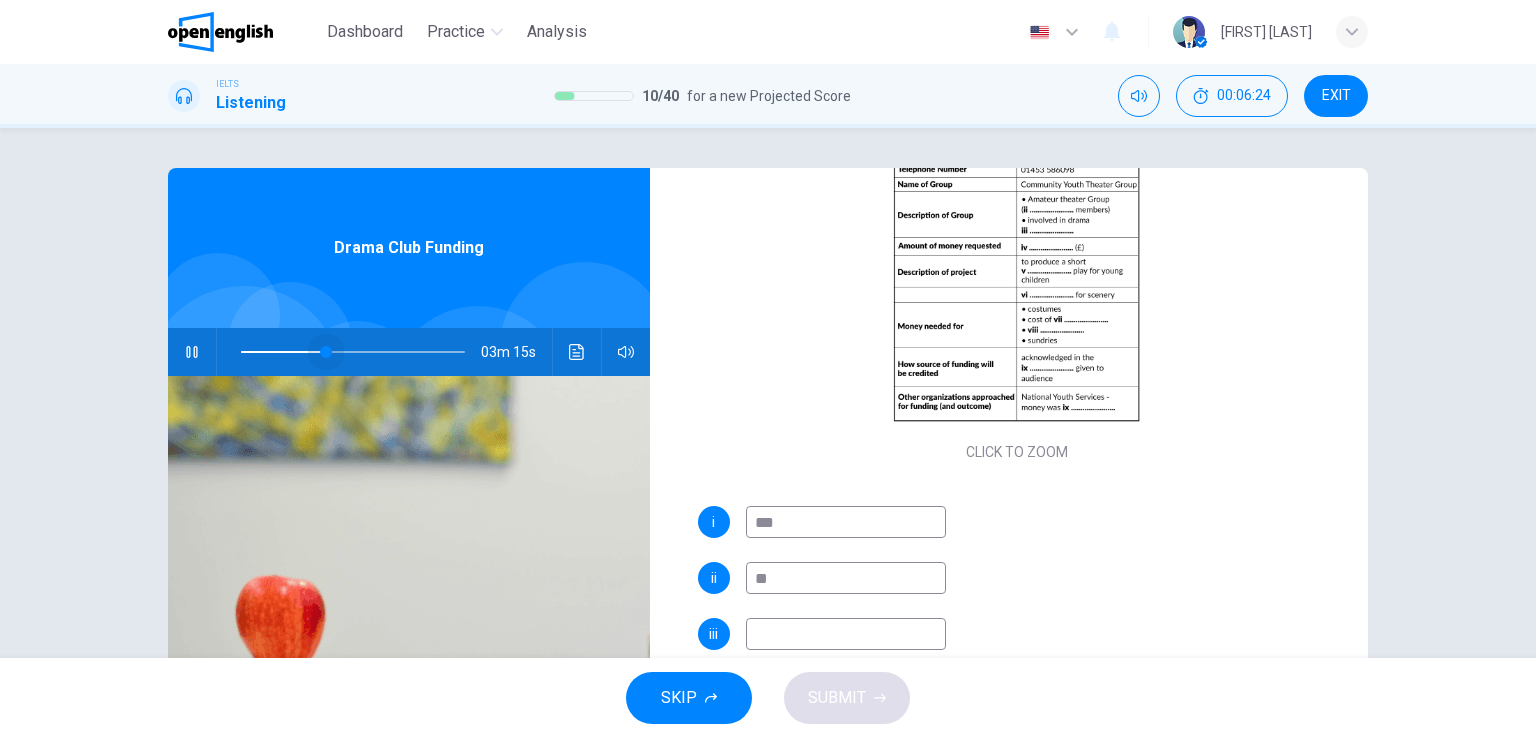 click at bounding box center [326, 352] 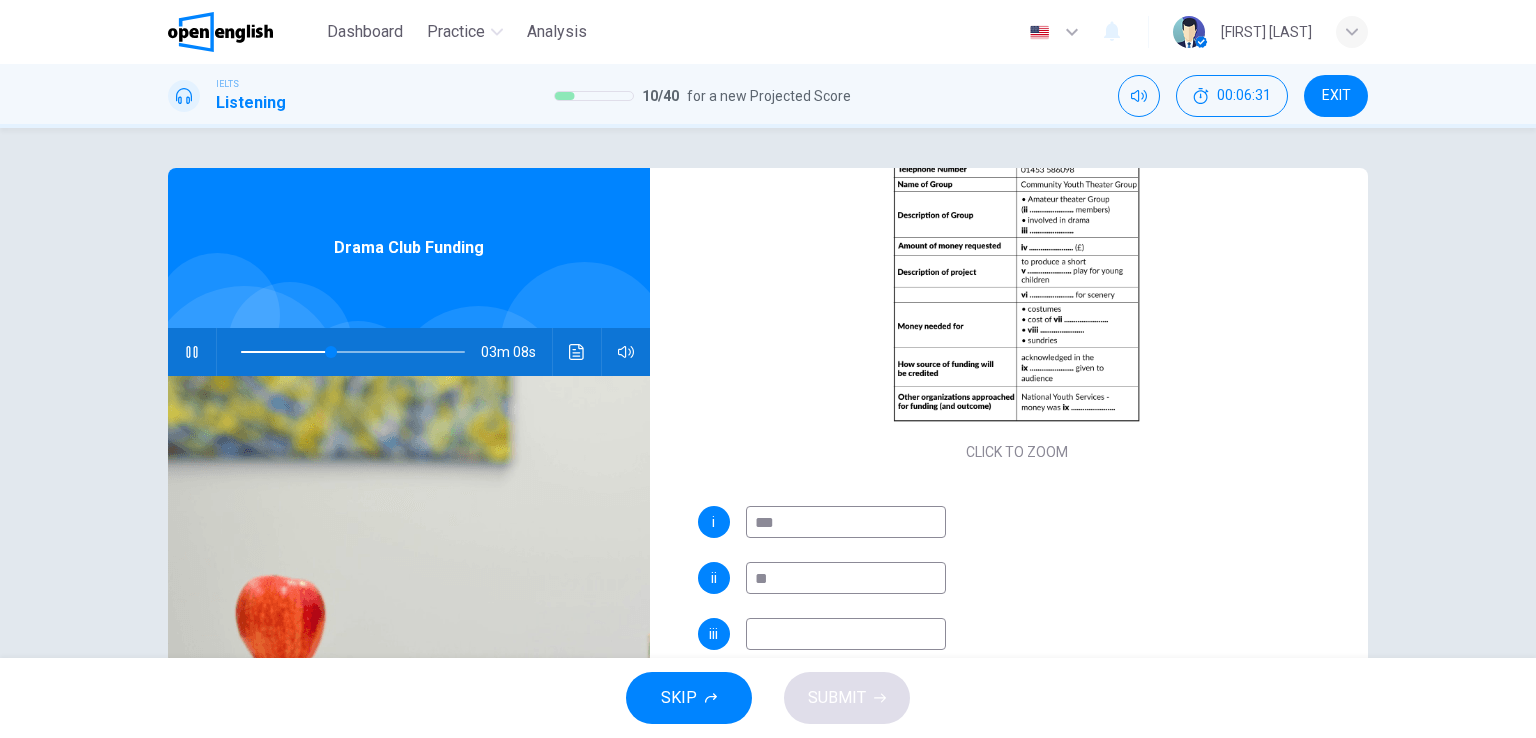 click at bounding box center (846, 522) 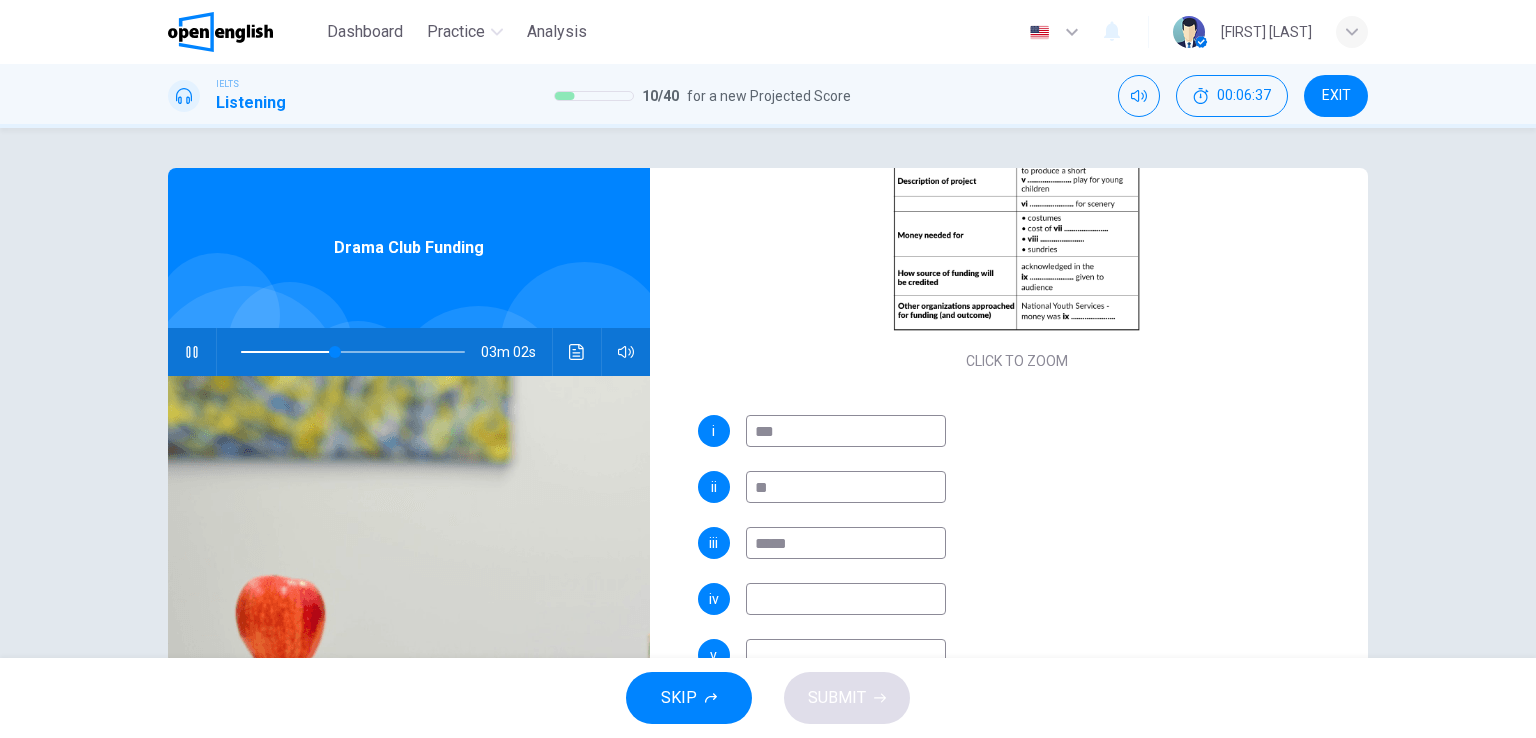 scroll, scrollTop: 391, scrollLeft: 0, axis: vertical 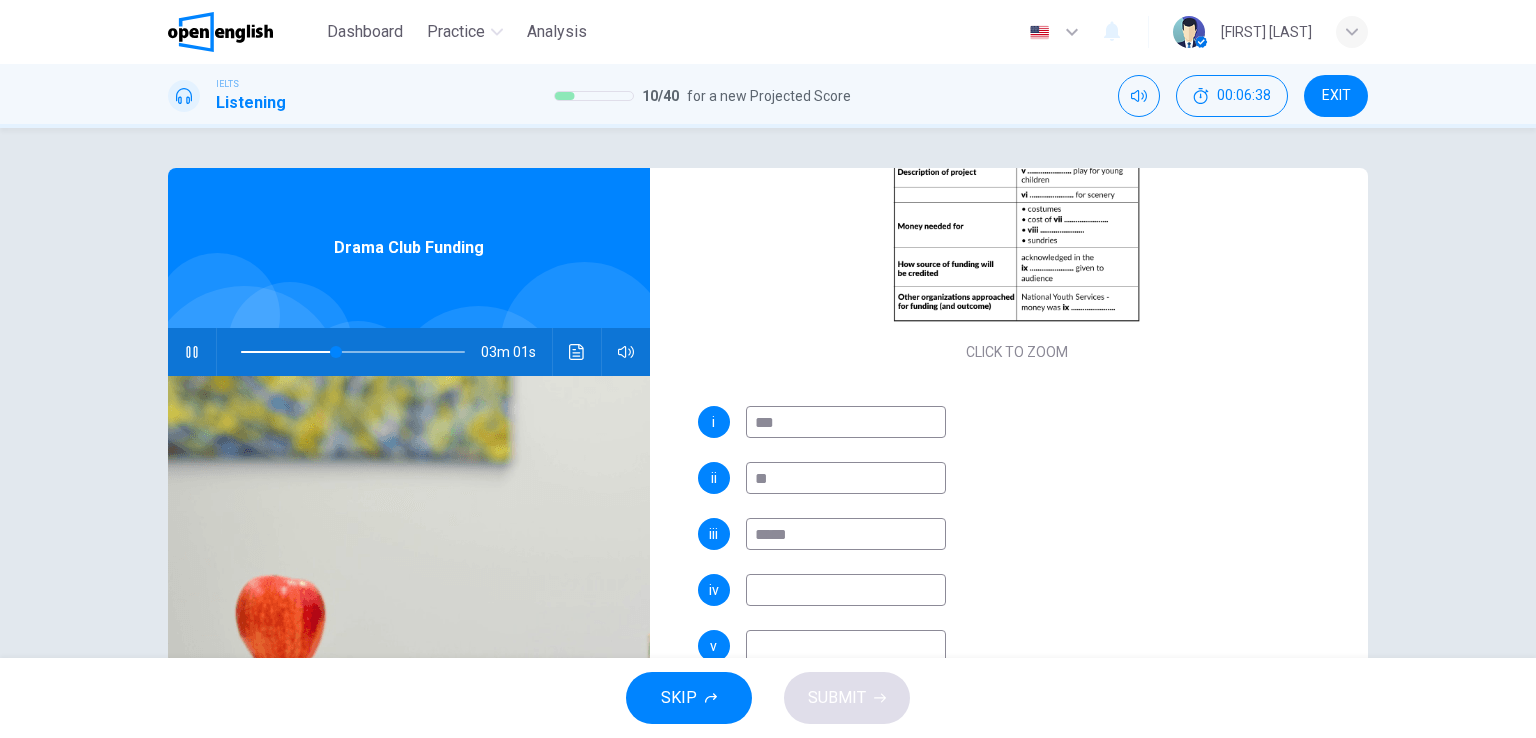 type on "*****" 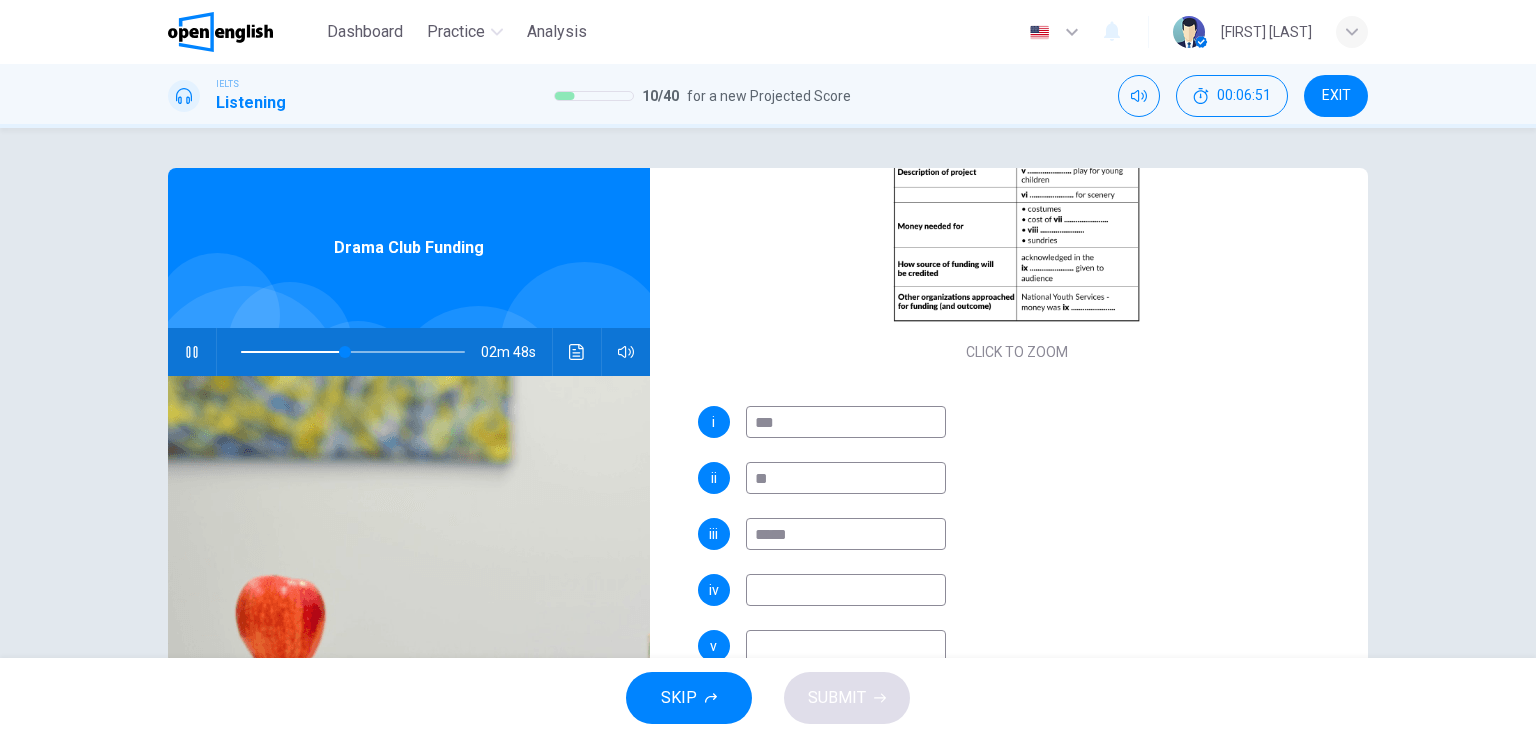 scroll, scrollTop: 291, scrollLeft: 0, axis: vertical 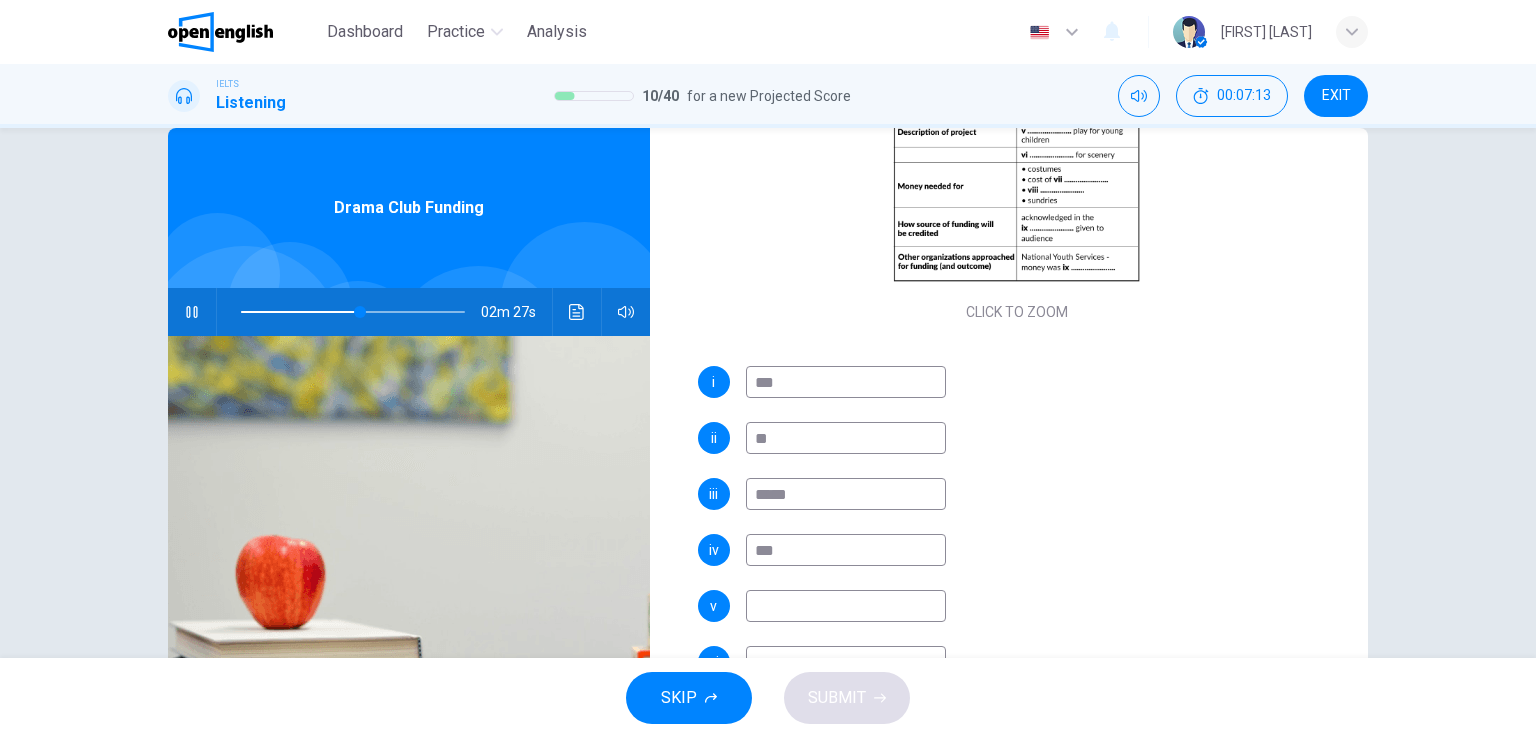 type on "***" 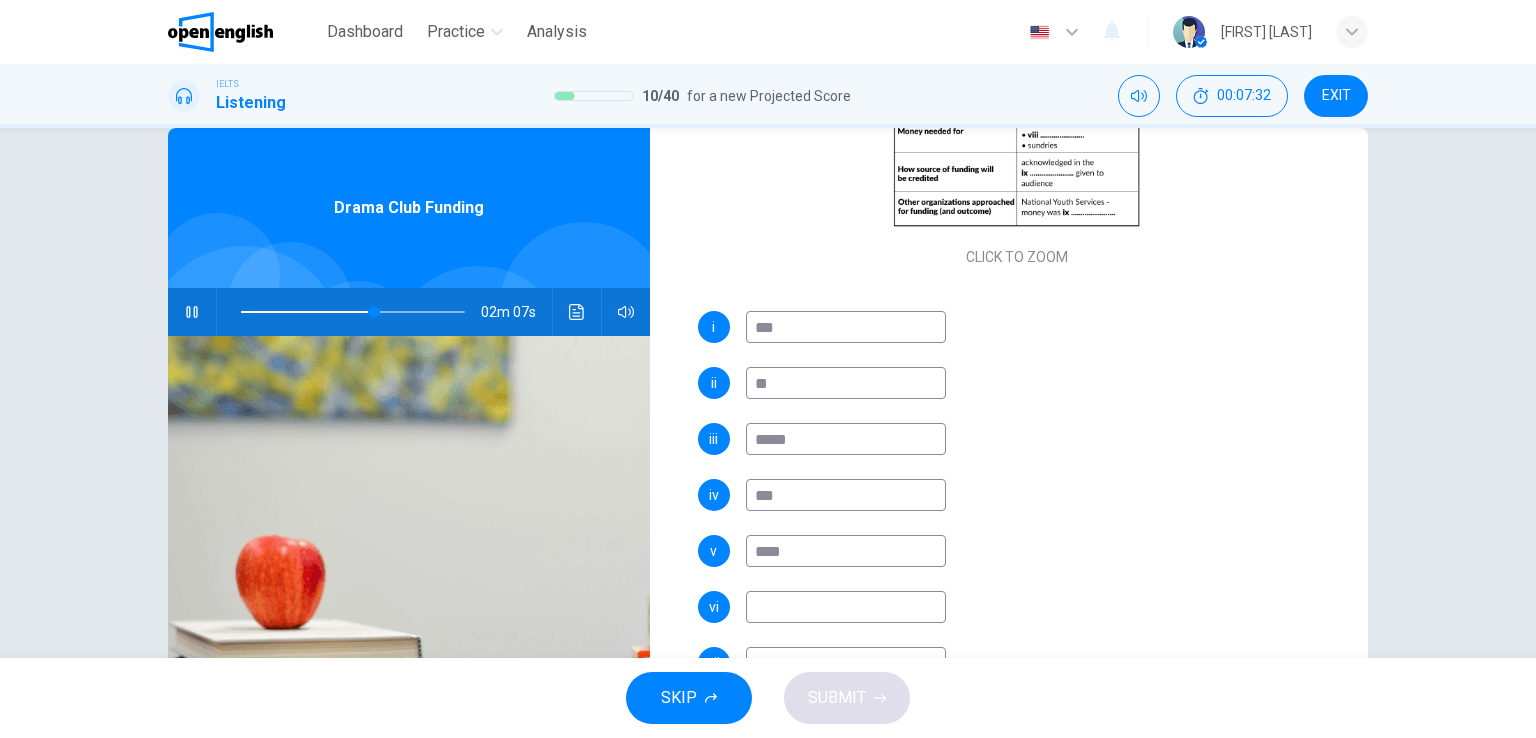 scroll, scrollTop: 491, scrollLeft: 0, axis: vertical 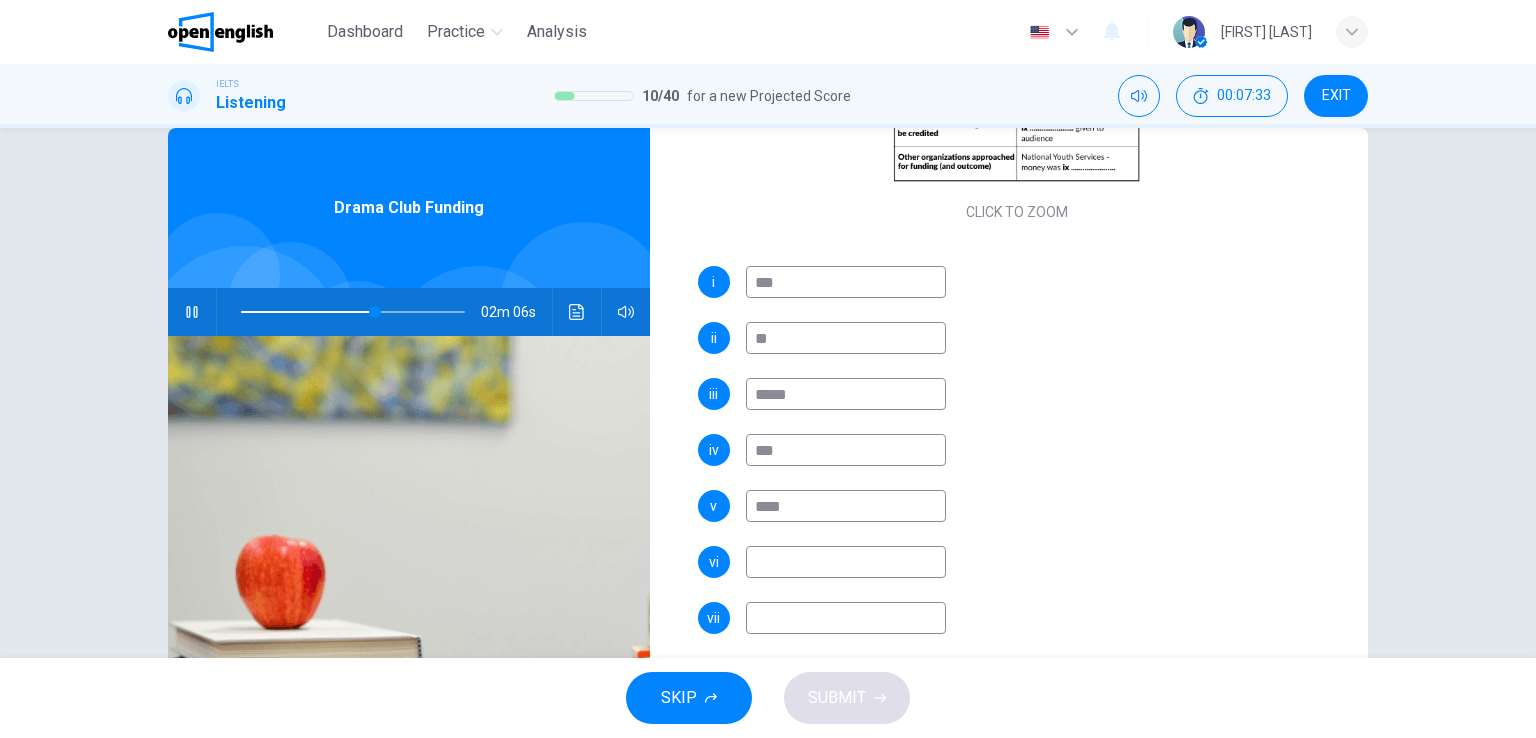 drag, startPoint x: 794, startPoint y: 516, endPoint x: 729, endPoint y: 498, distance: 67.44627 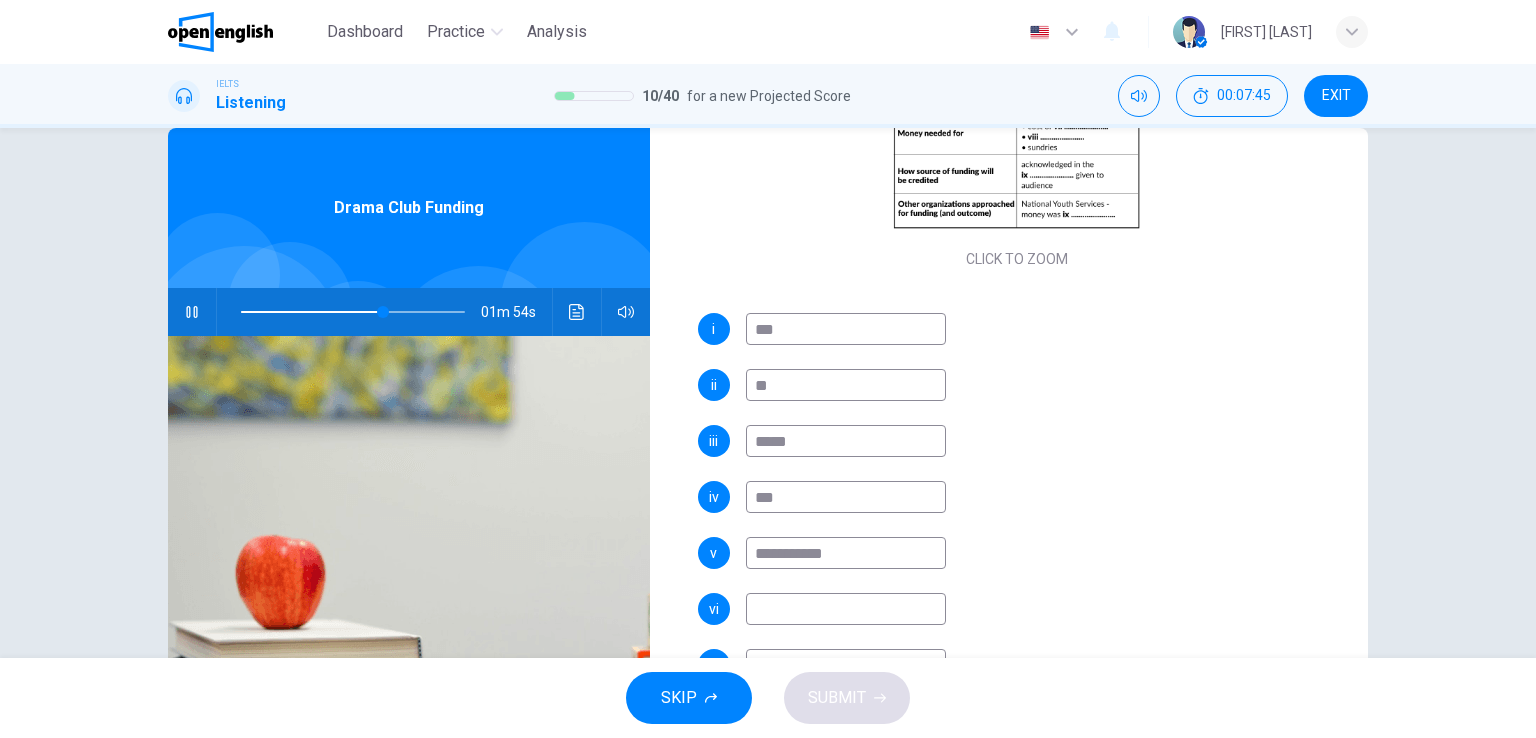 scroll, scrollTop: 491, scrollLeft: 0, axis: vertical 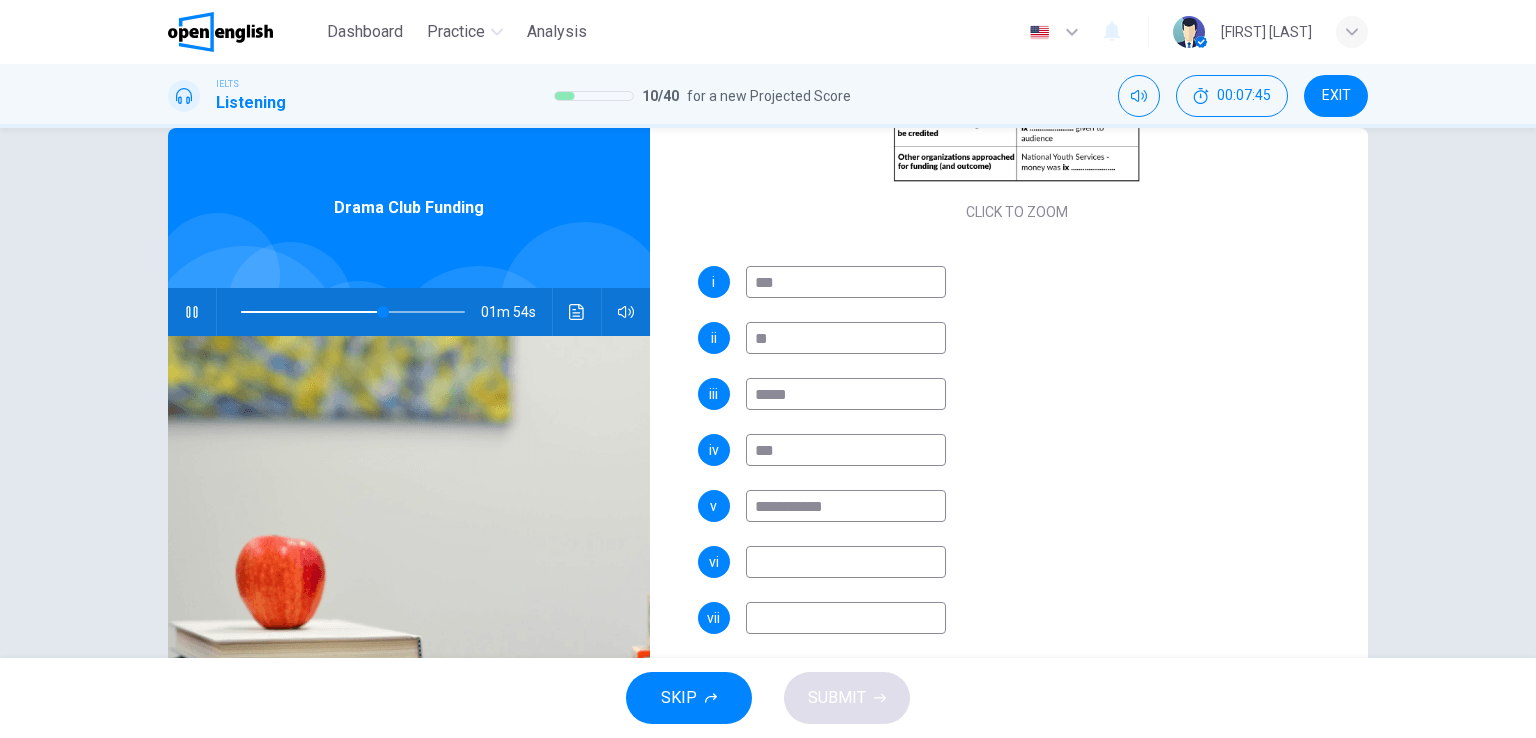 type on "**********" 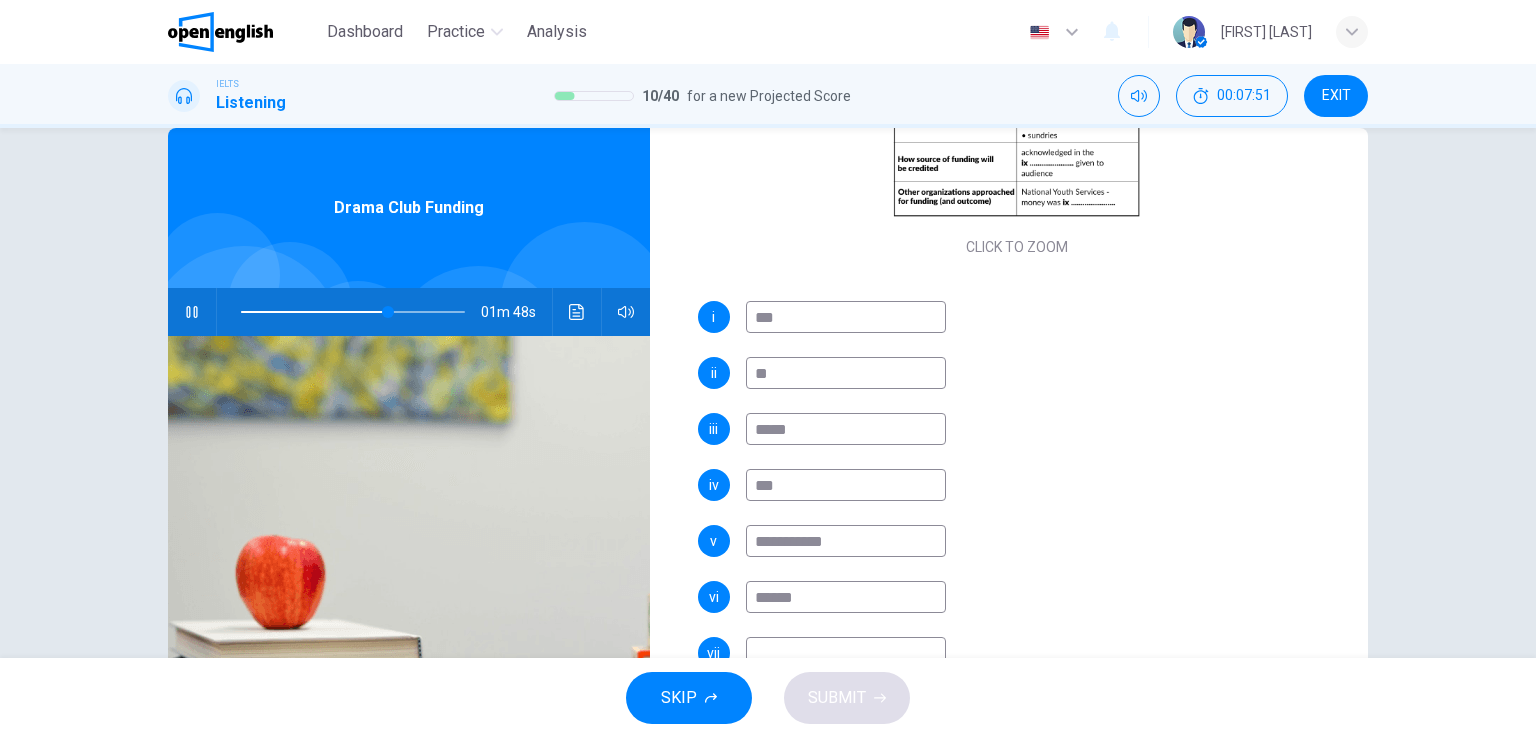 scroll, scrollTop: 491, scrollLeft: 0, axis: vertical 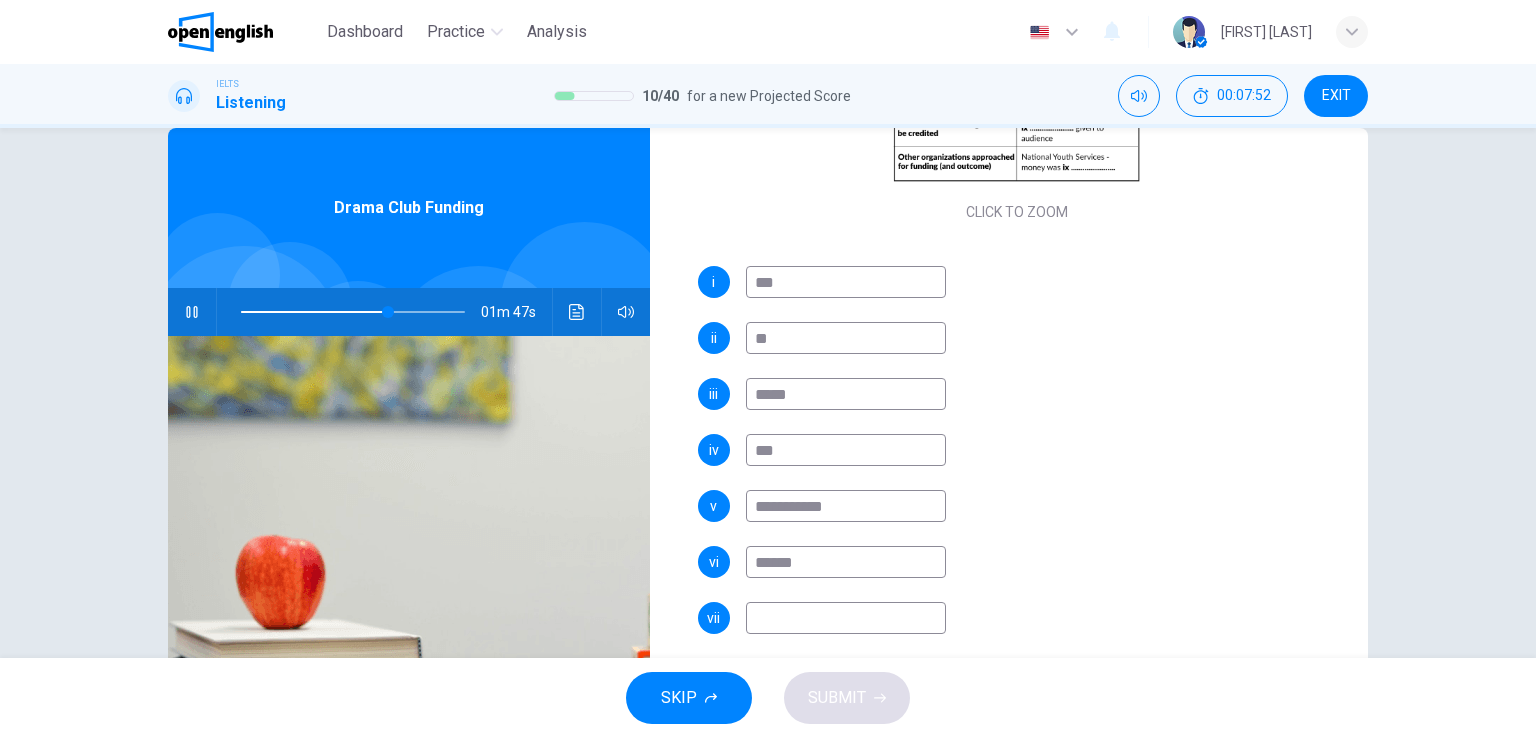 type on "******" 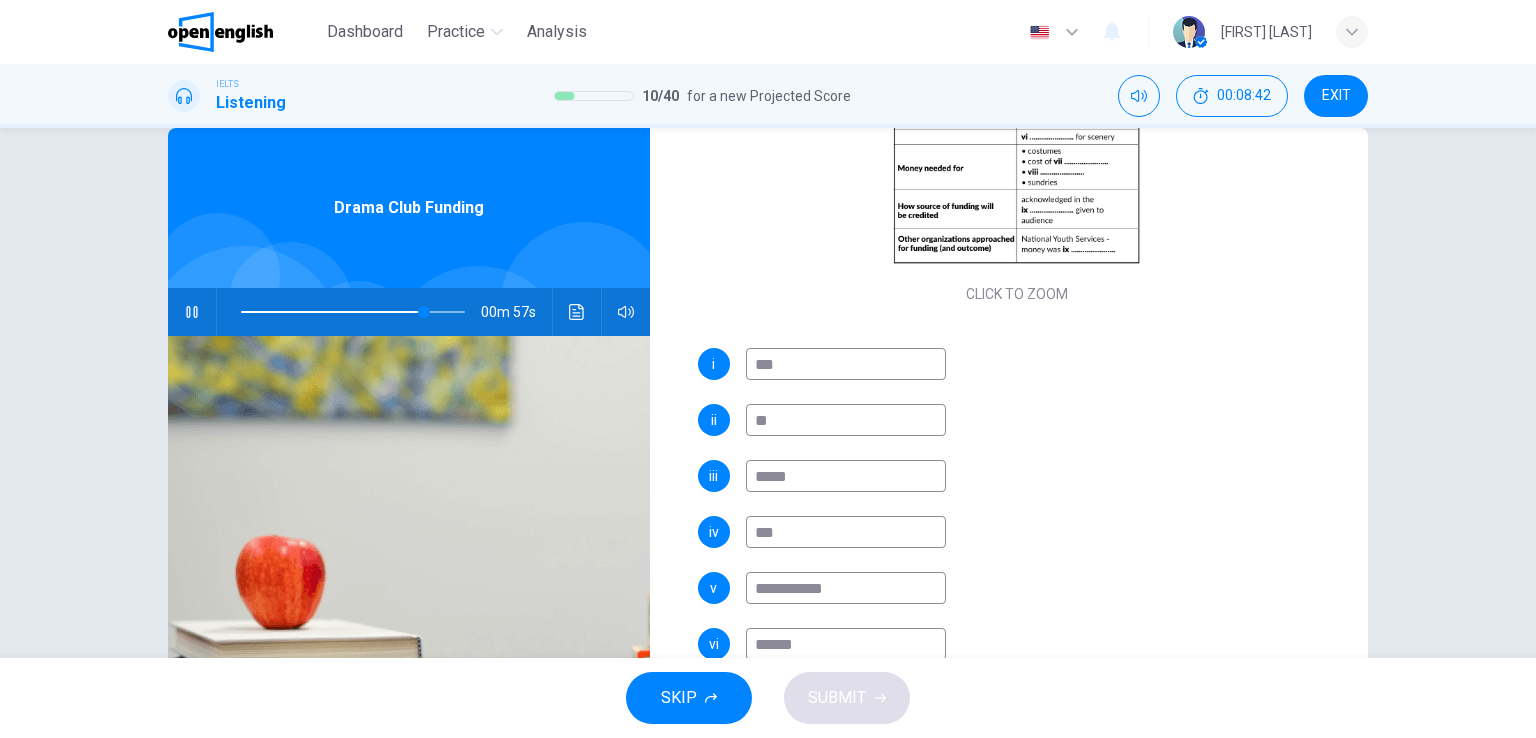 scroll, scrollTop: 509, scrollLeft: 0, axis: vertical 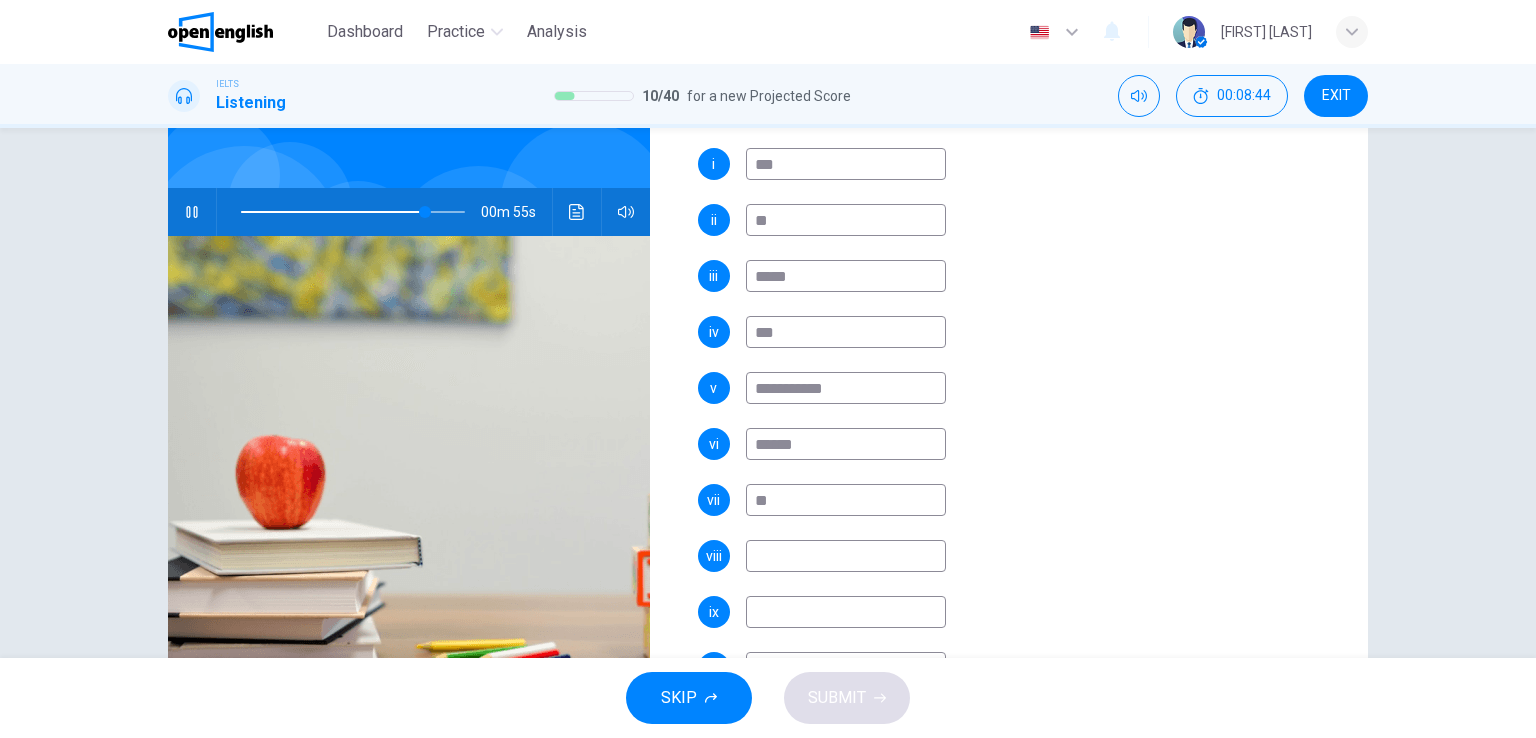 type on "**" 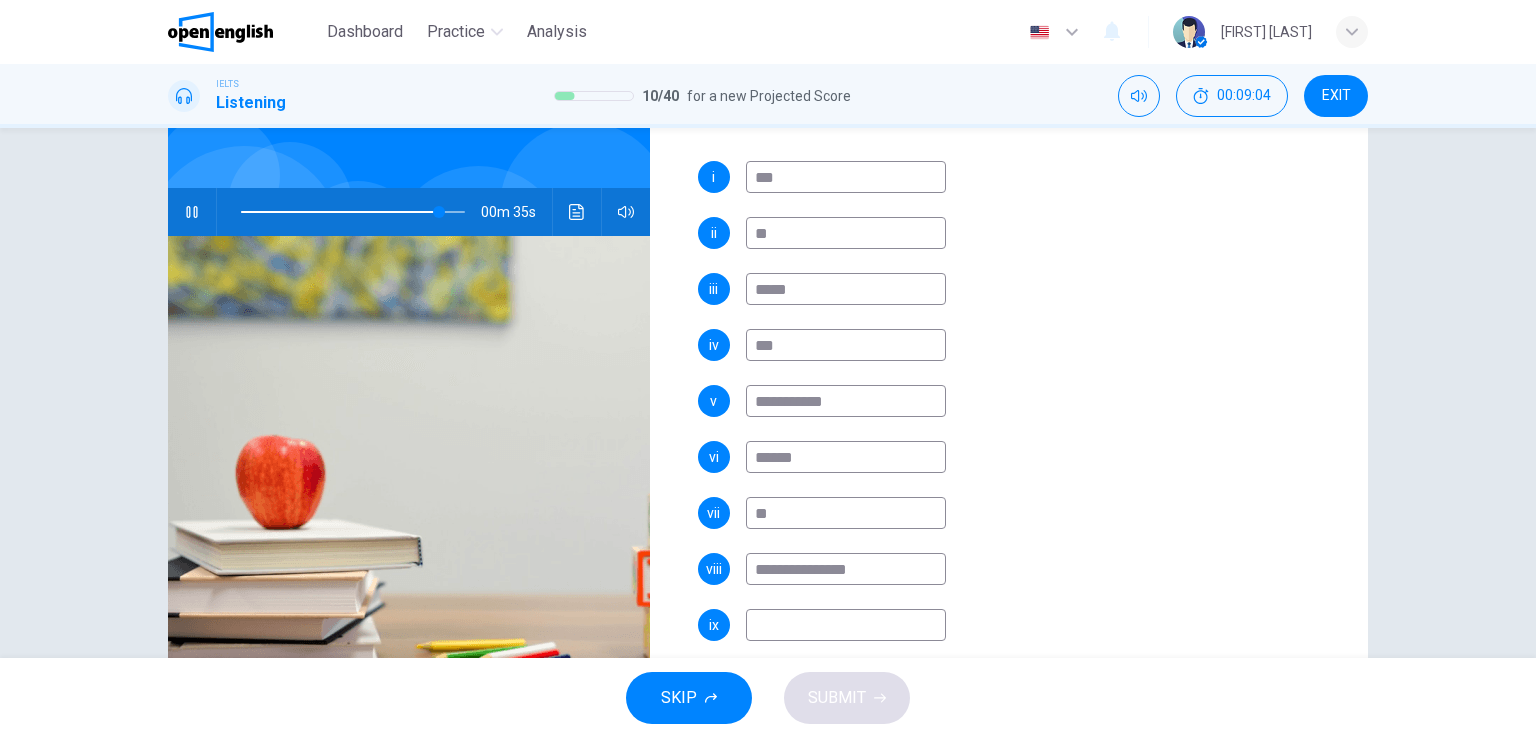 scroll, scrollTop: 509, scrollLeft: 0, axis: vertical 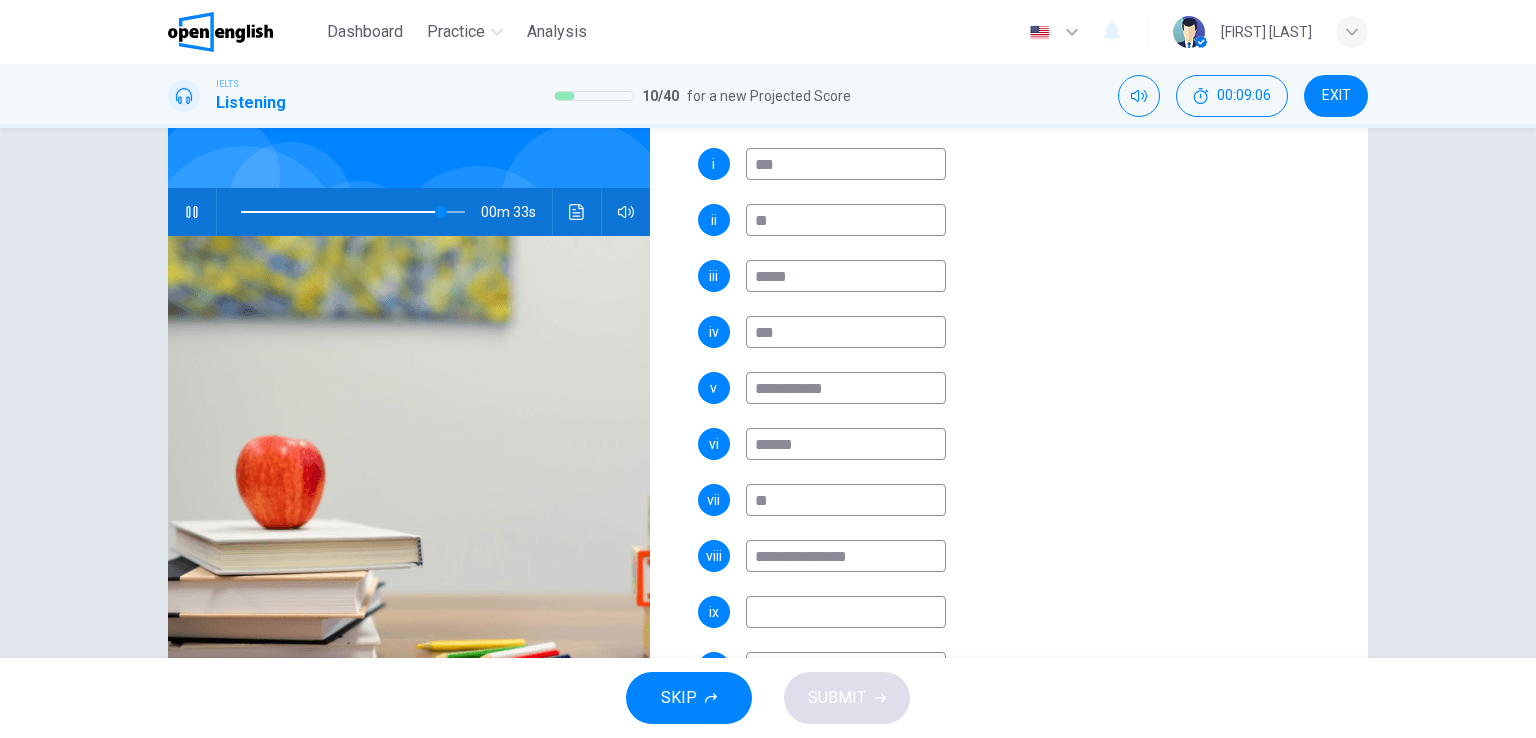 drag, startPoint x: 924, startPoint y: 553, endPoint x: 712, endPoint y: 562, distance: 212.19095 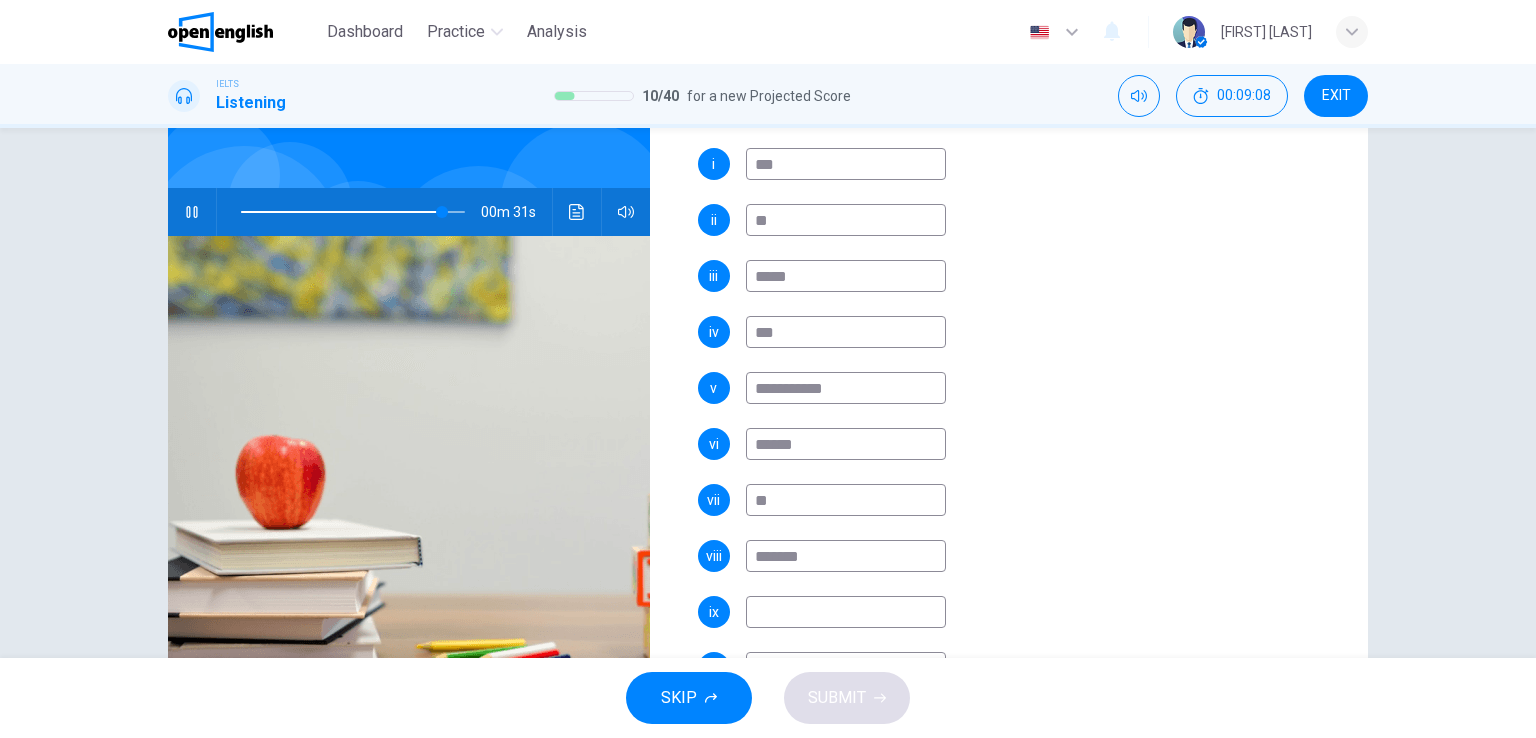 type on "*******" 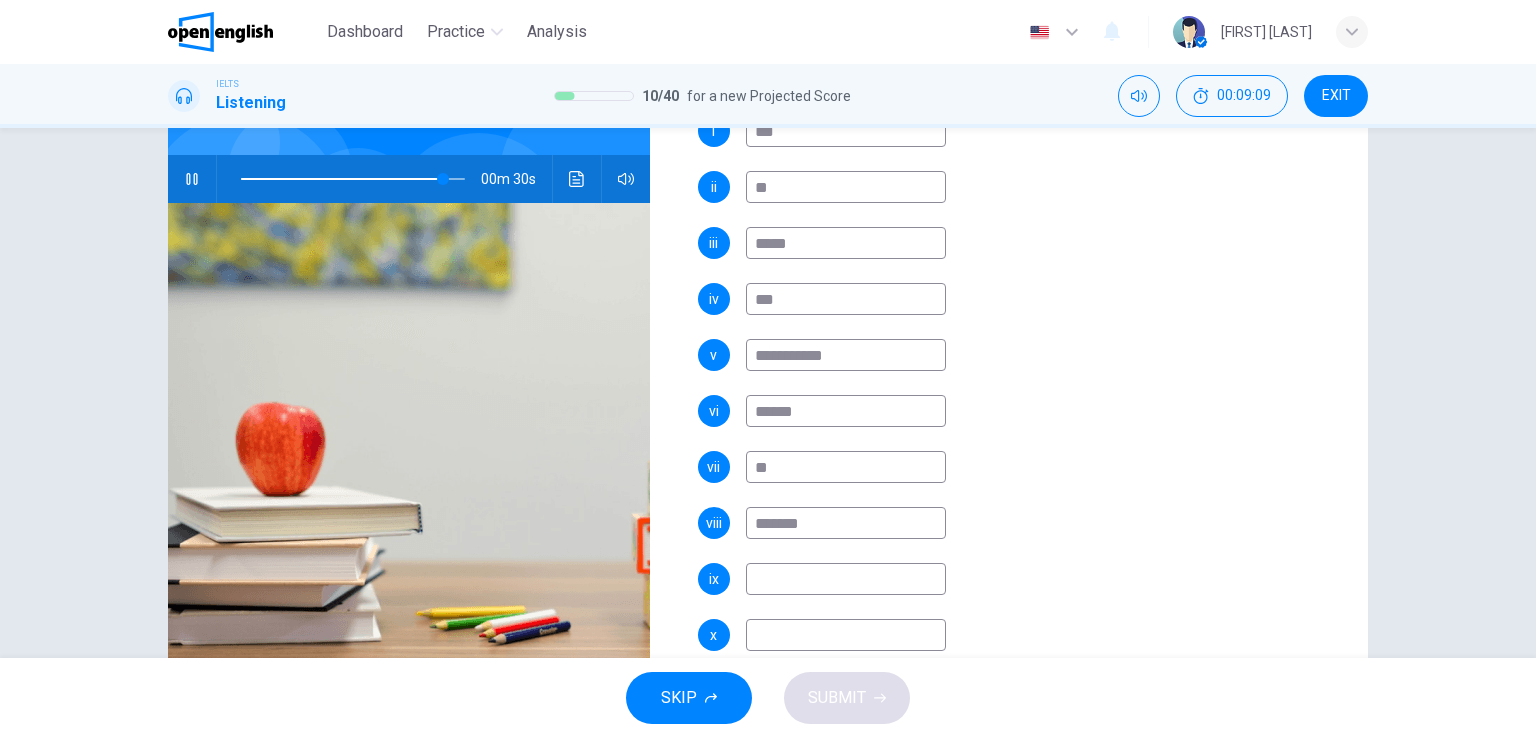 scroll, scrollTop: 0, scrollLeft: 0, axis: both 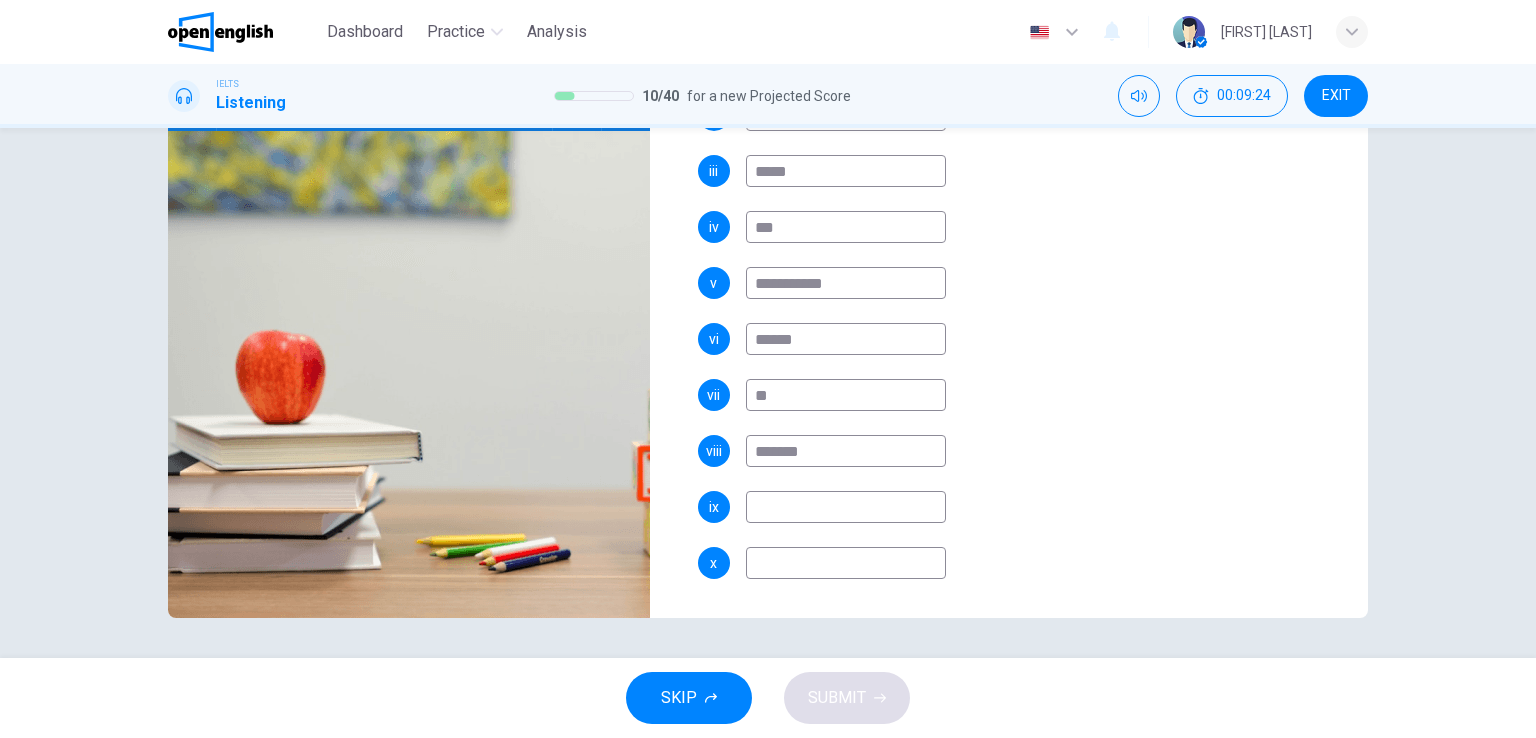 click at bounding box center (846, 59) 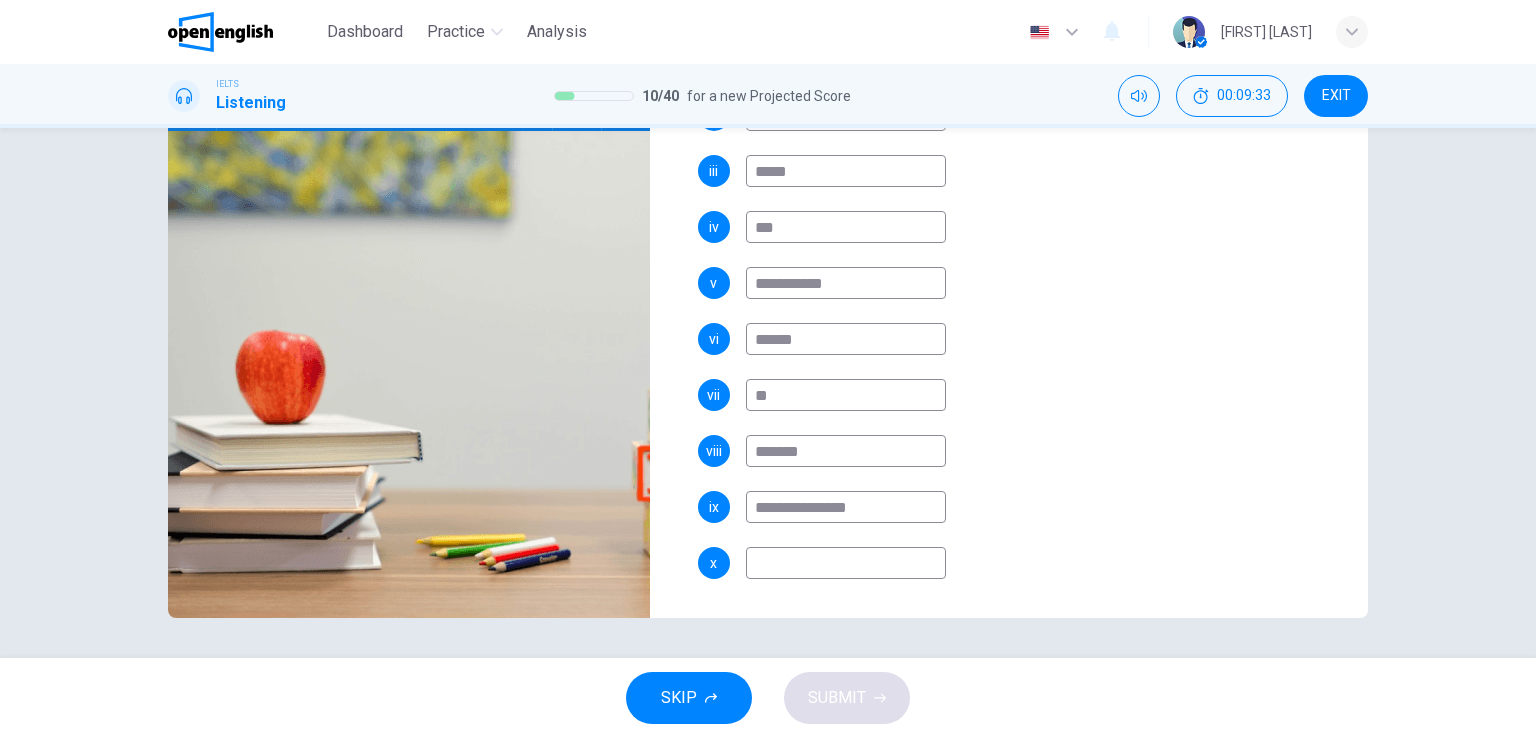 type on "**********" 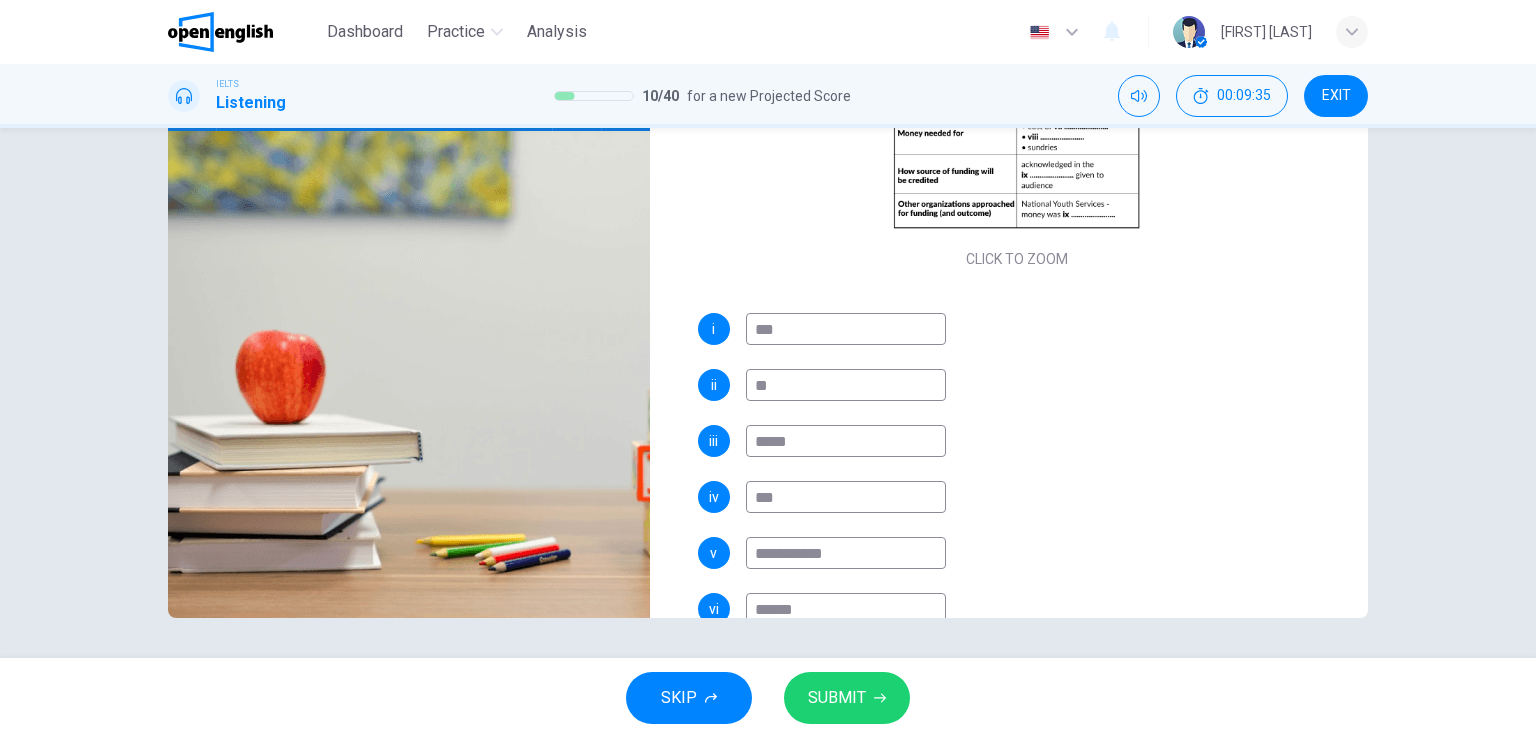 scroll, scrollTop: 0, scrollLeft: 0, axis: both 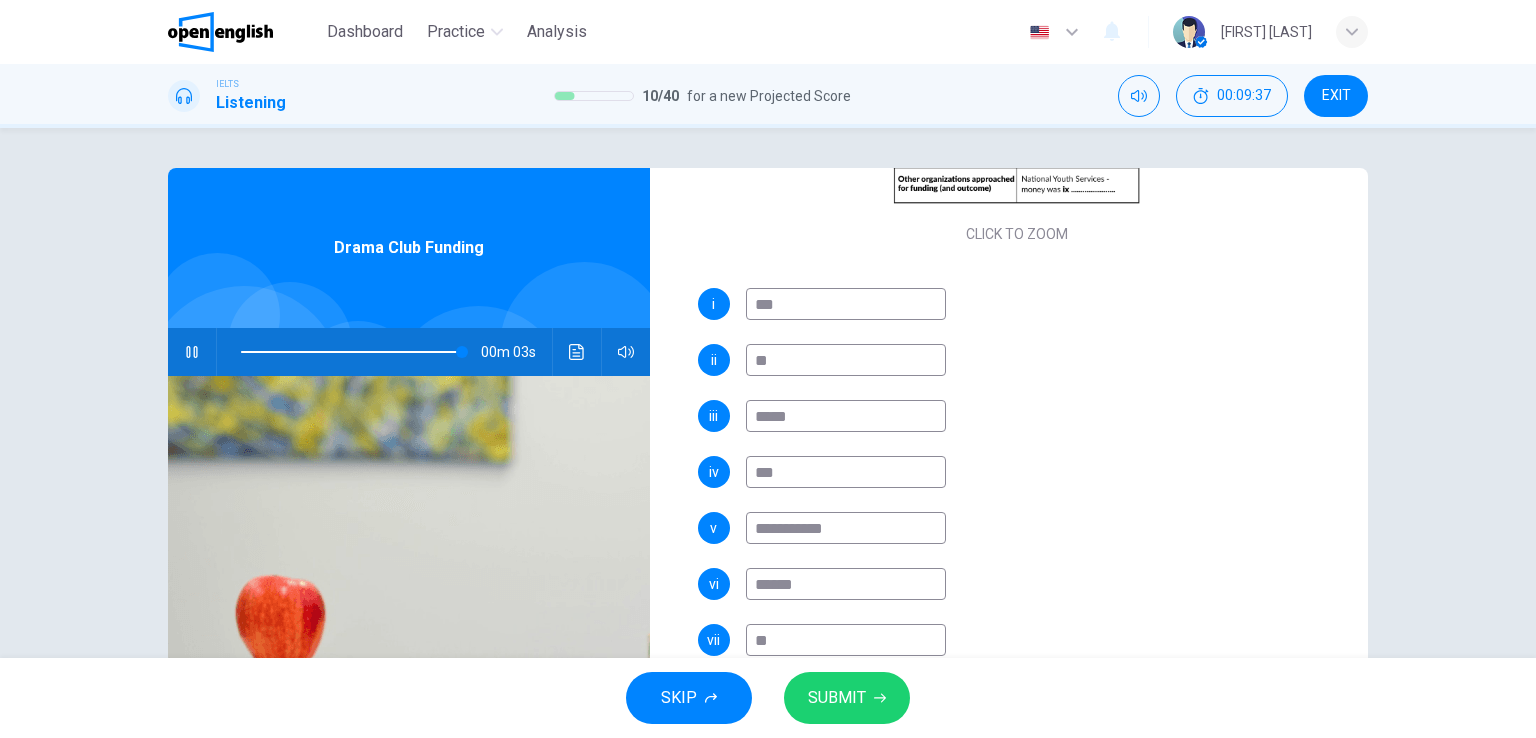 type on "*******" 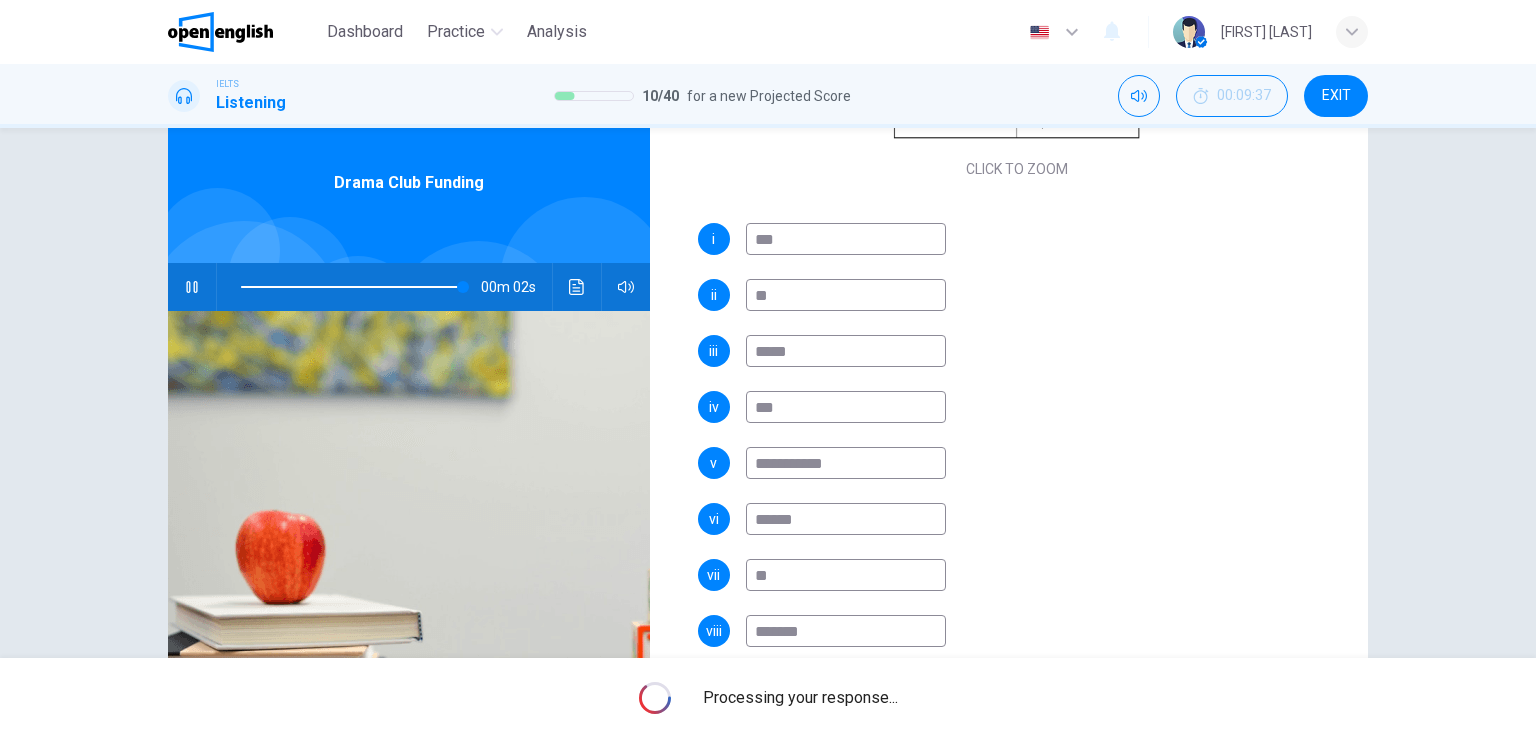 scroll, scrollTop: 200, scrollLeft: 0, axis: vertical 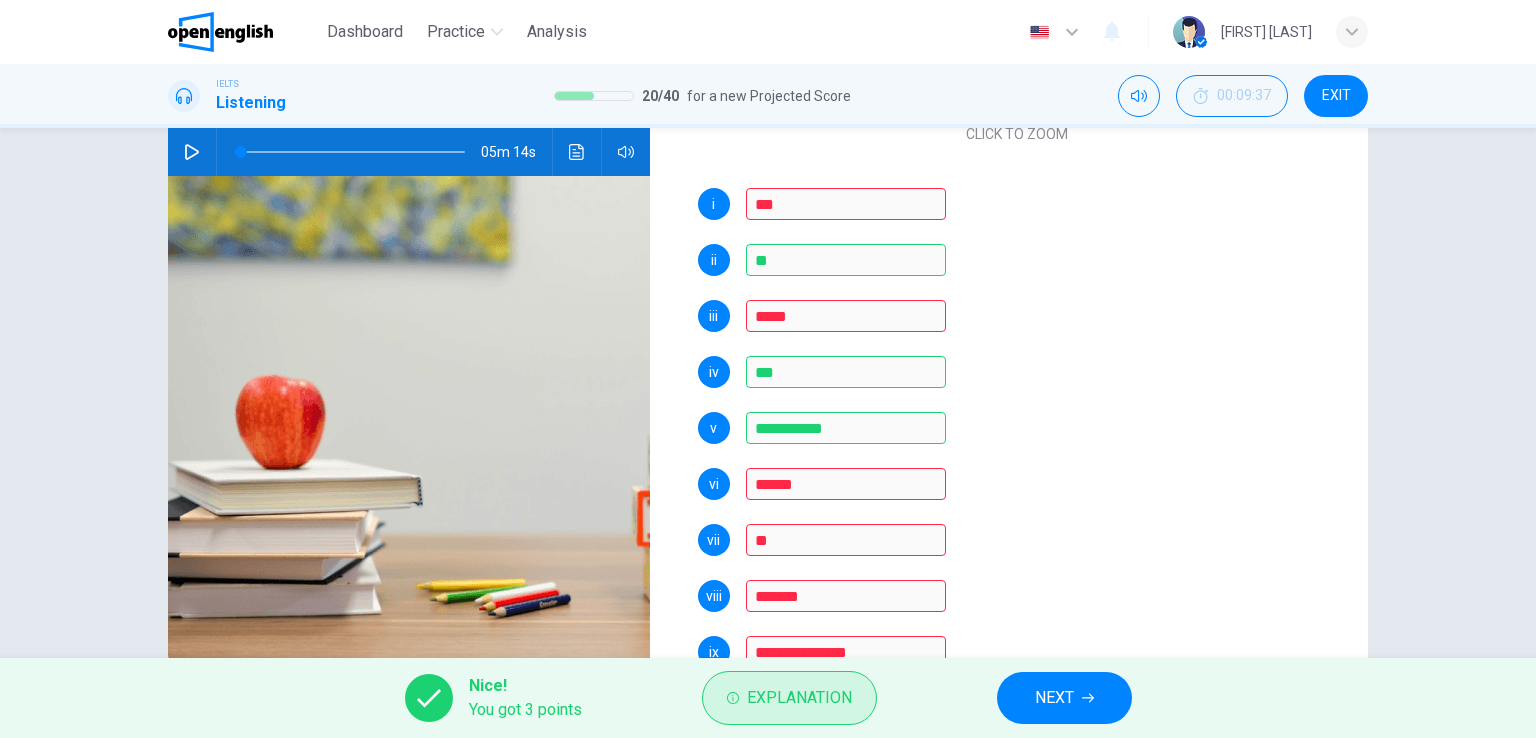 click on "Explanation" at bounding box center [799, 698] 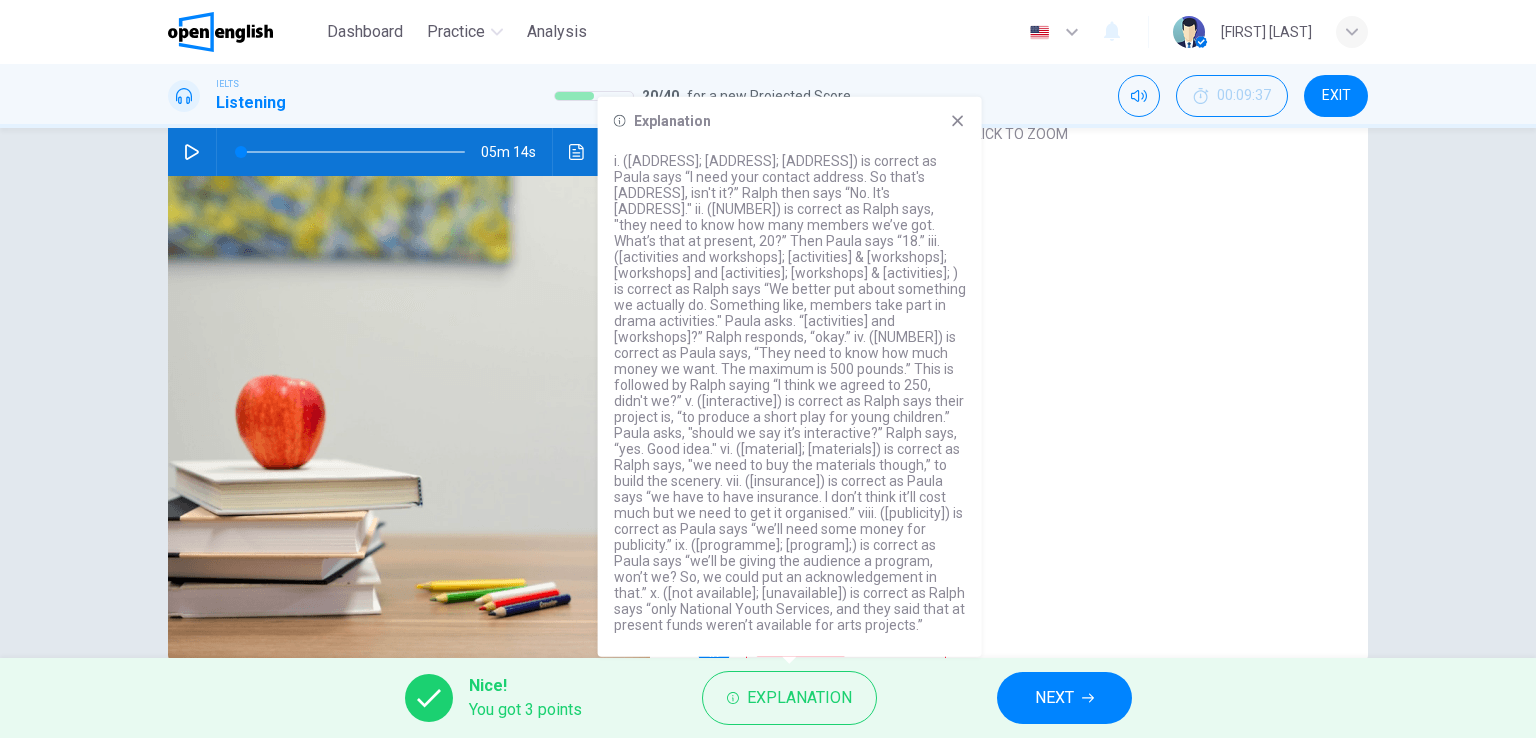 click on "ii **" at bounding box center [1017, 260] 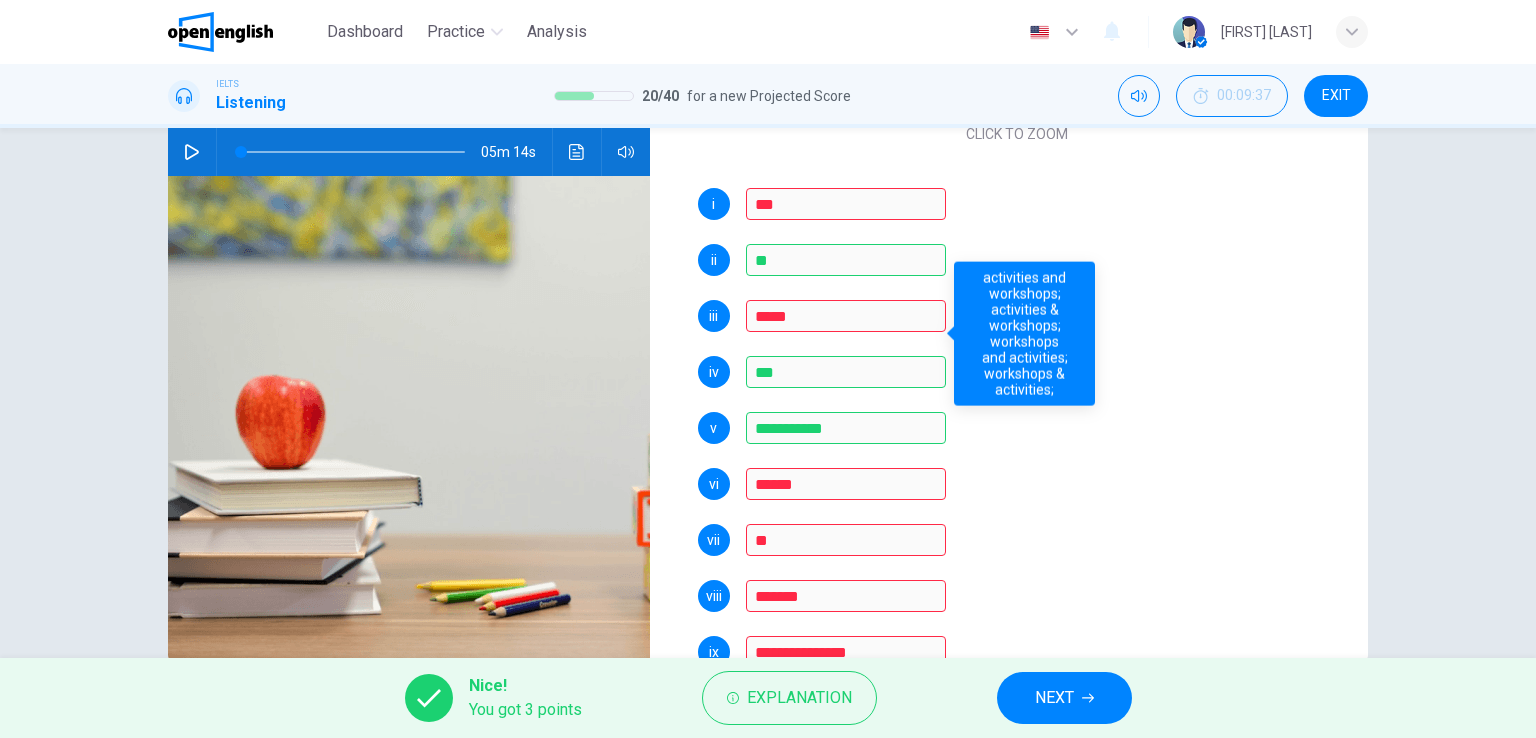 scroll, scrollTop: 0, scrollLeft: 0, axis: both 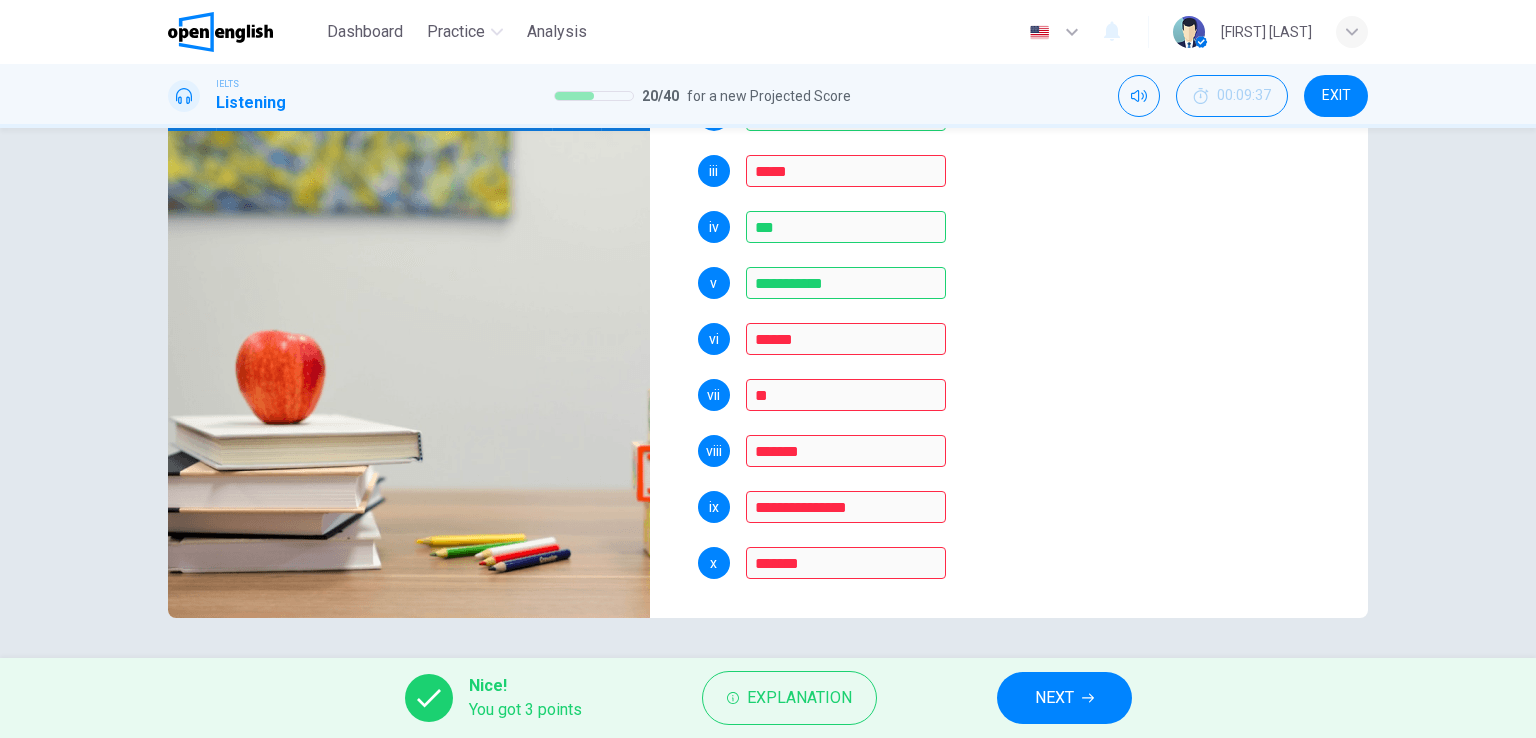 click on "NEXT" at bounding box center (1054, 698) 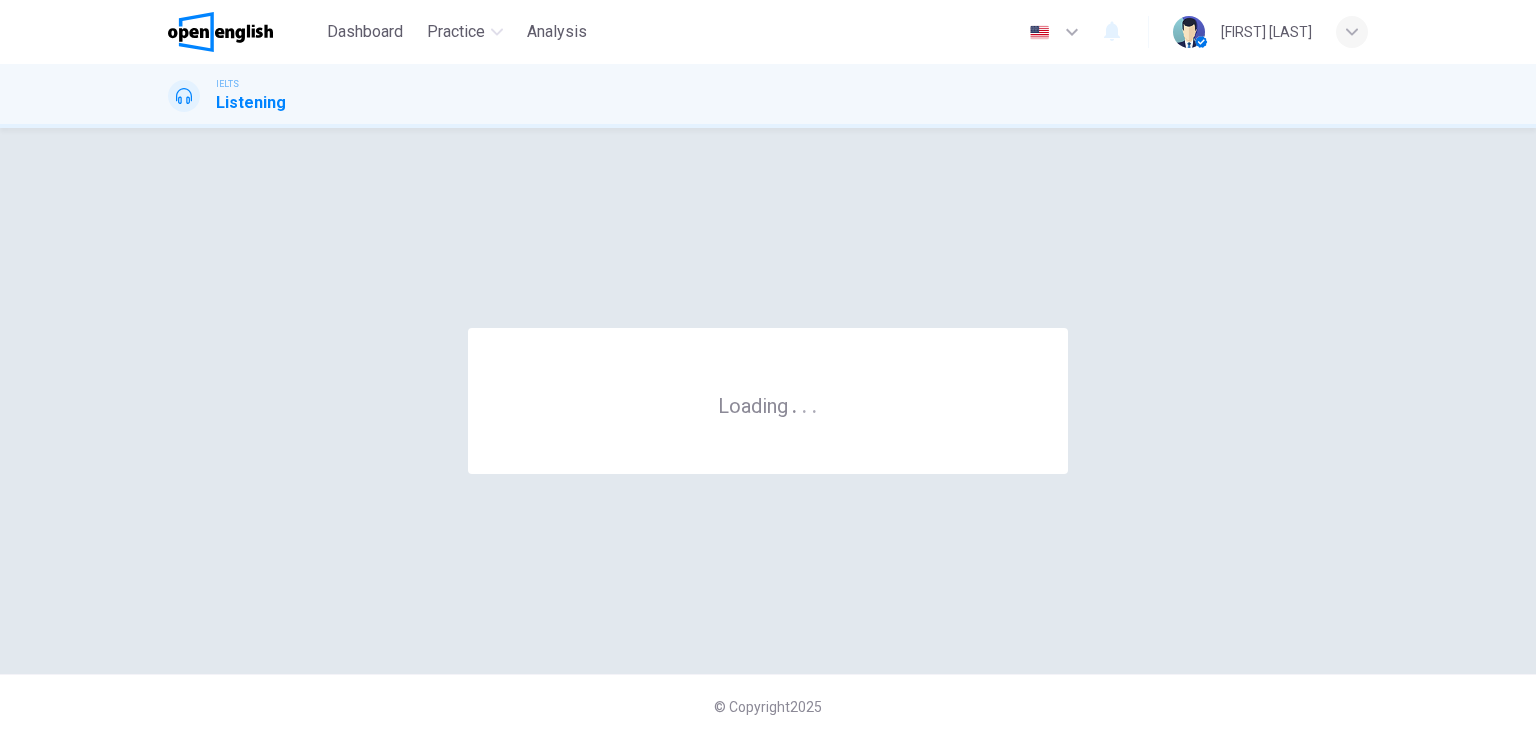 scroll, scrollTop: 0, scrollLeft: 0, axis: both 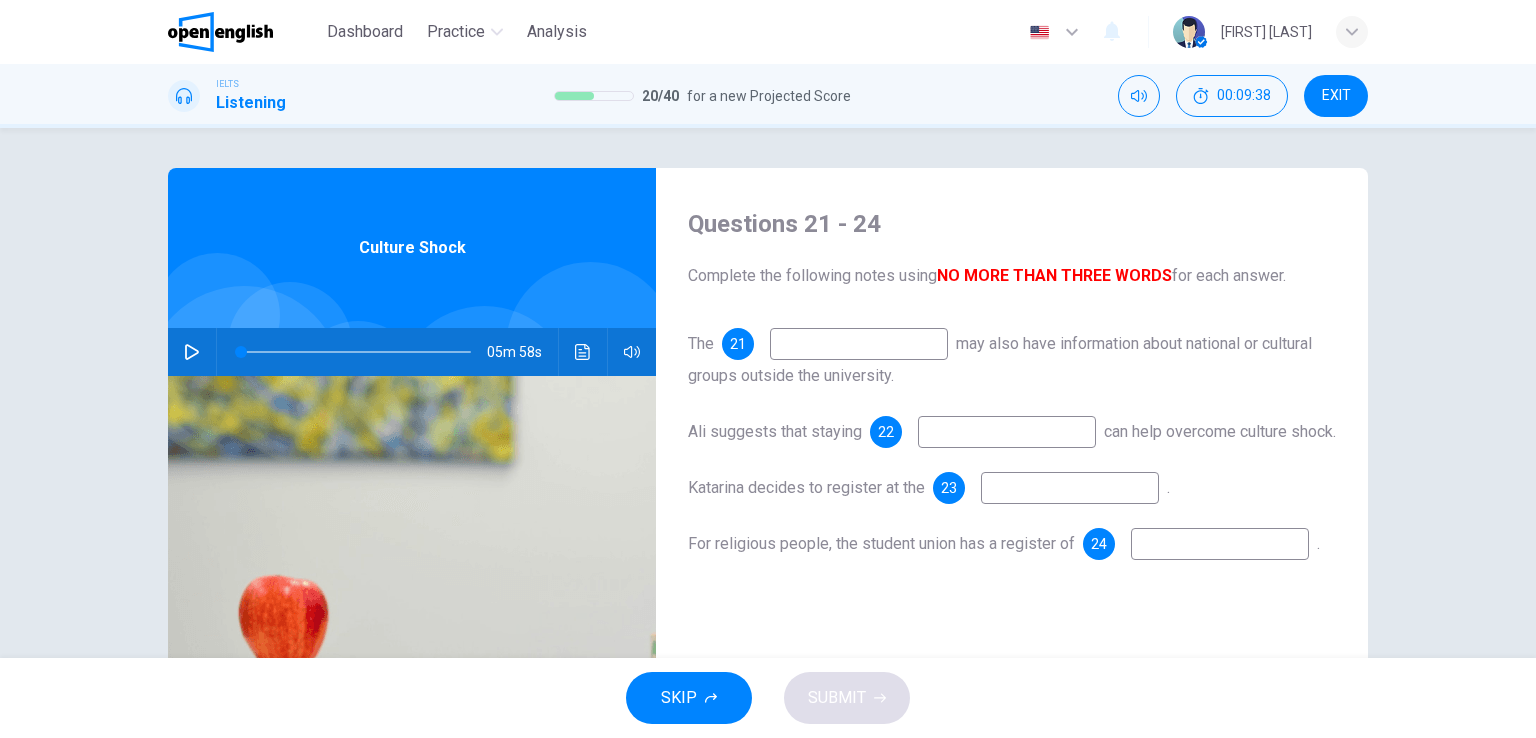 click at bounding box center (192, 352) 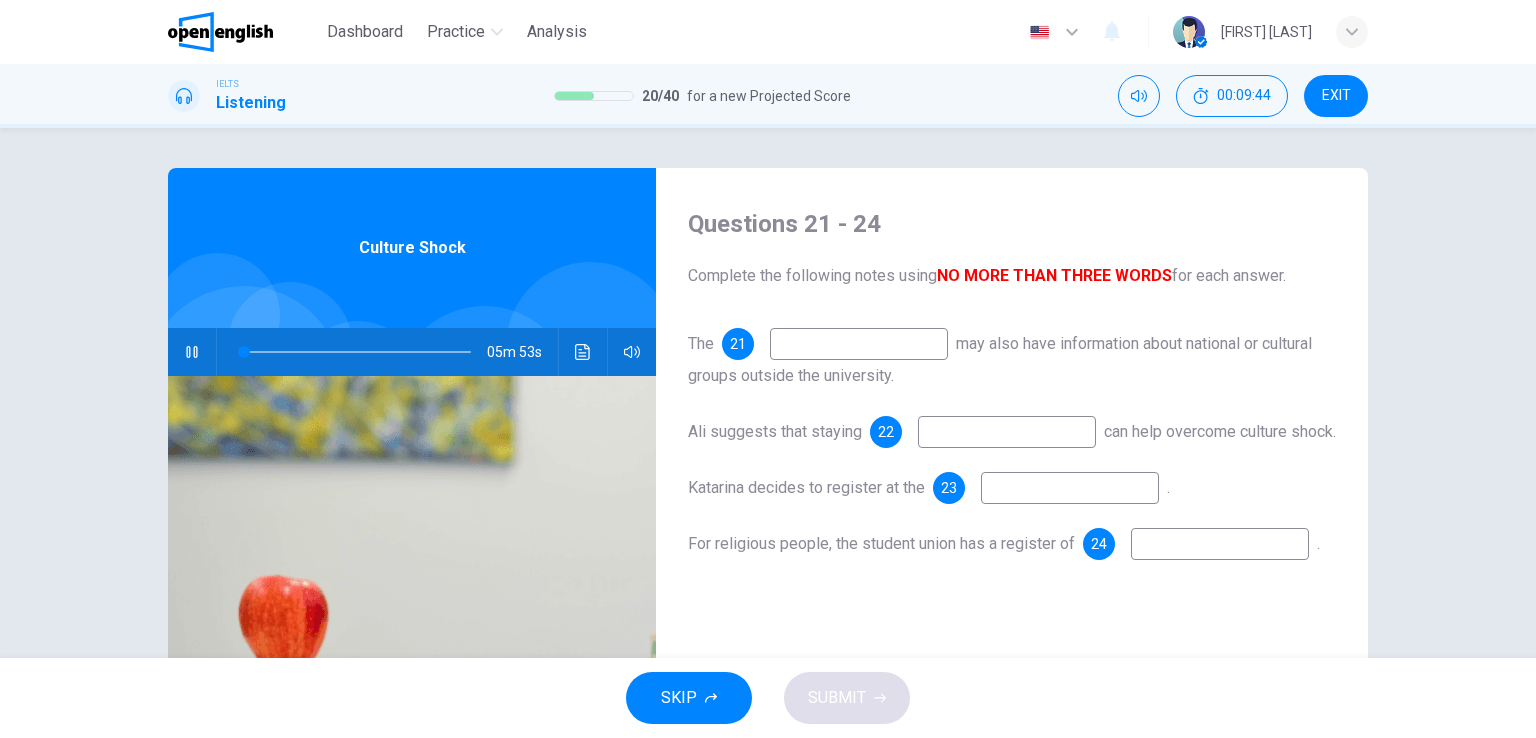 scroll, scrollTop: 100, scrollLeft: 0, axis: vertical 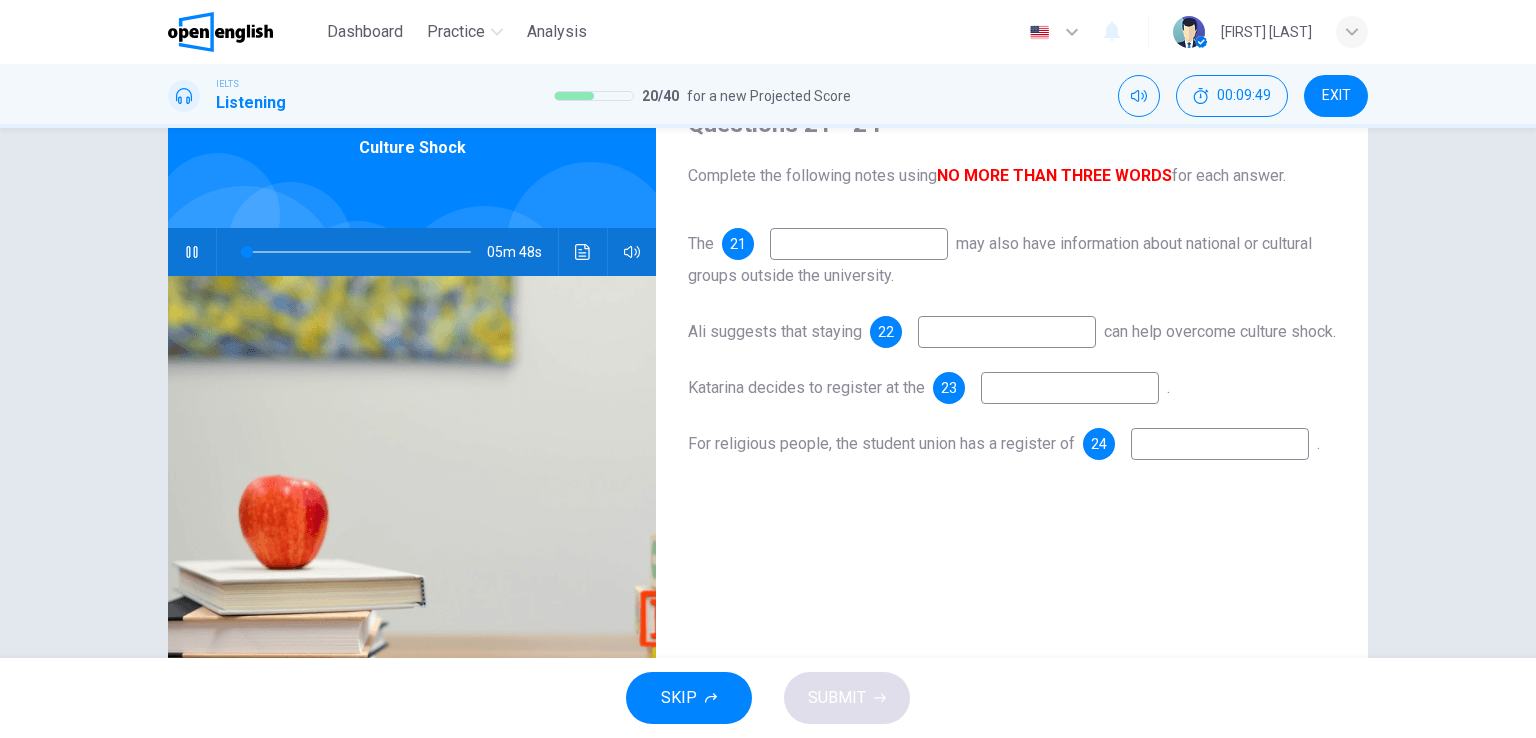 click at bounding box center [859, 244] 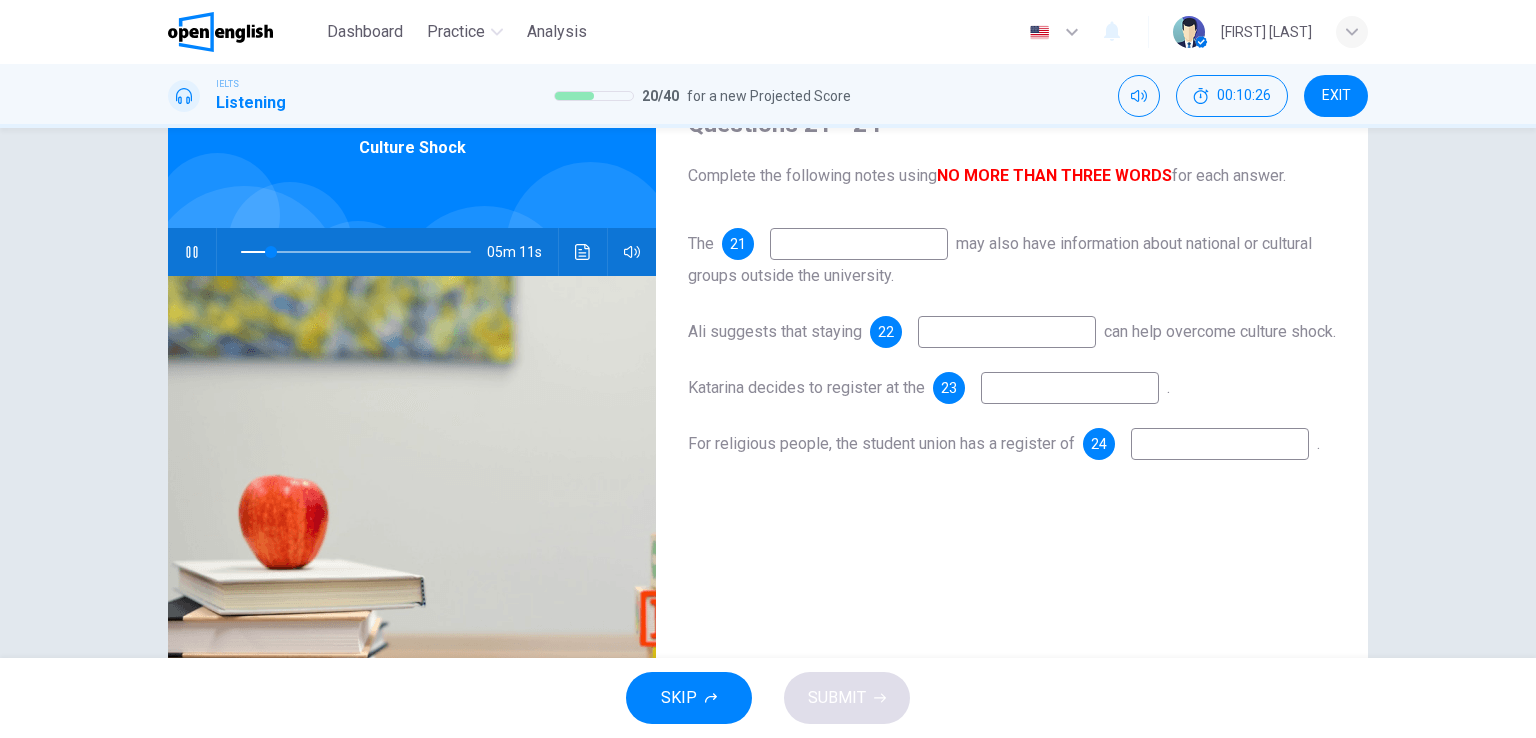 click on "EXIT" at bounding box center [1336, 96] 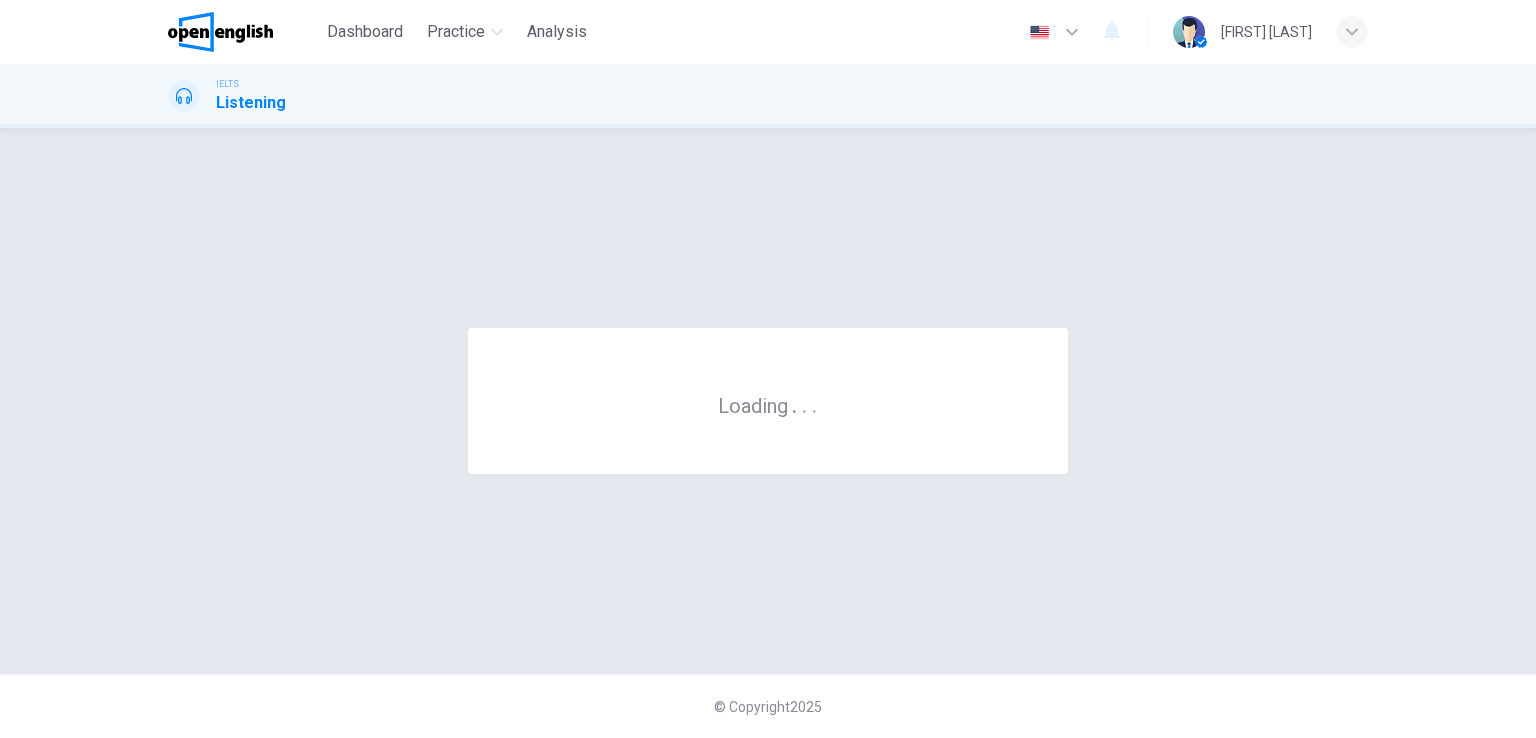 scroll, scrollTop: 0, scrollLeft: 0, axis: both 